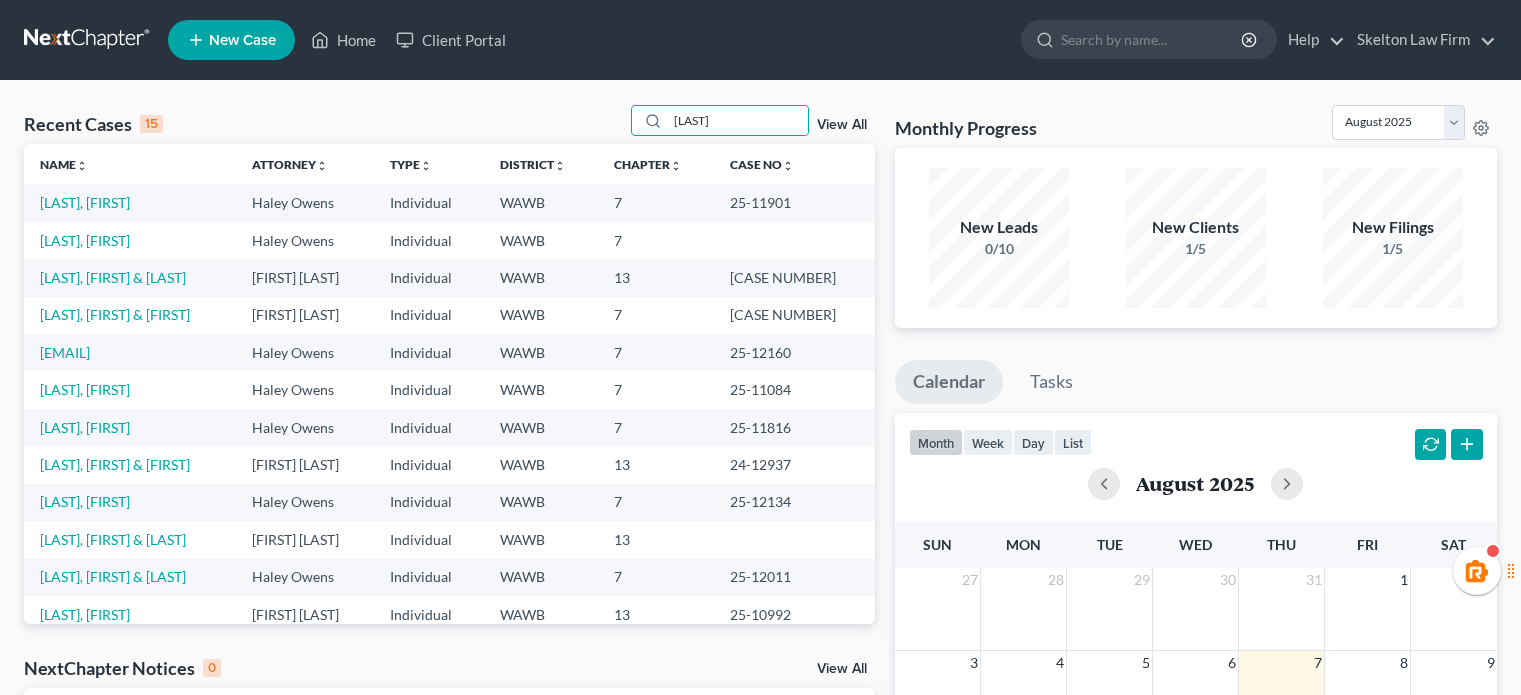 scroll, scrollTop: 0, scrollLeft: 0, axis: both 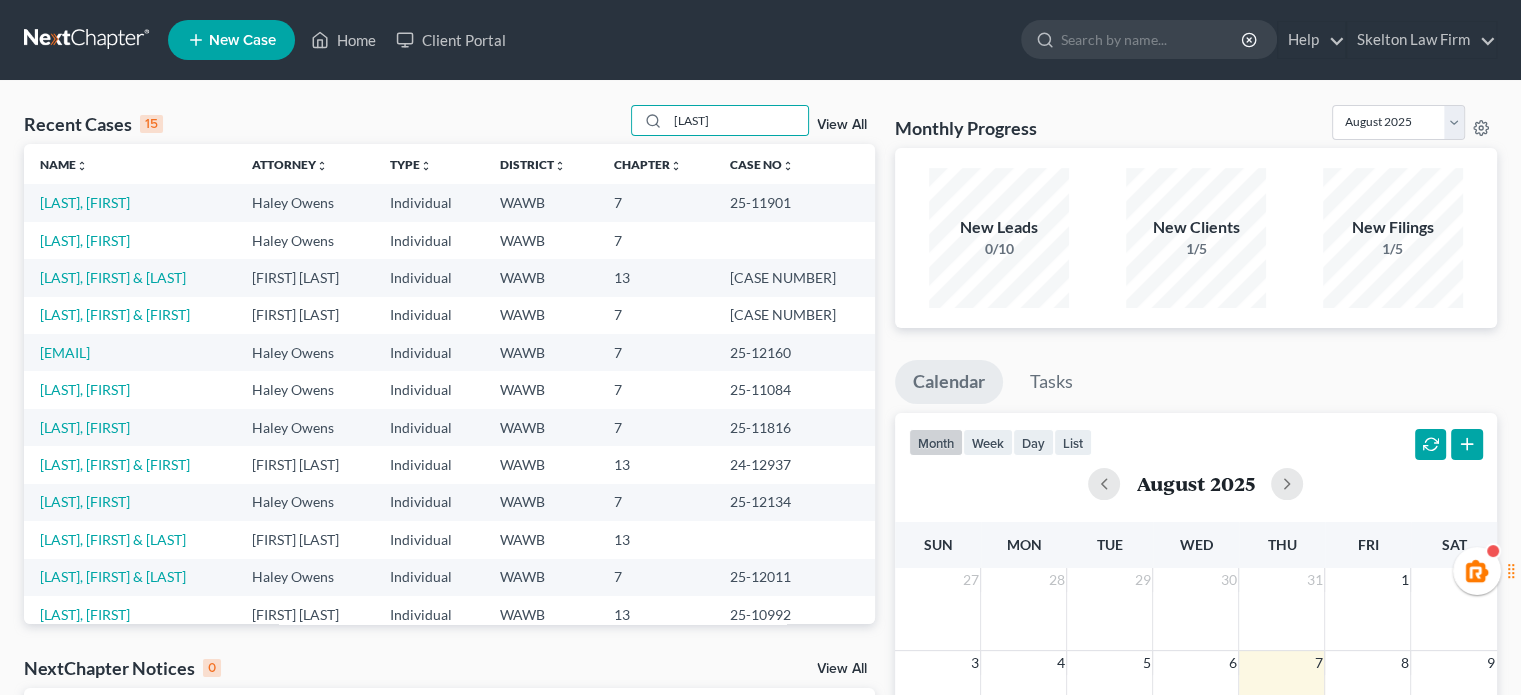 type on "[LAST]" 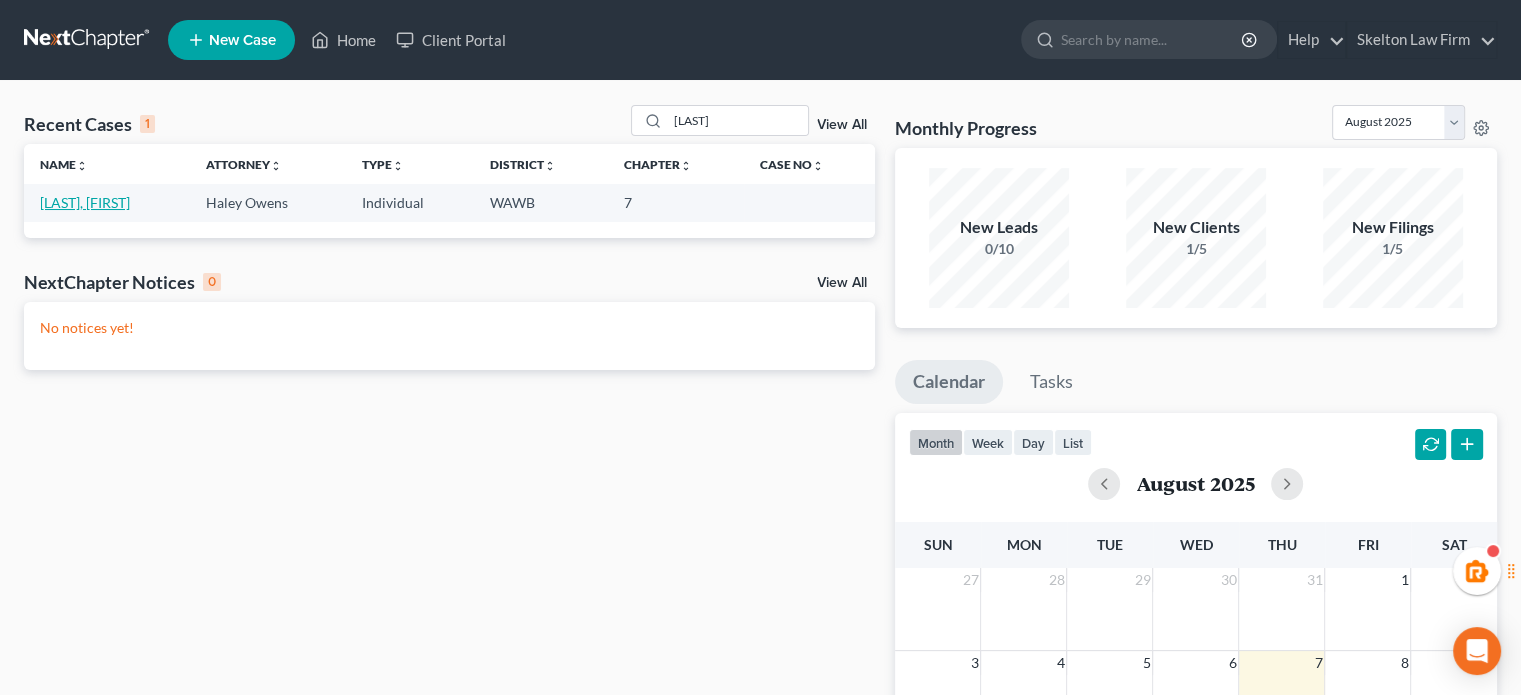 click on "[LAST], [FIRST]" at bounding box center (85, 202) 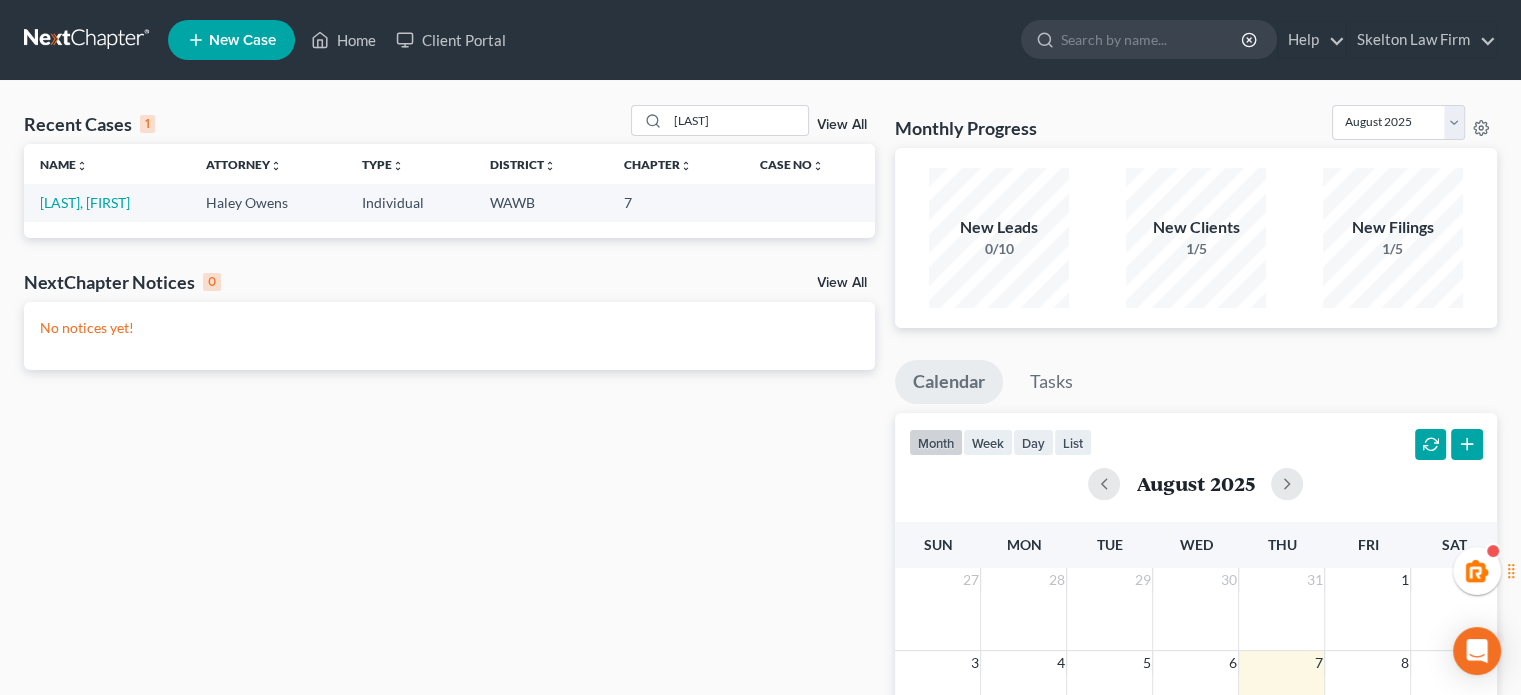 scroll, scrollTop: 0, scrollLeft: 0, axis: both 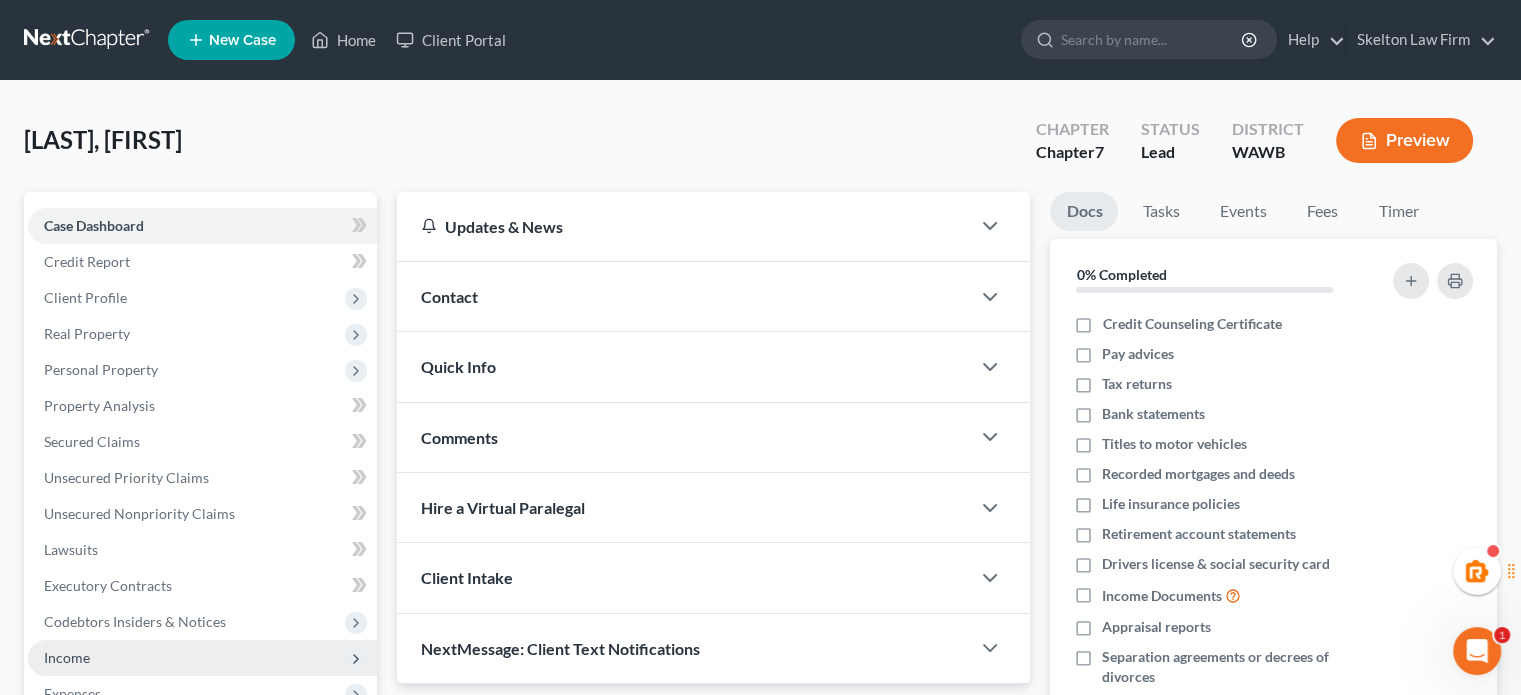click on "Income" at bounding box center (202, 658) 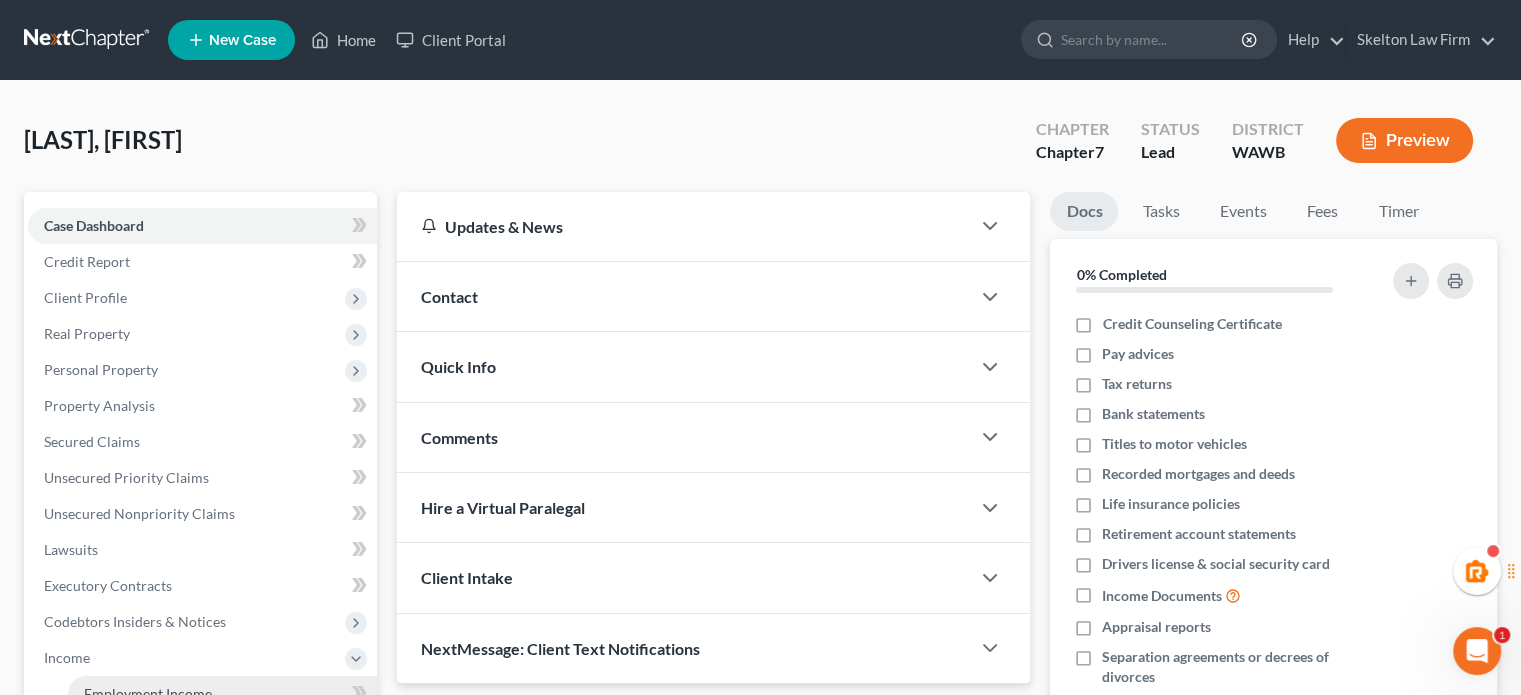 click on "Employment Income" at bounding box center (148, 693) 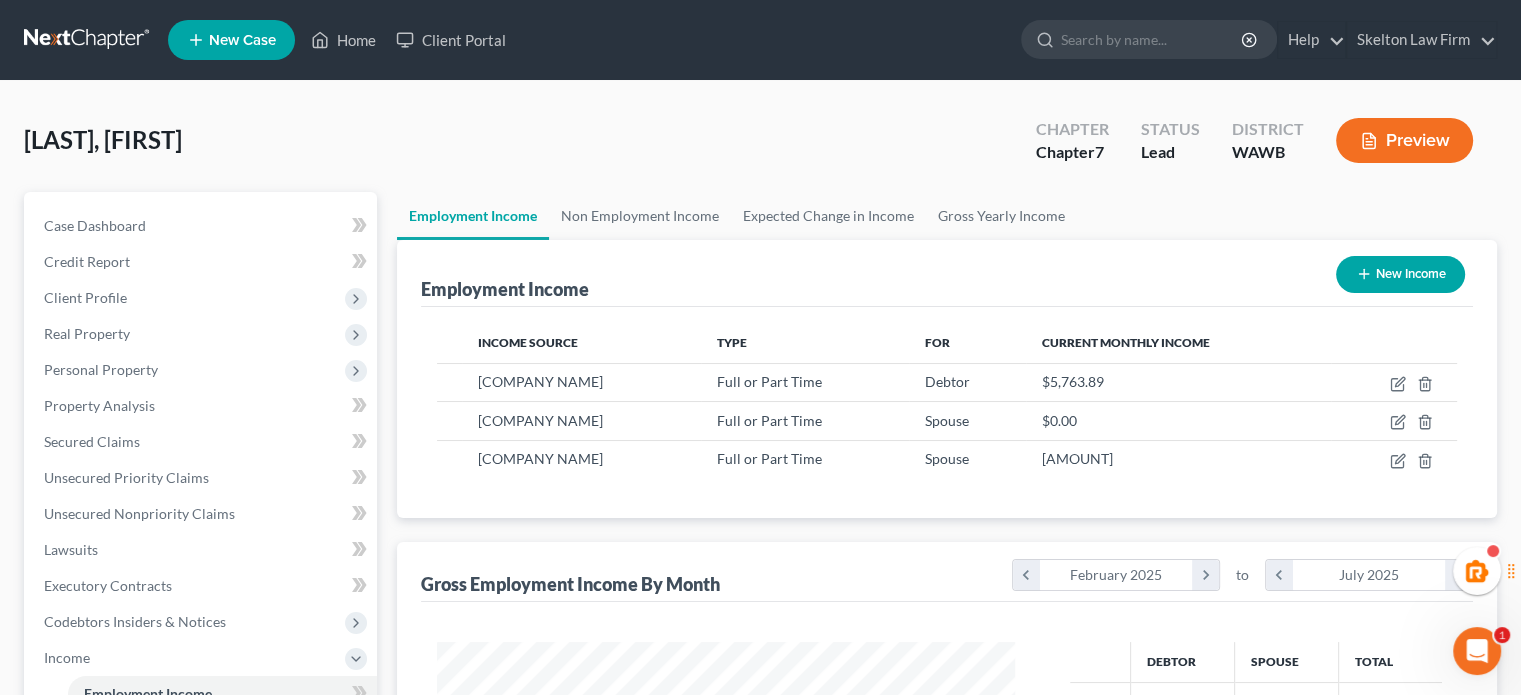 scroll, scrollTop: 999643, scrollLeft: 999381, axis: both 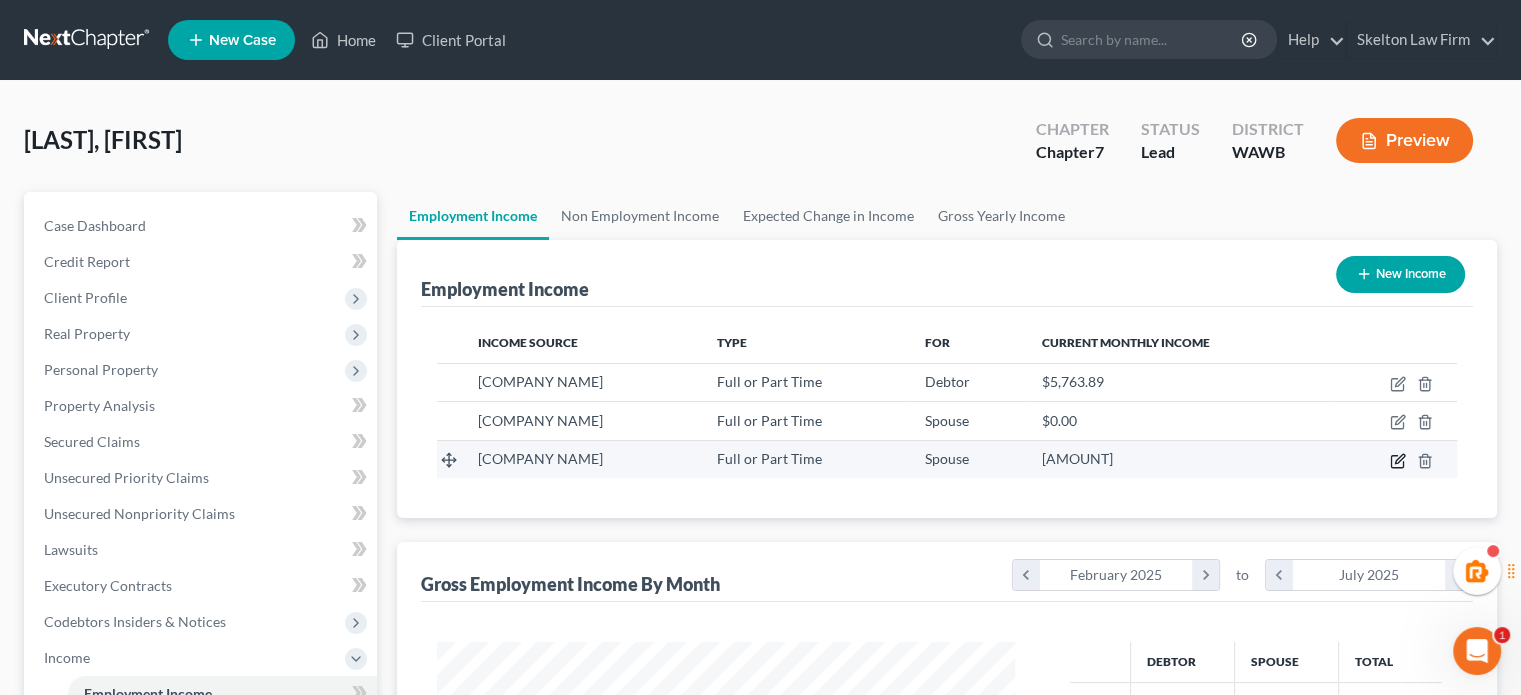 click 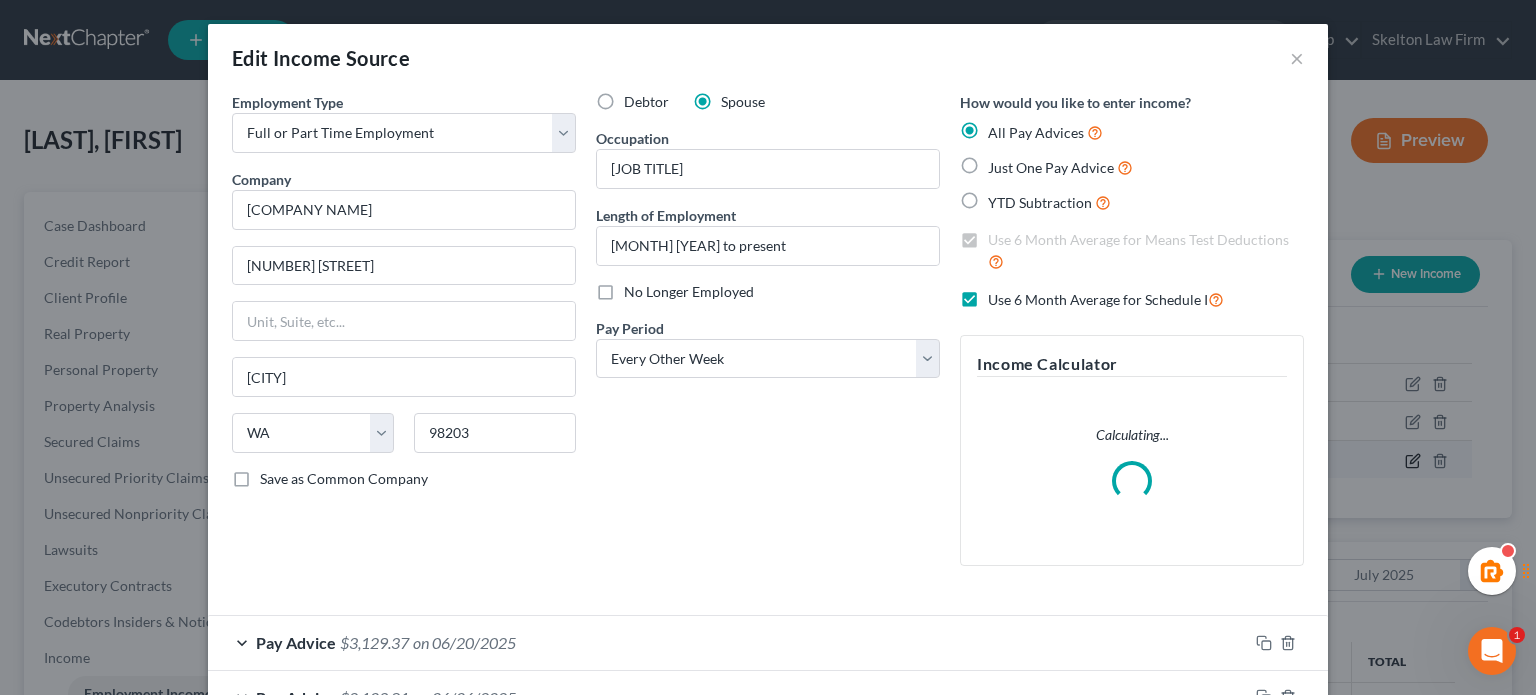 scroll, scrollTop: 999643, scrollLeft: 999375, axis: both 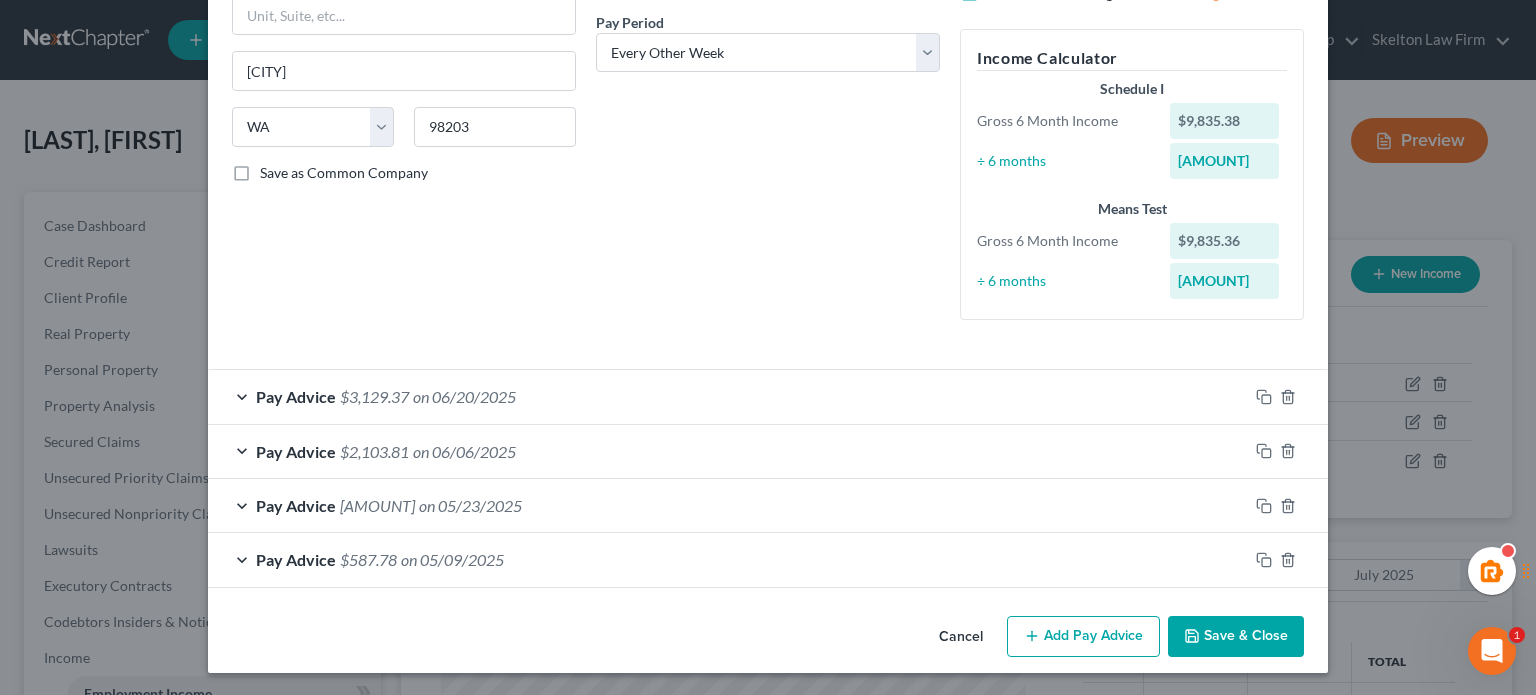 click on "Cancel Add Pay Advice Save & Close" at bounding box center [768, 641] 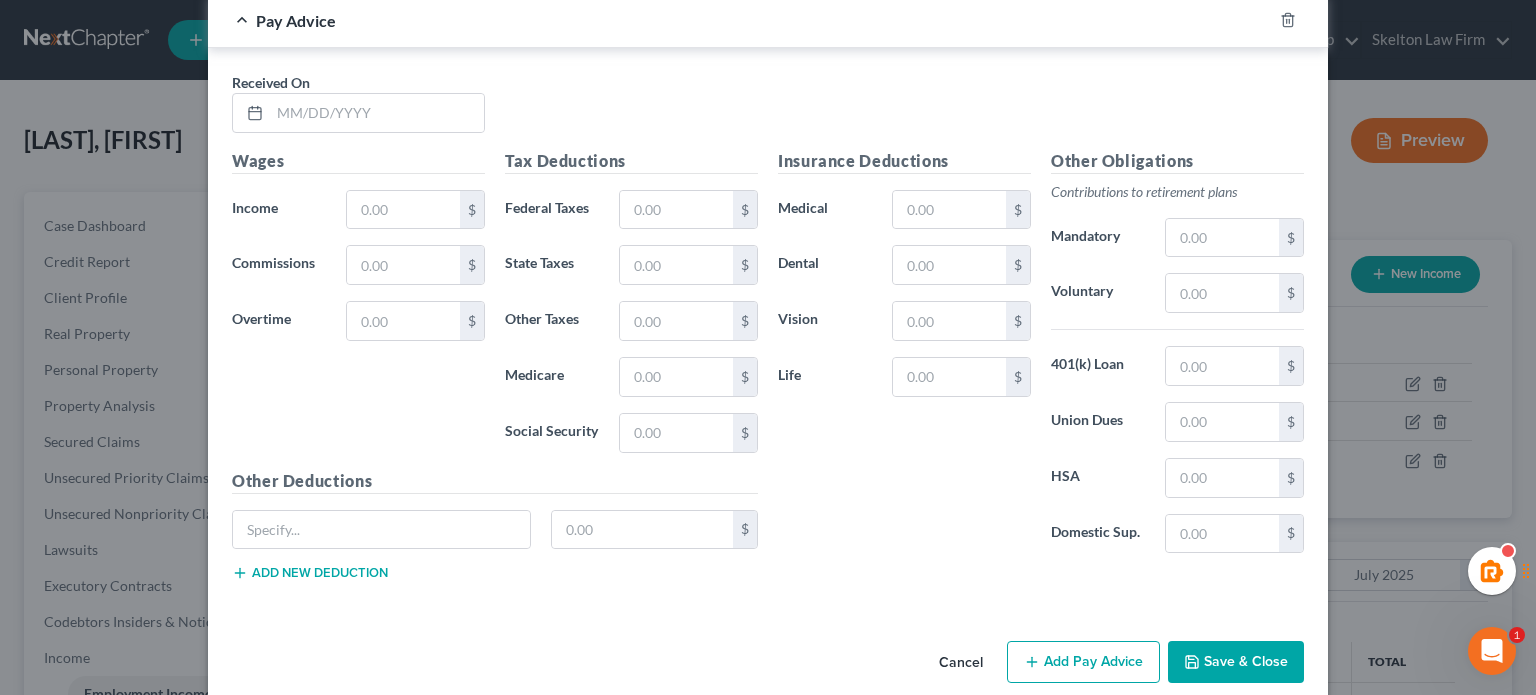scroll, scrollTop: 923, scrollLeft: 0, axis: vertical 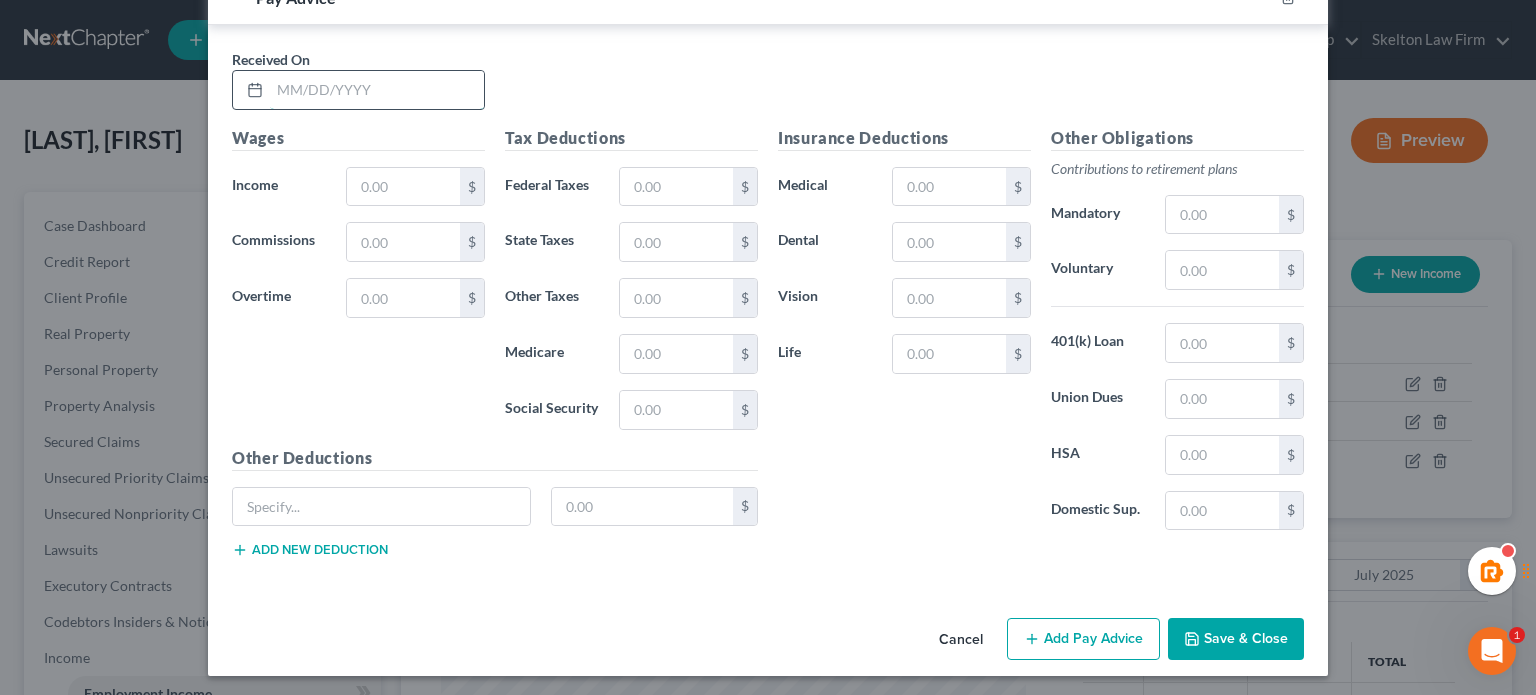 click at bounding box center [377, 90] 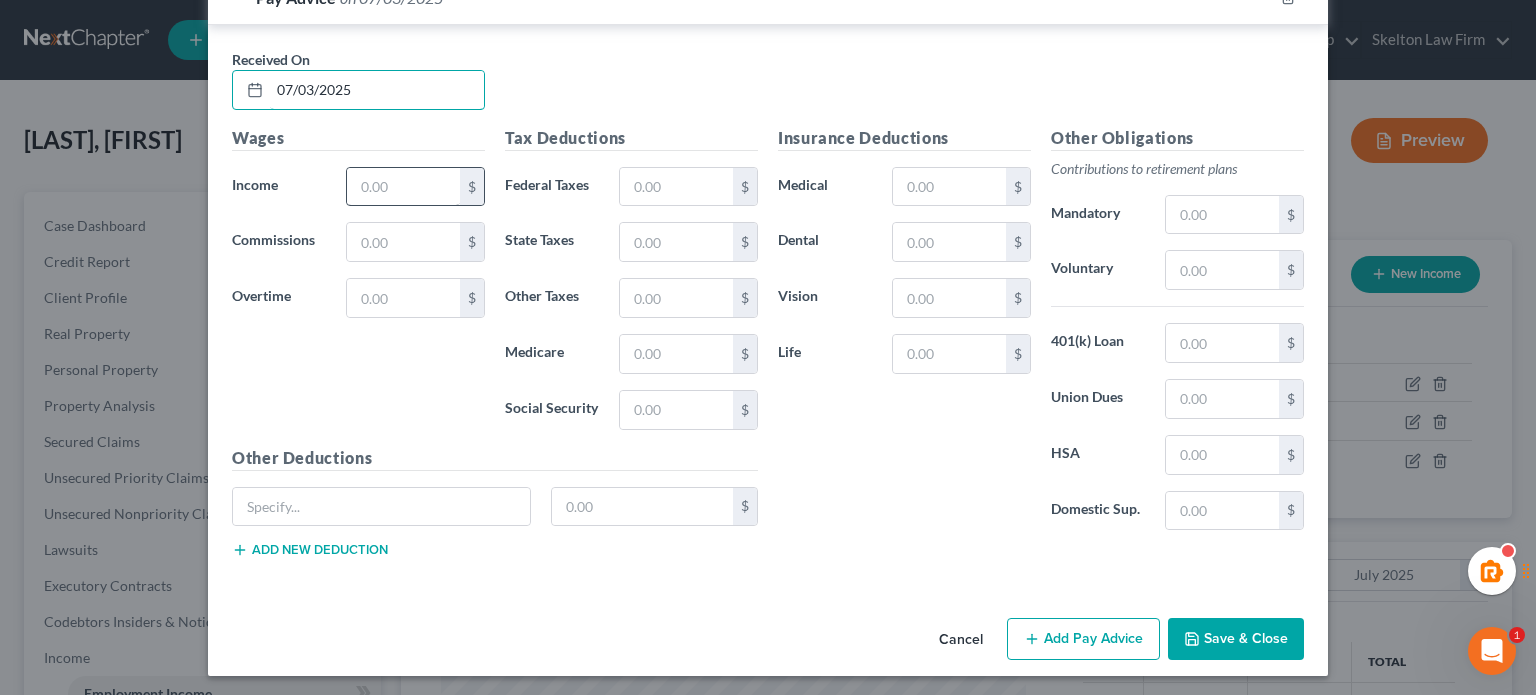 type on "07/03/2025" 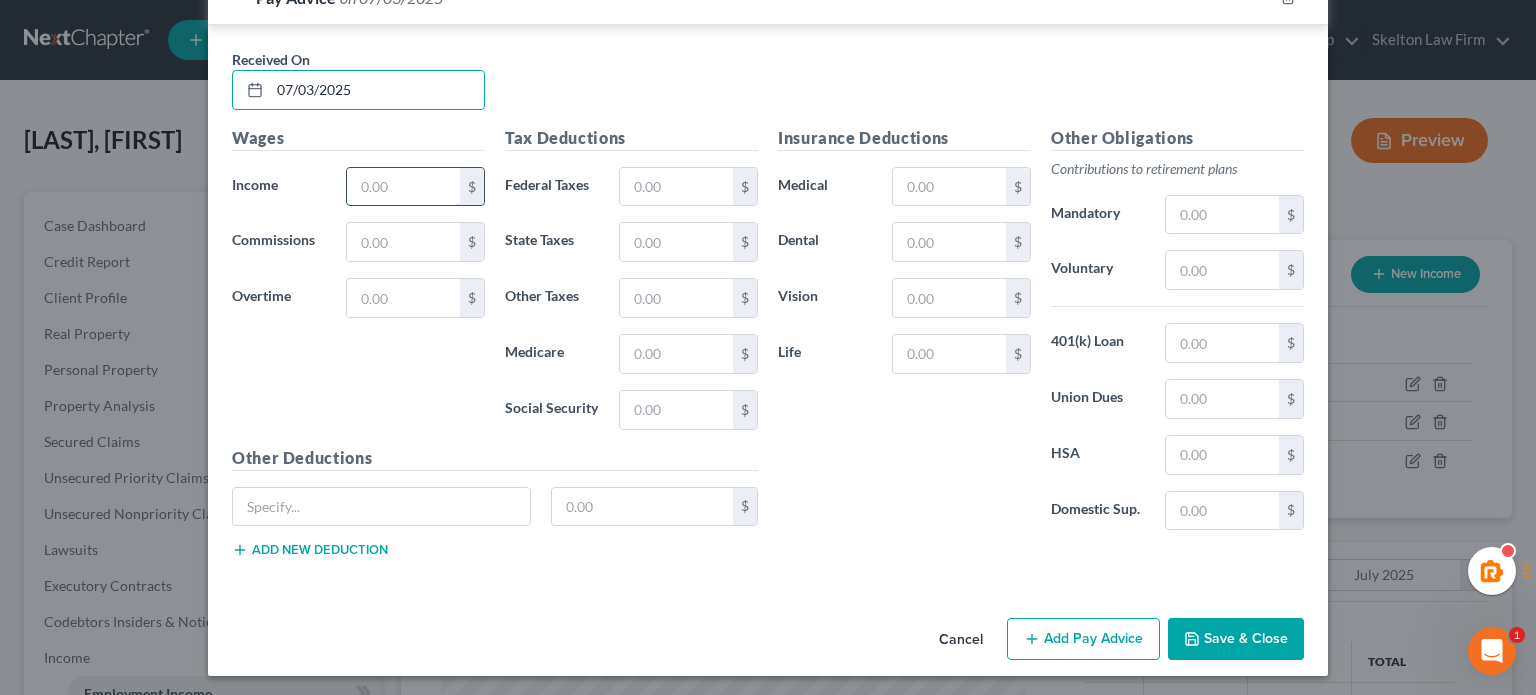 click at bounding box center (403, 187) 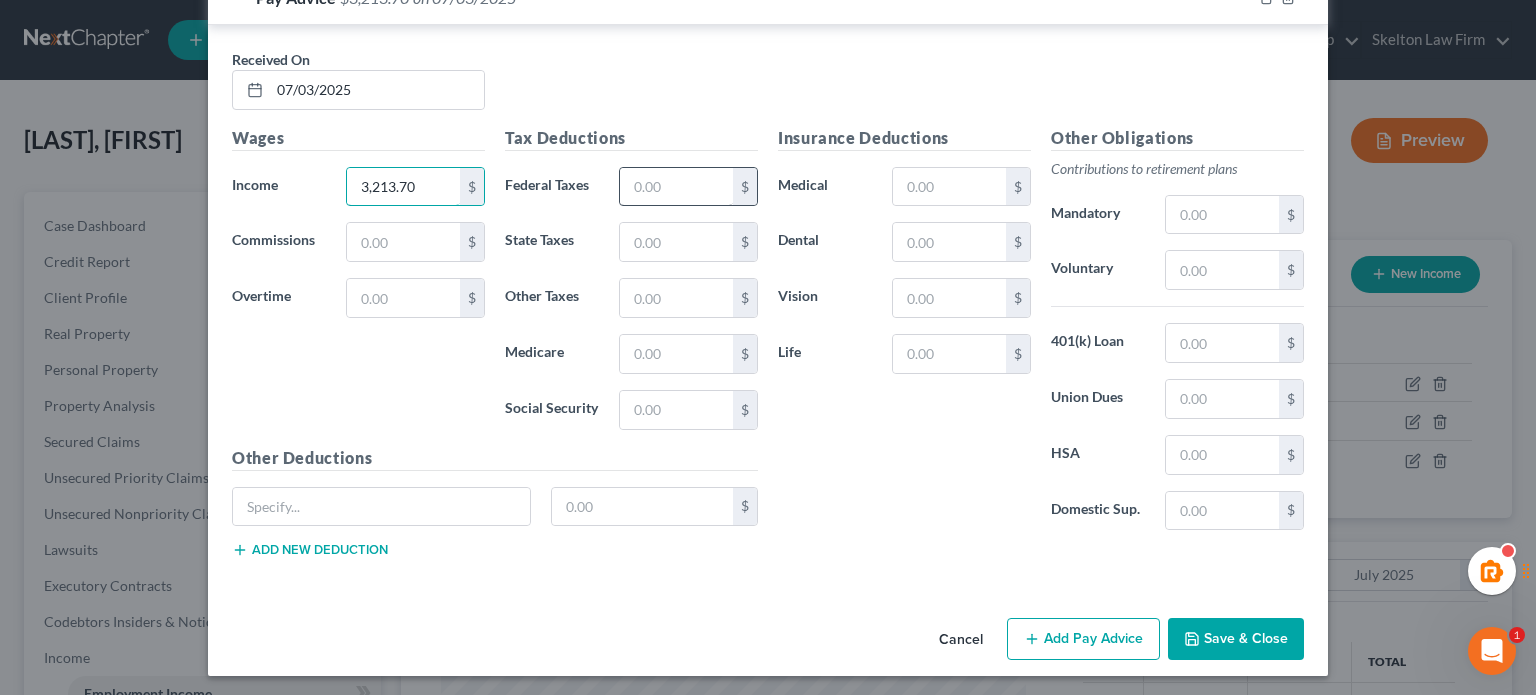 type on "3,213.70" 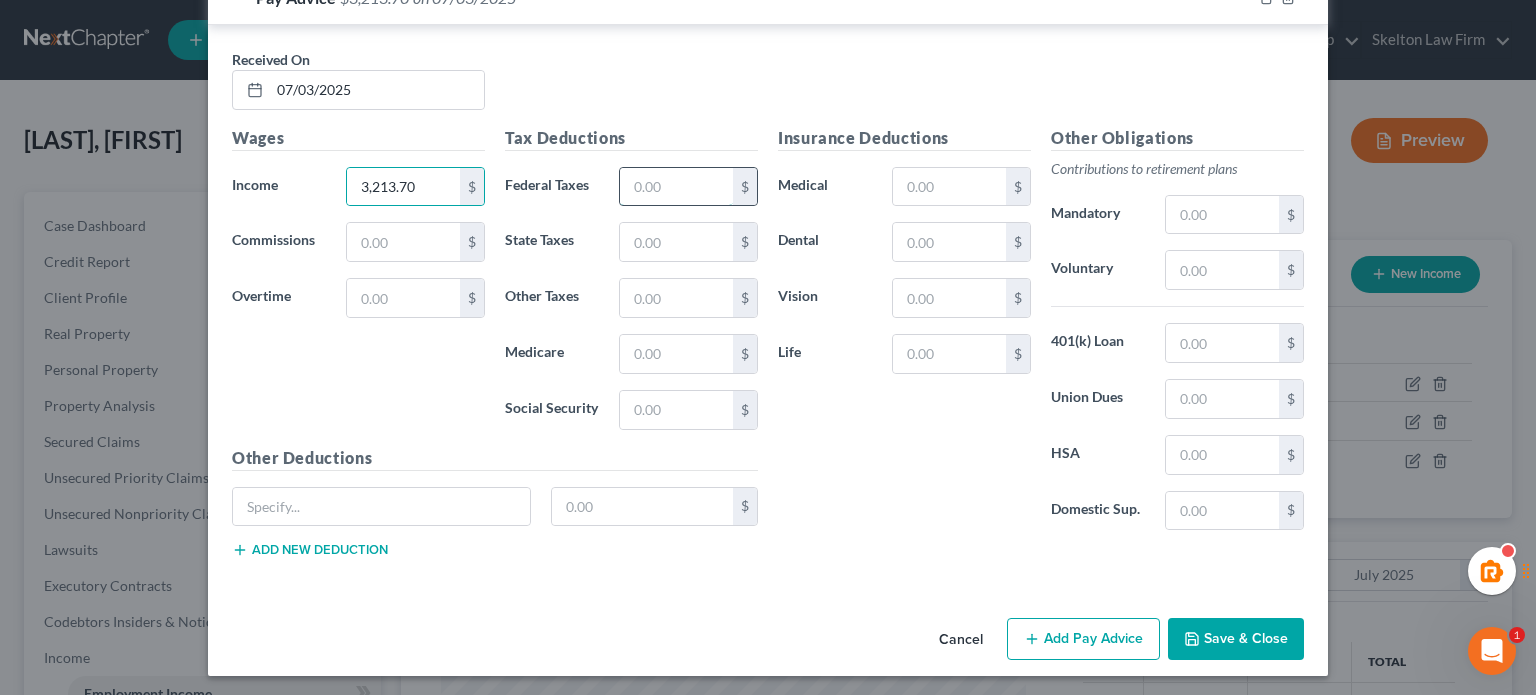 click at bounding box center (676, 187) 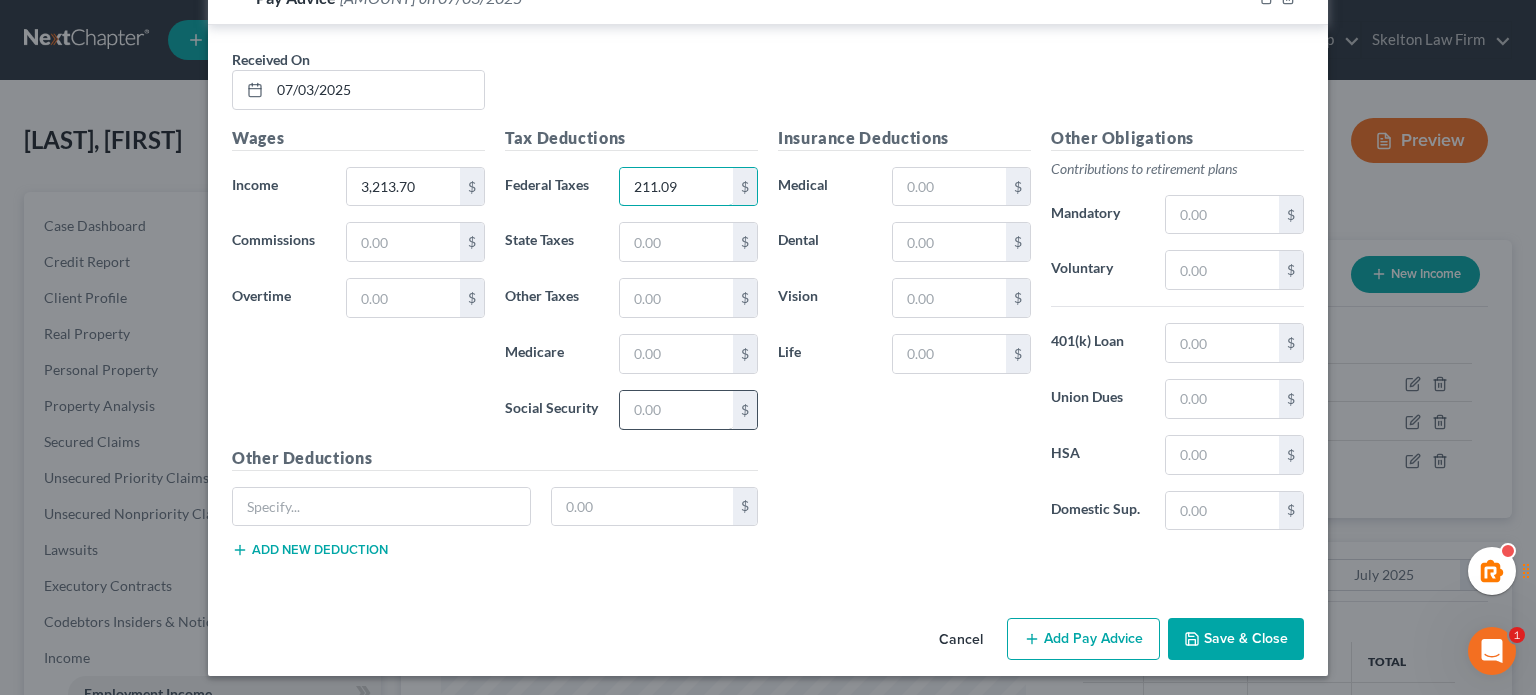 type on "211.09" 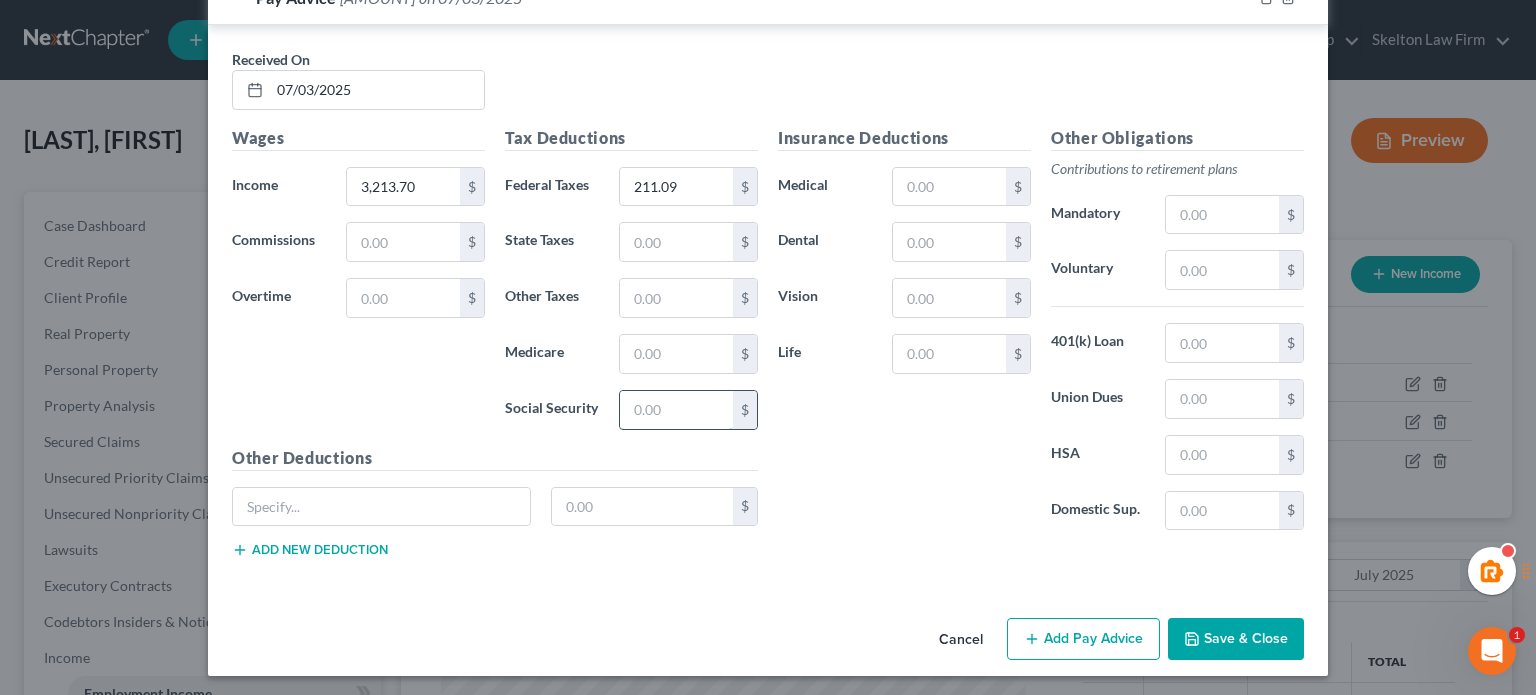 click at bounding box center [676, 410] 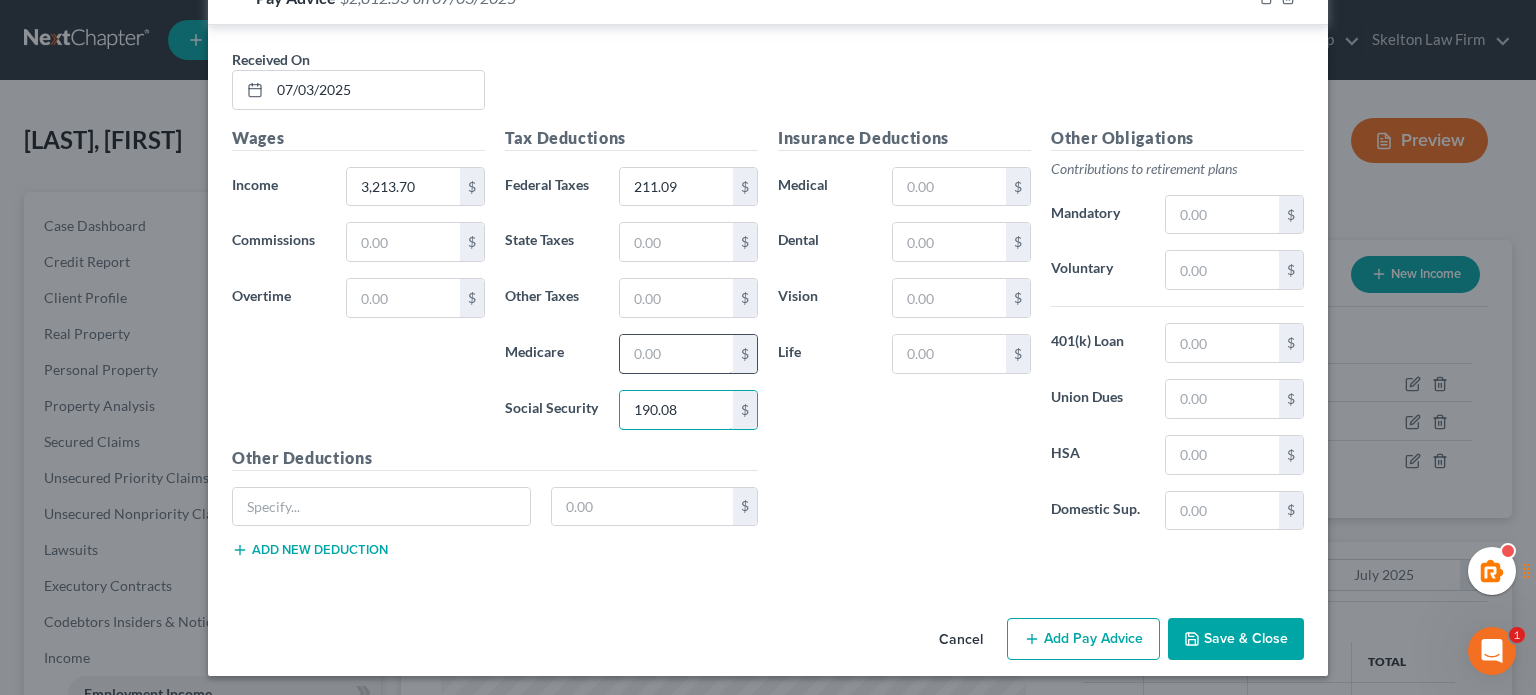 type on "190.08" 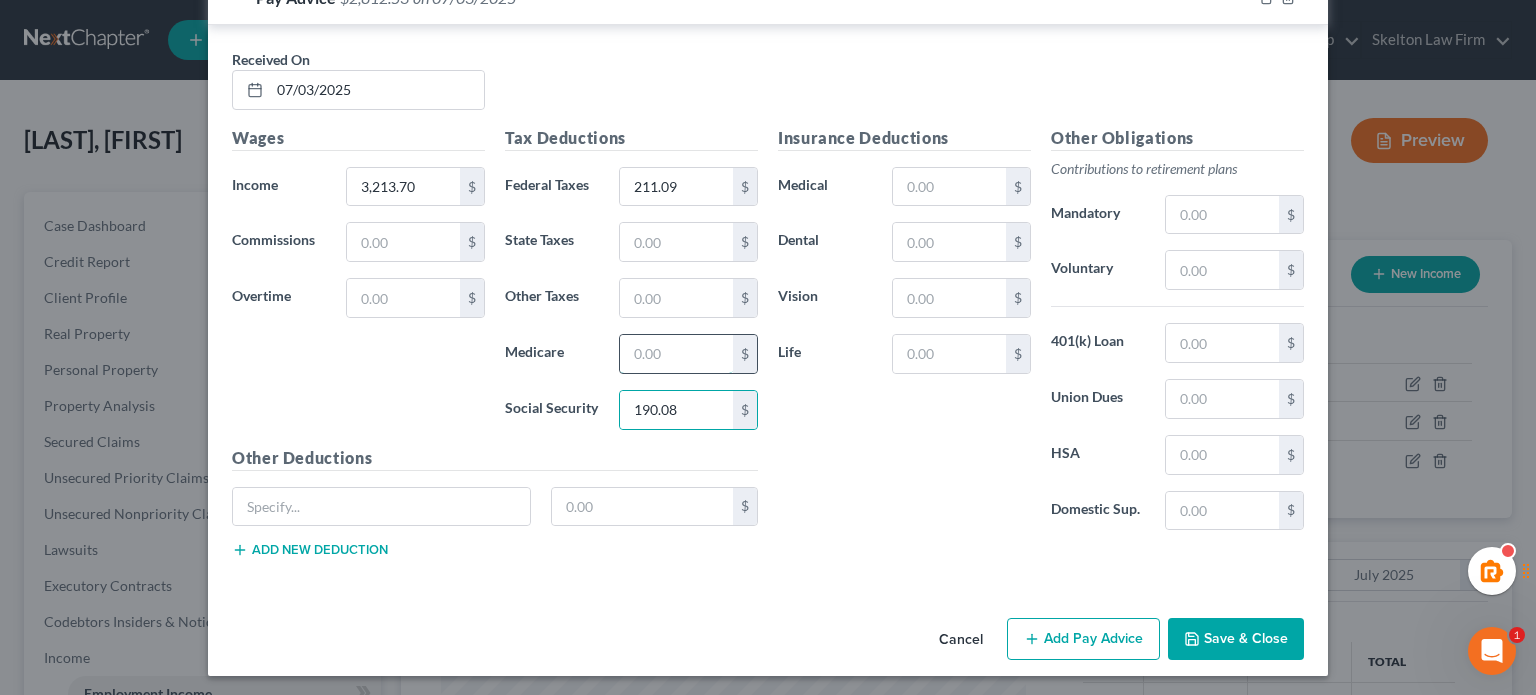 click at bounding box center (676, 354) 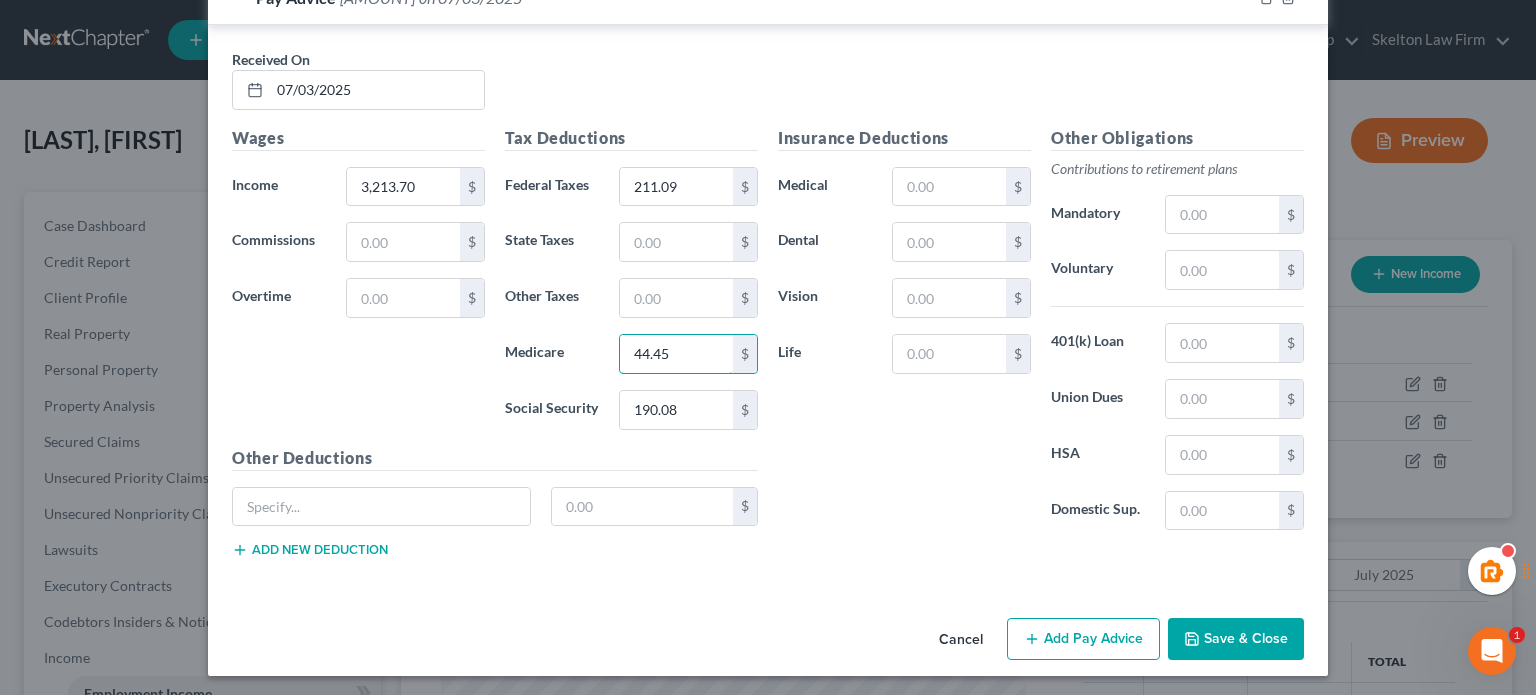 type on "44.45" 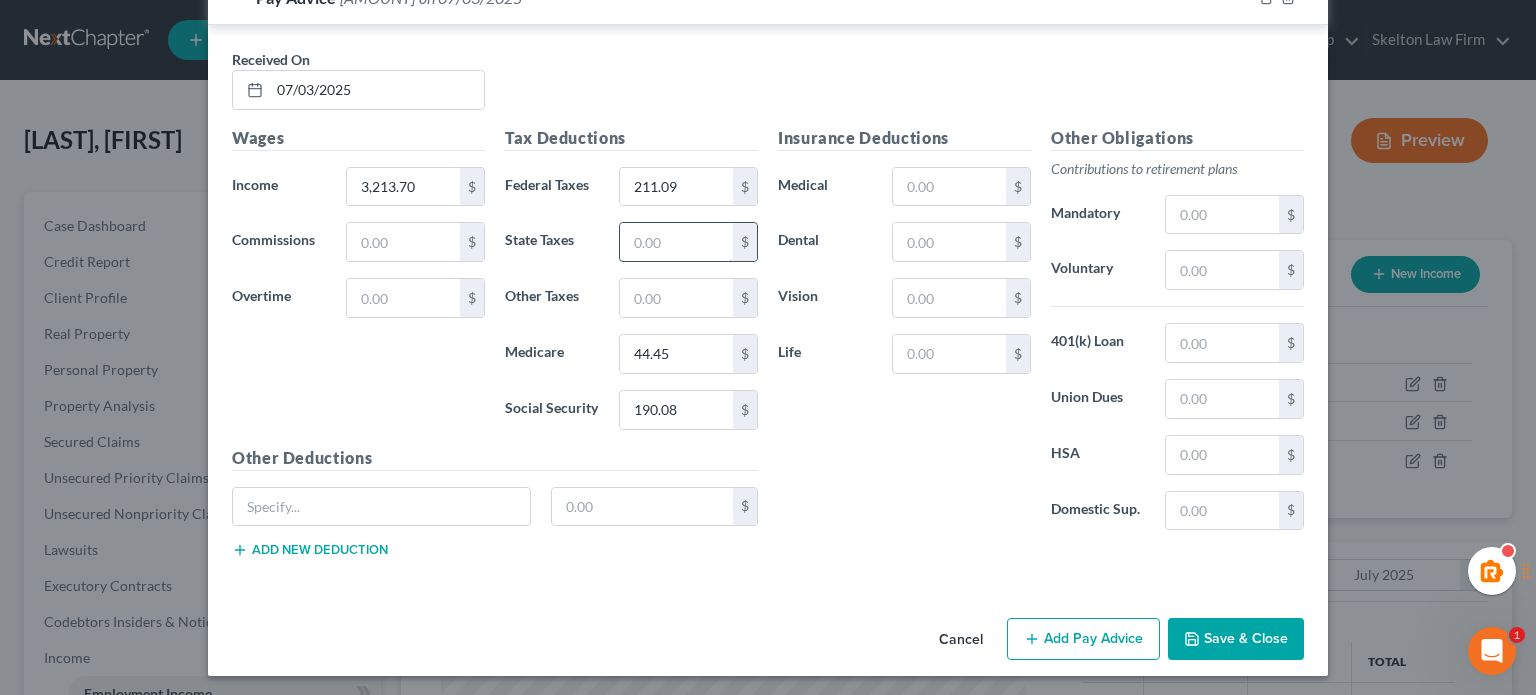 click at bounding box center [676, 242] 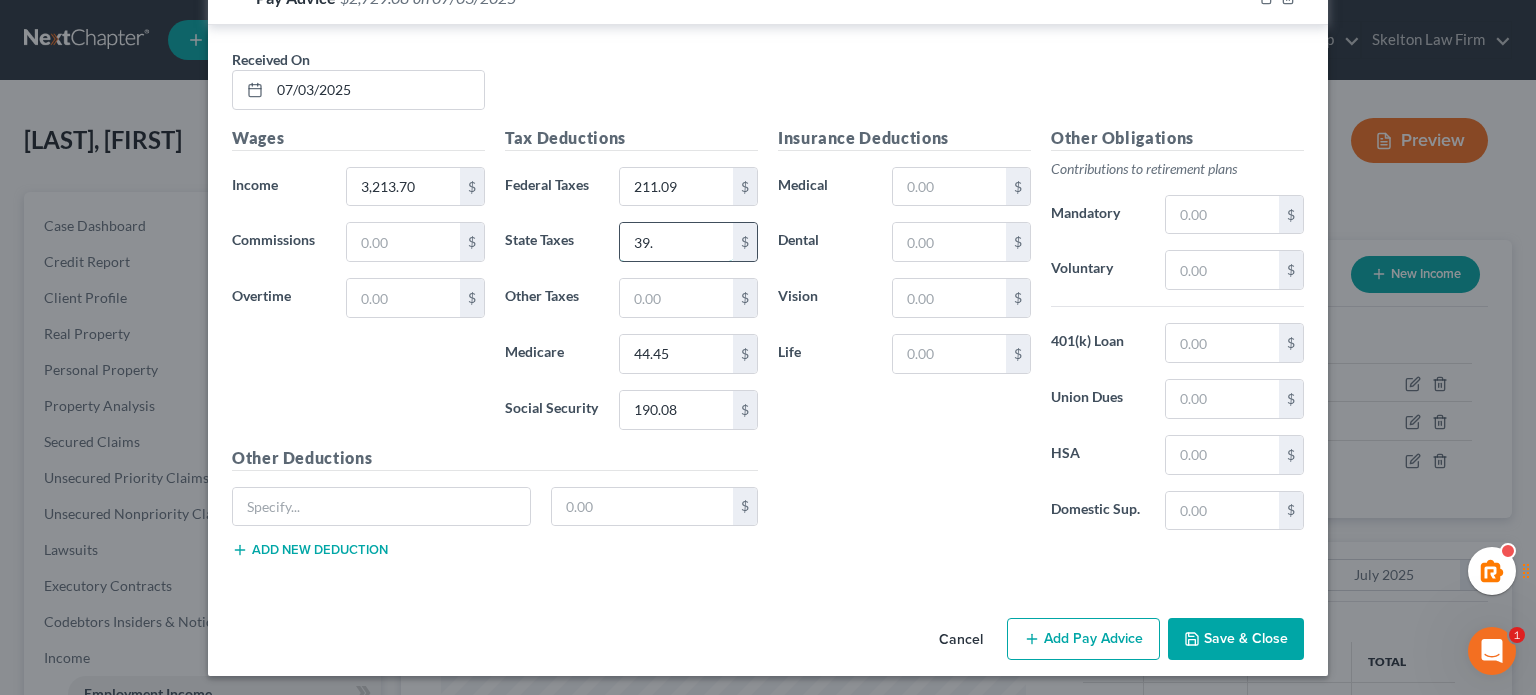 click on "39." at bounding box center [676, 242] 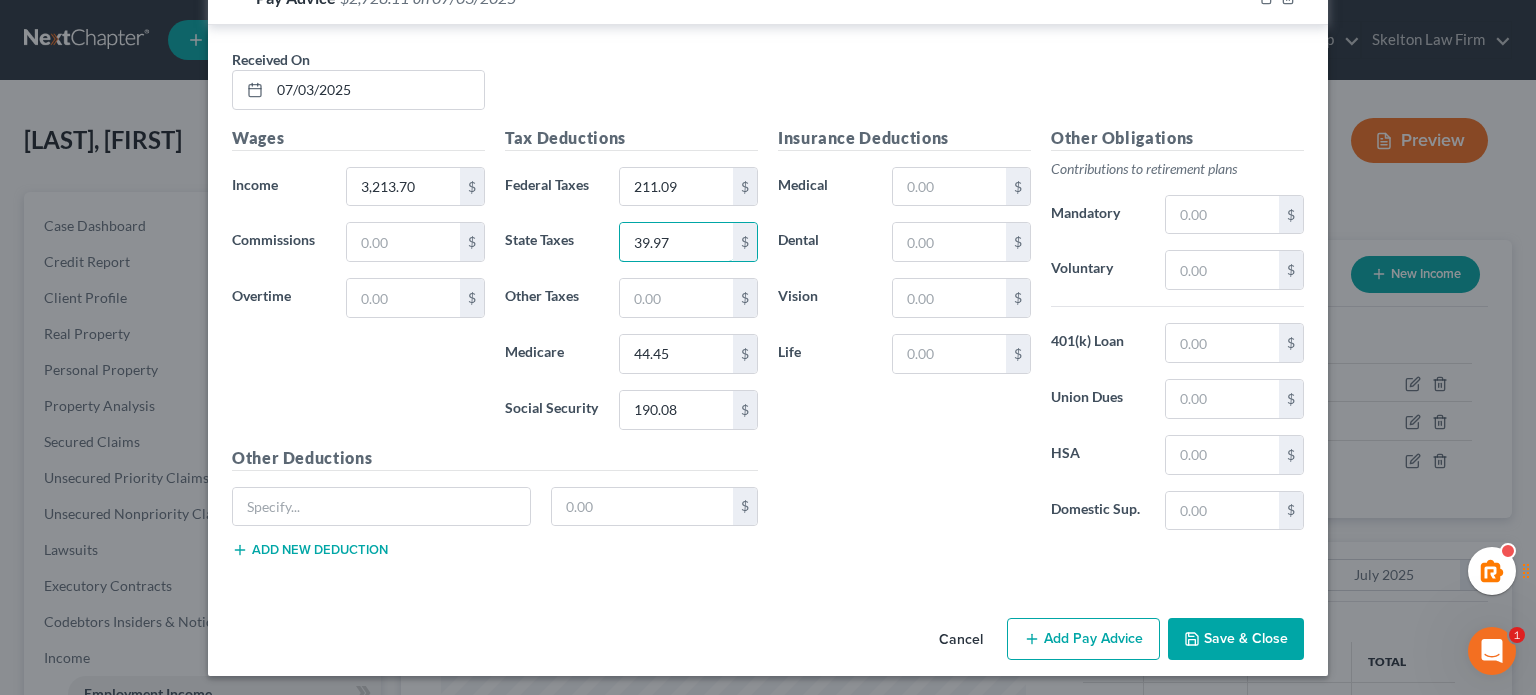 type on "39.97" 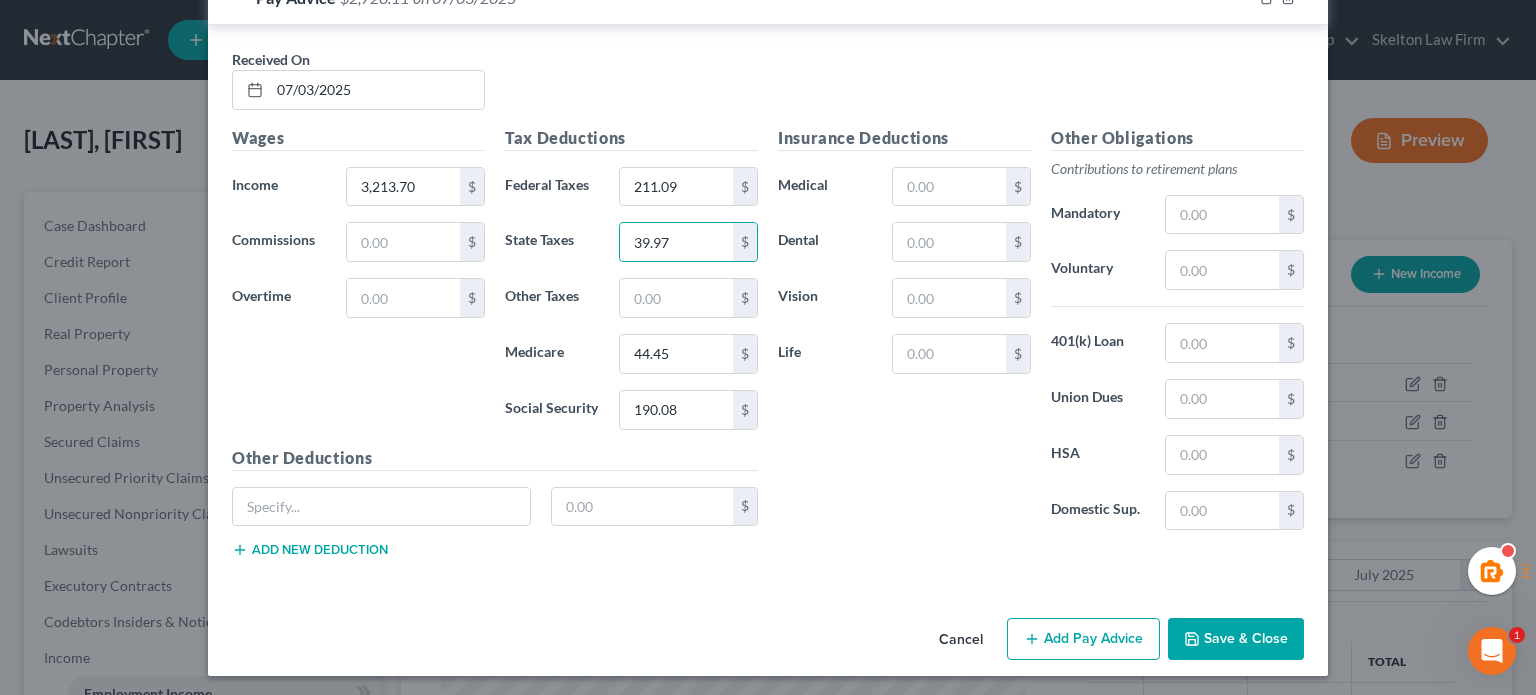 click on "Insurance Deductions Medical $ Dental $ Vision $ Life $ Other Obligations Contributions to retirement plans Mandatory $ Voluntary $ 401(k) Loan $ Union Dues $ HSA $ Domestic Sup. $" at bounding box center [1041, 350] 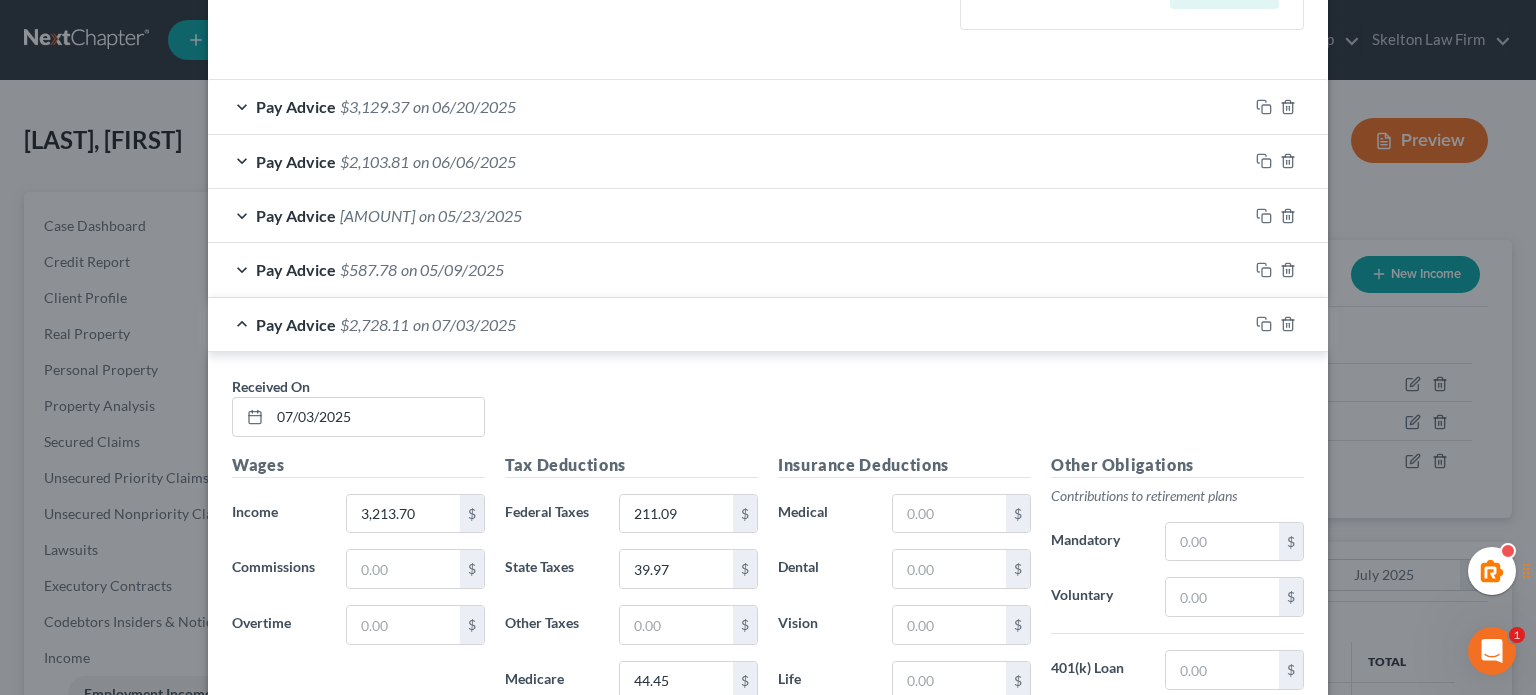 scroll, scrollTop: 589, scrollLeft: 0, axis: vertical 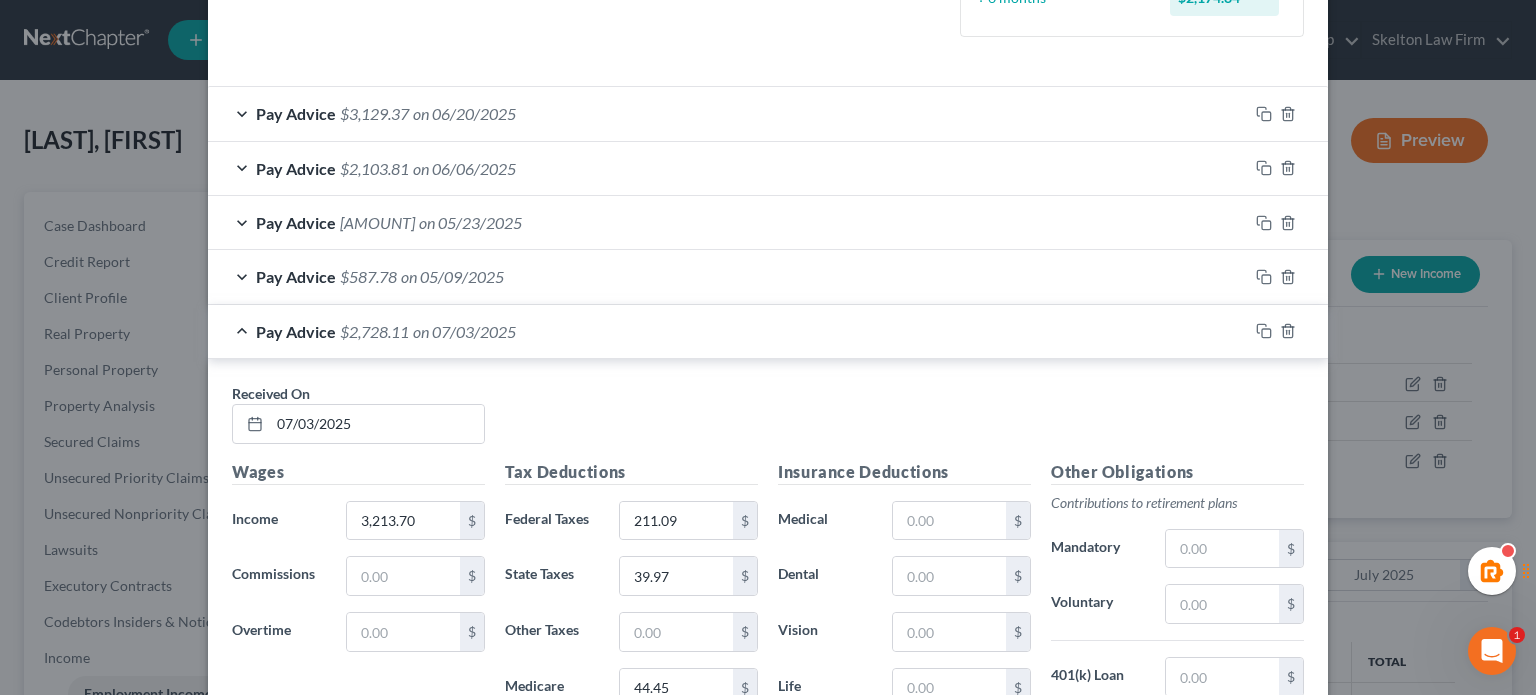 click on "Received On
*
[DATE]" at bounding box center (768, 421) 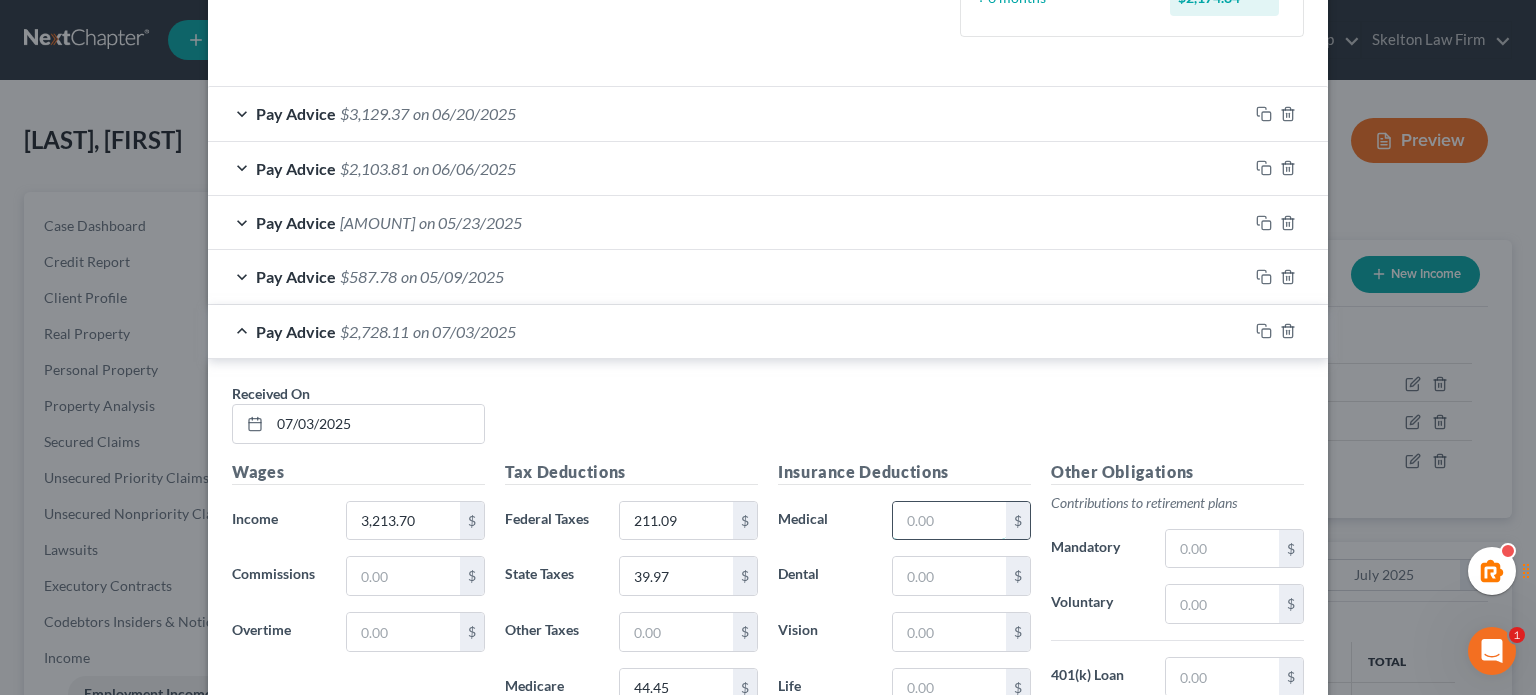 click at bounding box center [949, 521] 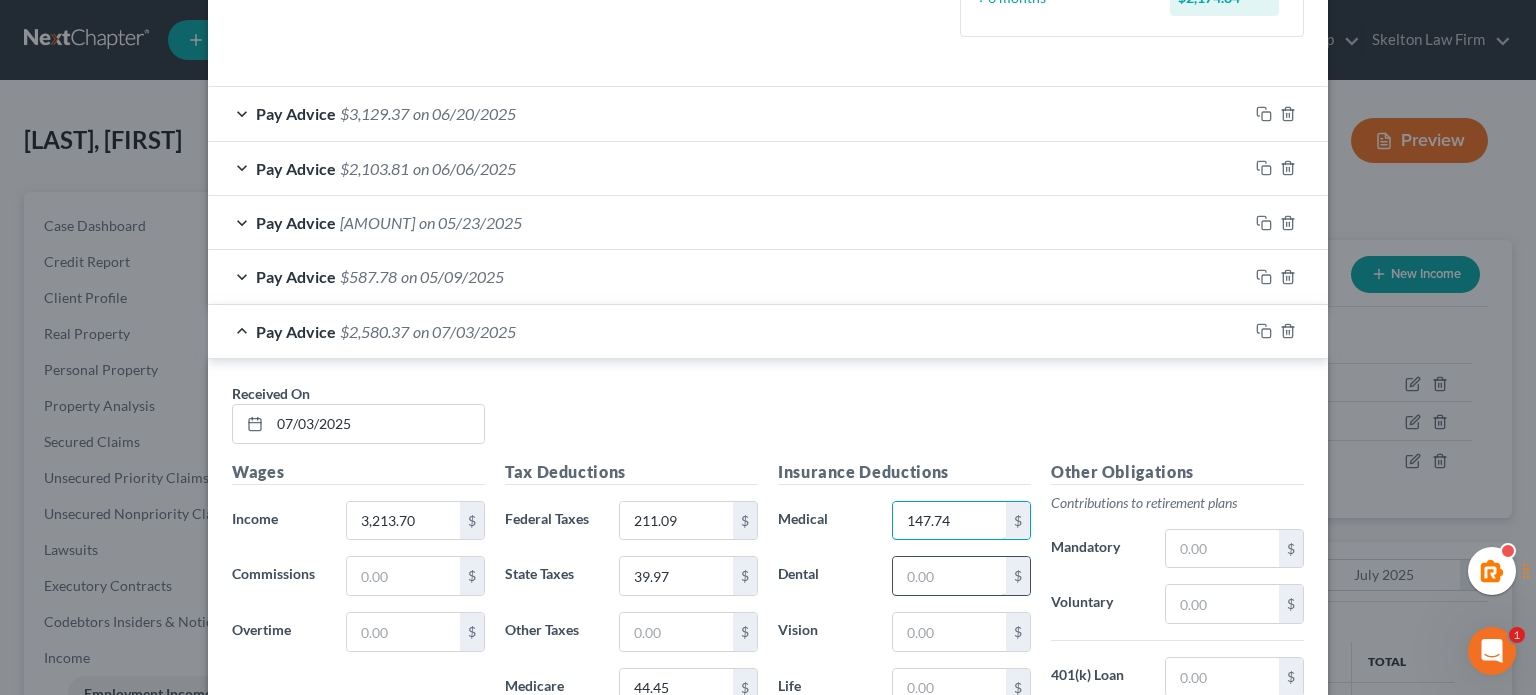 type on "147.74" 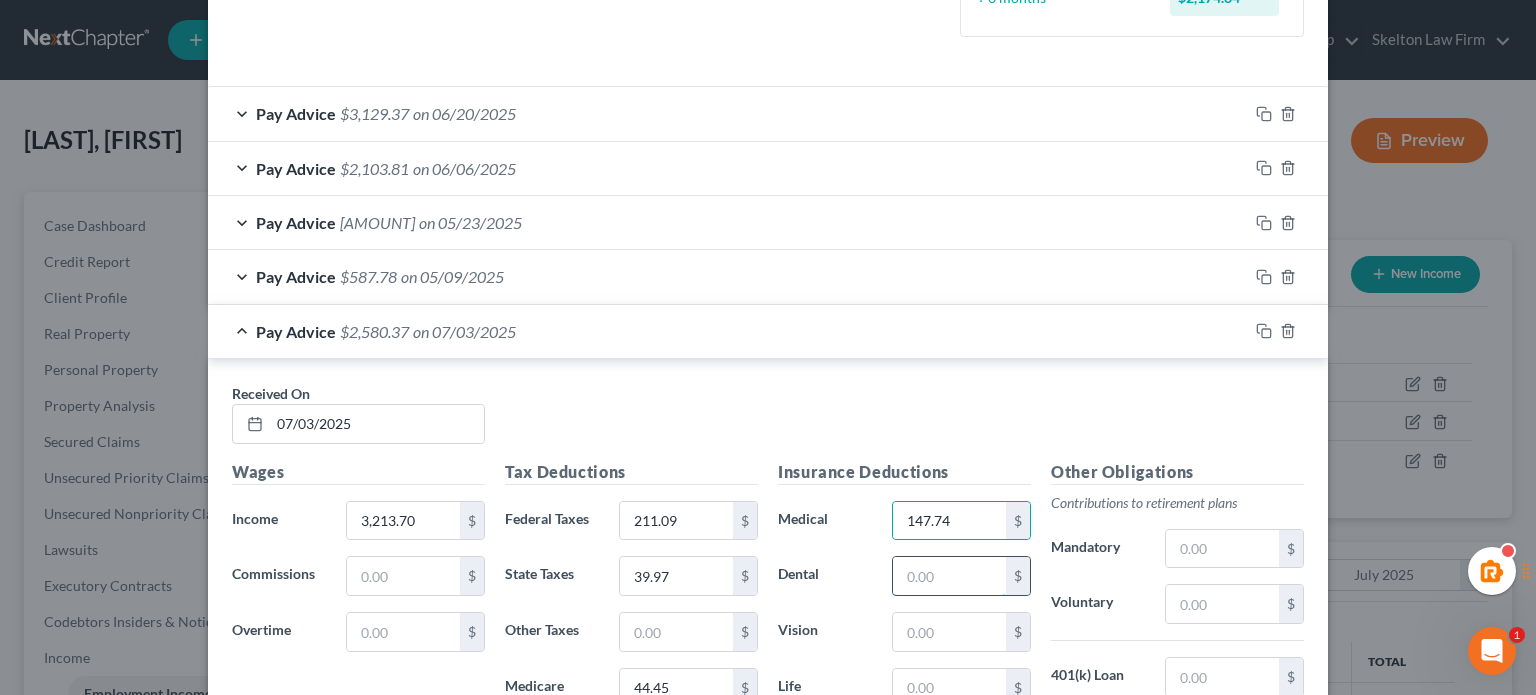 drag, startPoint x: 942, startPoint y: 582, endPoint x: 956, endPoint y: 573, distance: 16.643316 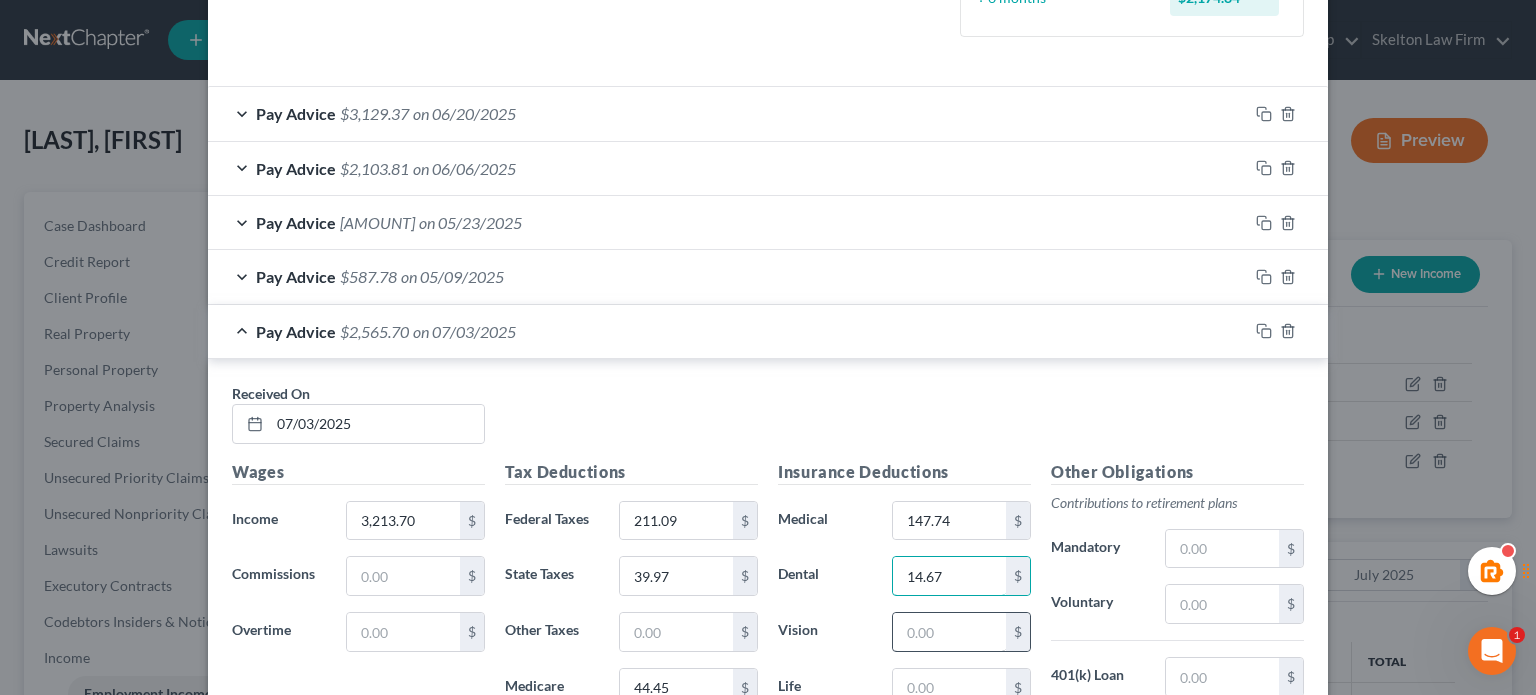type on "14.67" 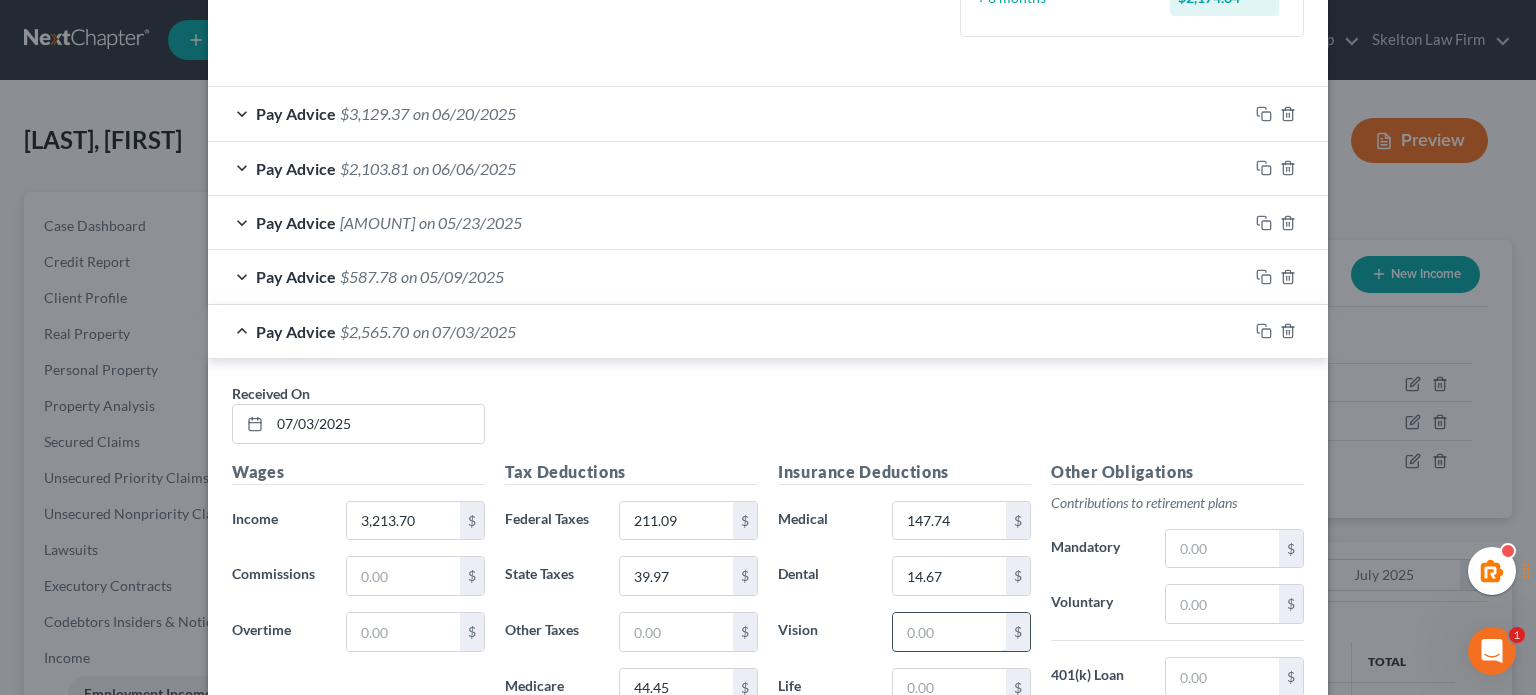 click at bounding box center (949, 632) 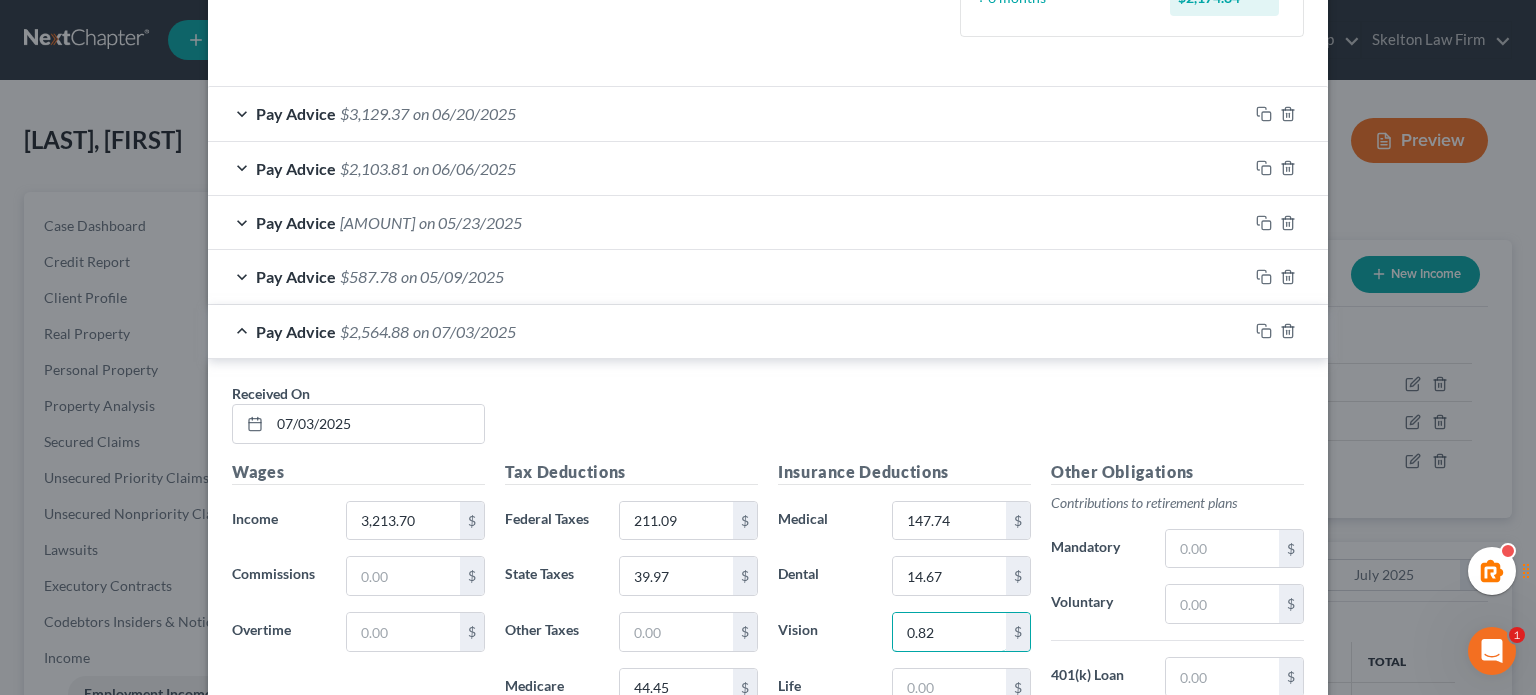 scroll, scrollTop: 923, scrollLeft: 0, axis: vertical 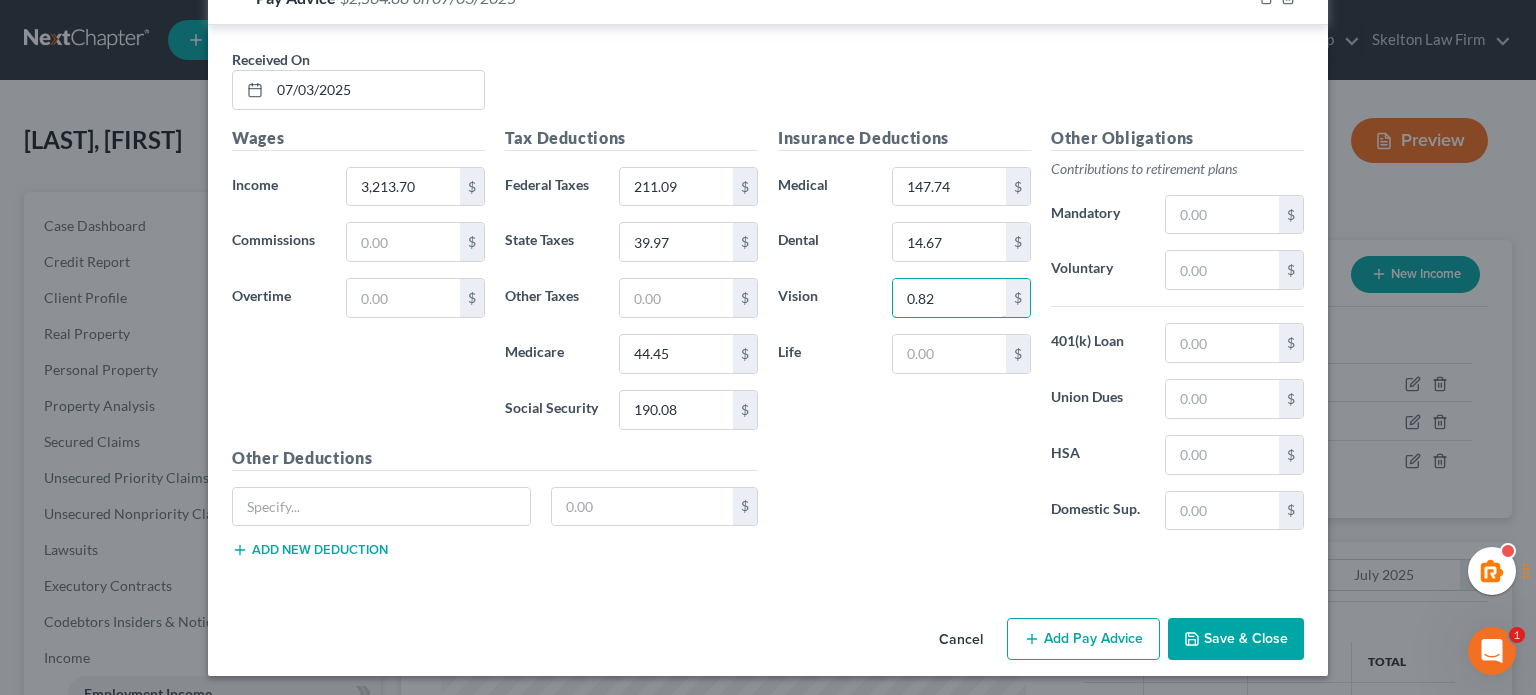type on "0.82" 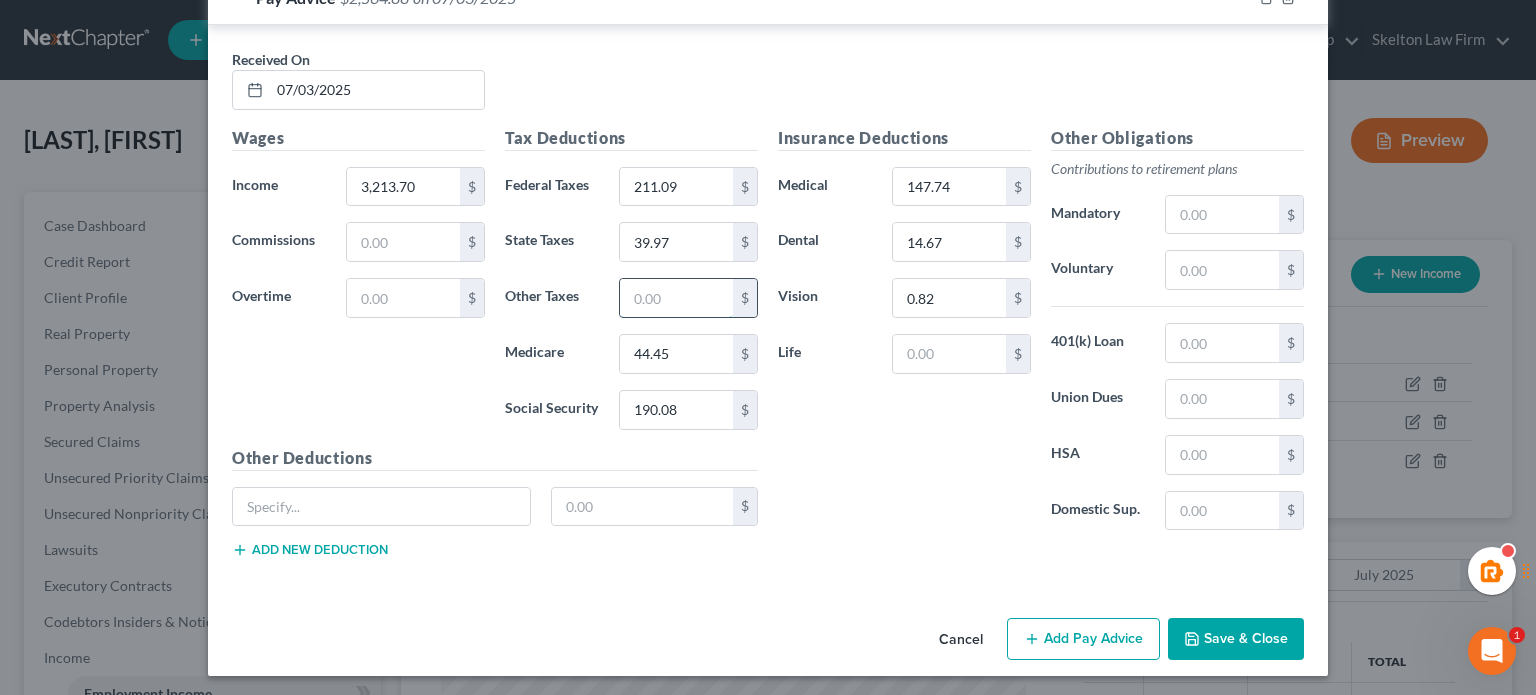 click at bounding box center (676, 298) 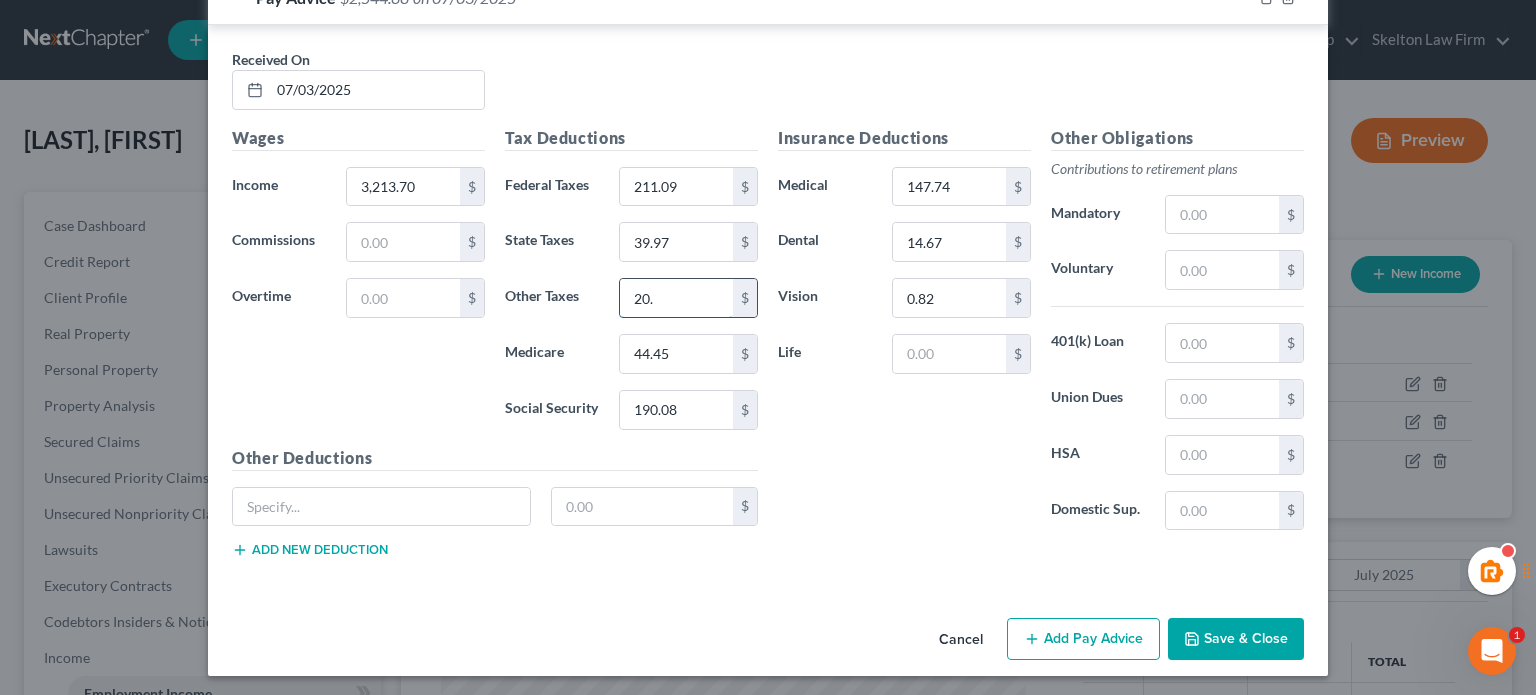 click on "20." at bounding box center (676, 298) 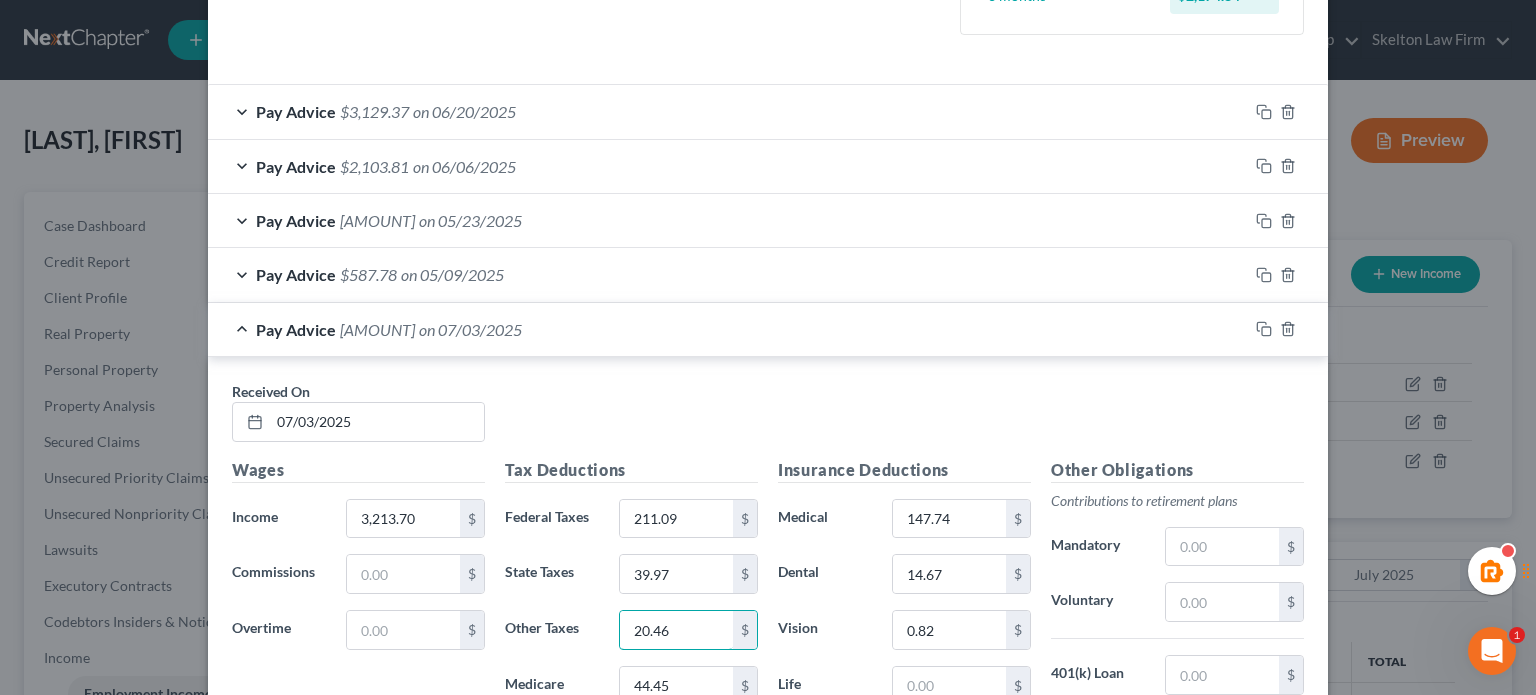 scroll, scrollTop: 589, scrollLeft: 0, axis: vertical 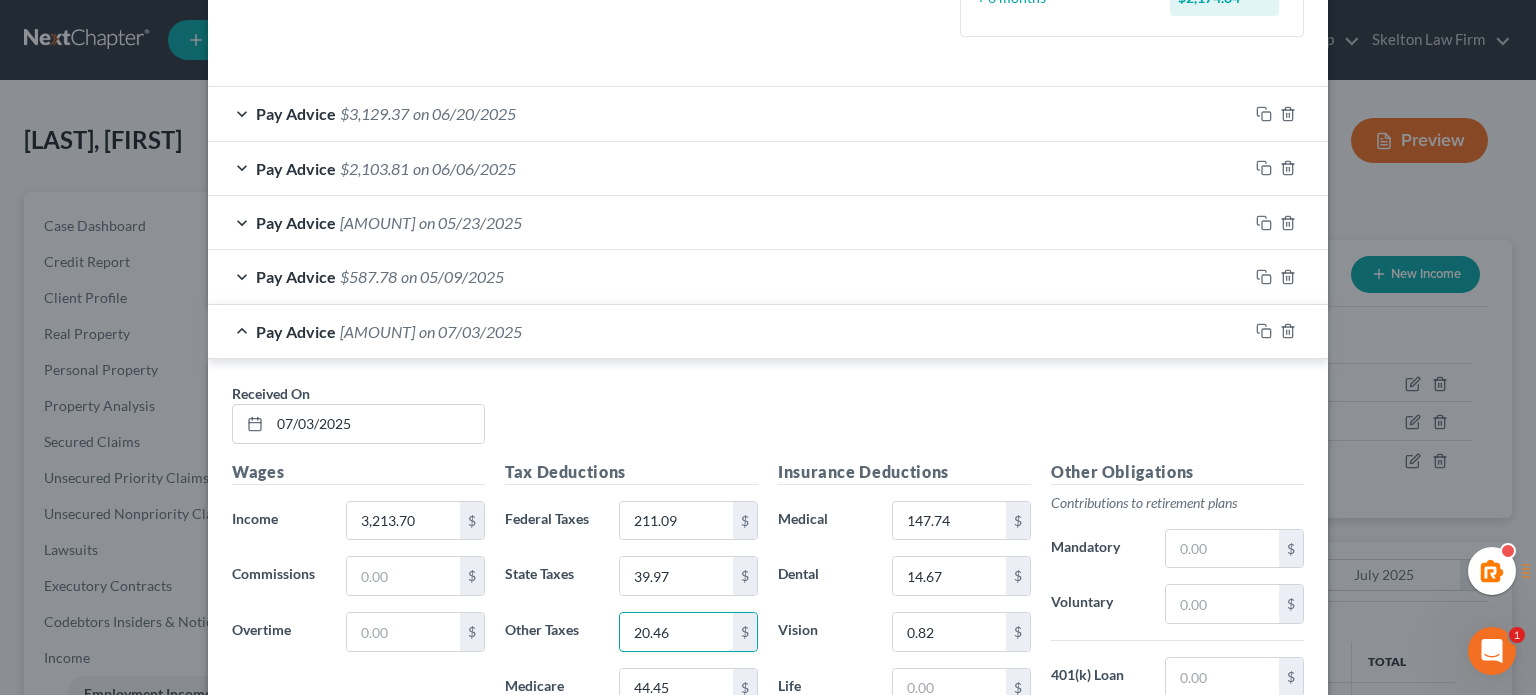 type on "20.46" 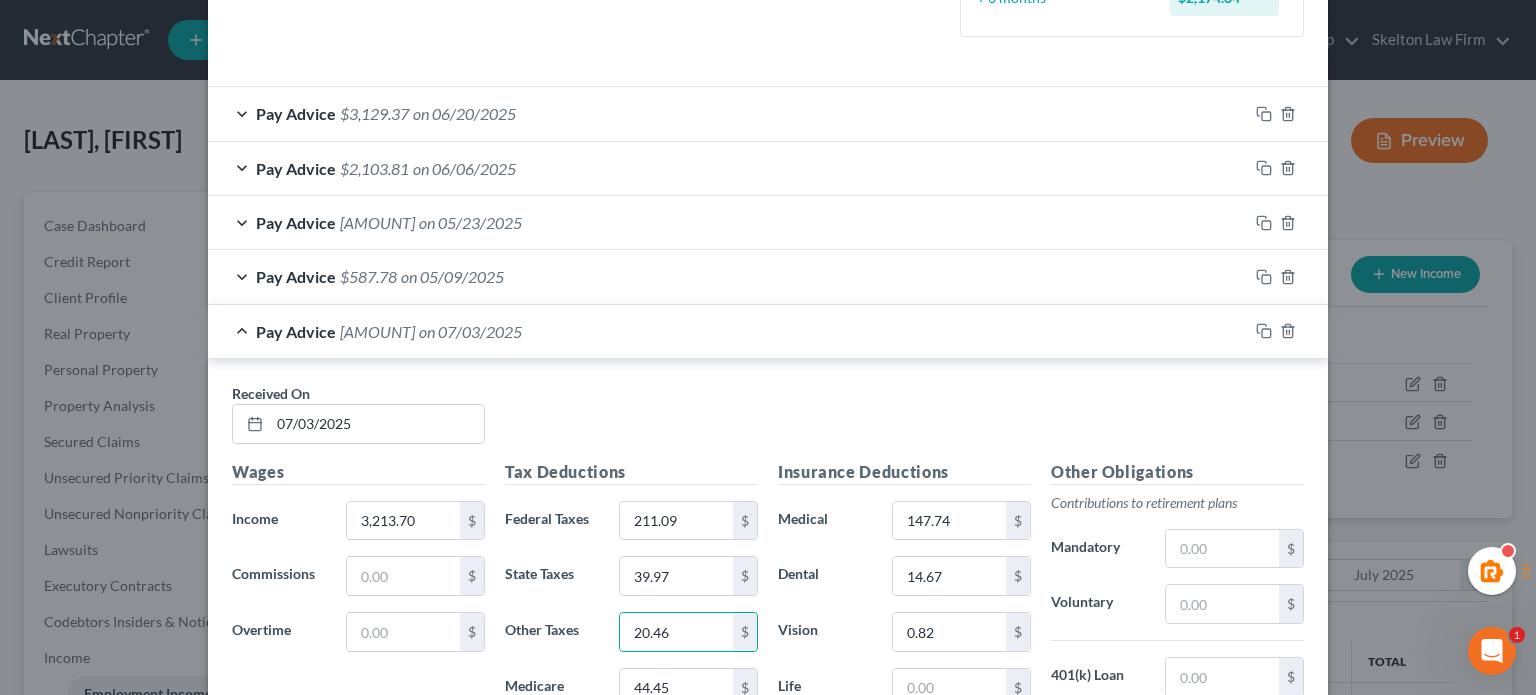 click on "Pay Advice $[AMOUNT] on [DATE]" at bounding box center [728, 113] 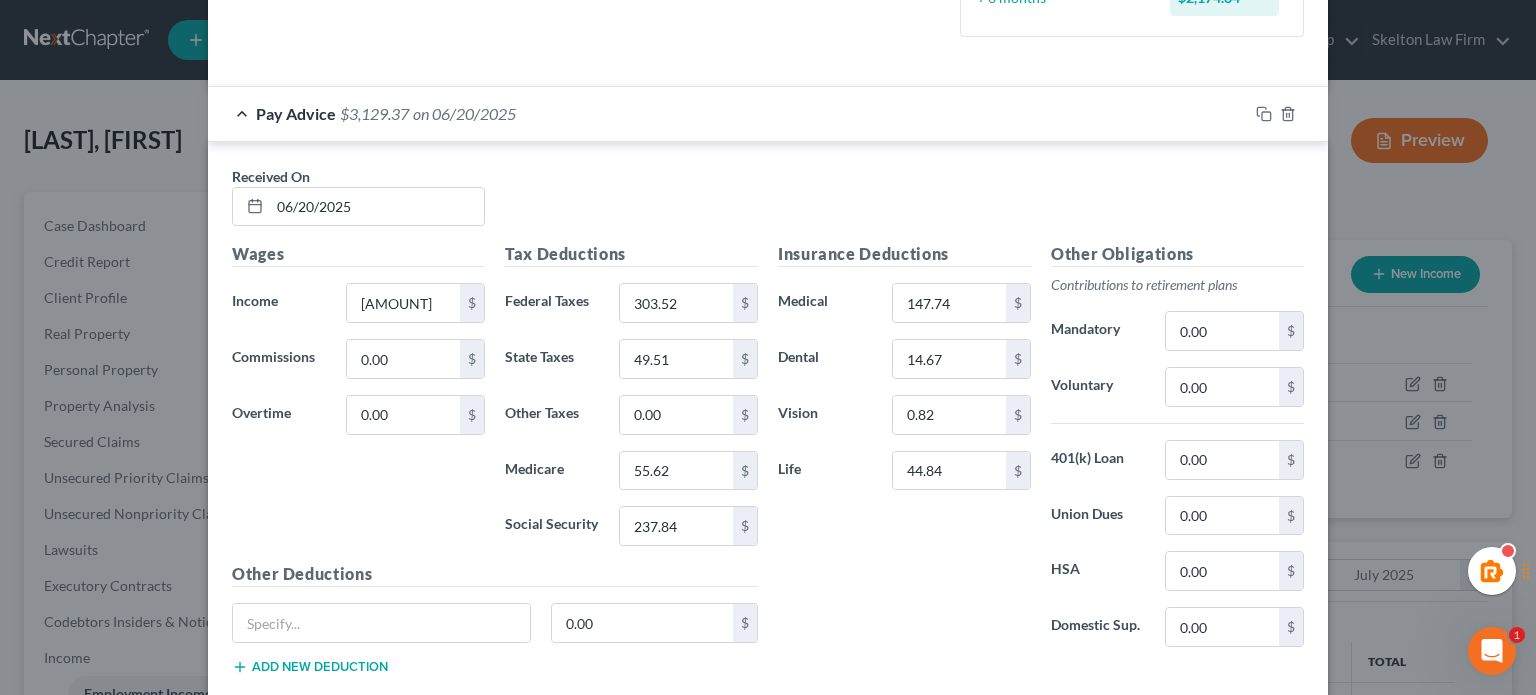 click on "Pay Advice $[AMOUNT] on [DATE]" at bounding box center [728, 113] 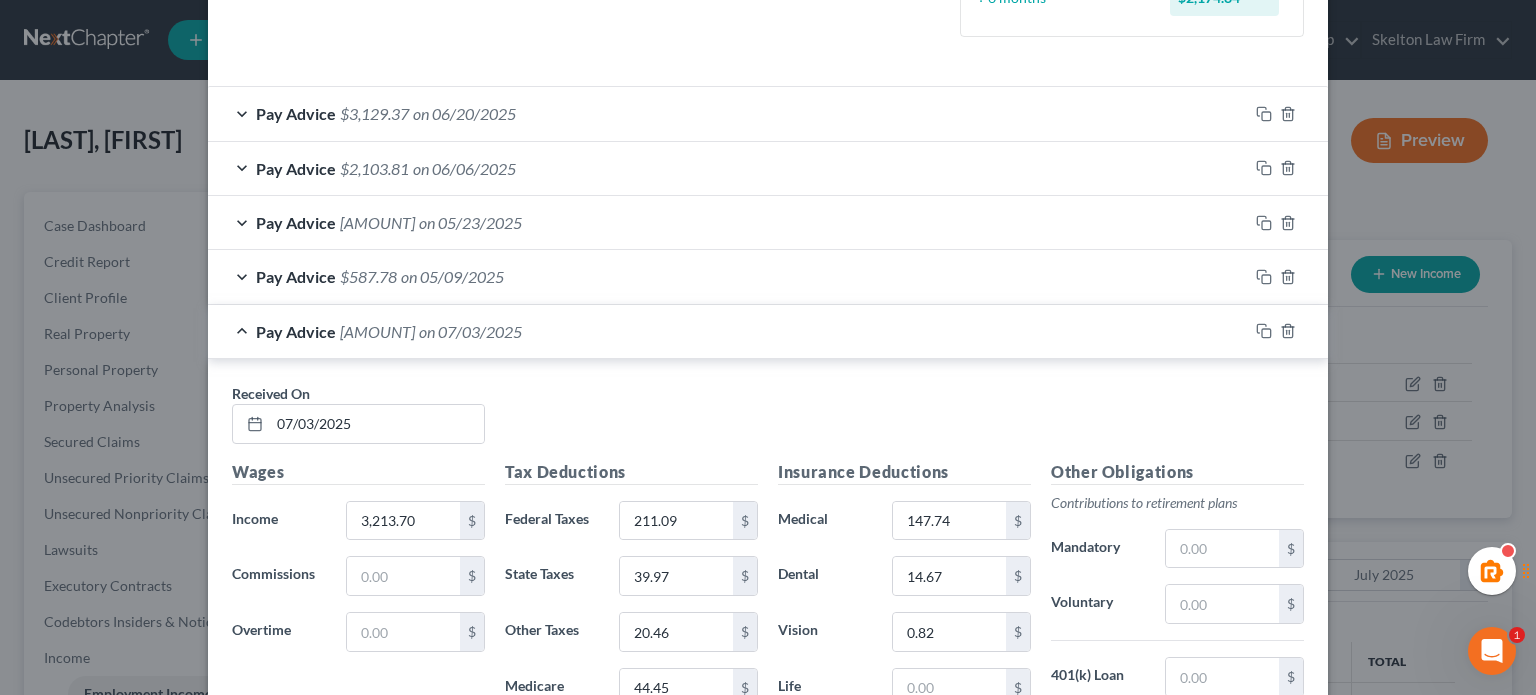 scroll, scrollTop: 923, scrollLeft: 0, axis: vertical 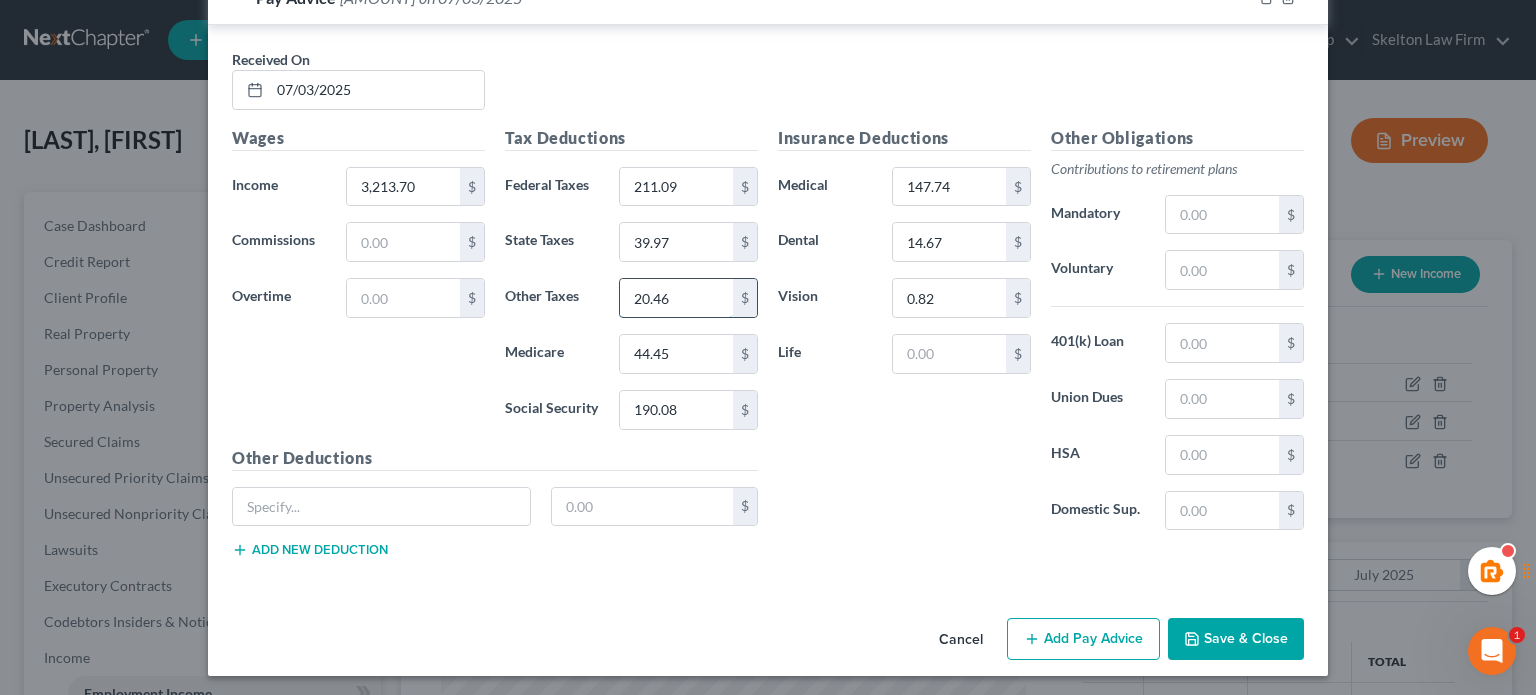 click on "20.46" at bounding box center [676, 298] 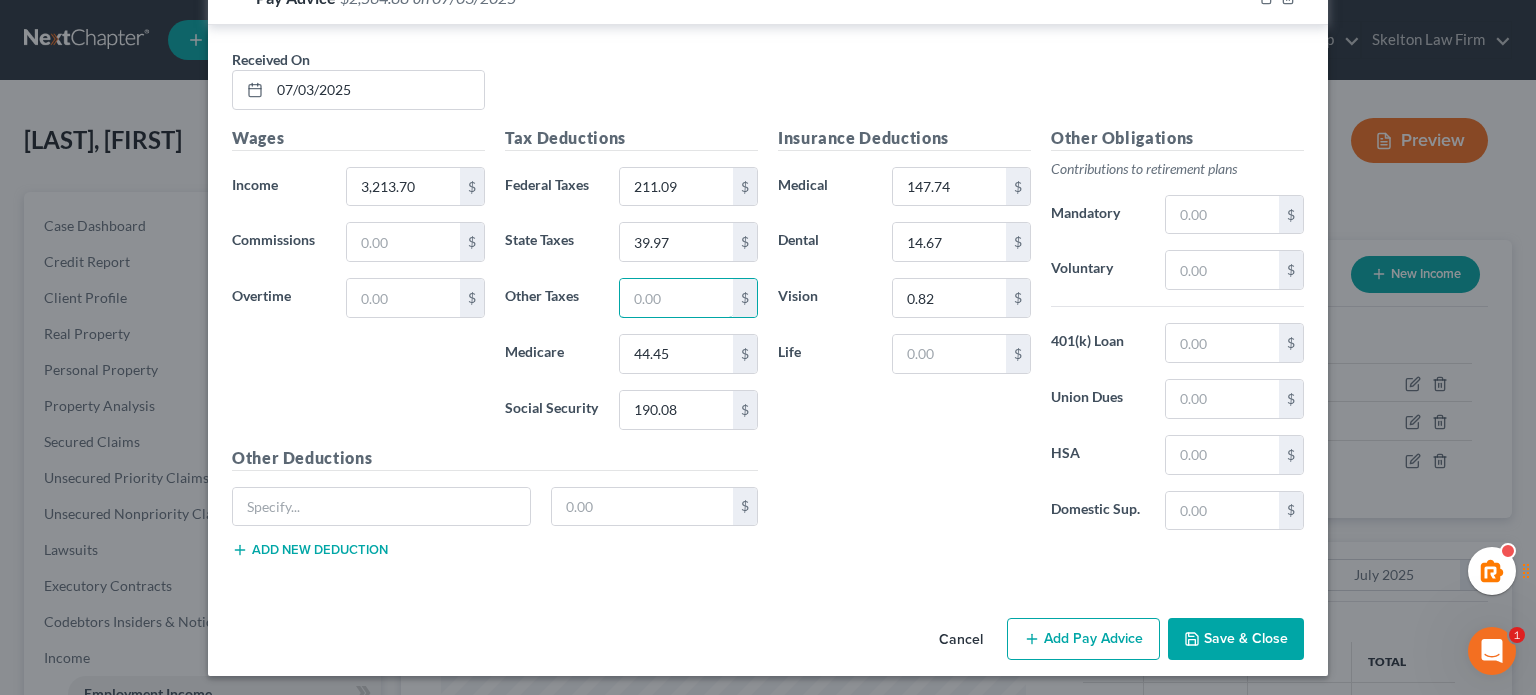 type 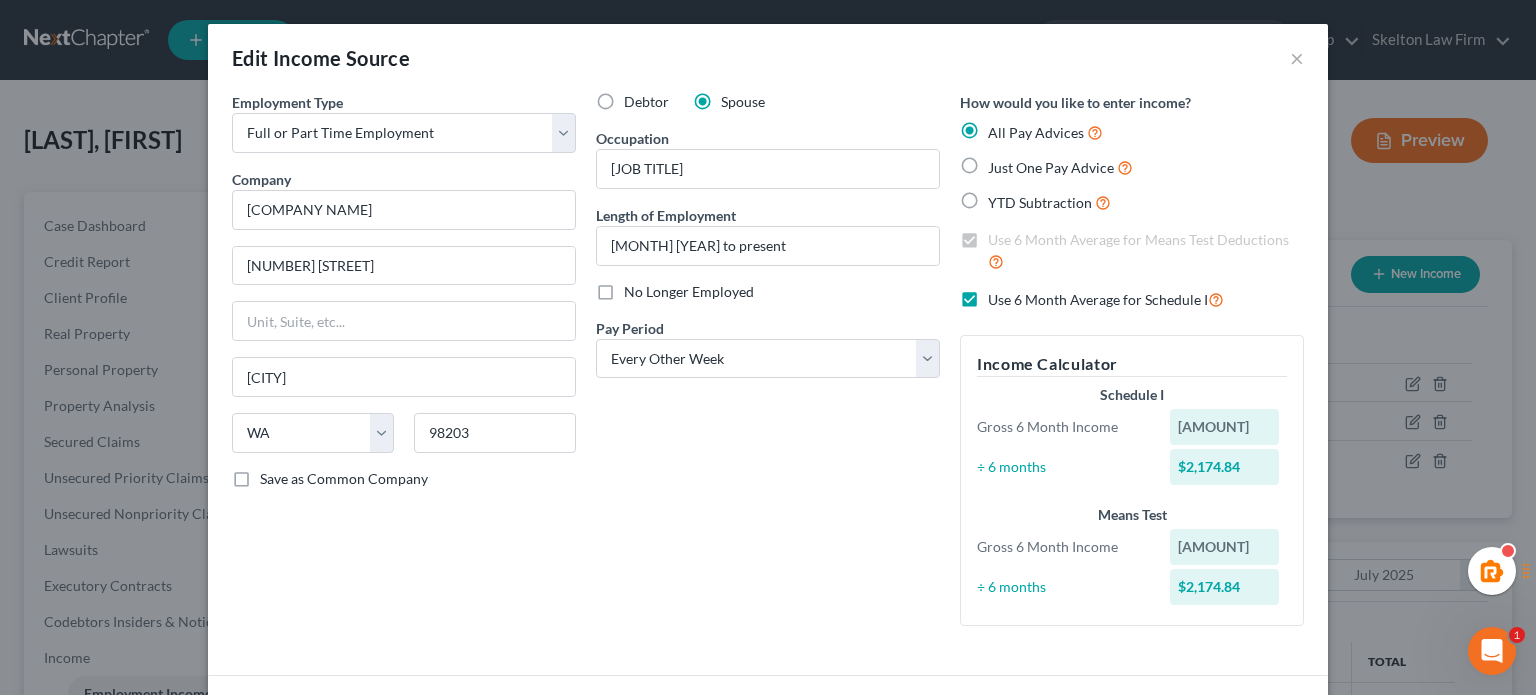scroll, scrollTop: 333, scrollLeft: 0, axis: vertical 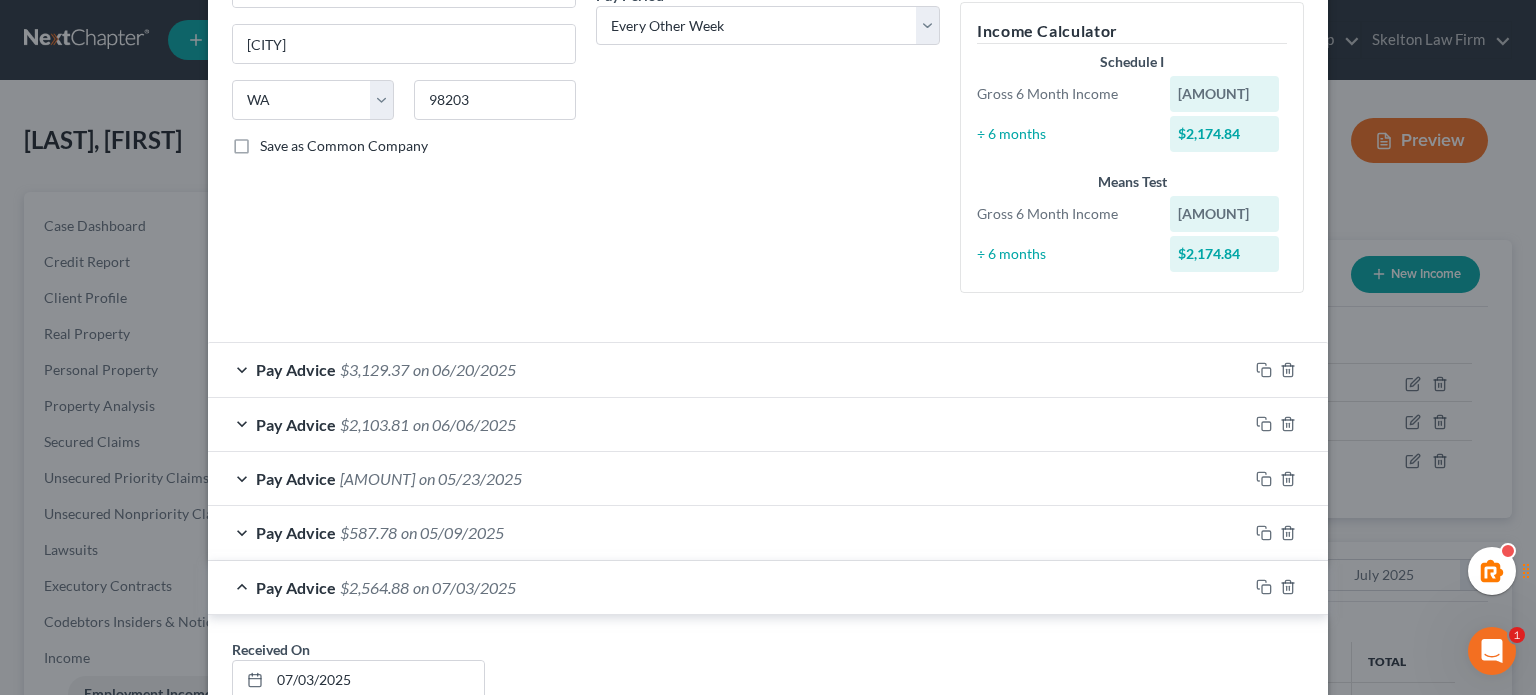 click on "Pay Advice $[AMOUNT] on [DATE]" at bounding box center (728, 369) 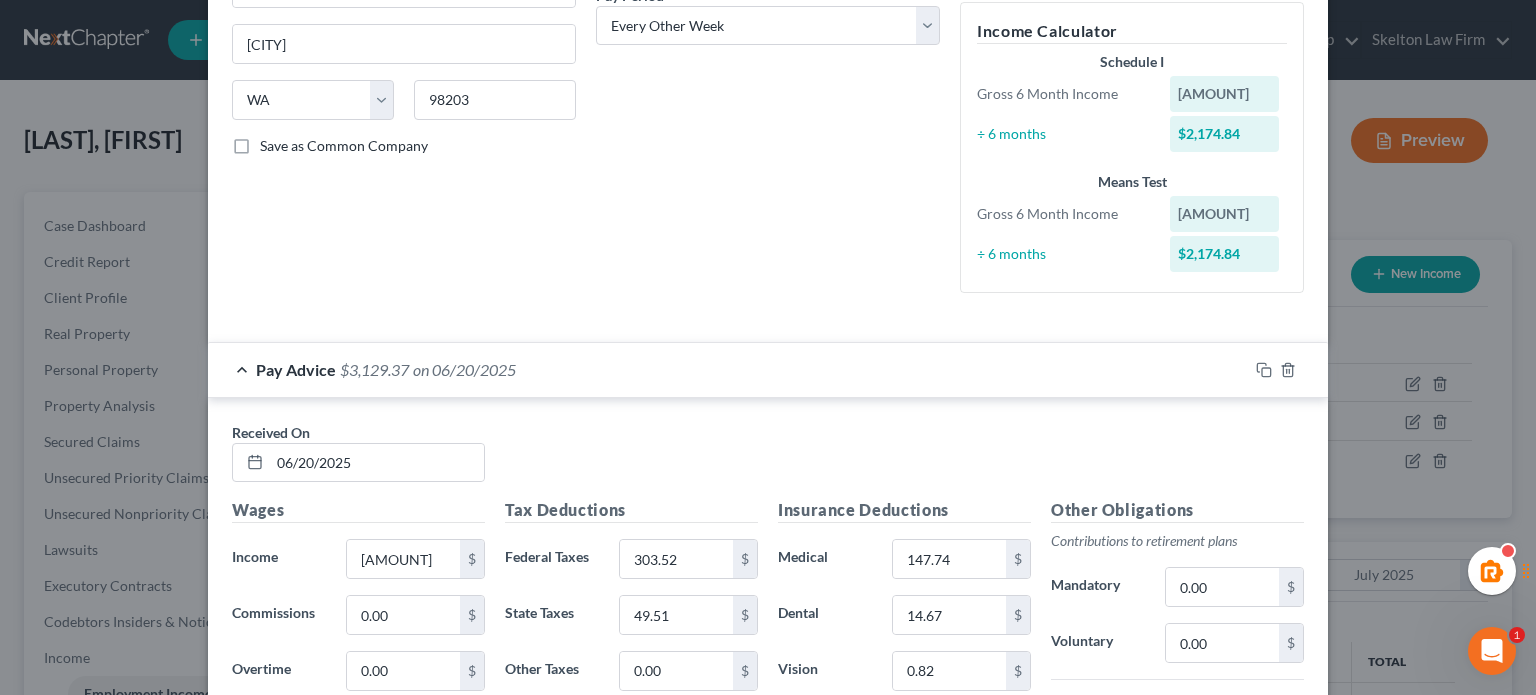 click on "Pay Advice $[AMOUNT] on [DATE]" at bounding box center (728, 369) 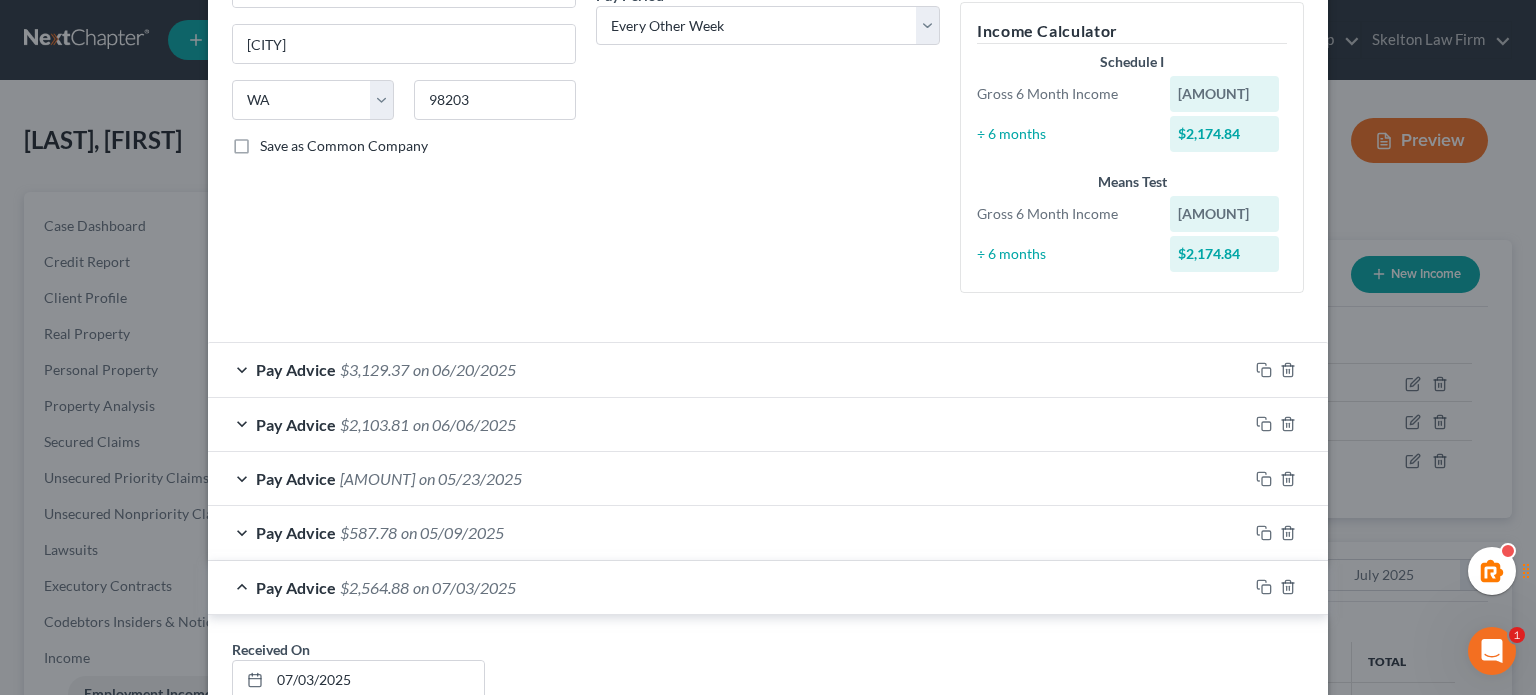 scroll, scrollTop: 923, scrollLeft: 0, axis: vertical 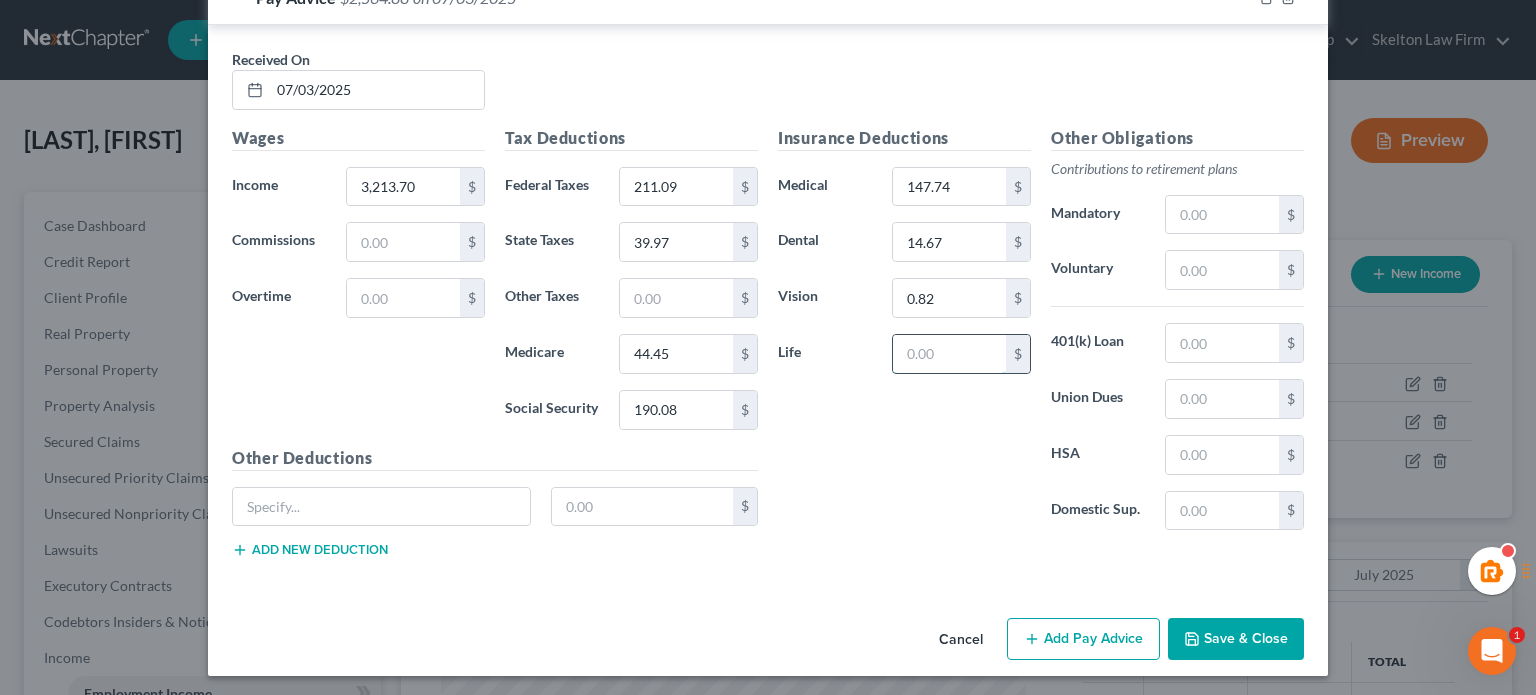 click at bounding box center (949, 354) 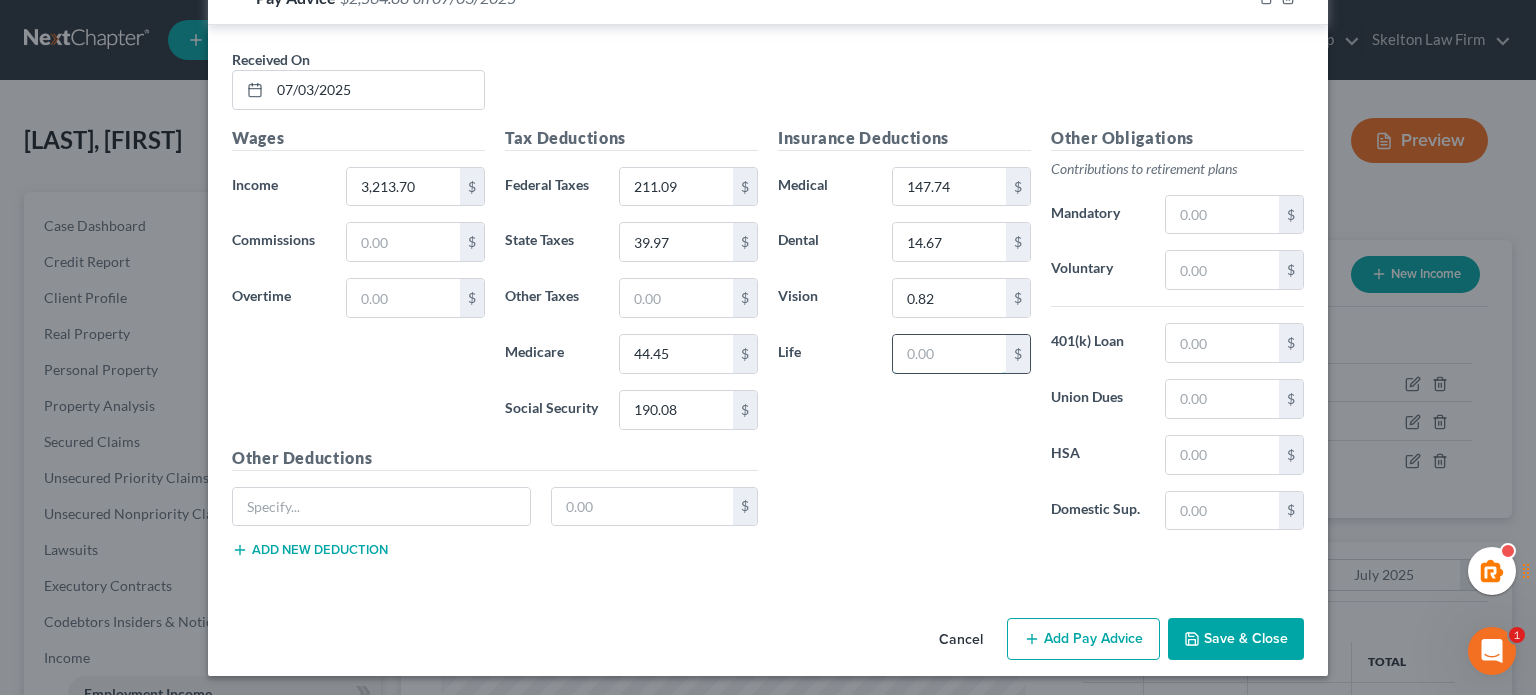 click at bounding box center [949, 354] 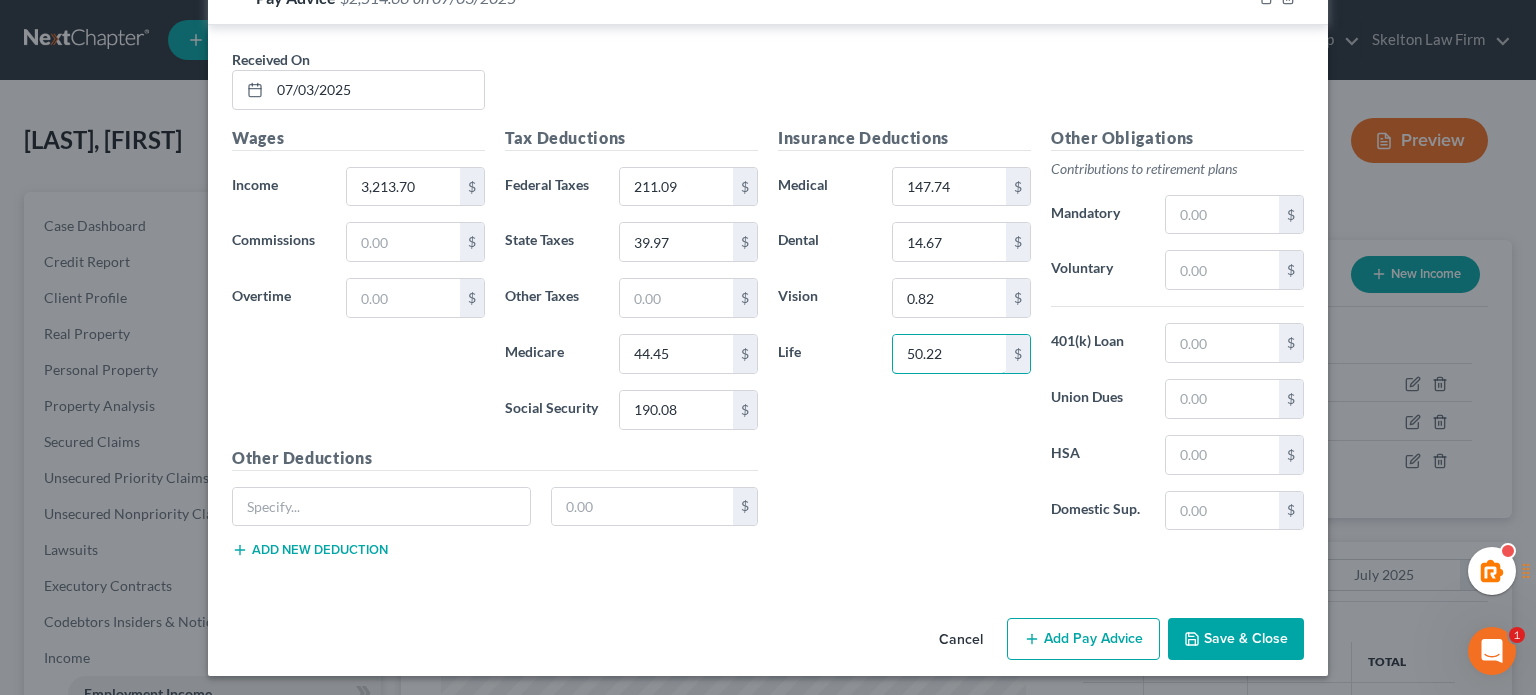 scroll, scrollTop: 589, scrollLeft: 0, axis: vertical 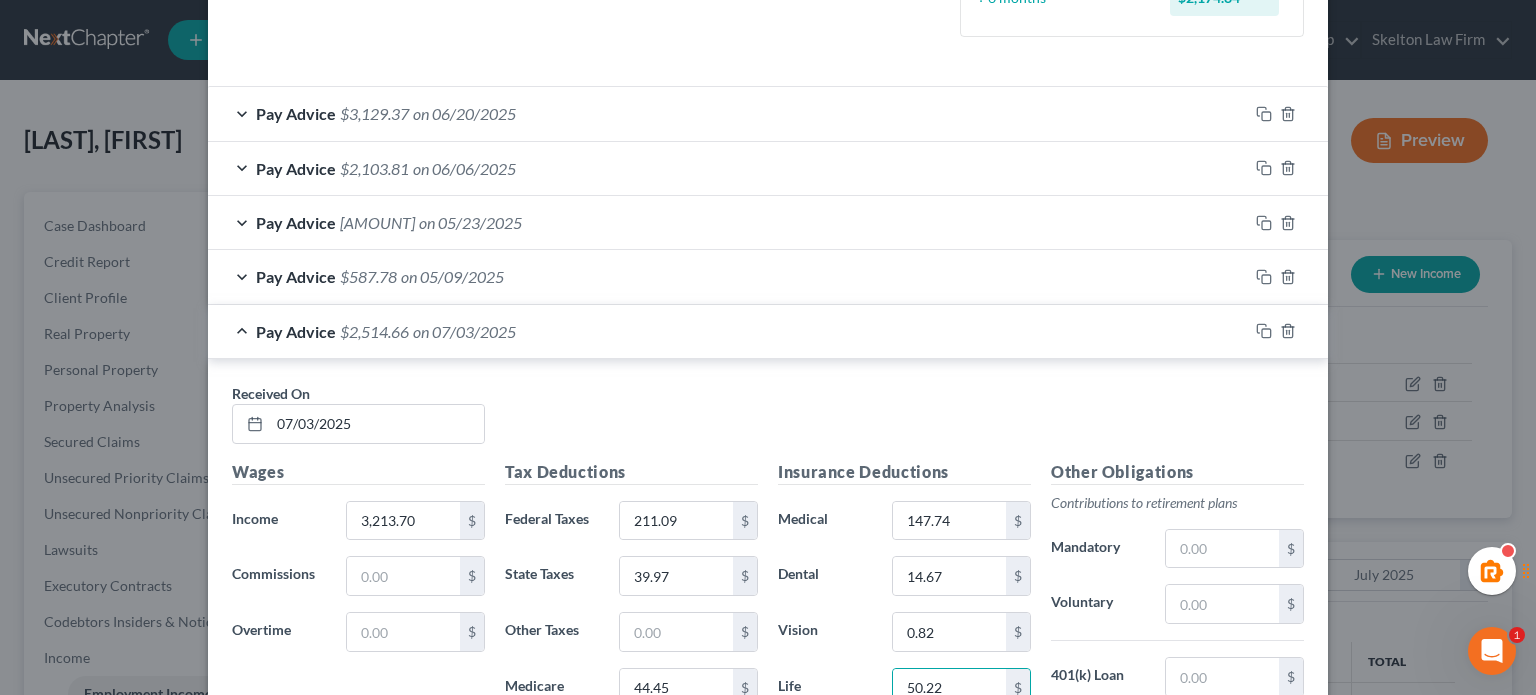 click on "Pay Advice $[AMOUNT] on [DATE]" at bounding box center (728, 113) 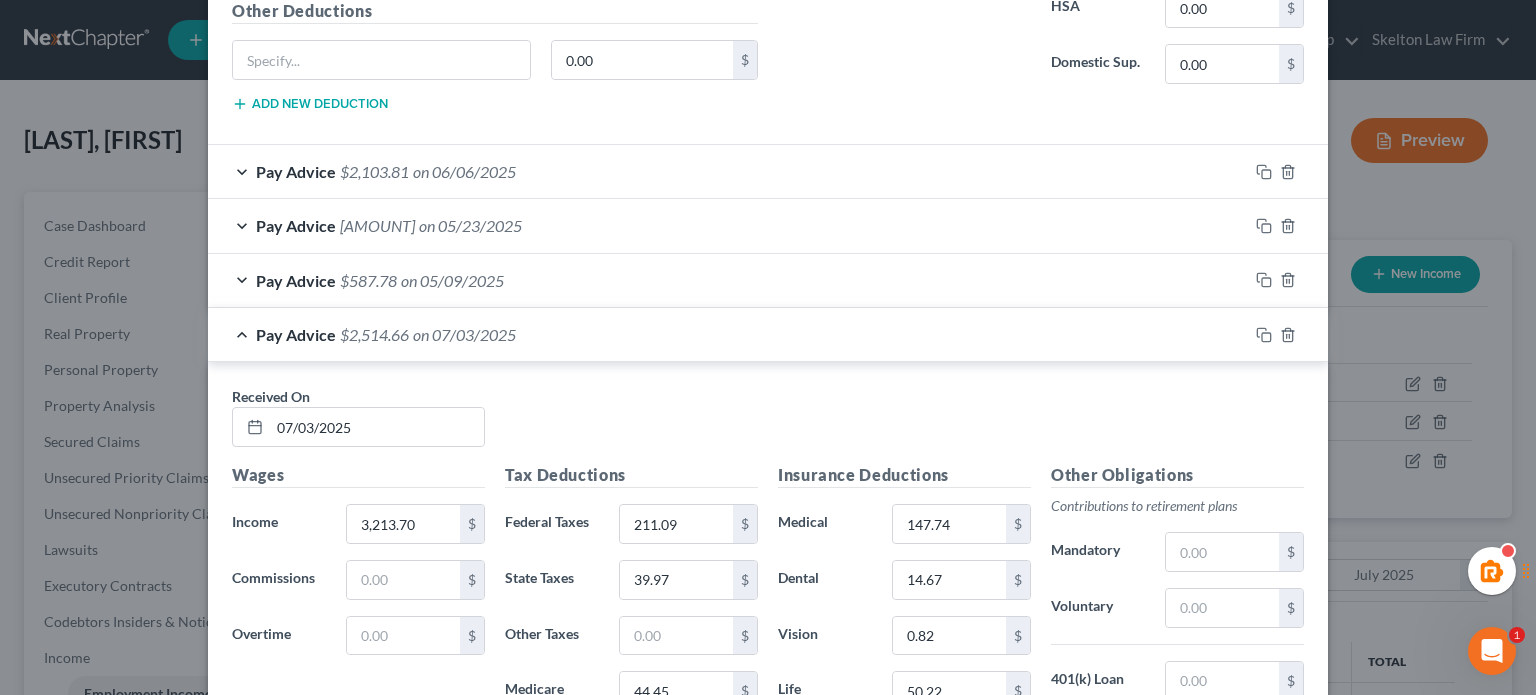 click on "Pay Advice $[AMOUNT] on [DATE]" at bounding box center [728, 334] 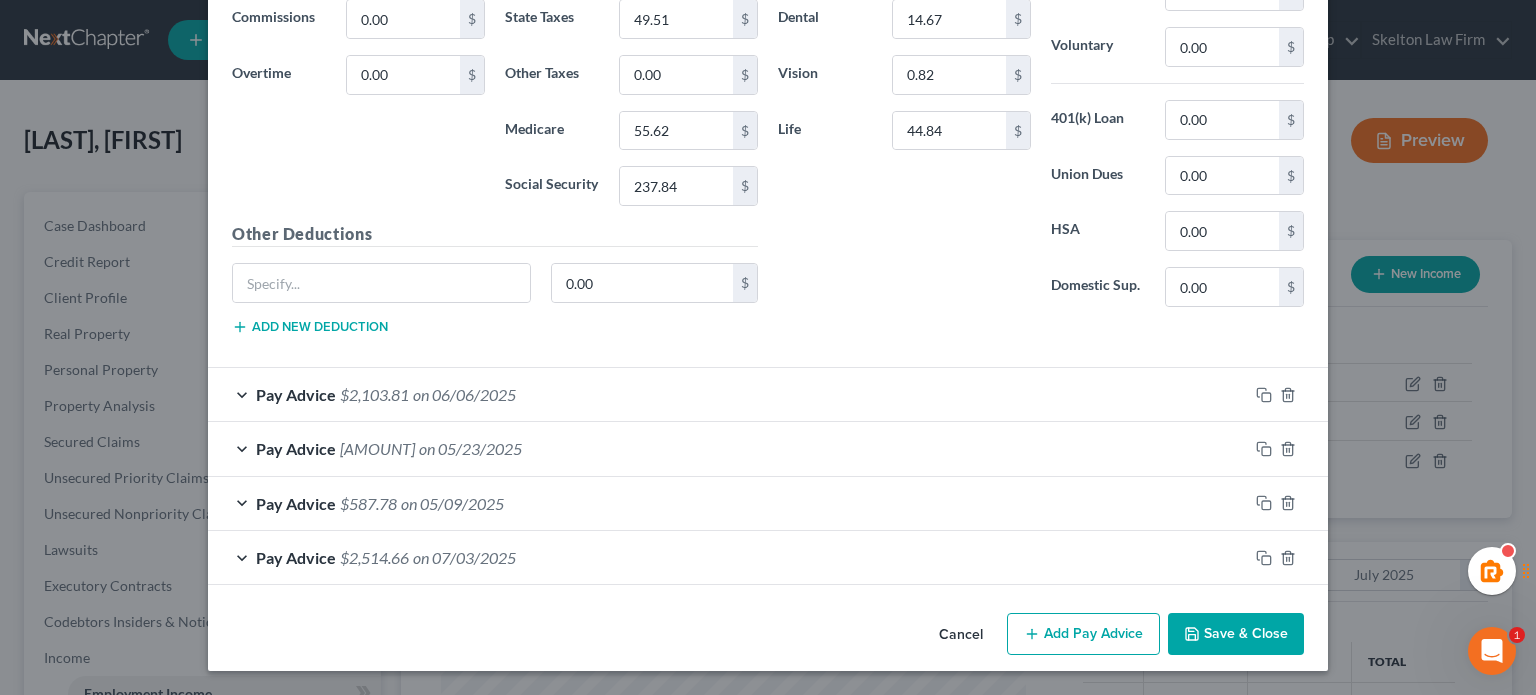scroll, scrollTop: 924, scrollLeft: 0, axis: vertical 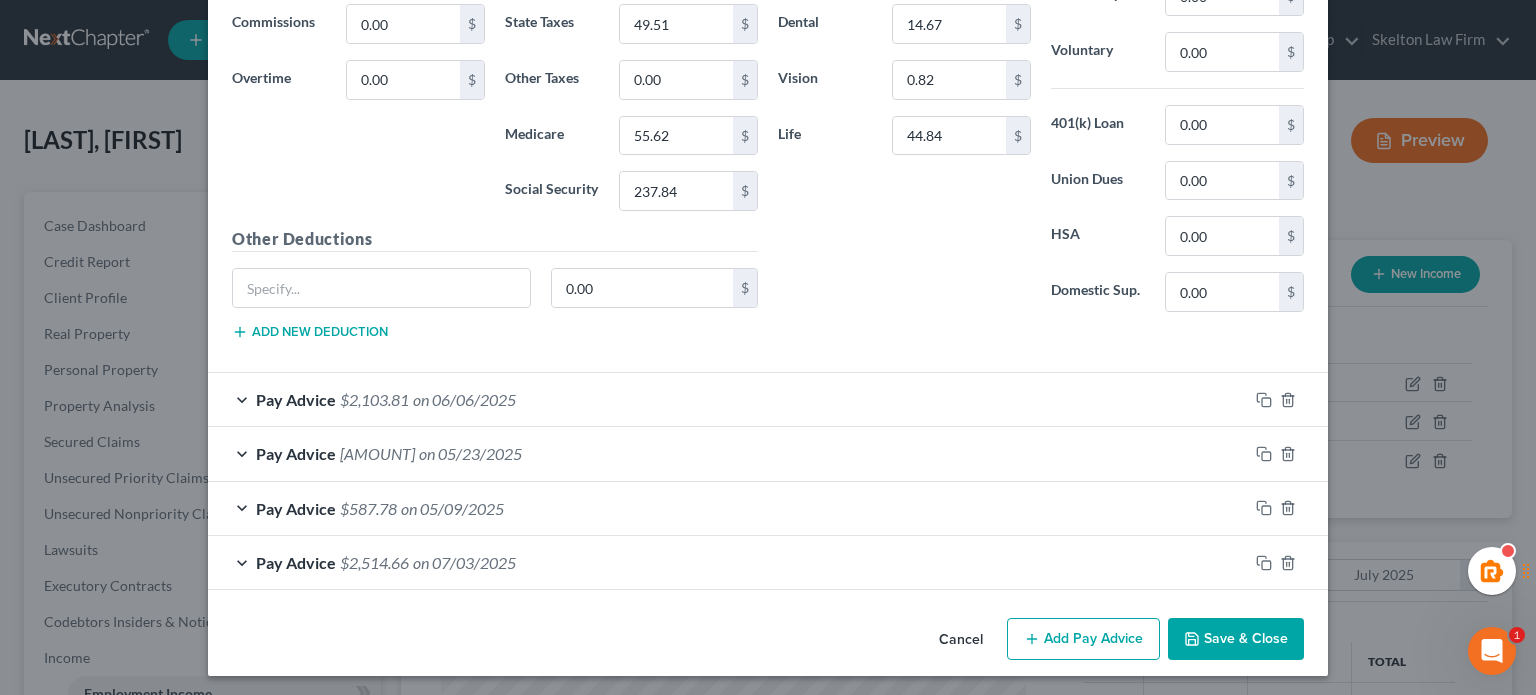click on "Pay Advice $[AMOUNT] on [DATE]" at bounding box center [728, 562] 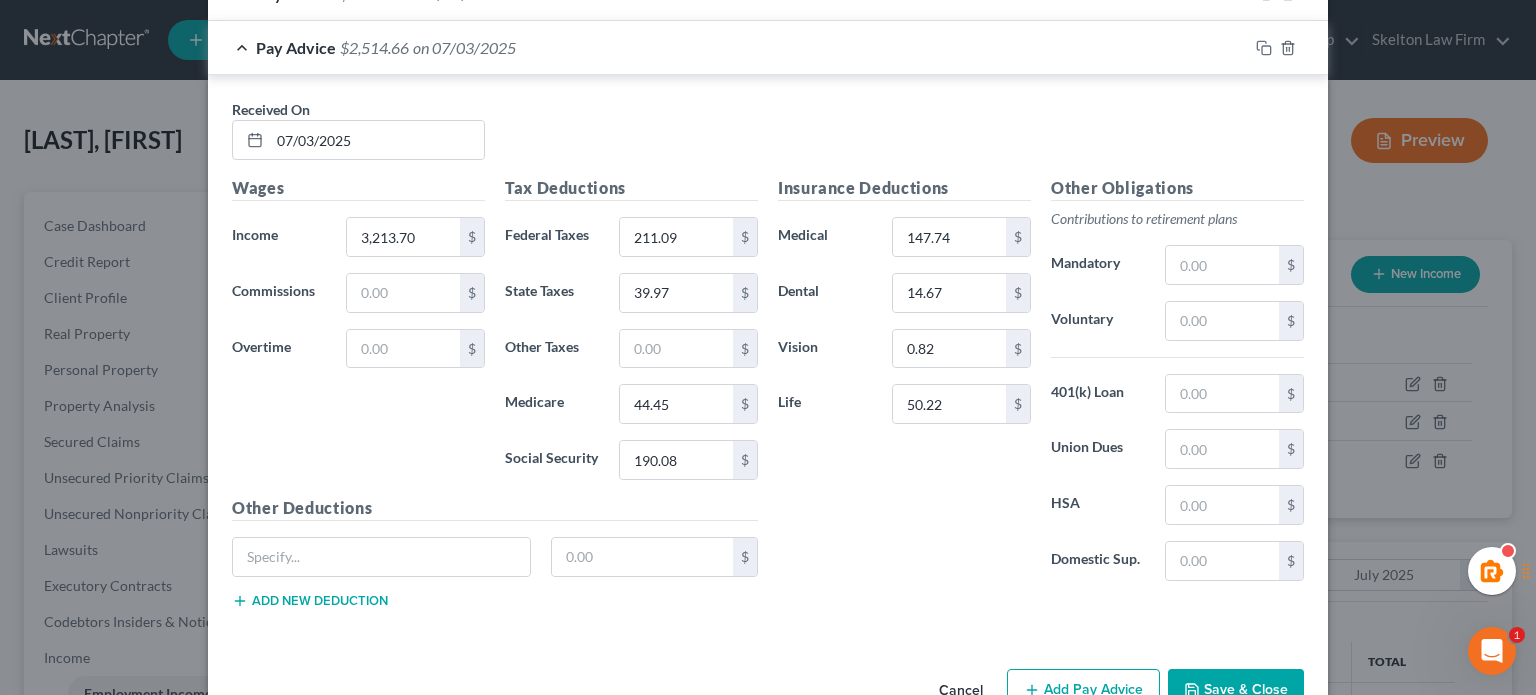 scroll, scrollTop: 1486, scrollLeft: 0, axis: vertical 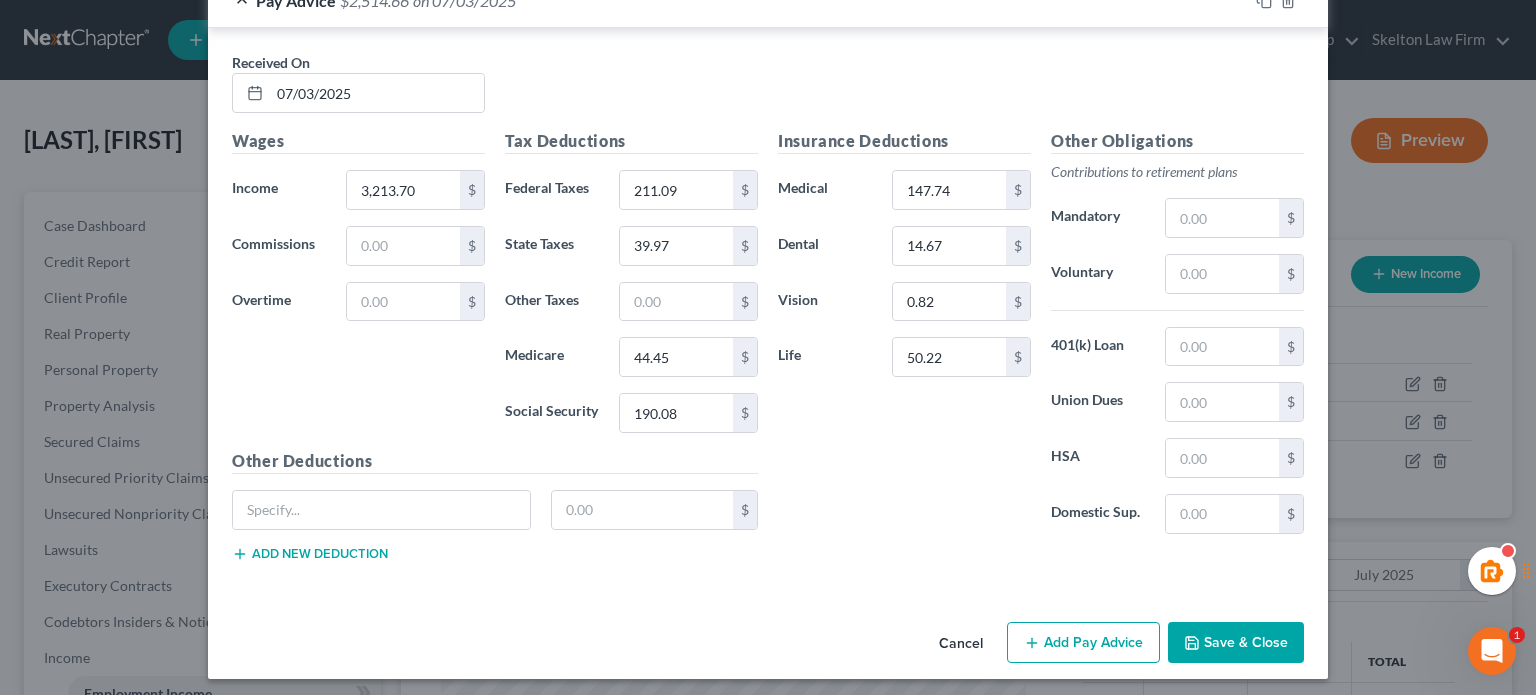 click on "Insurance Deductions Medical [AMOUNT] $ Dental [AMOUNT] $ Vision [AMOUNT] $ Life [AMOUNT] $" at bounding box center (904, 339) 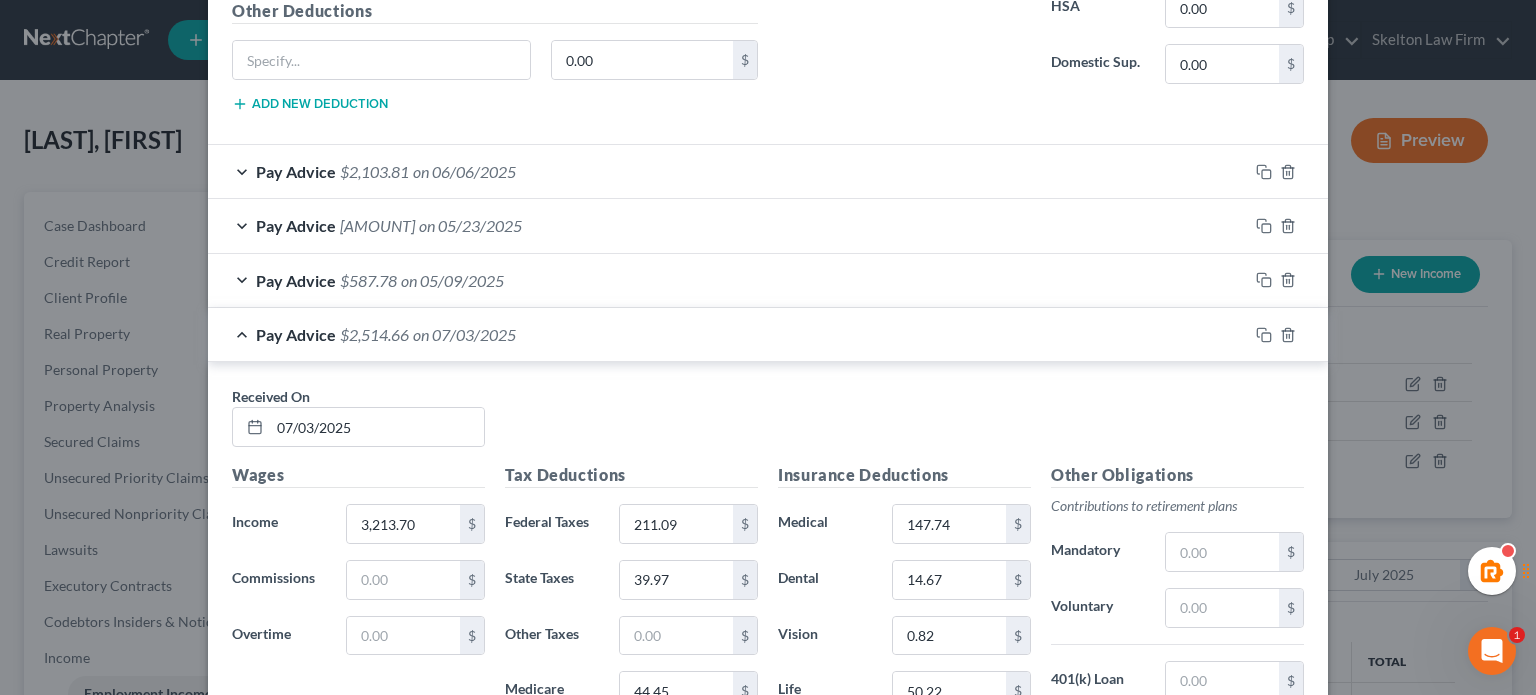 scroll, scrollTop: 1486, scrollLeft: 0, axis: vertical 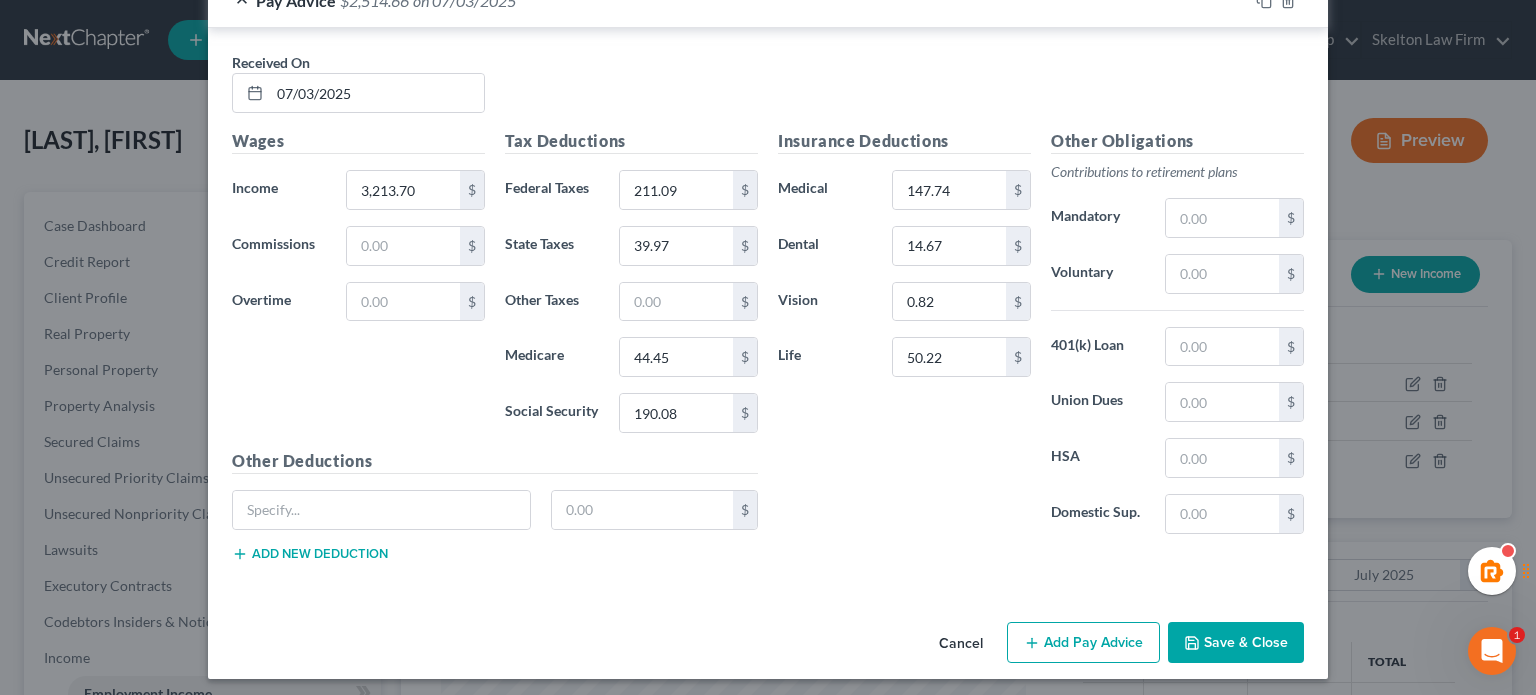 click on "Insurance Deductions Medical [AMOUNT] $ Dental [AMOUNT] $ Vision [AMOUNT] $ Life [AMOUNT] $" at bounding box center [904, 339] 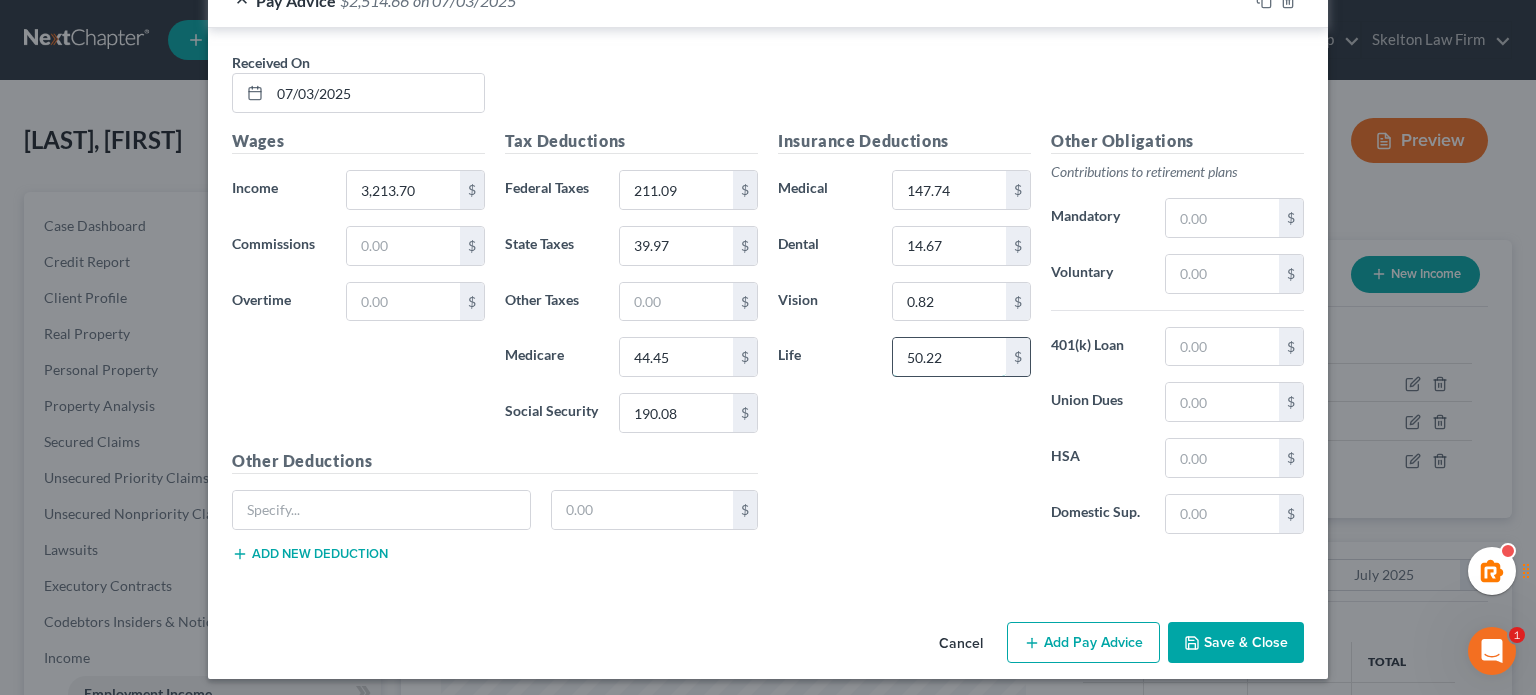 click on "50.22" at bounding box center [949, 357] 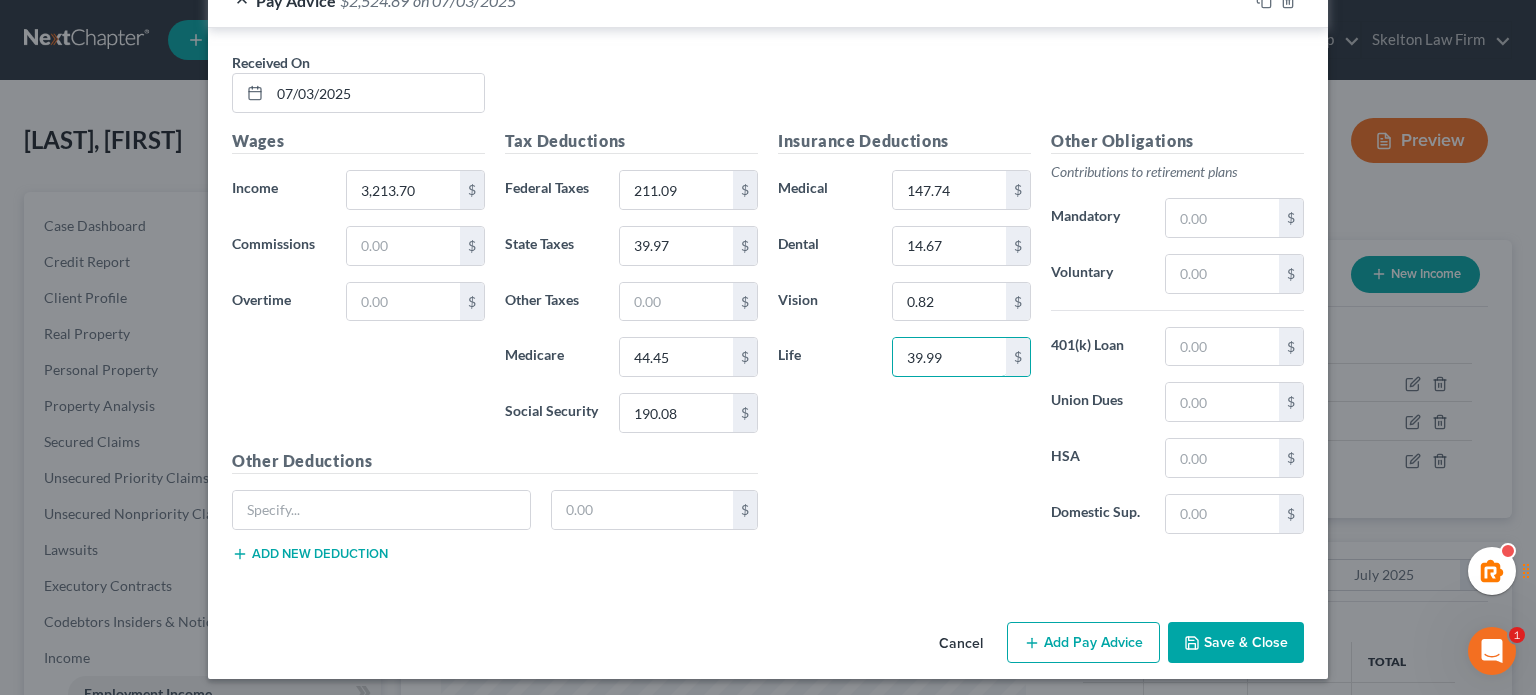 type on "39.99" 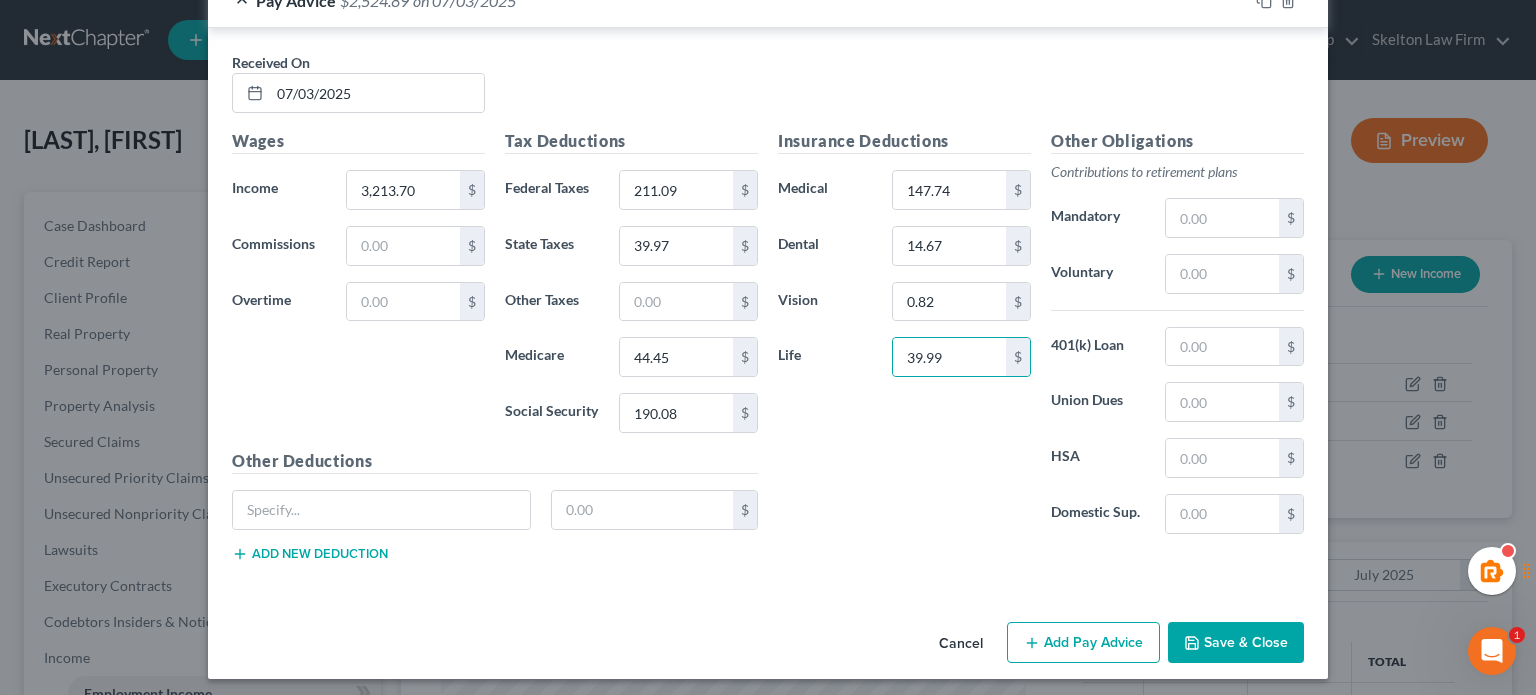 click on "Insurance Deductions Medical [AMOUNT] $ Dental [AMOUNT] $ Vision [AMOUNT] $ Life [AMOUNT] $" at bounding box center (904, 339) 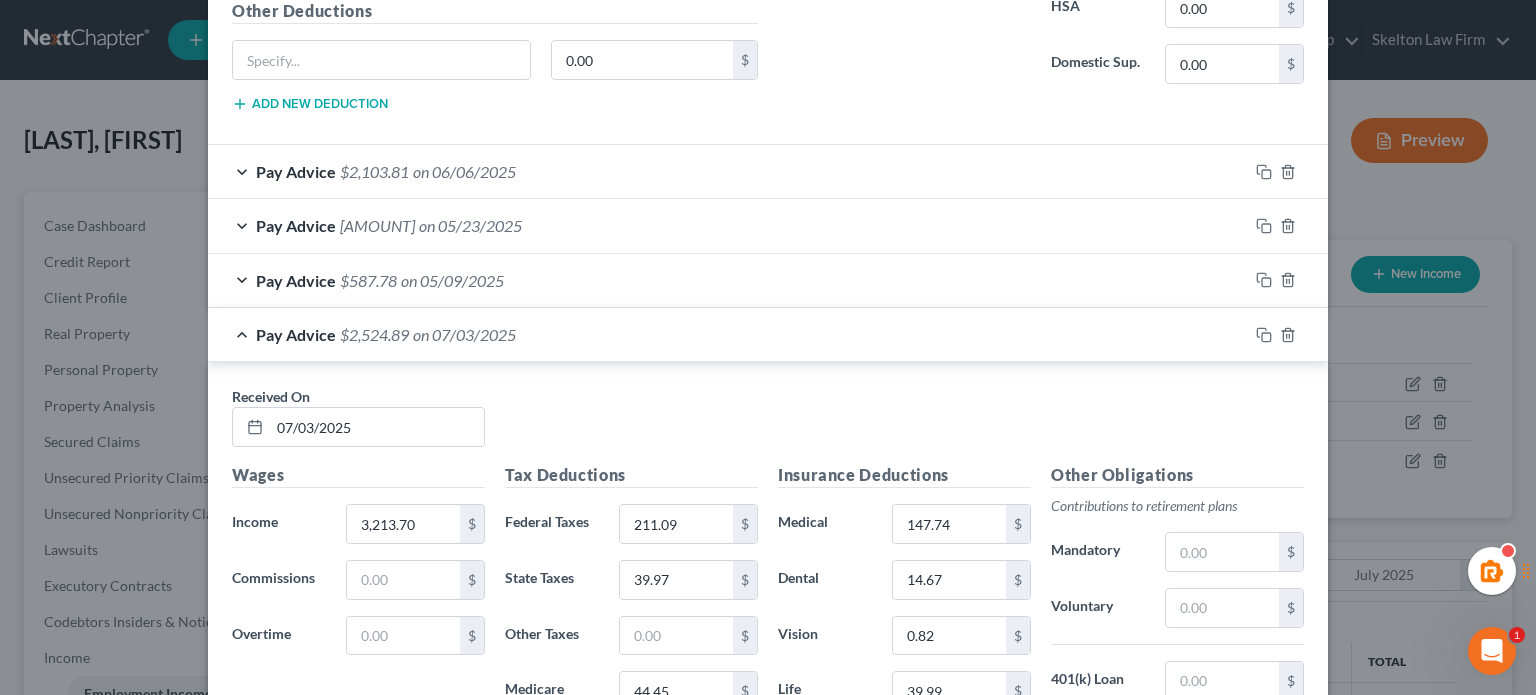 scroll, scrollTop: 1486, scrollLeft: 0, axis: vertical 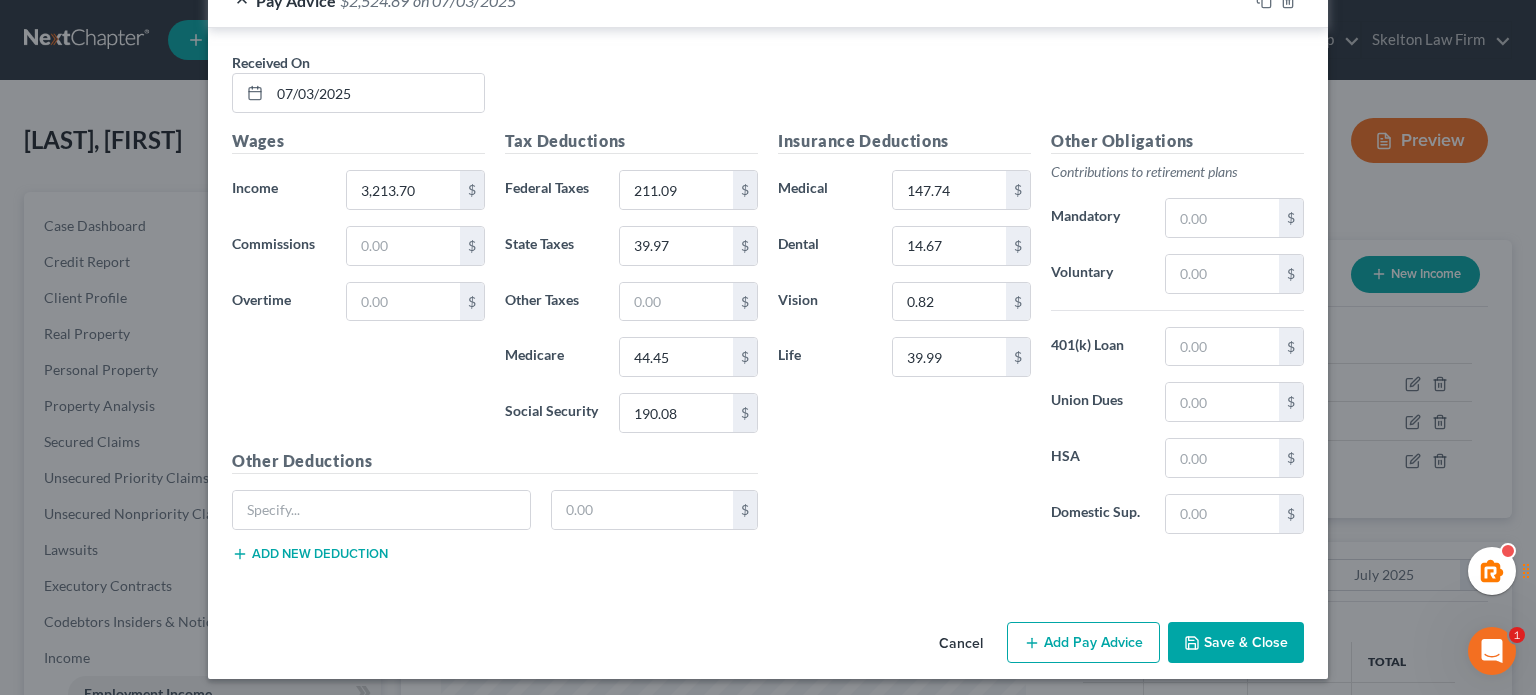 click on "Add Pay Advice" at bounding box center (1083, 643) 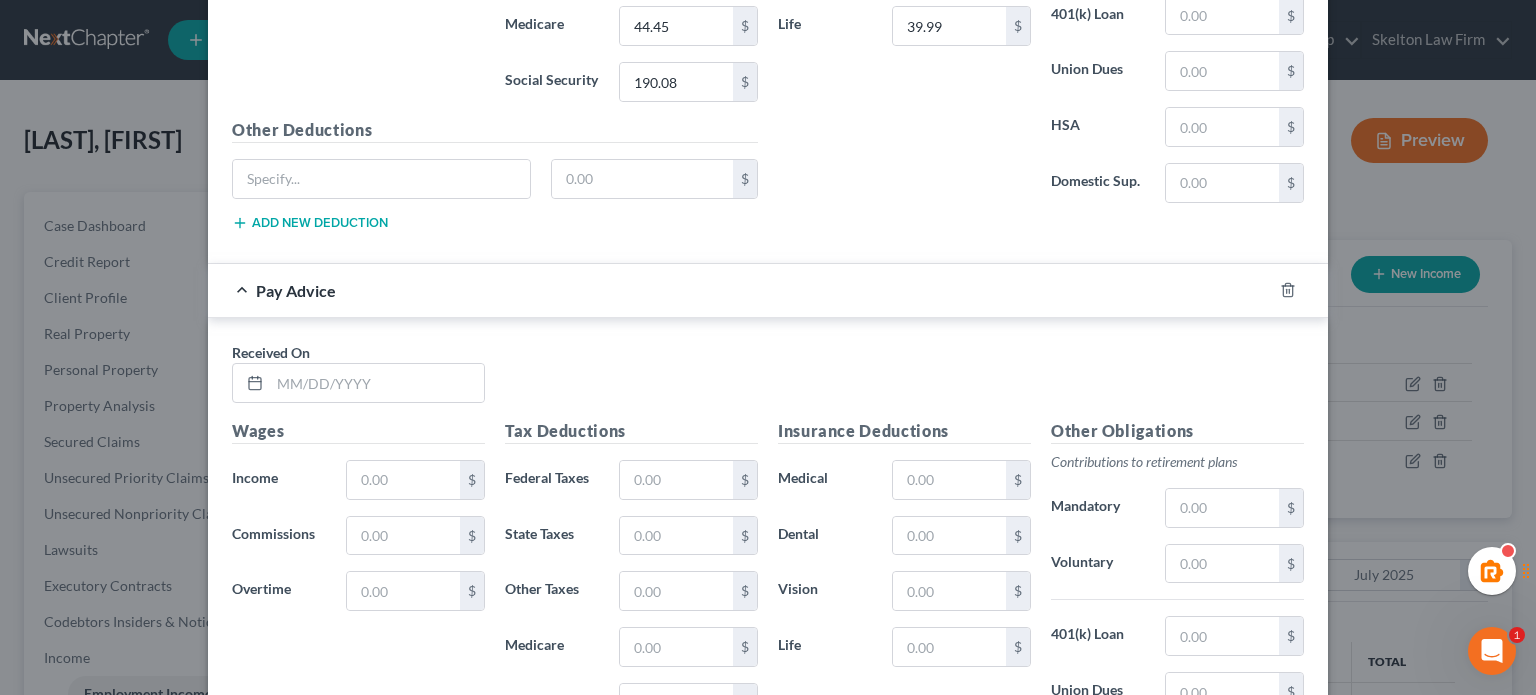 scroll, scrollTop: 1820, scrollLeft: 0, axis: vertical 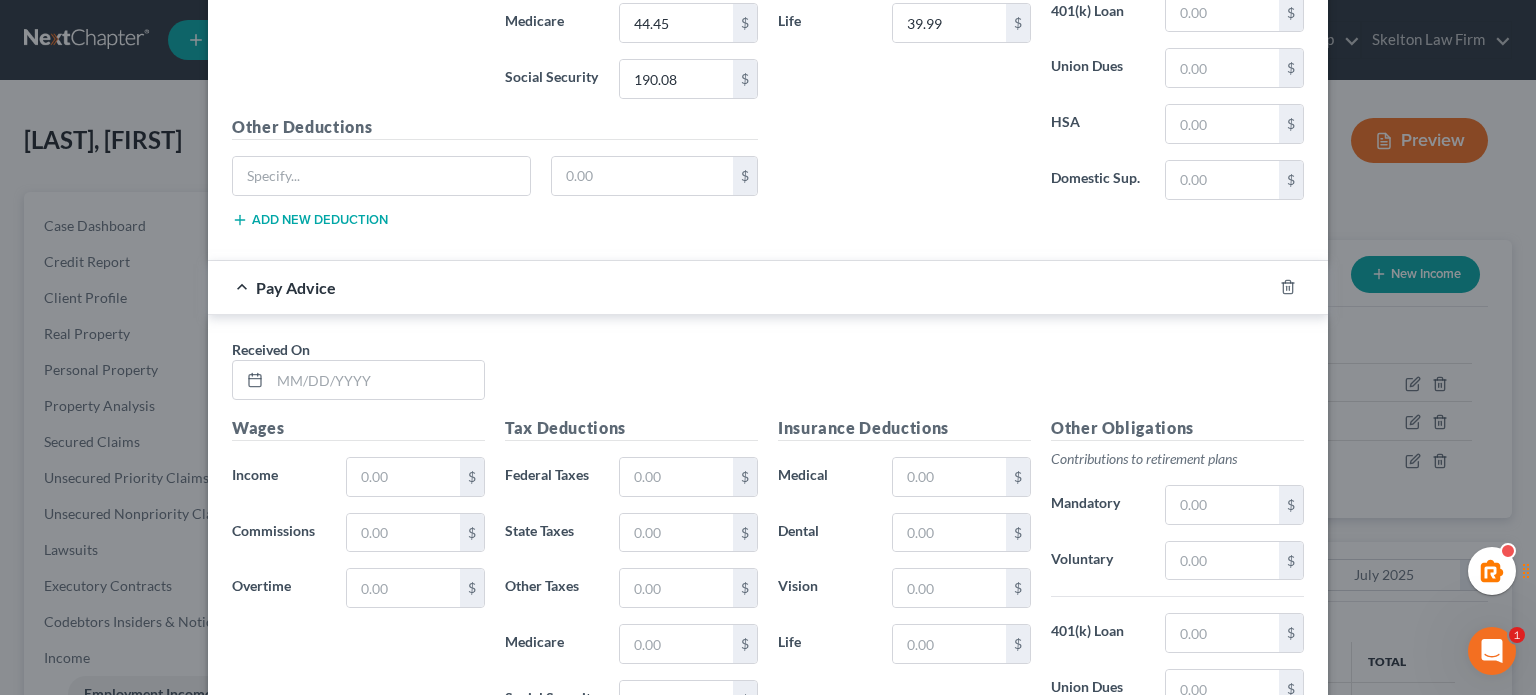 click on "Received On
*" at bounding box center [768, 377] 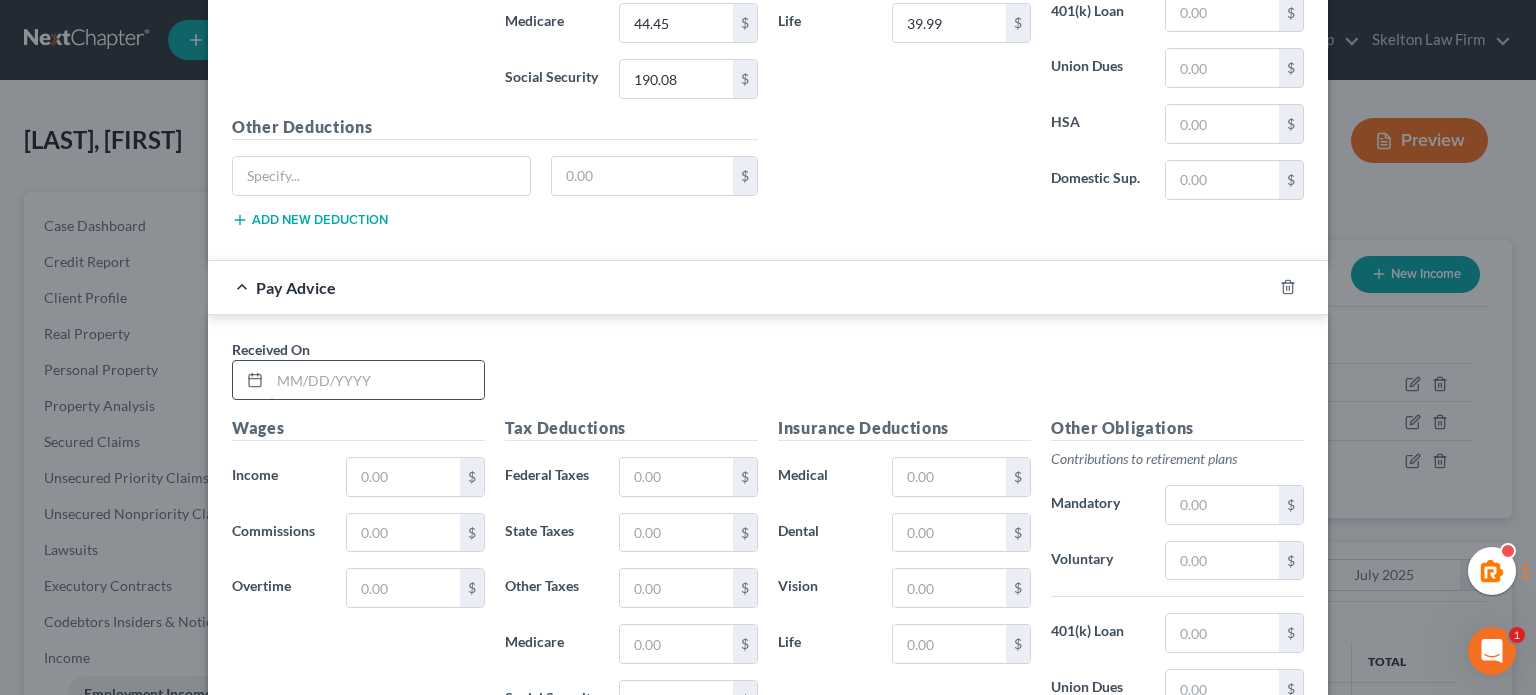 click at bounding box center [377, 380] 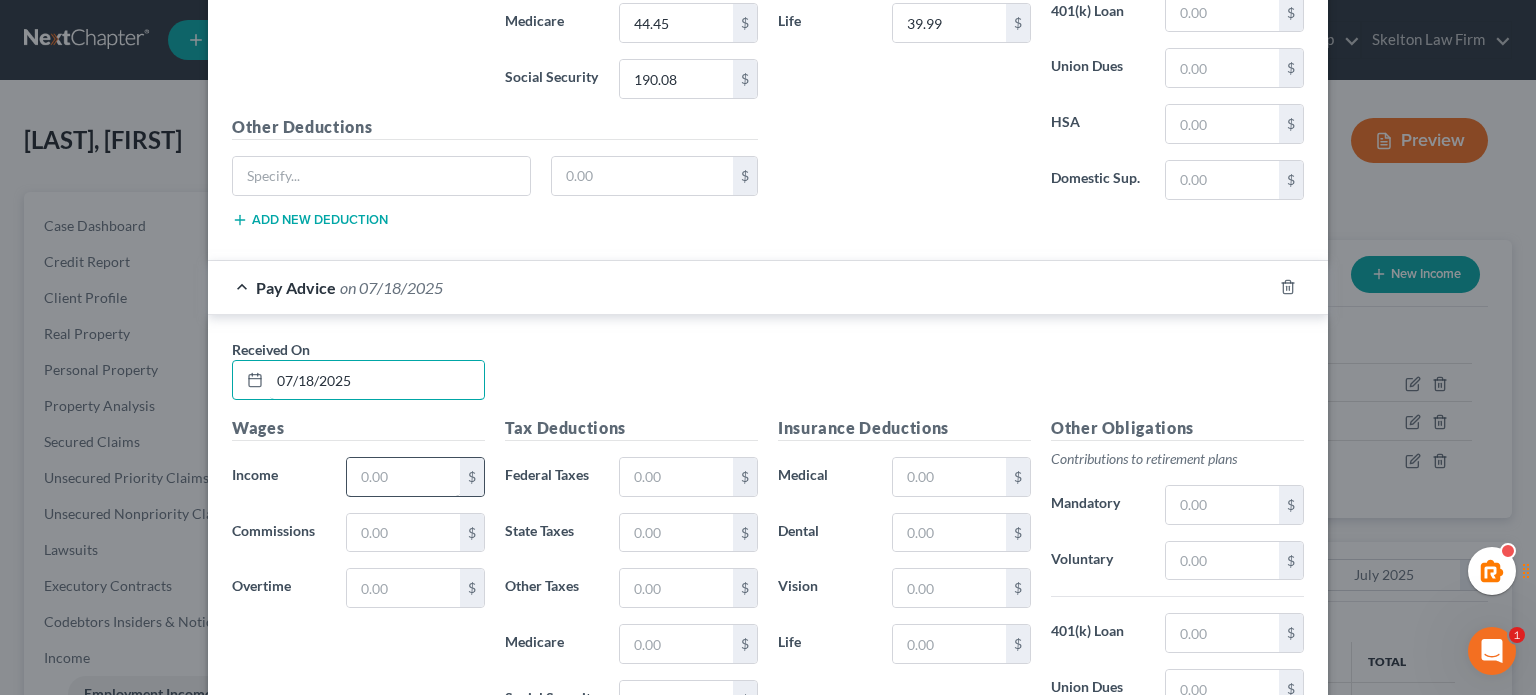 type on "07/18/2025" 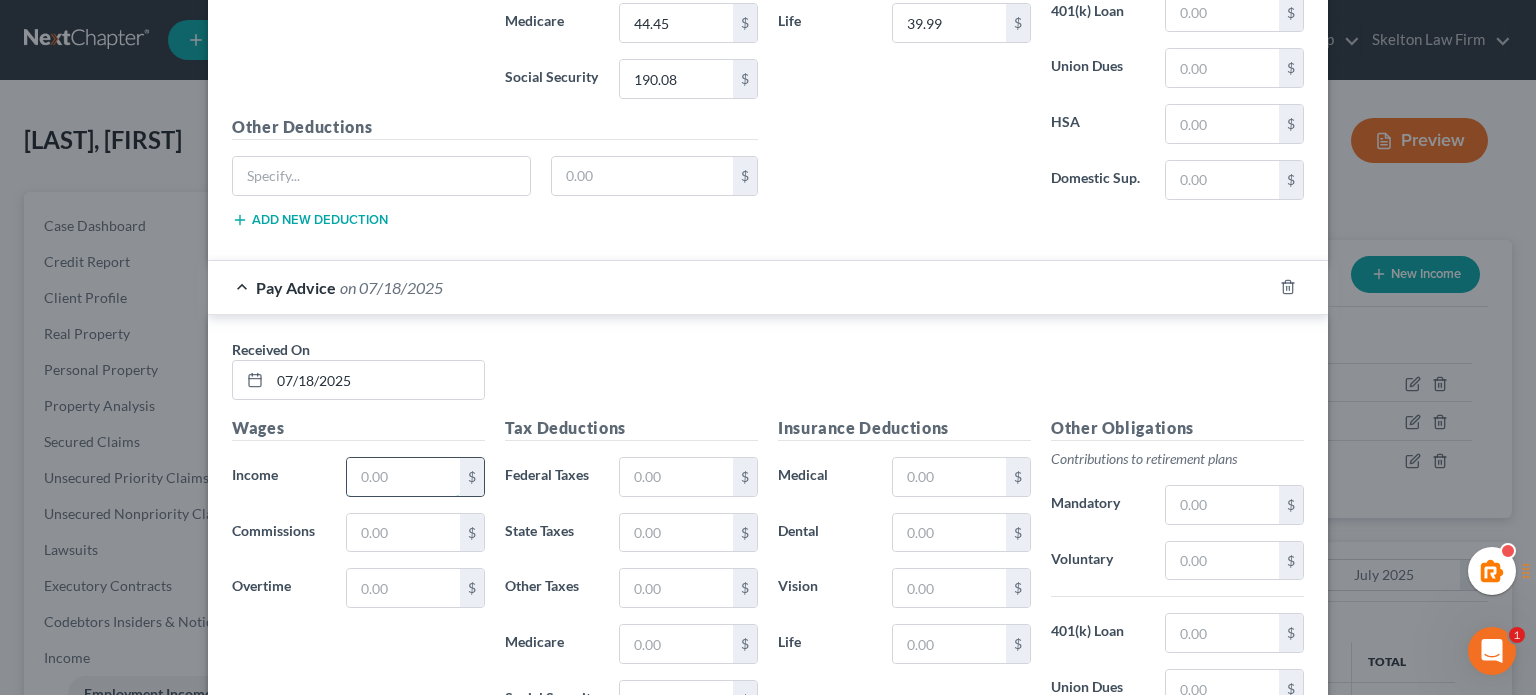 click at bounding box center [403, 477] 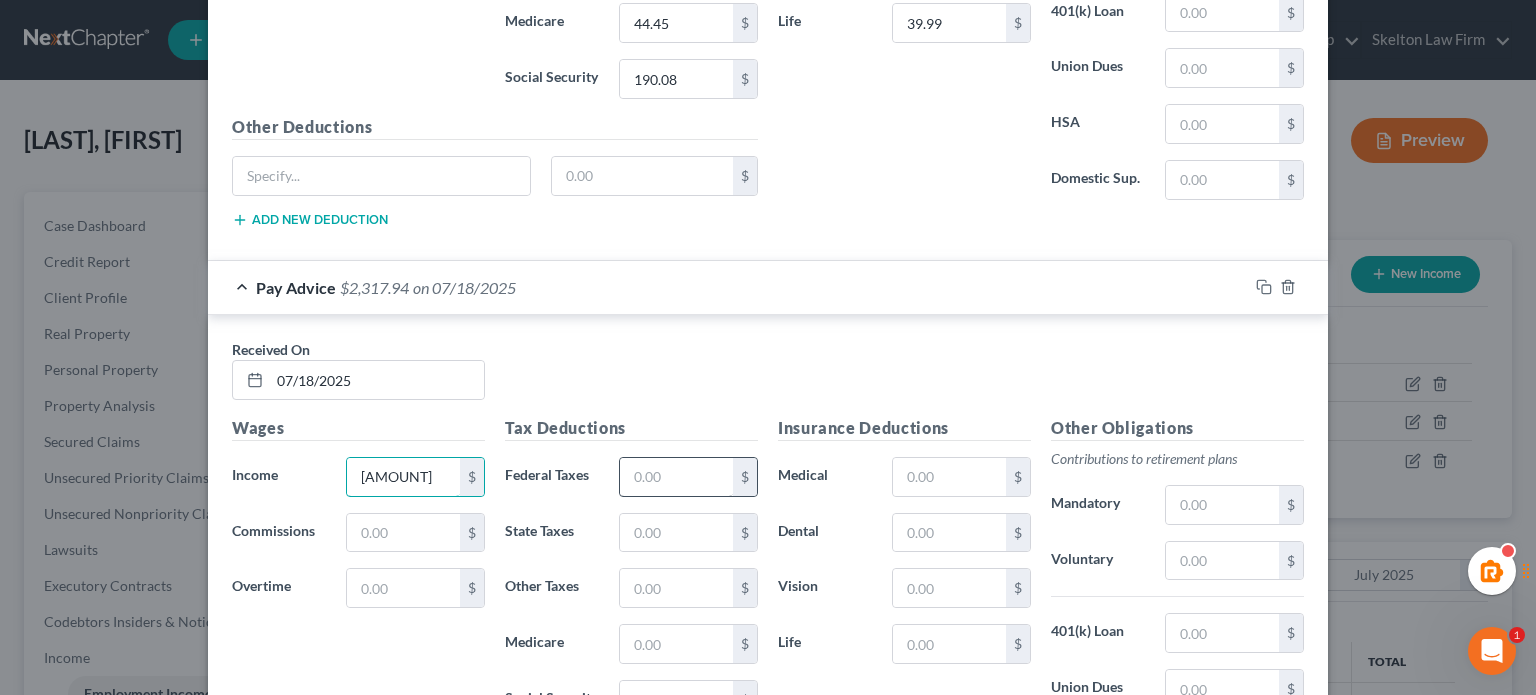 type on "[AMOUNT]" 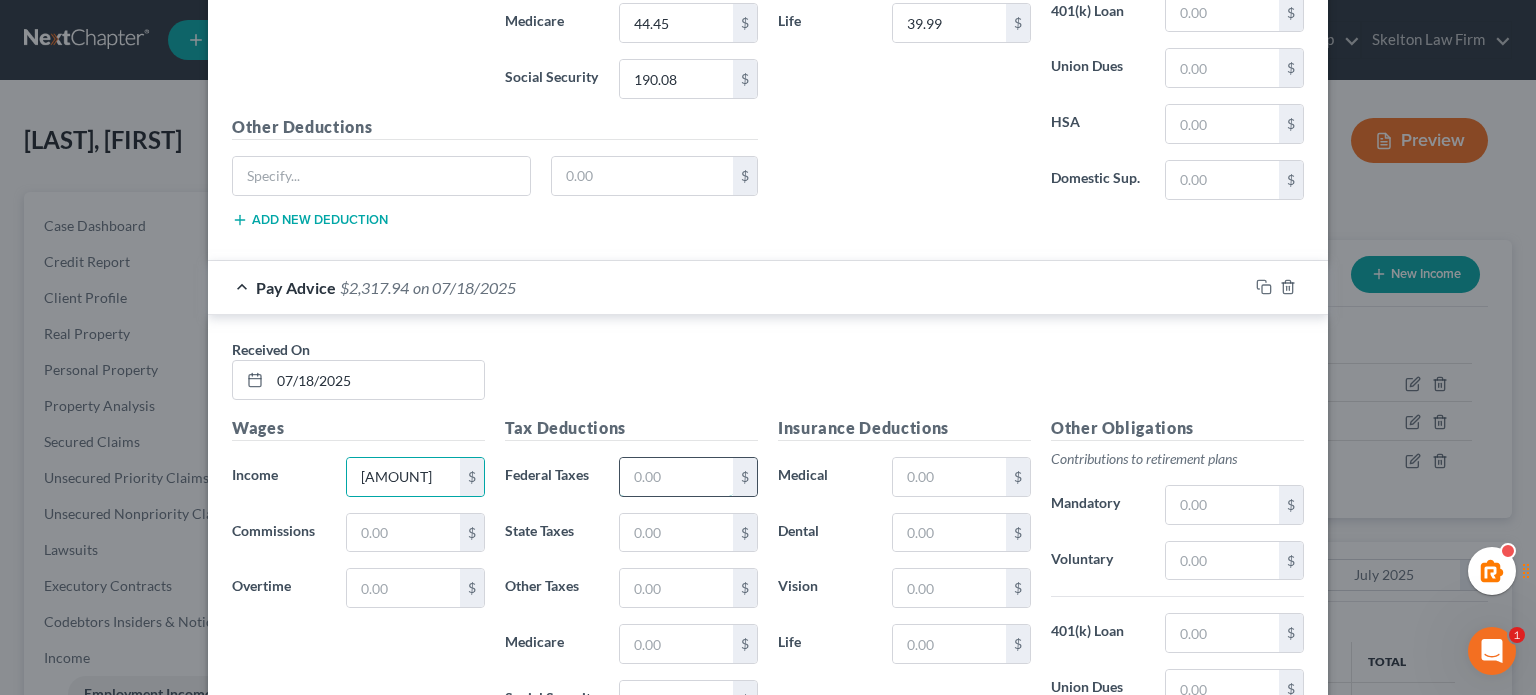 click at bounding box center (676, 477) 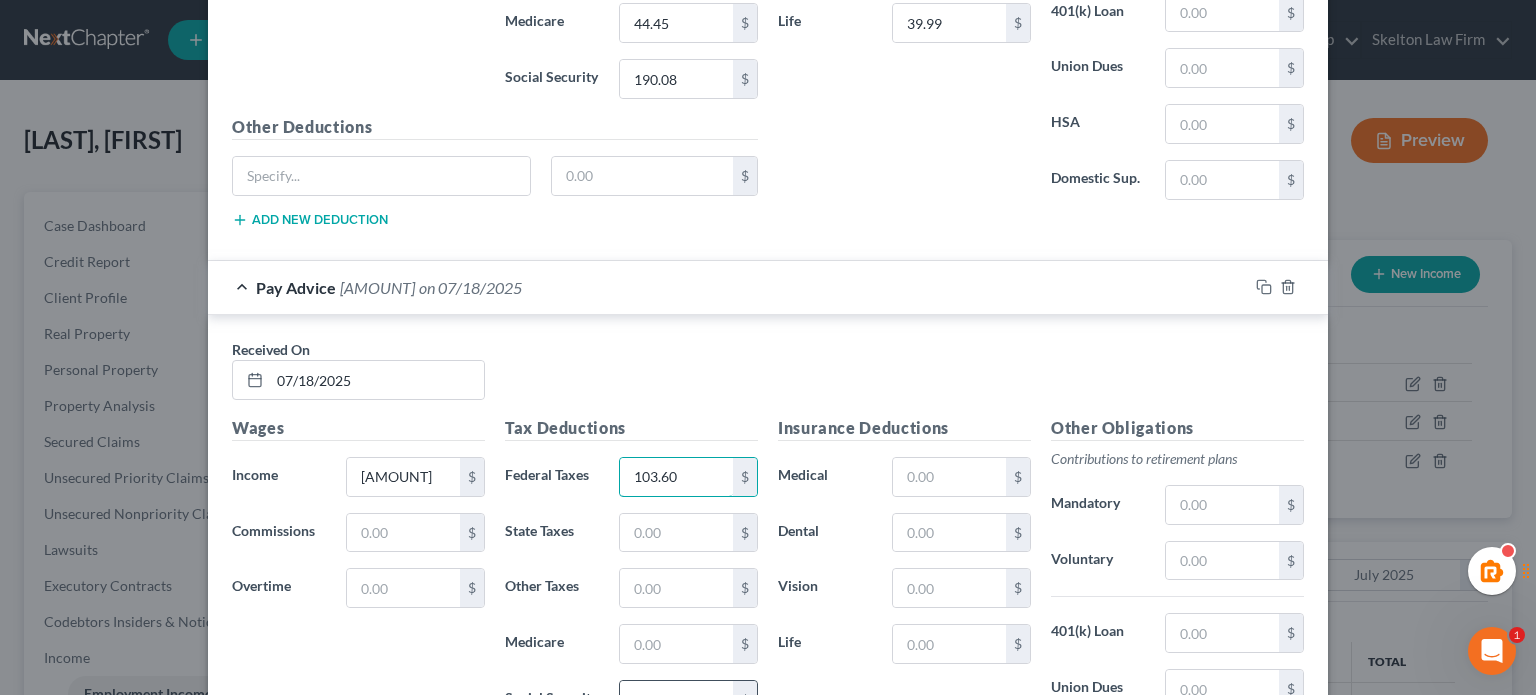 type on "103.60" 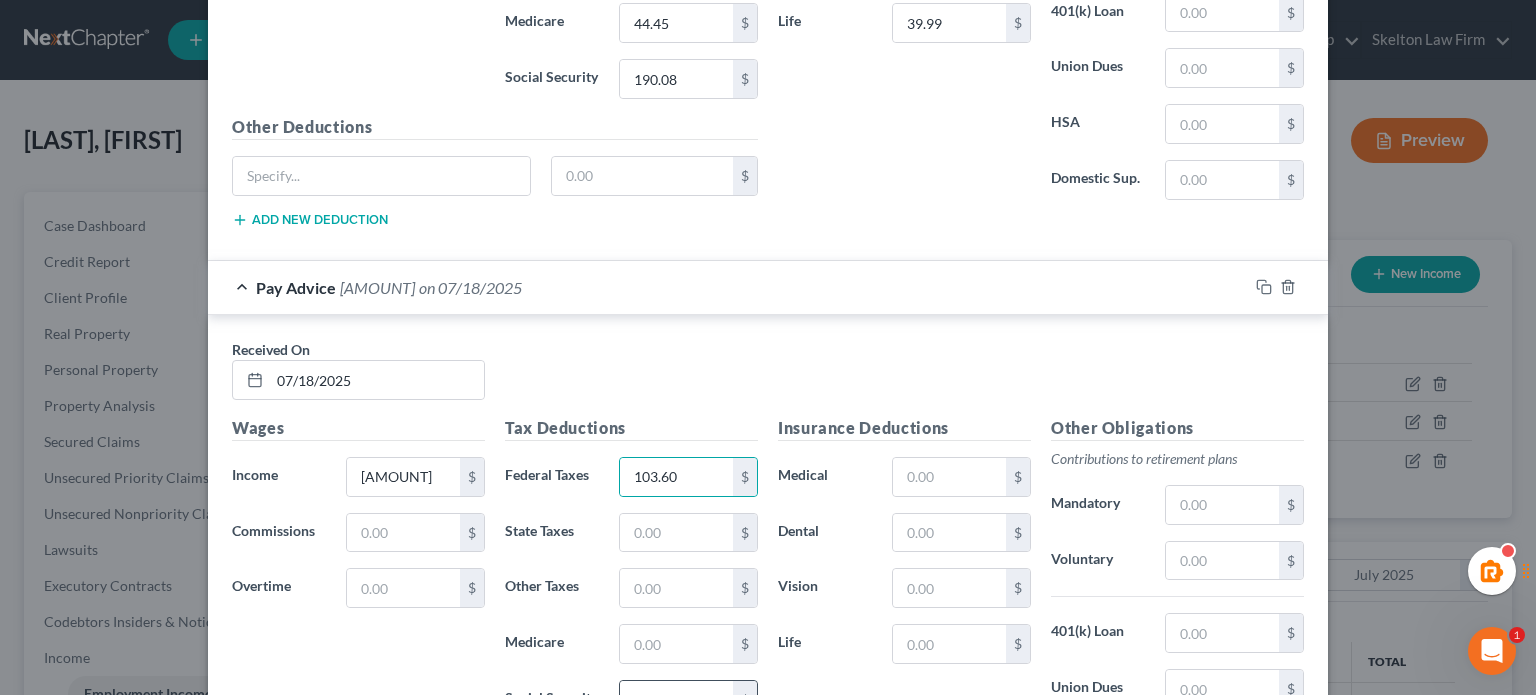 click at bounding box center (676, 700) 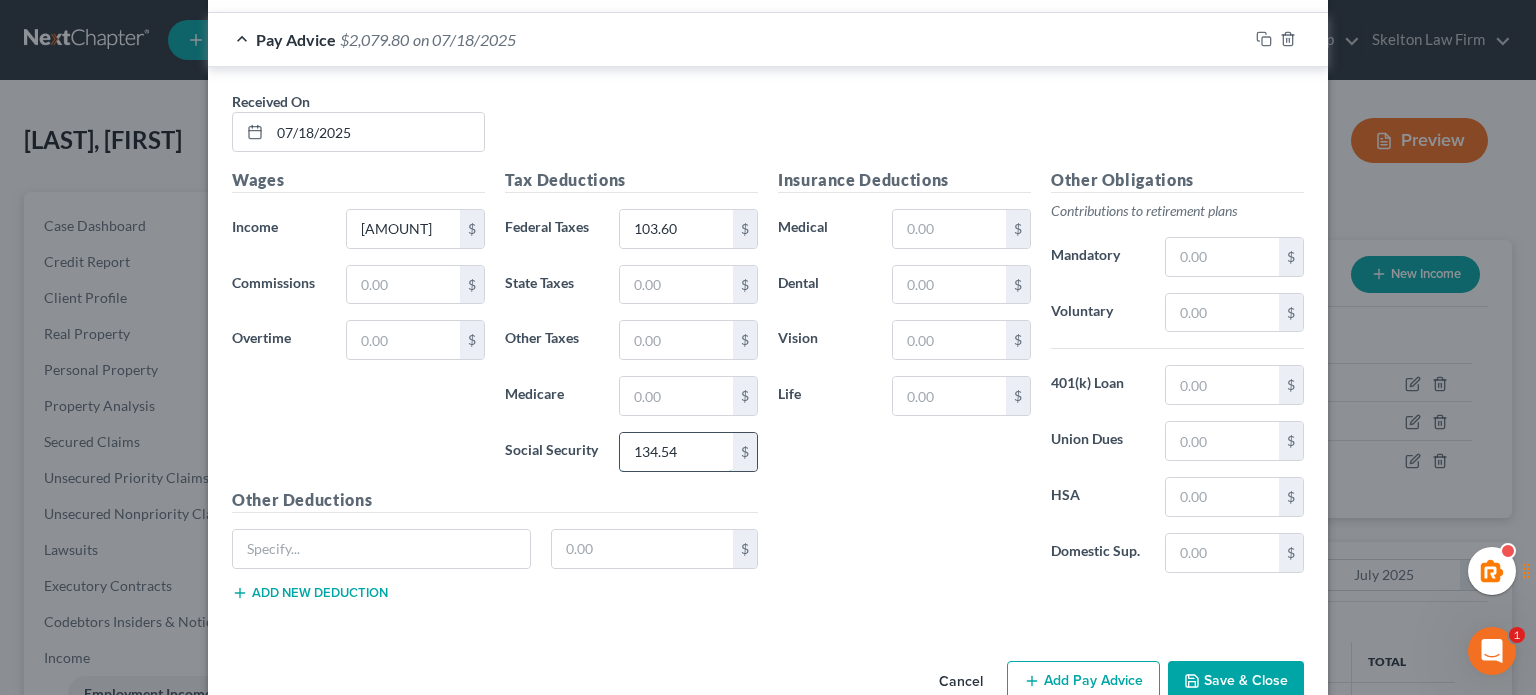 scroll, scrollTop: 2103, scrollLeft: 0, axis: vertical 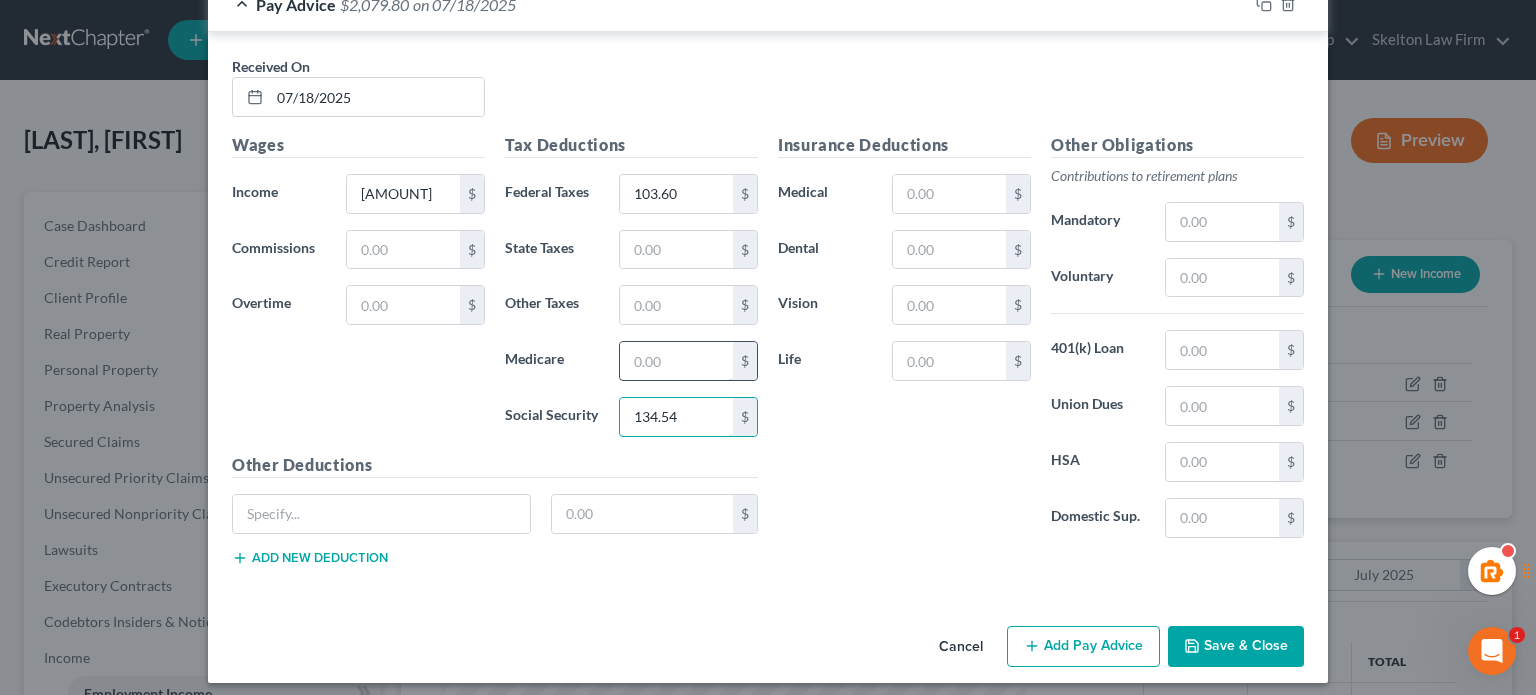 type on "134.54" 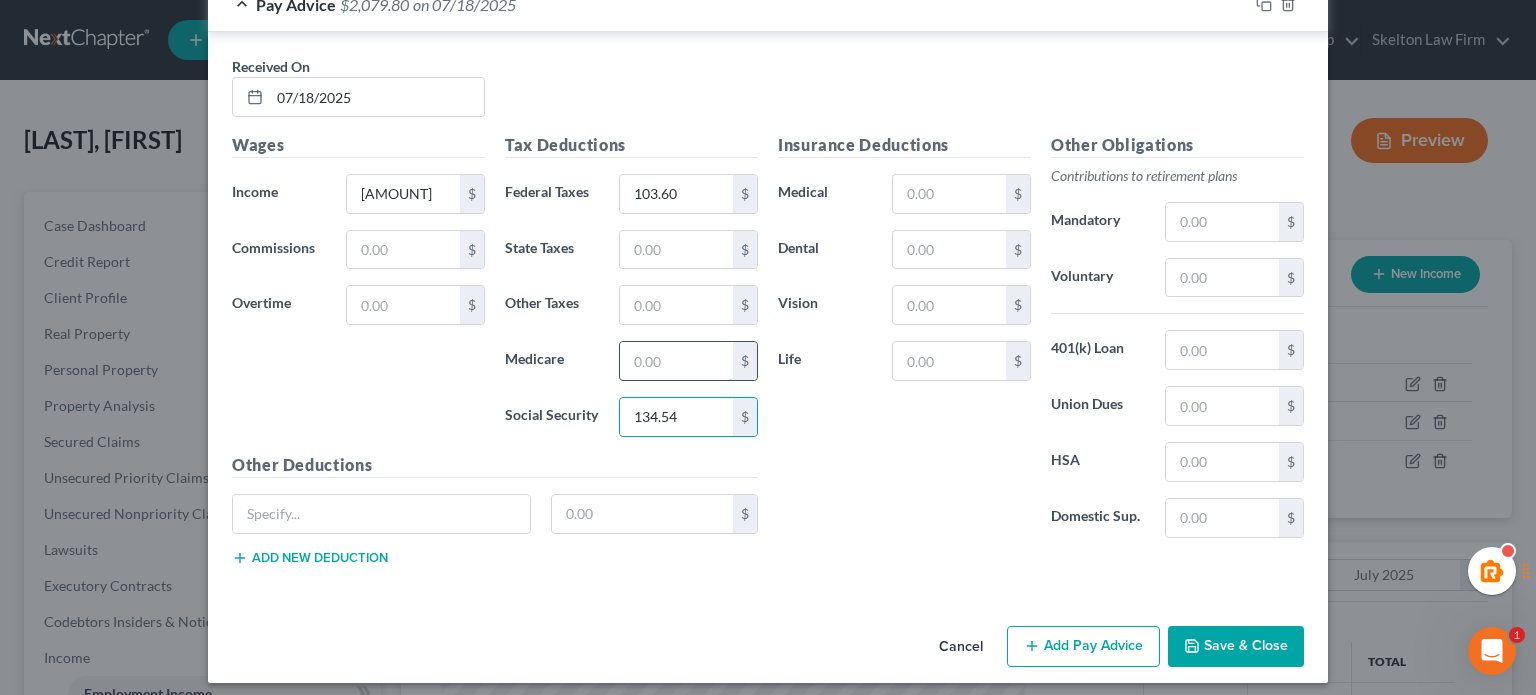 click at bounding box center [676, 361] 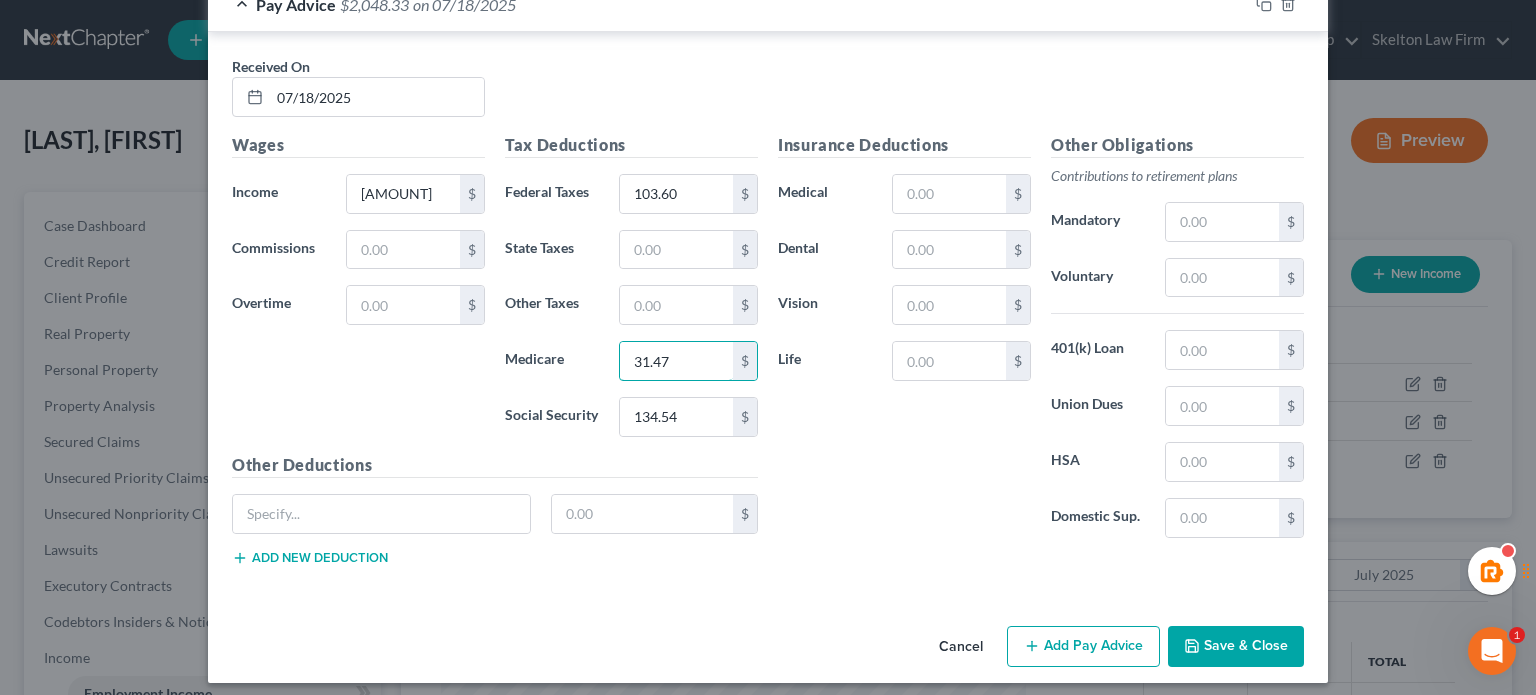 type on "31.47" 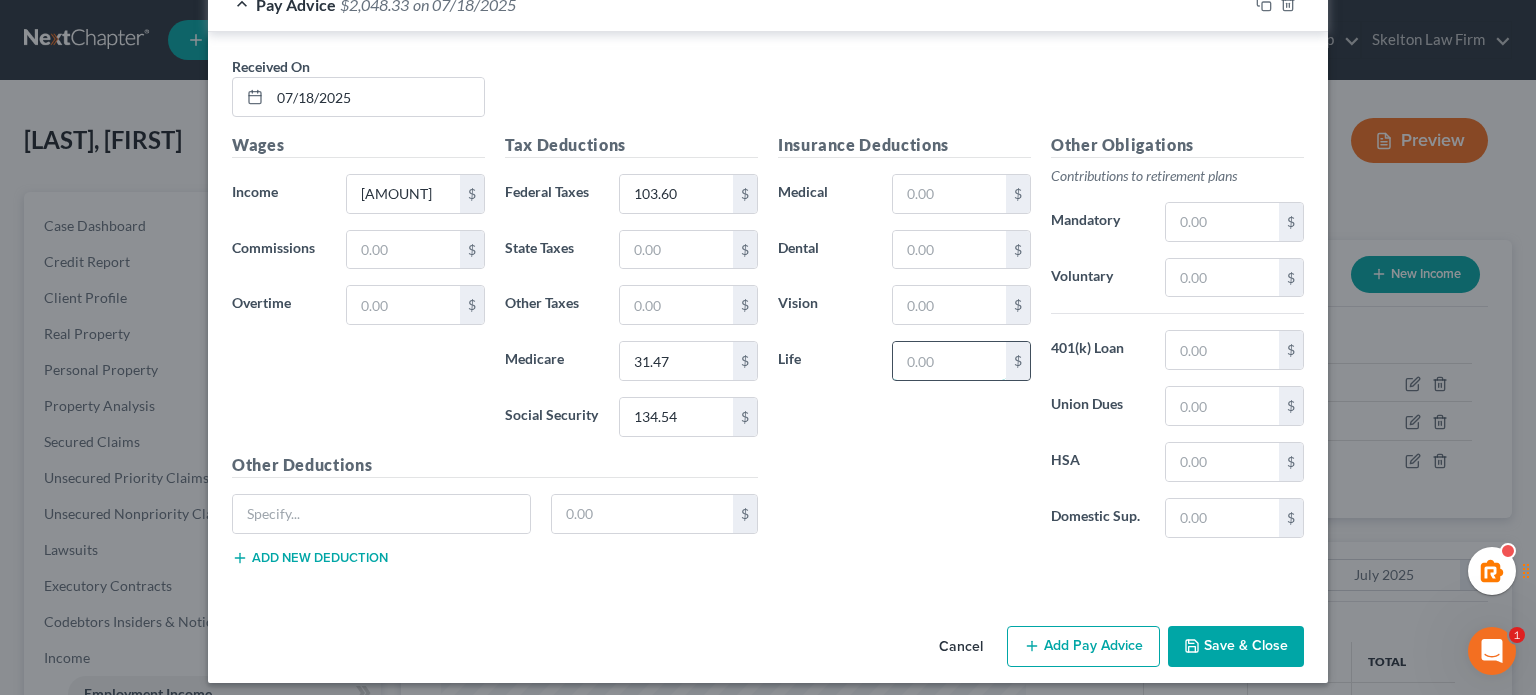 click at bounding box center (949, 361) 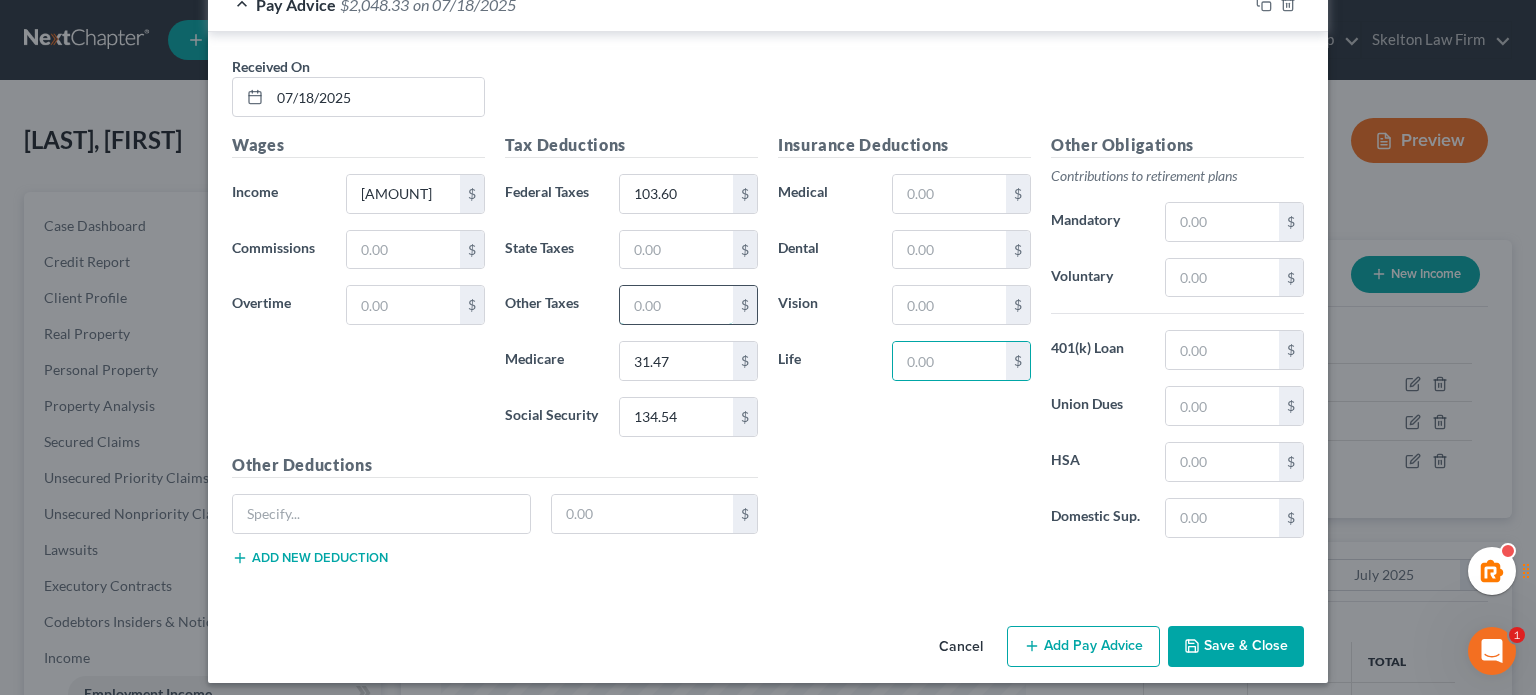 click at bounding box center (676, 305) 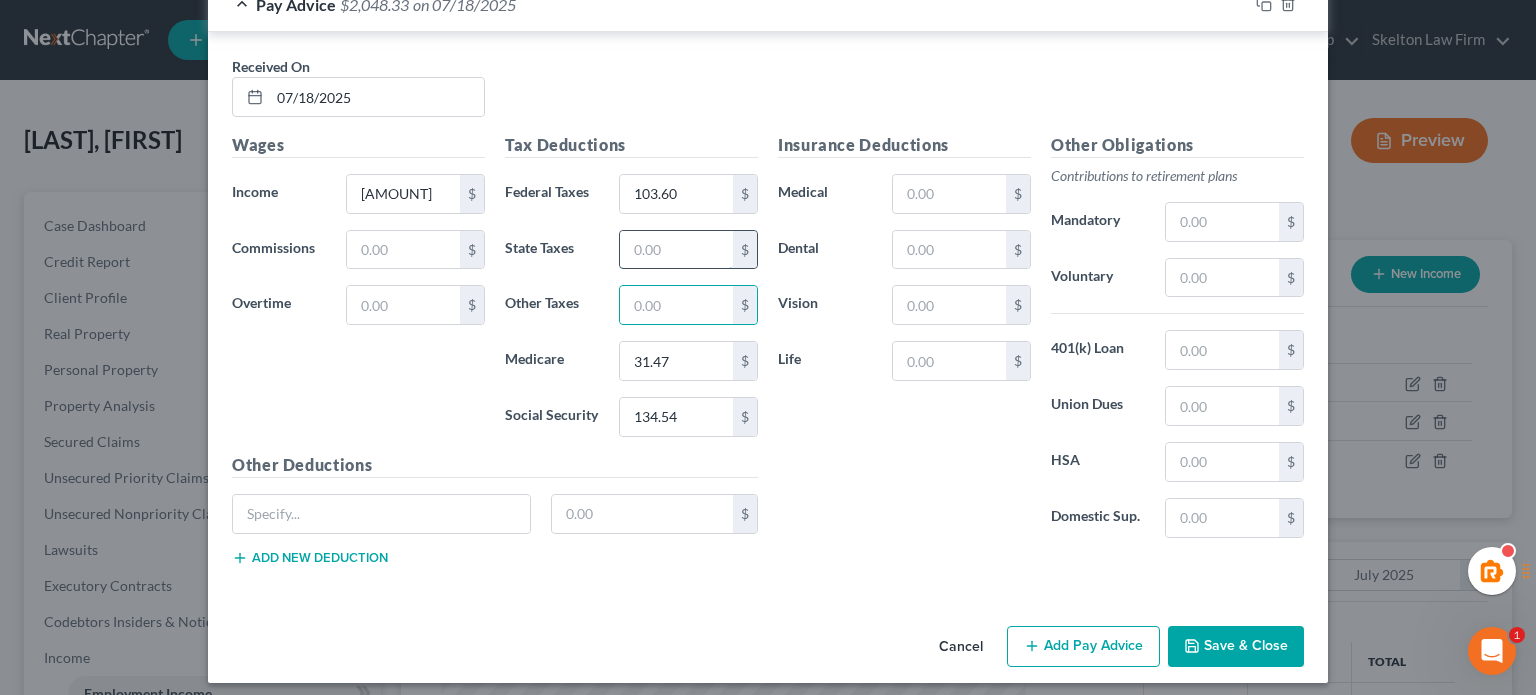 click at bounding box center (676, 250) 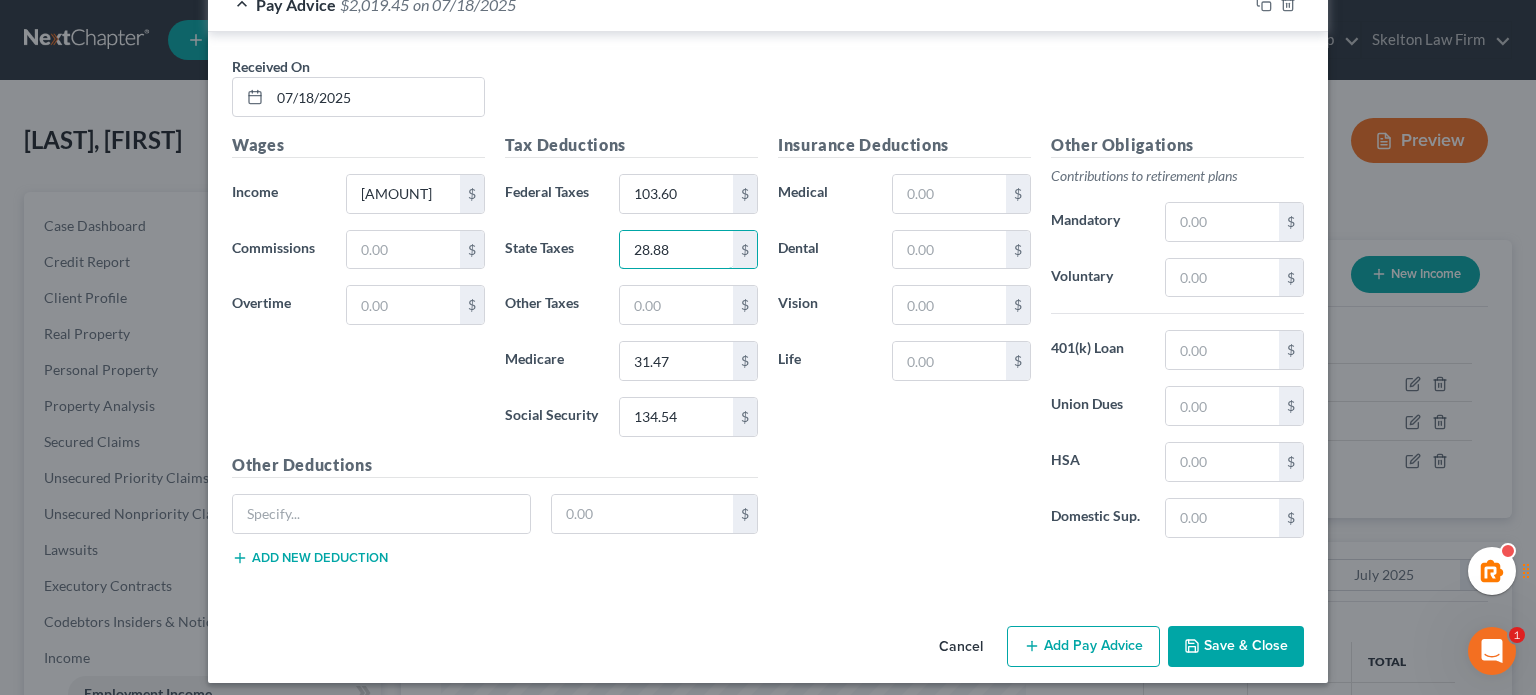 type on "28.88" 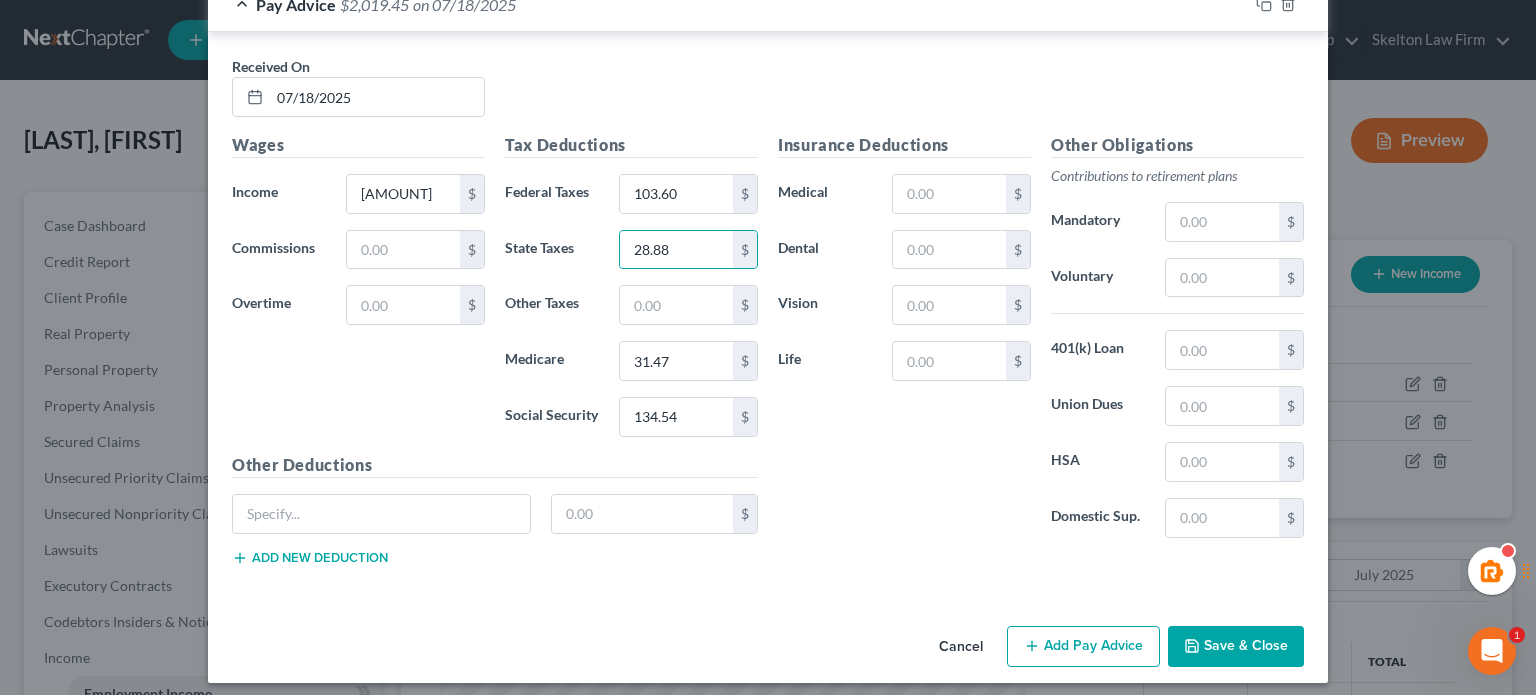 click on "Insurance Deductions Medical $ Dental $ Vision $ Life $" at bounding box center (904, 343) 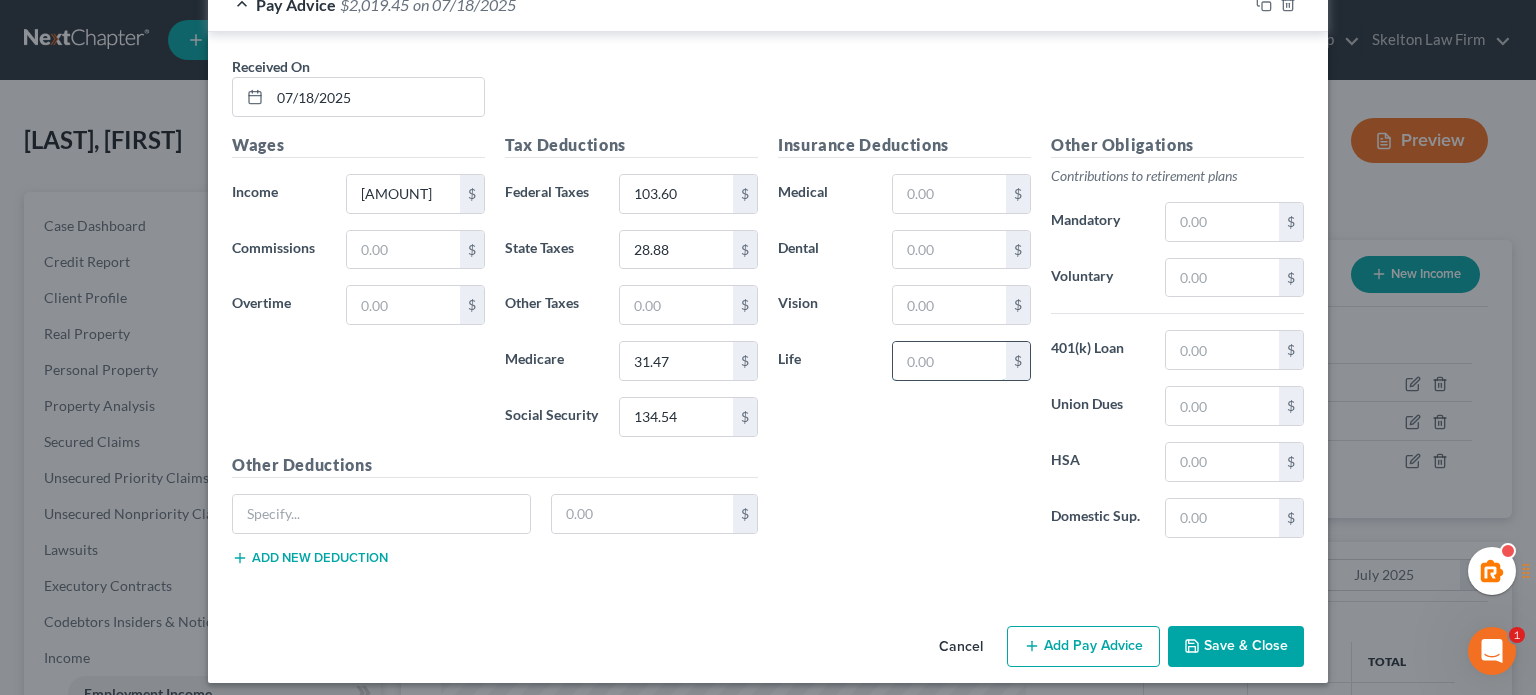click at bounding box center [949, 361] 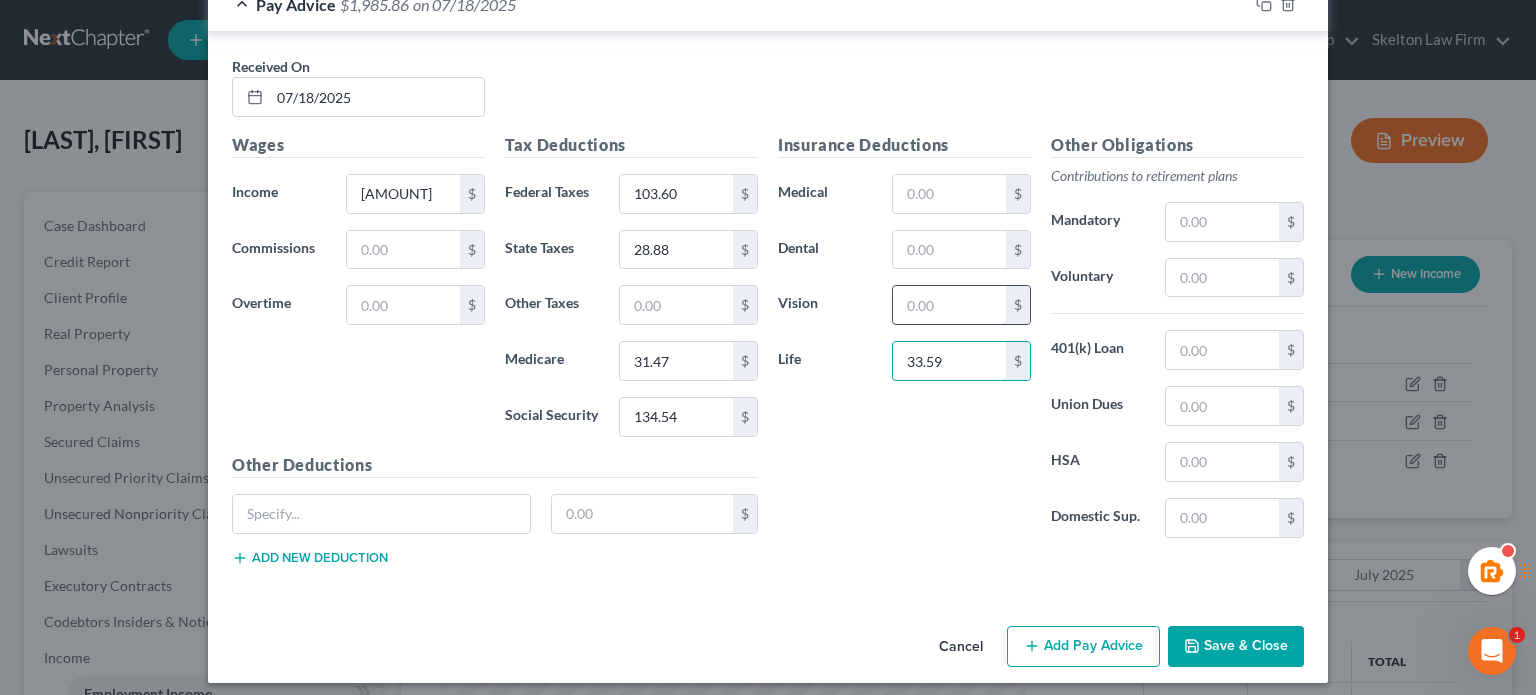 type on "33.59" 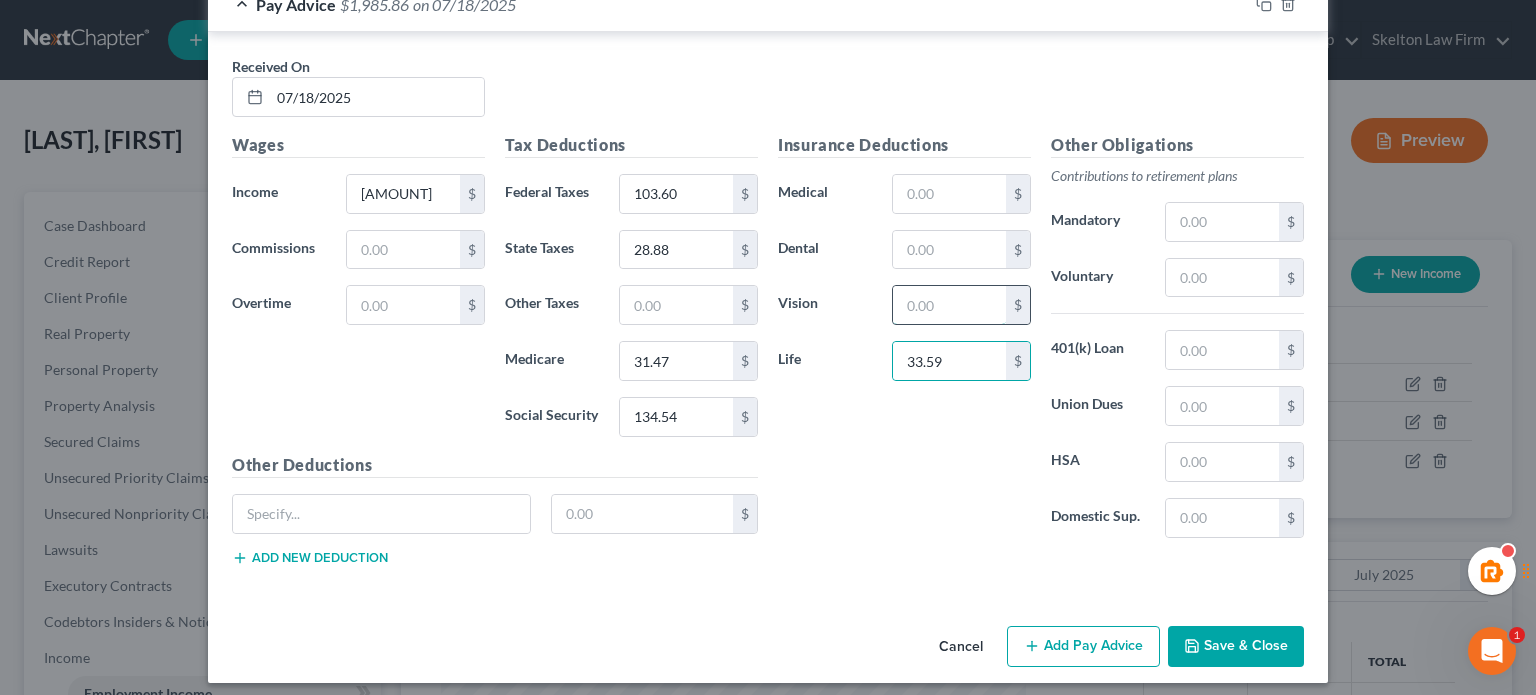 click at bounding box center (949, 305) 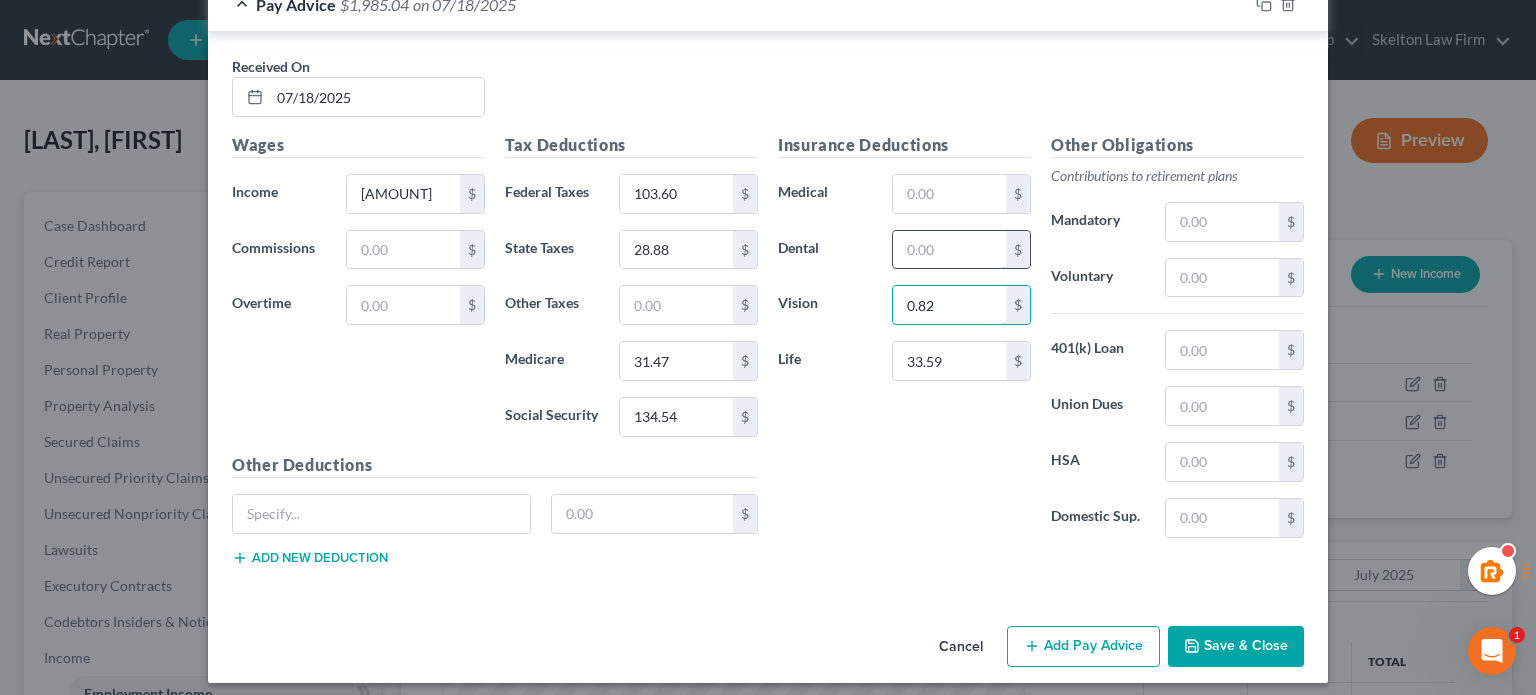 type on "0.82" 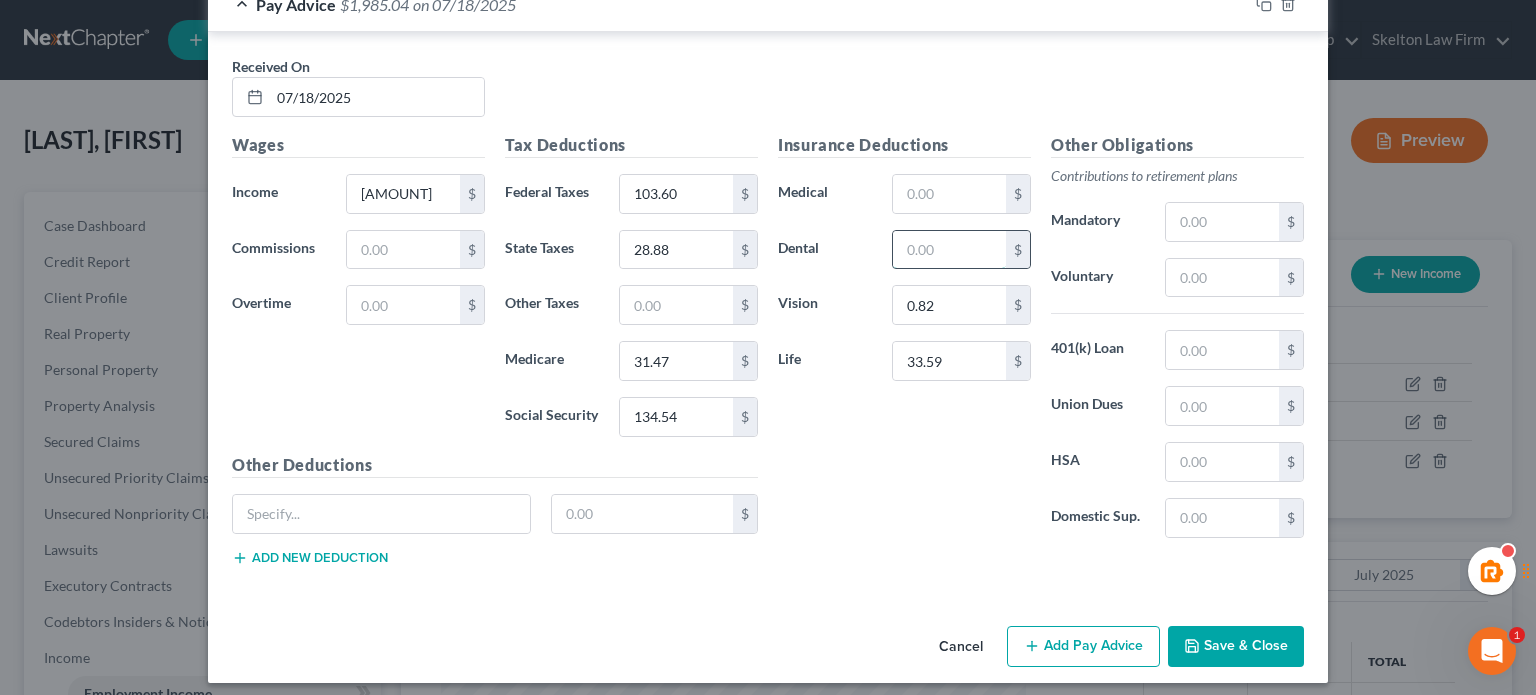 click at bounding box center [949, 250] 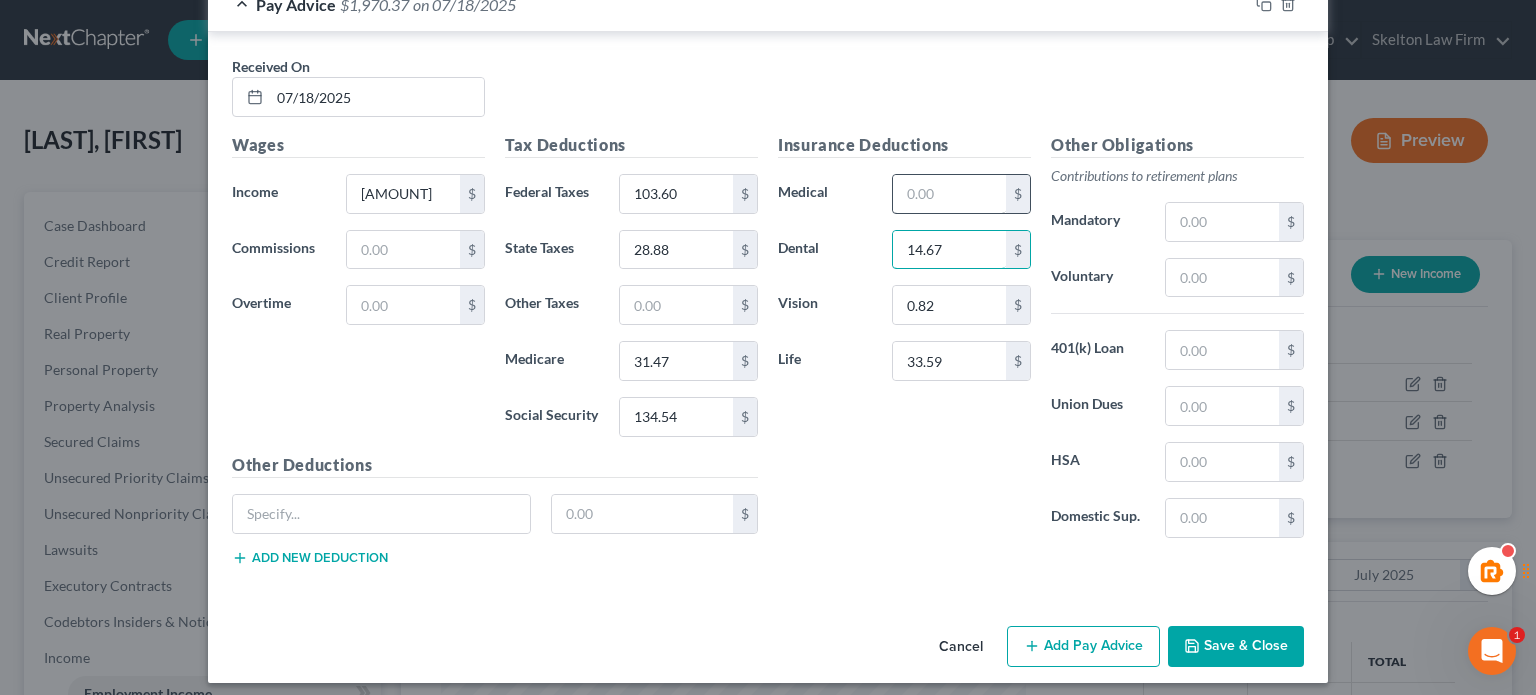 type on "14.67" 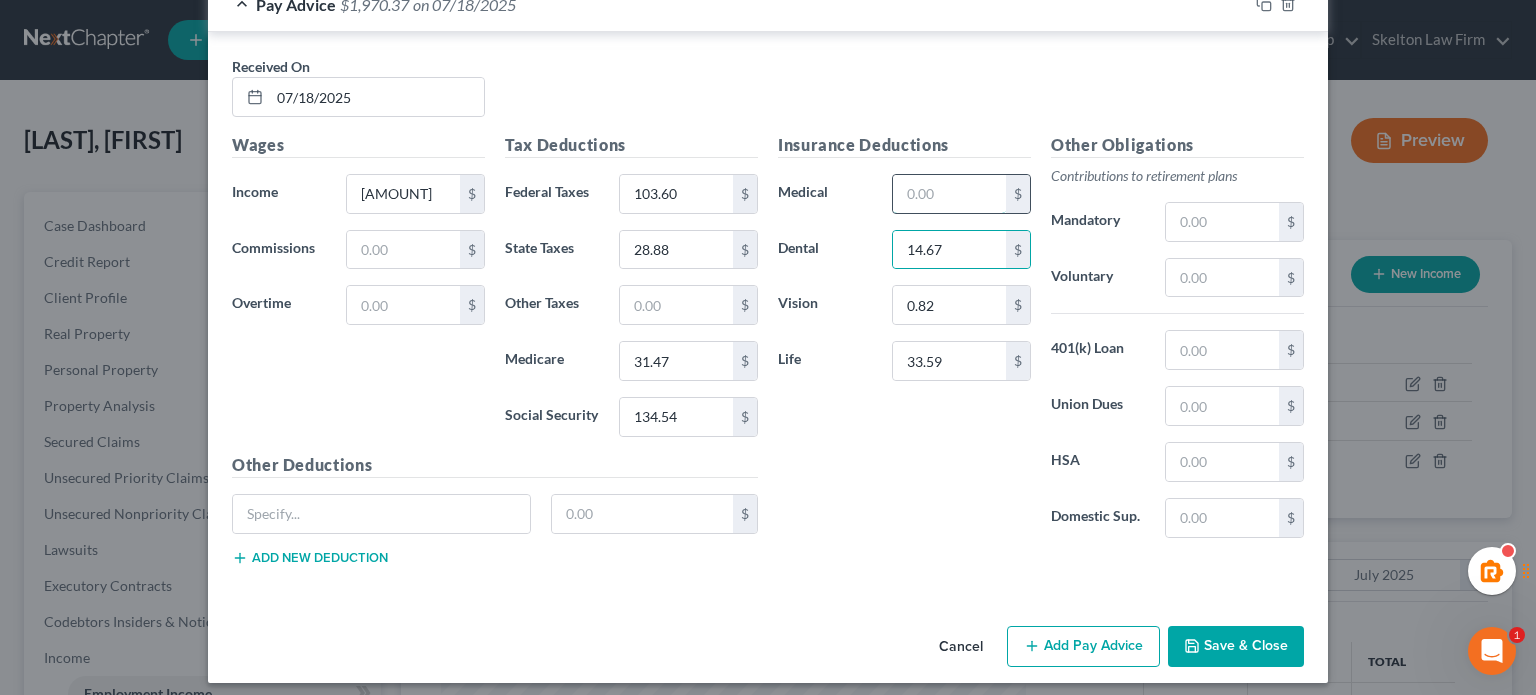 click at bounding box center [949, 194] 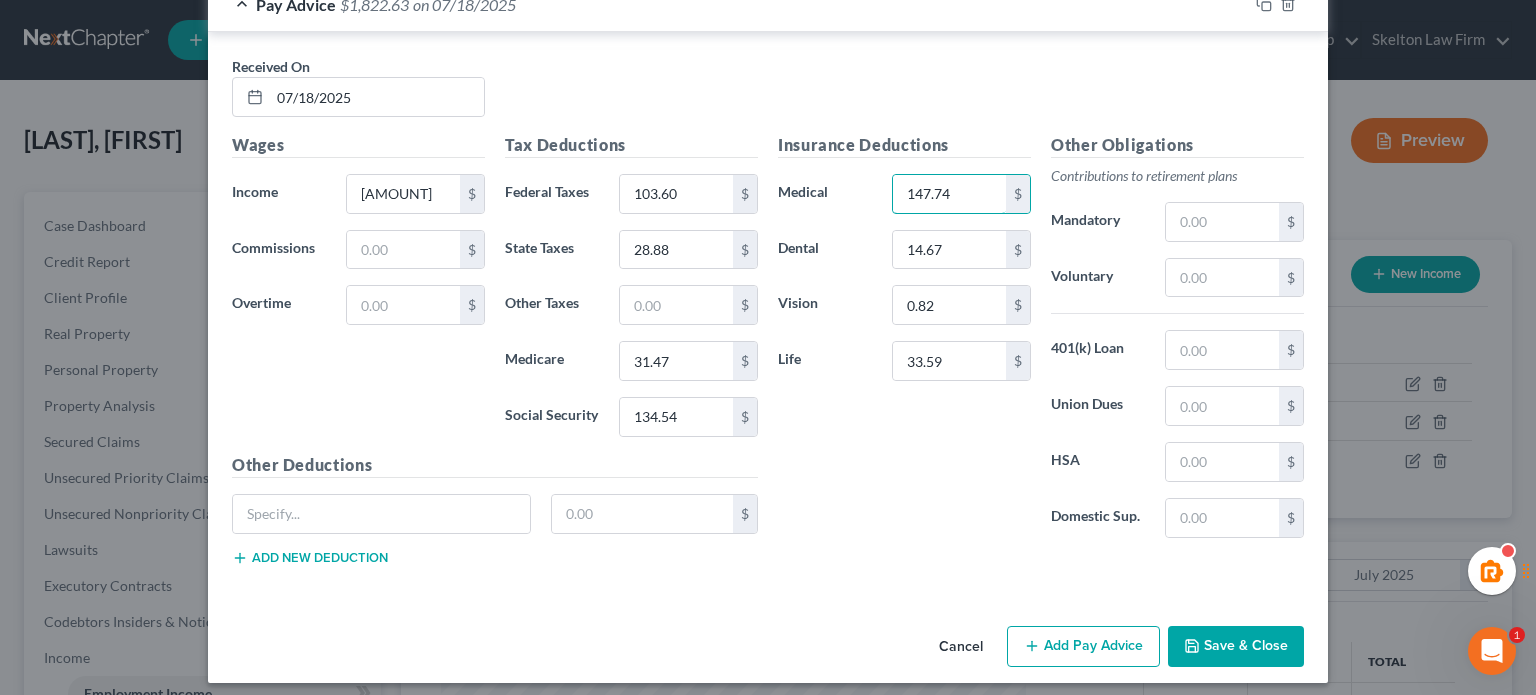 type on "147.74" 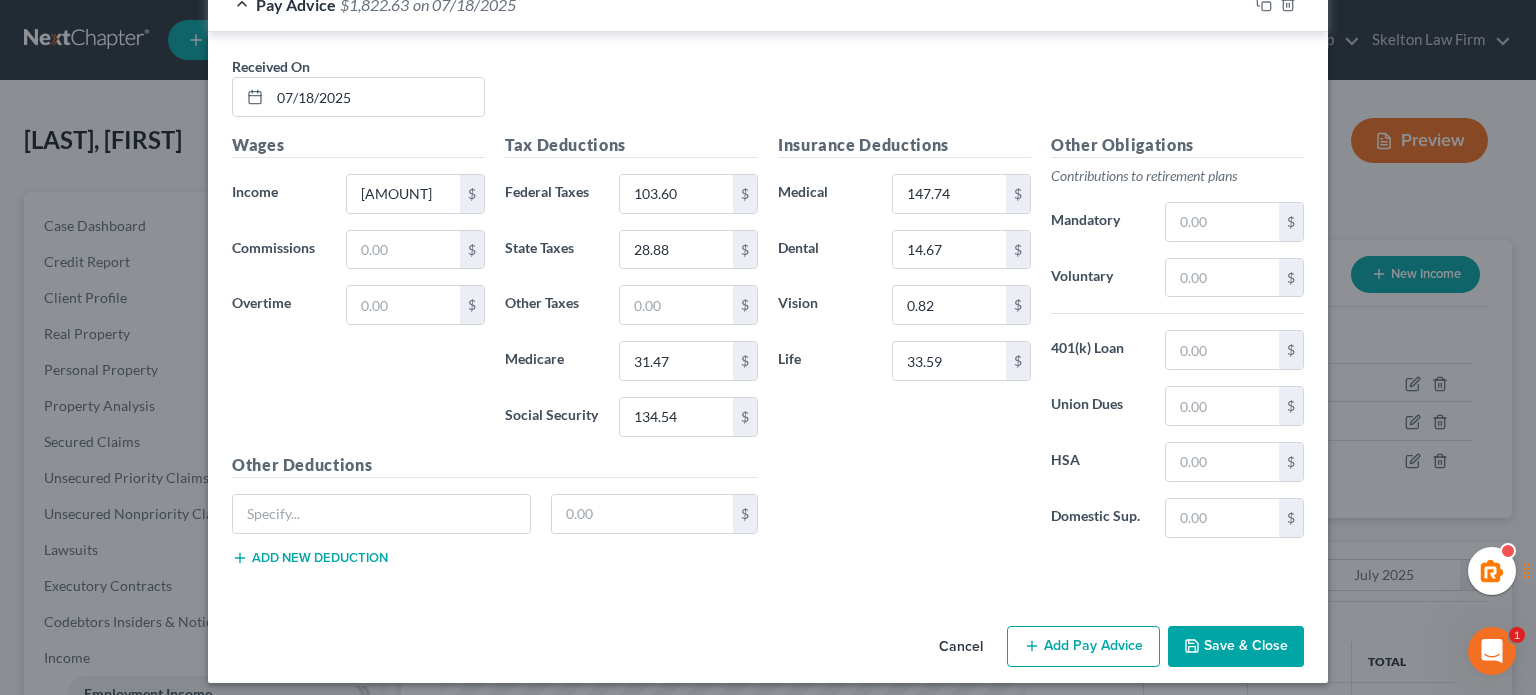 click on "Insurance Deductions Medical [AMOUNT] $ Dental [AMOUNT] $ Vision [AMOUNT] $ Life [AMOUNT] $" at bounding box center (904, 343) 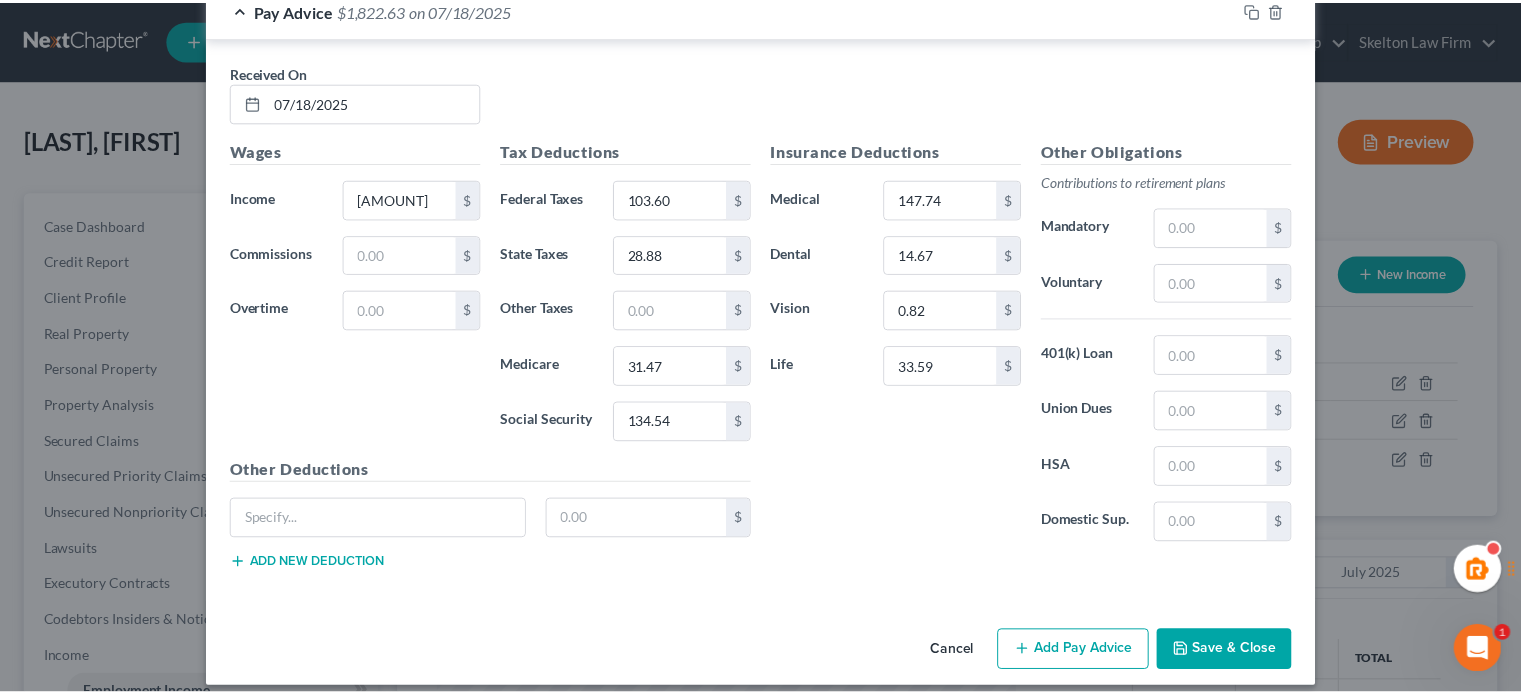 scroll, scrollTop: 2103, scrollLeft: 0, axis: vertical 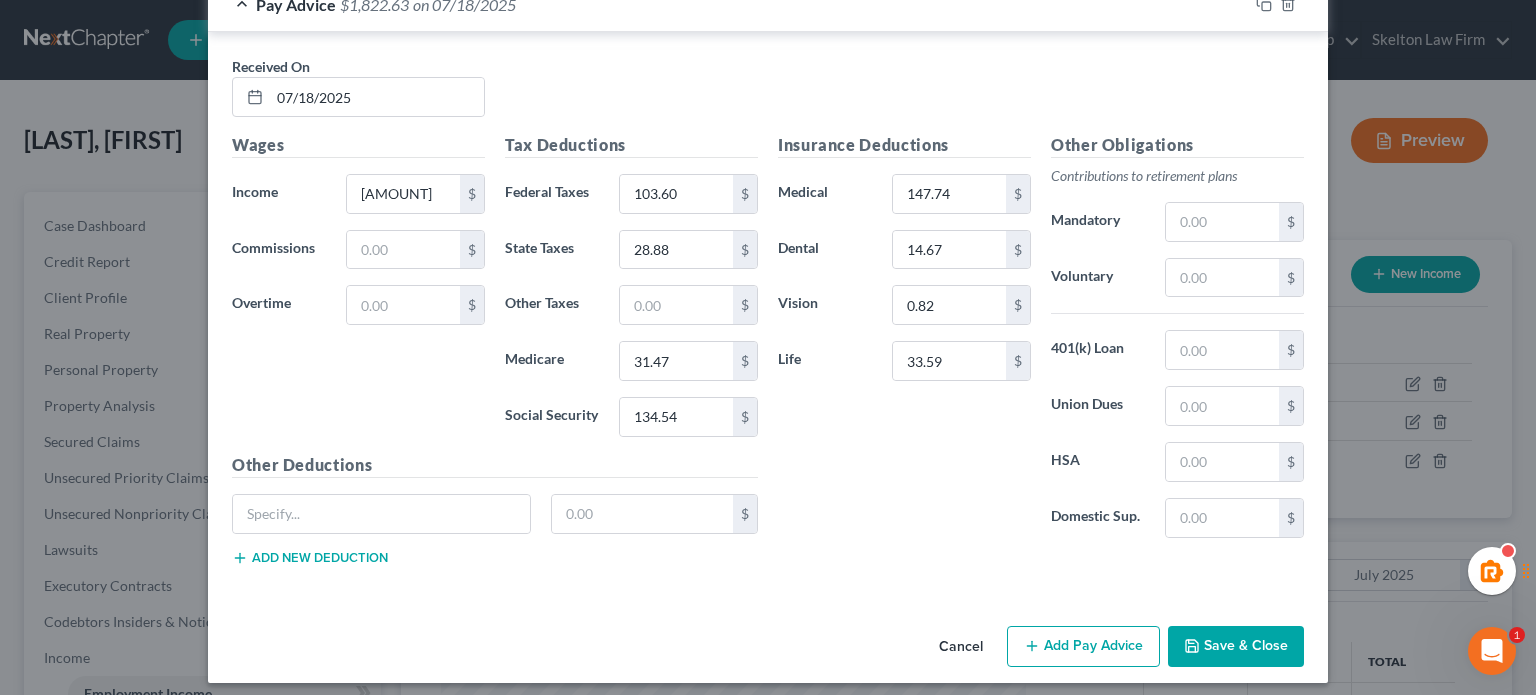 click on "Save & Close" at bounding box center (1236, 647) 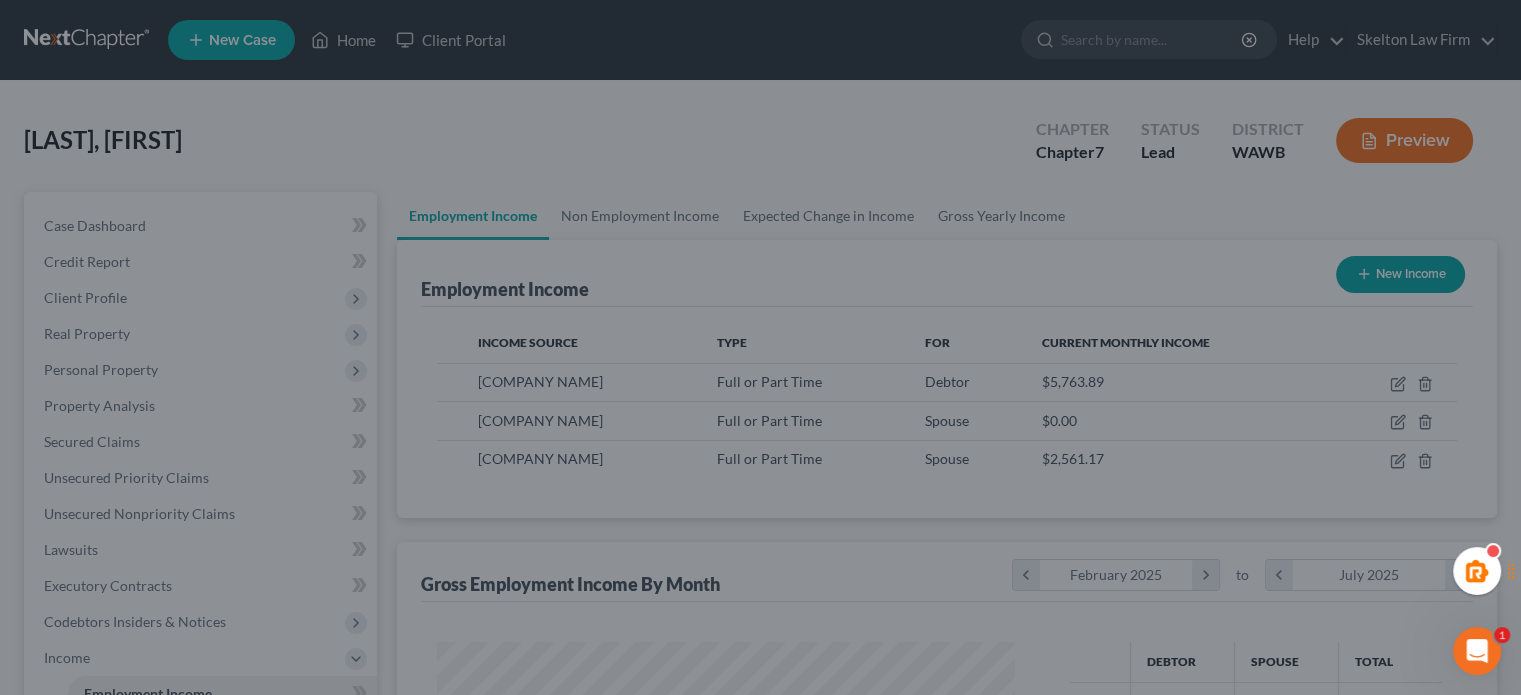 scroll, scrollTop: 356, scrollLeft: 617, axis: both 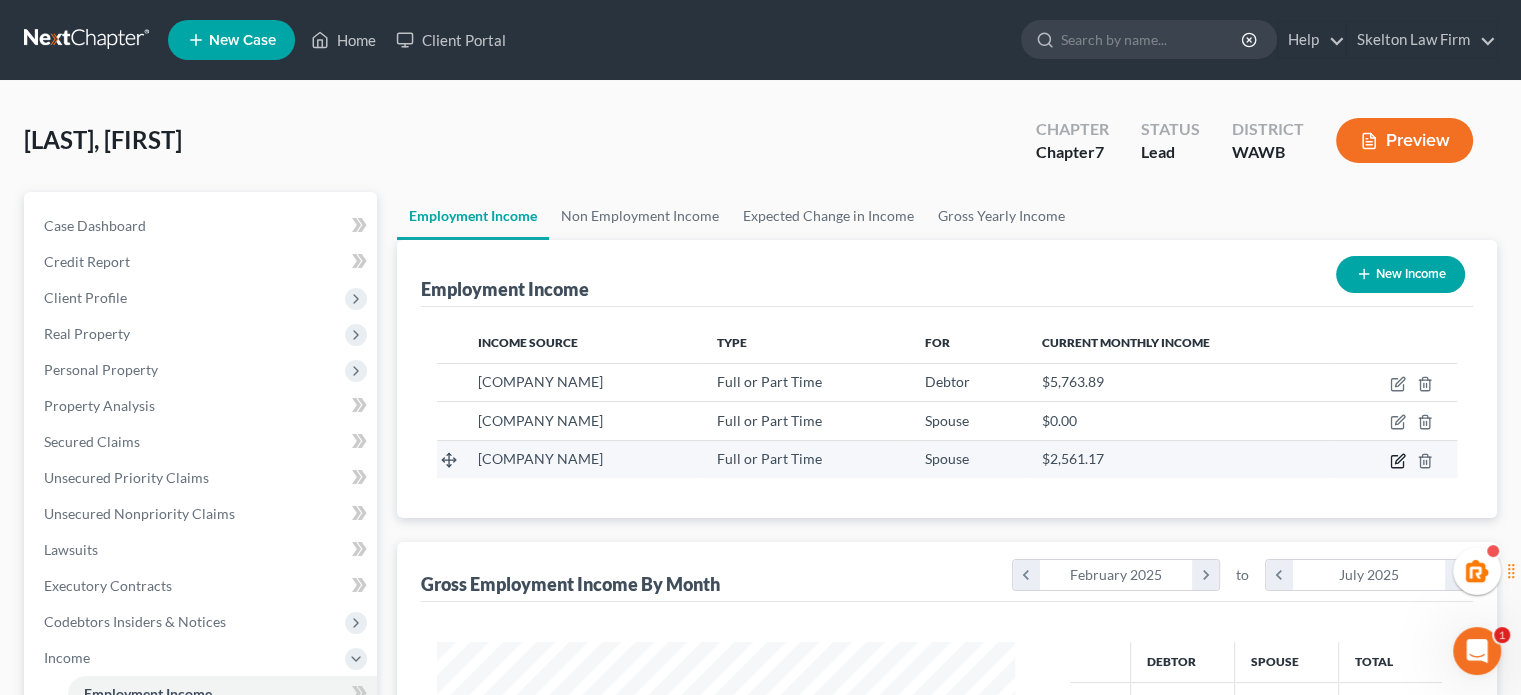 click 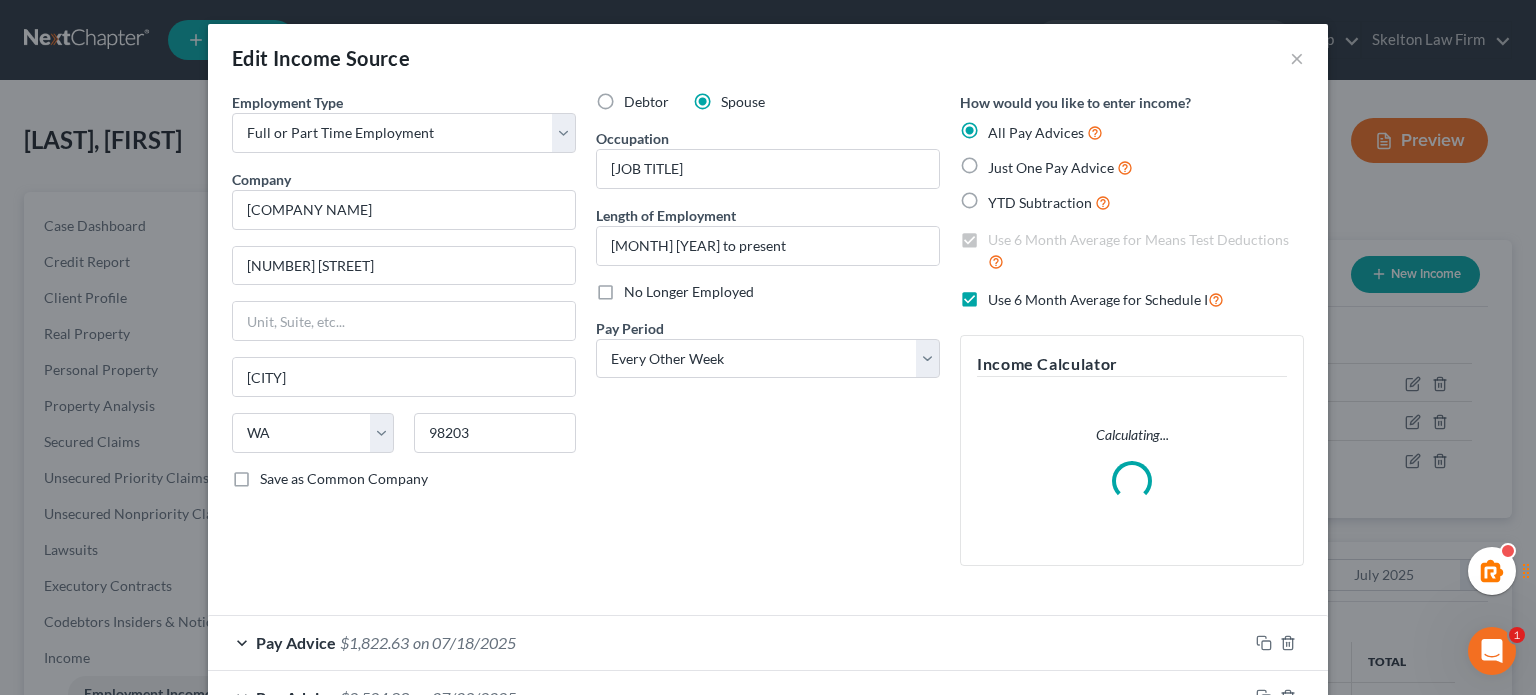 scroll, scrollTop: 999643, scrollLeft: 999375, axis: both 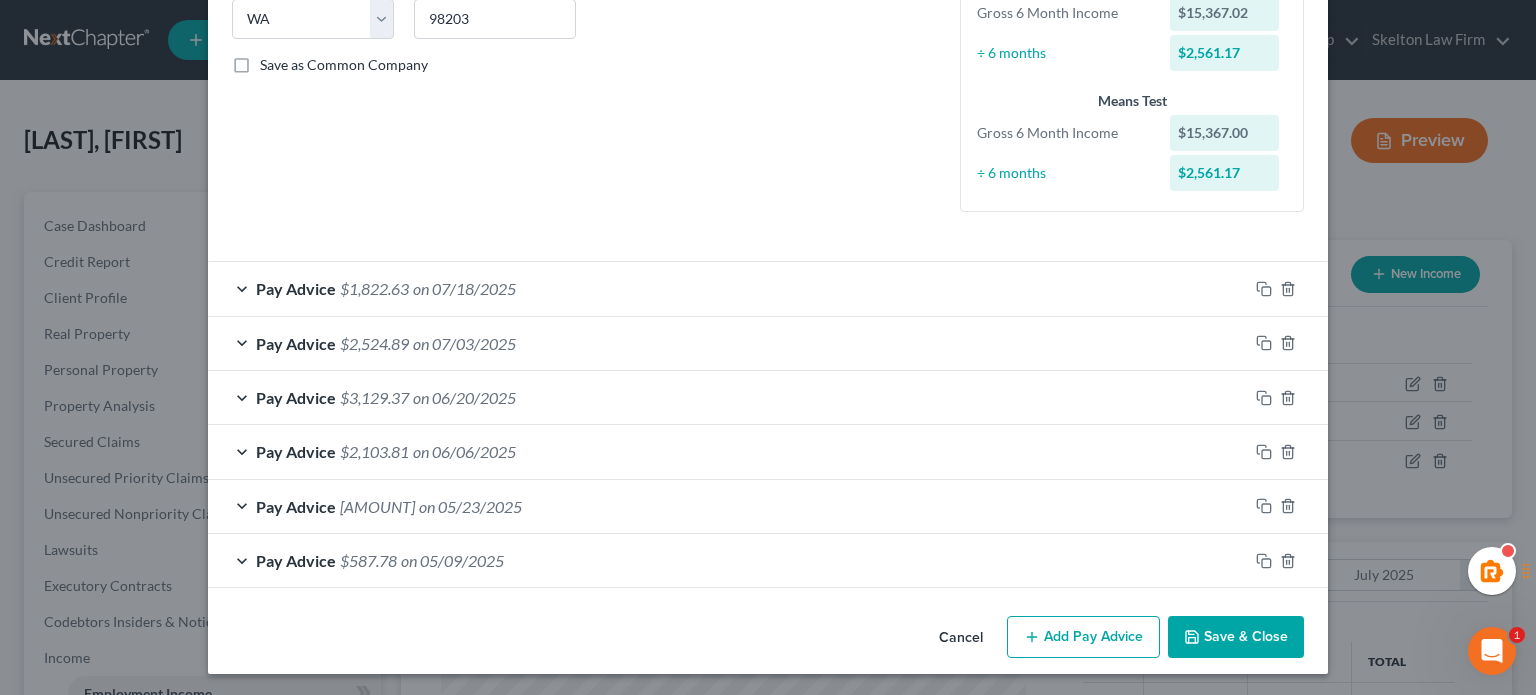click on "Save & Close" at bounding box center (1236, 637) 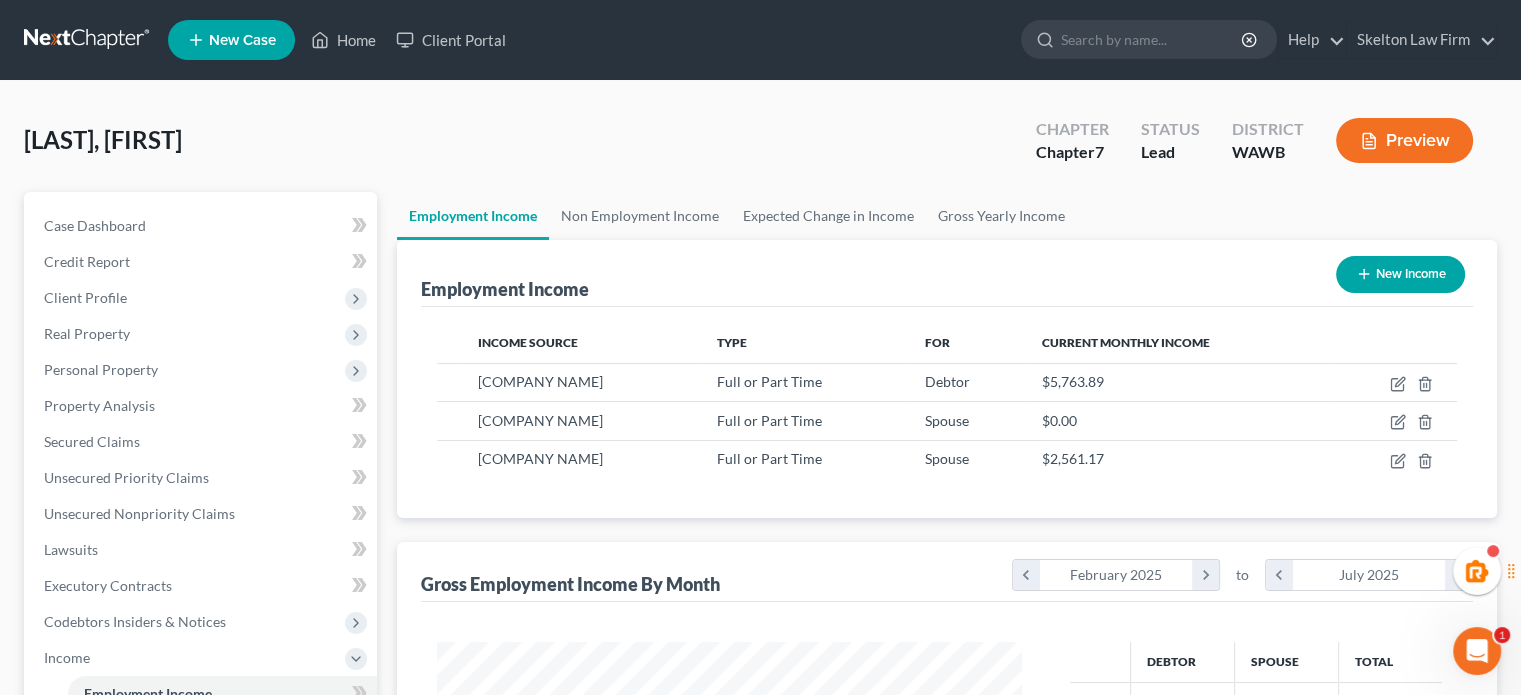scroll, scrollTop: 356, scrollLeft: 617, axis: both 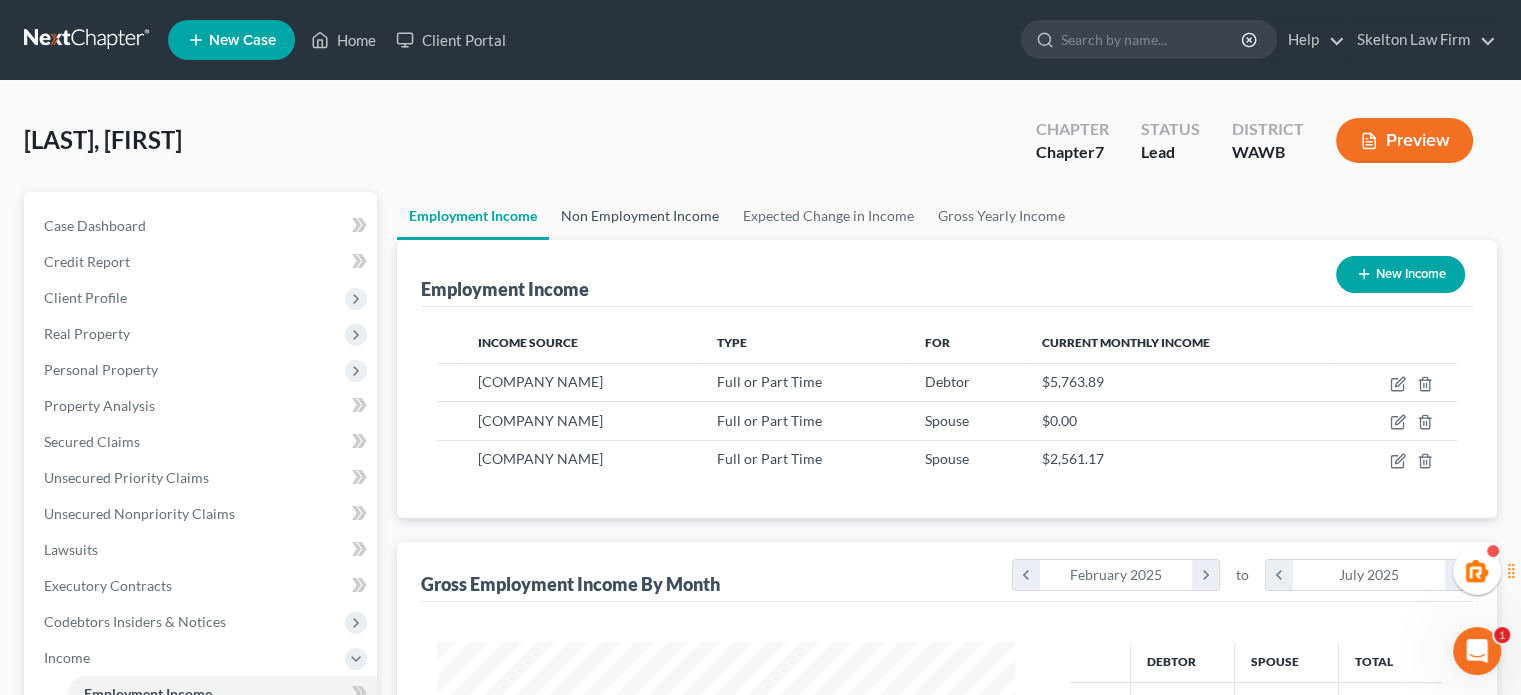 click on "Non Employment Income" at bounding box center (640, 216) 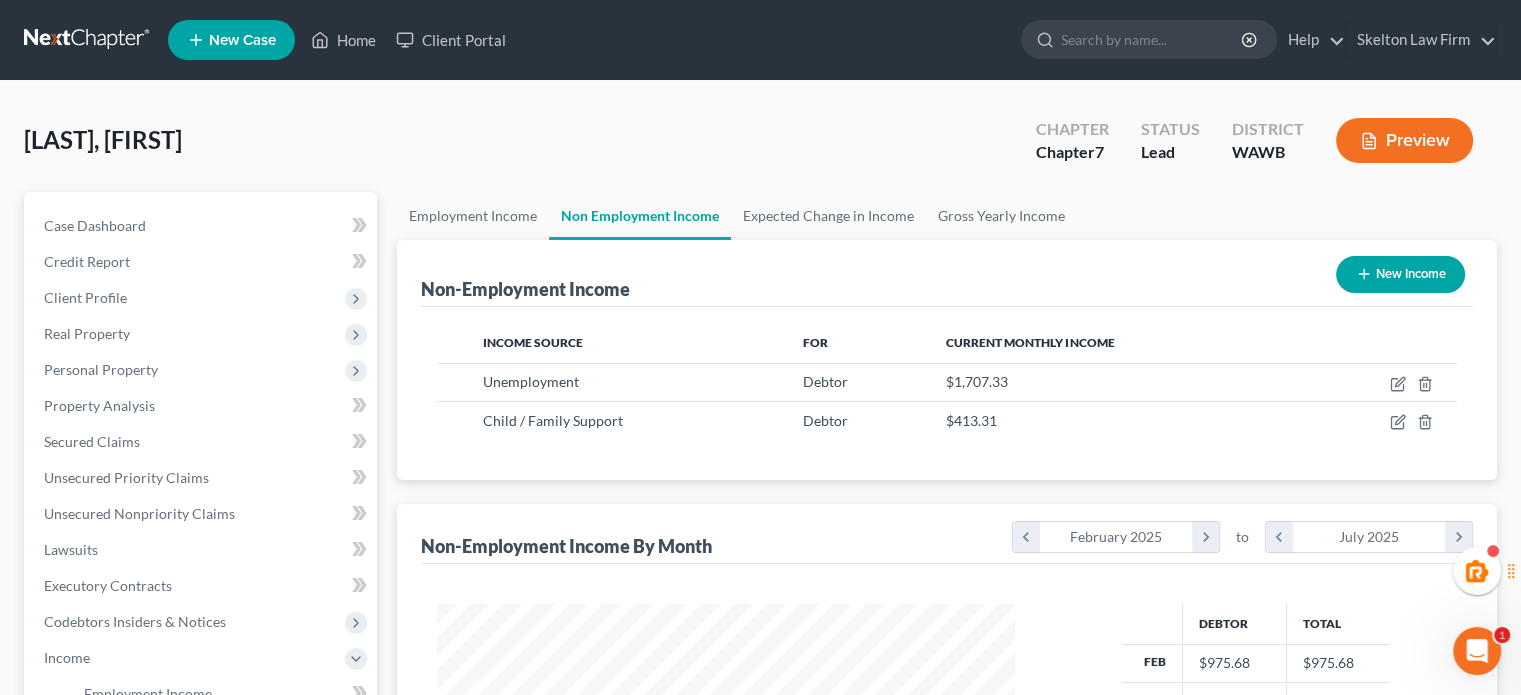 scroll, scrollTop: 999643, scrollLeft: 999381, axis: both 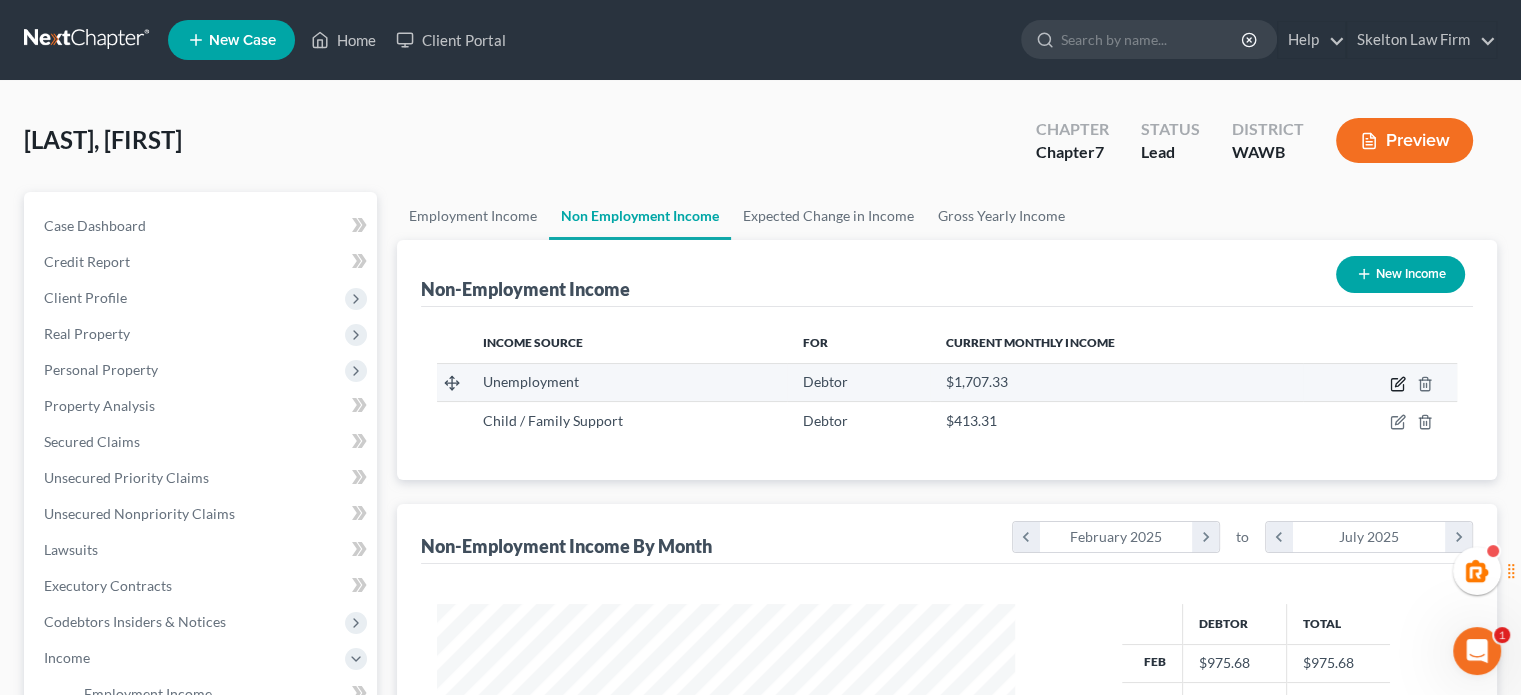 click 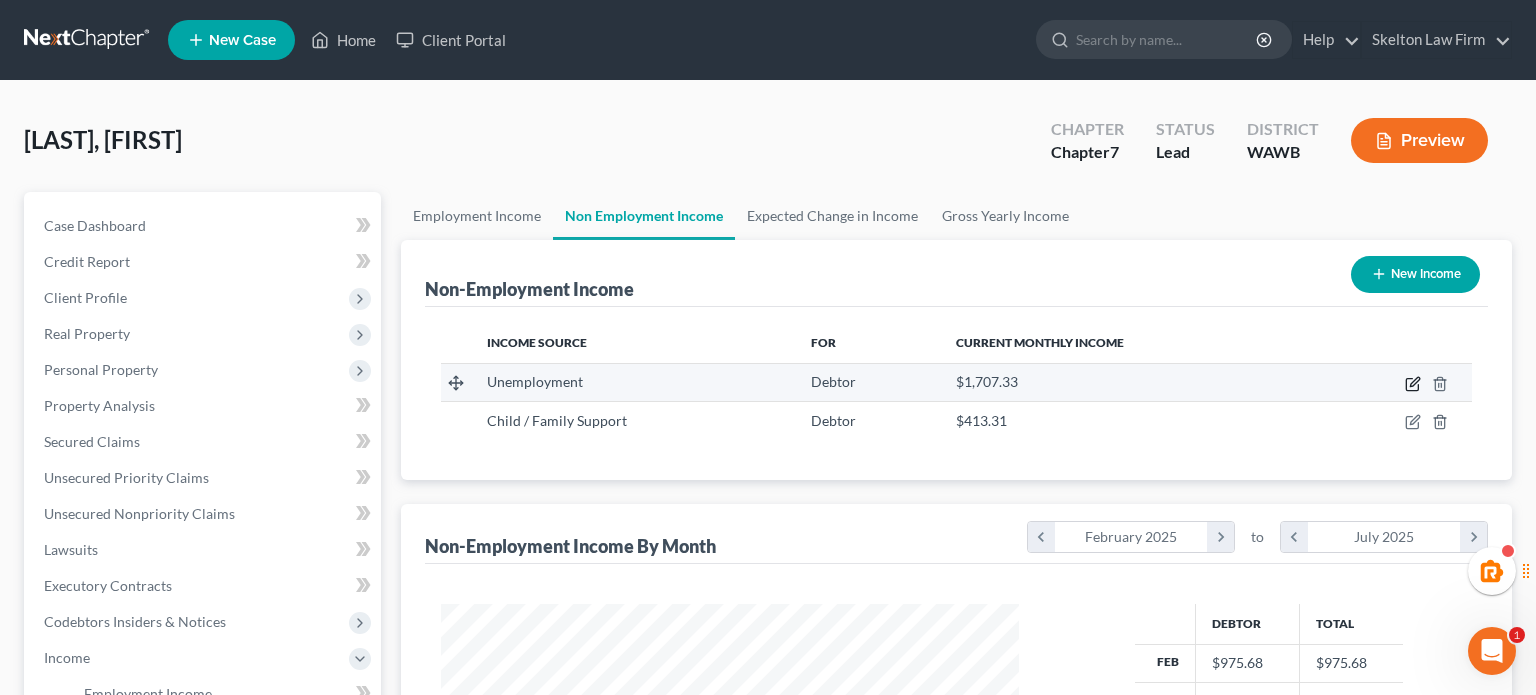 select on "0" 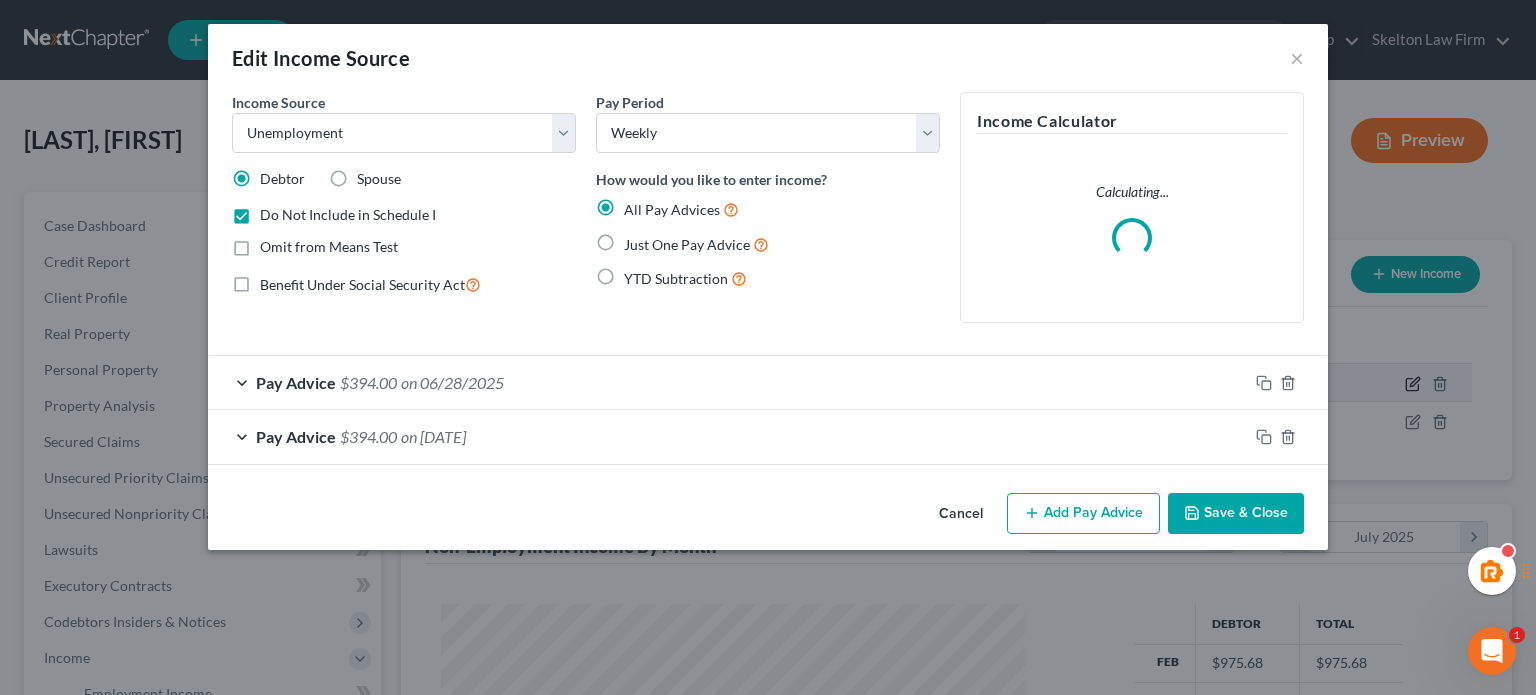 scroll, scrollTop: 999643, scrollLeft: 999375, axis: both 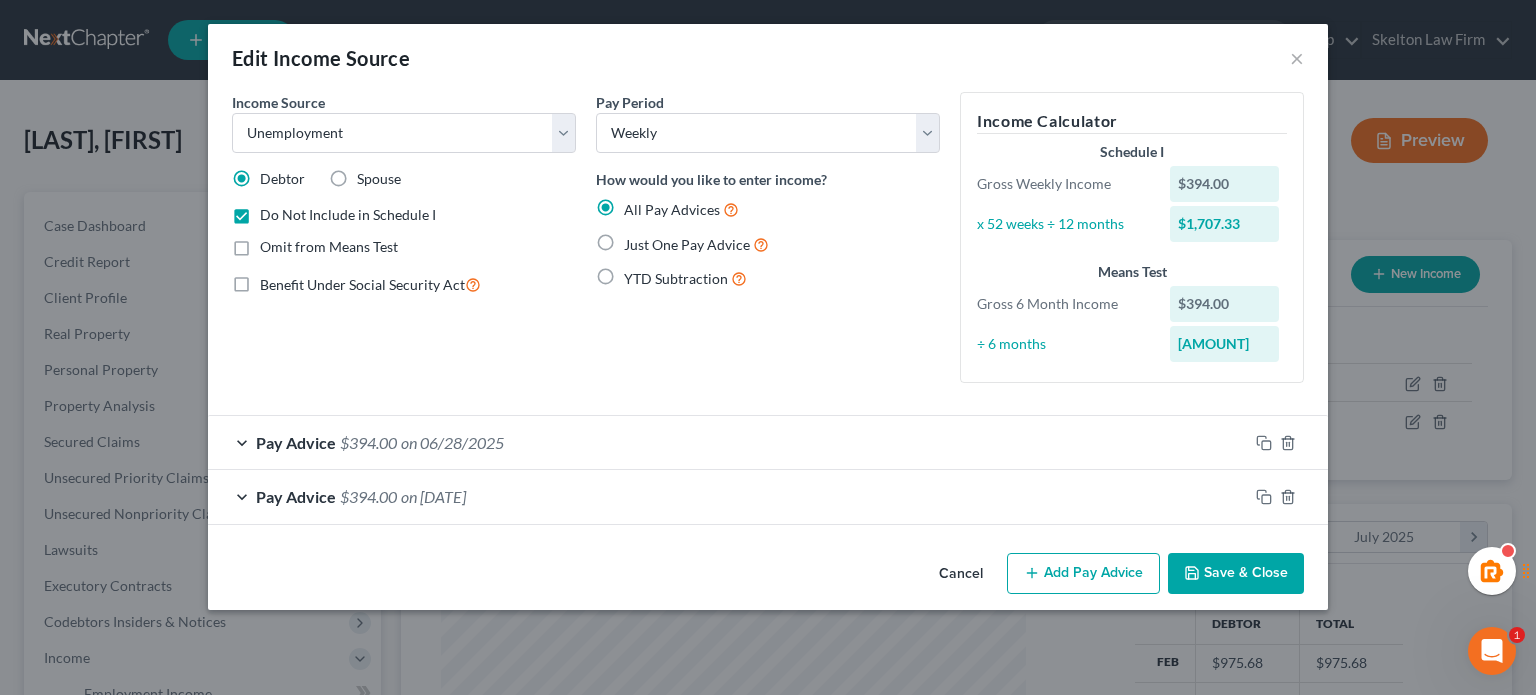 click on "Save & Close" at bounding box center (1236, 574) 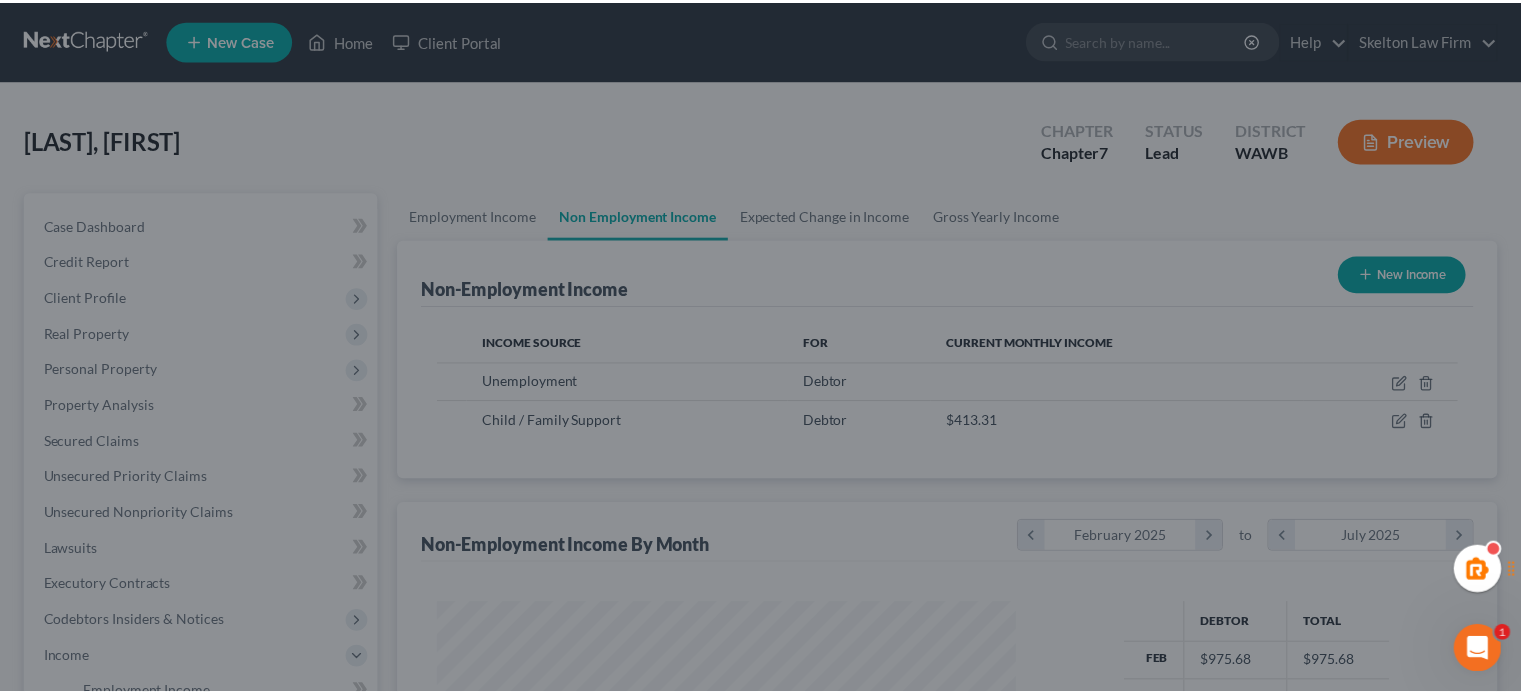 scroll, scrollTop: 356, scrollLeft: 617, axis: both 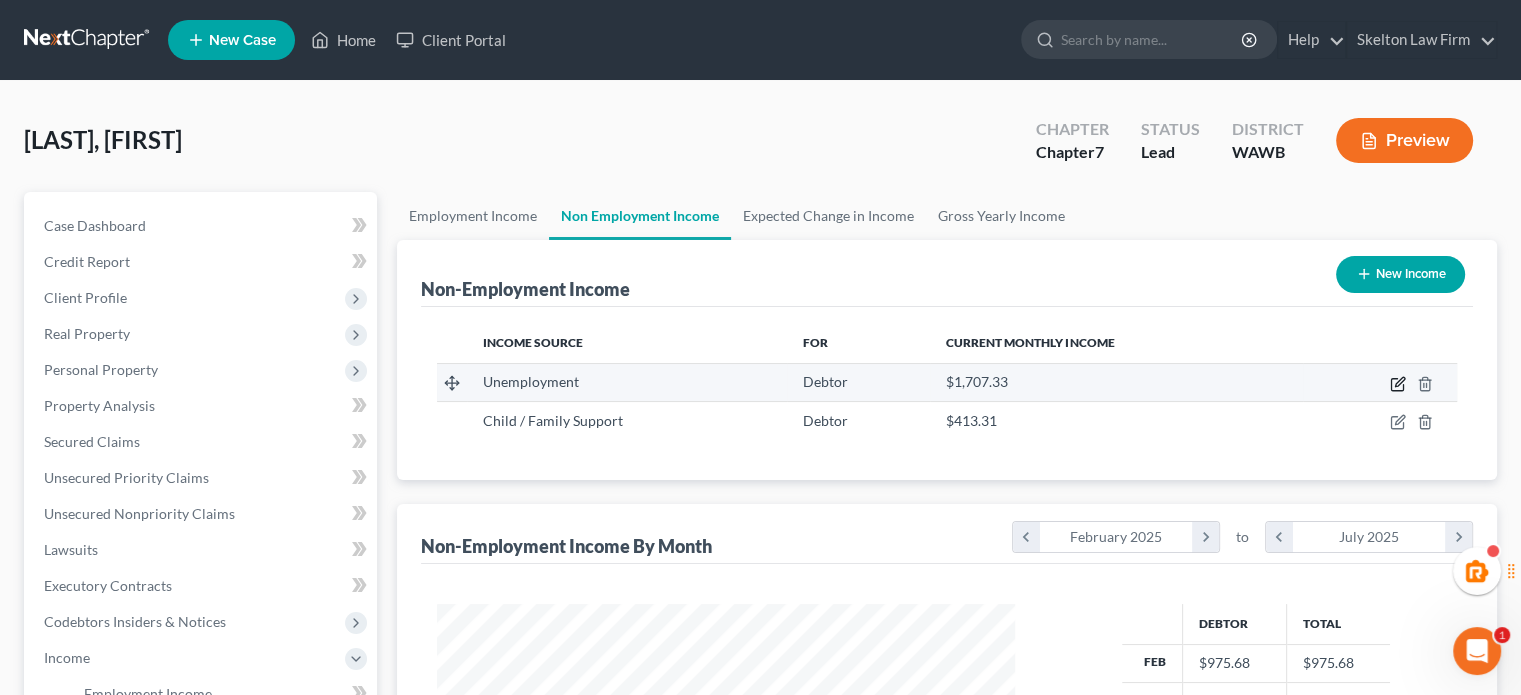 click 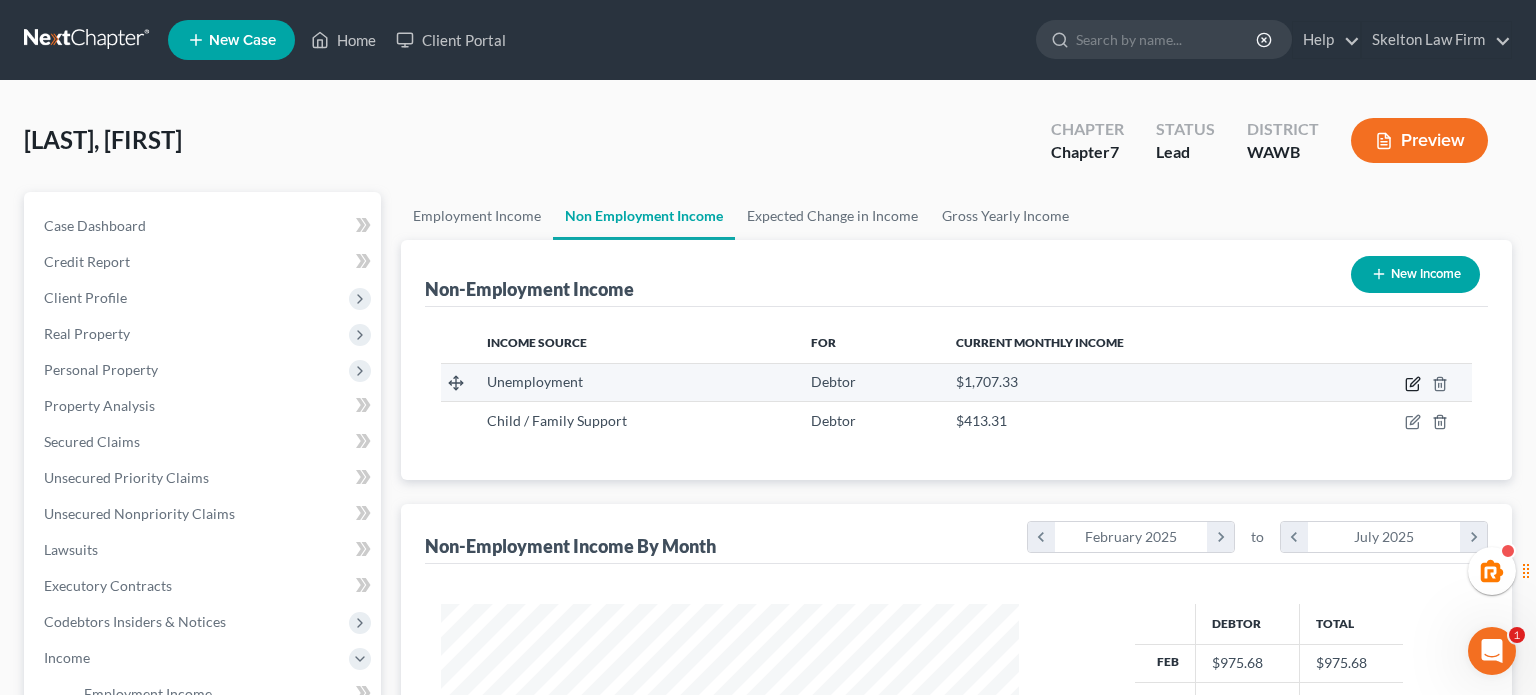 select on "0" 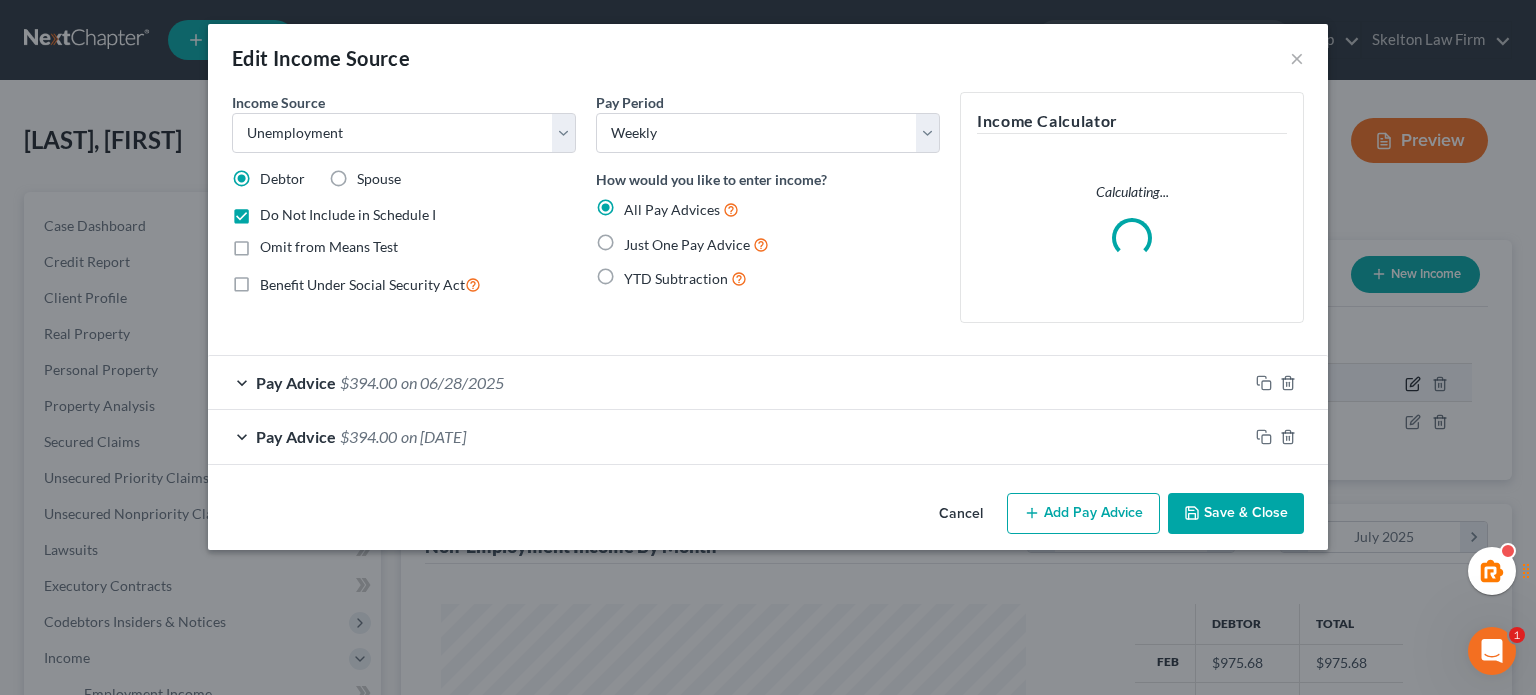scroll, scrollTop: 999643, scrollLeft: 999375, axis: both 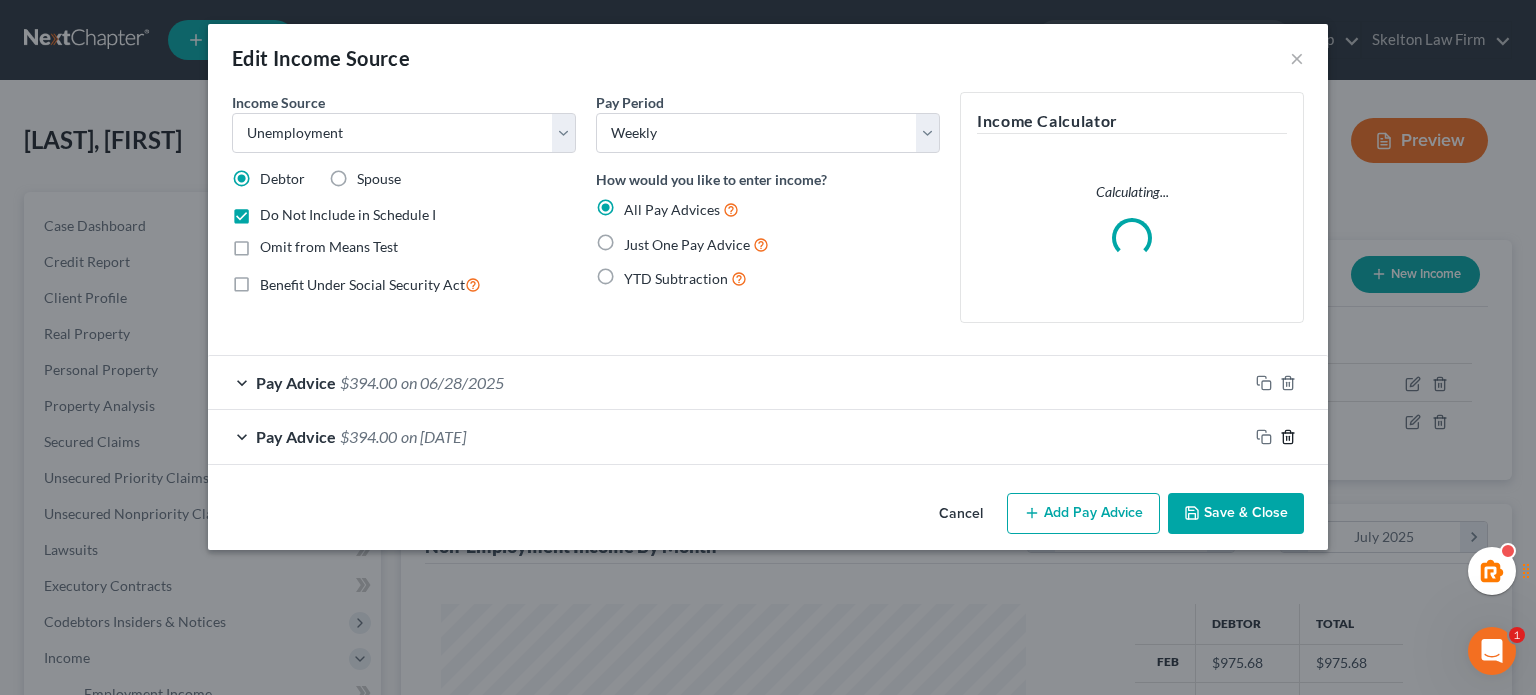 click 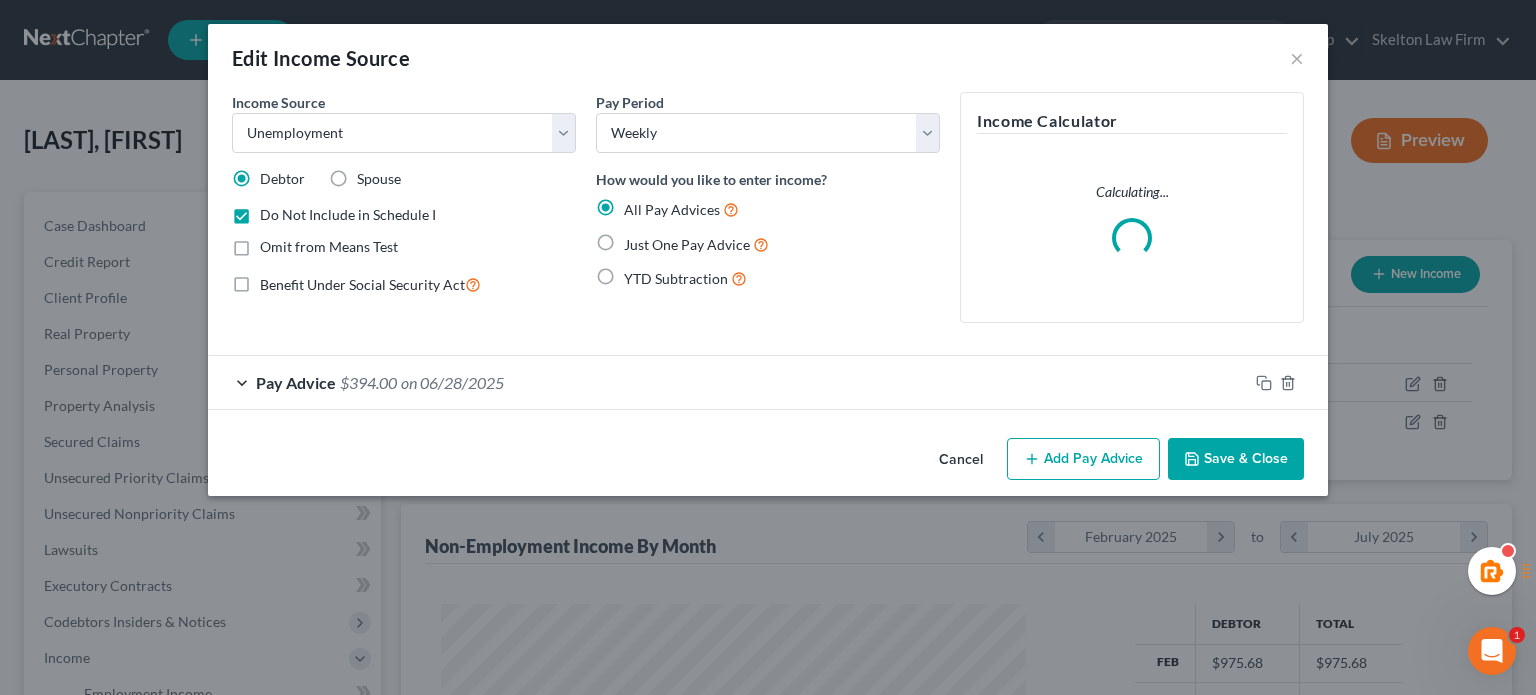 click on "Save & Close" at bounding box center (1236, 459) 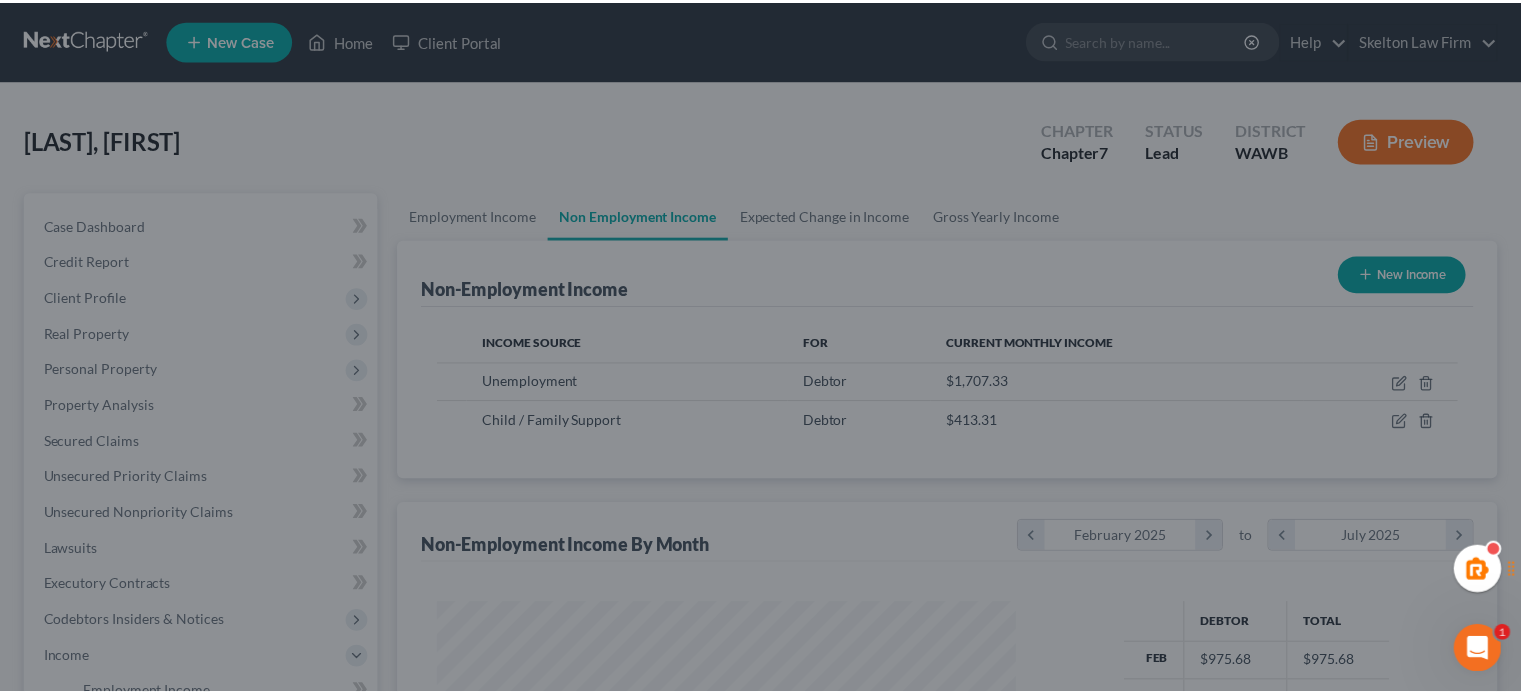 scroll, scrollTop: 356, scrollLeft: 617, axis: both 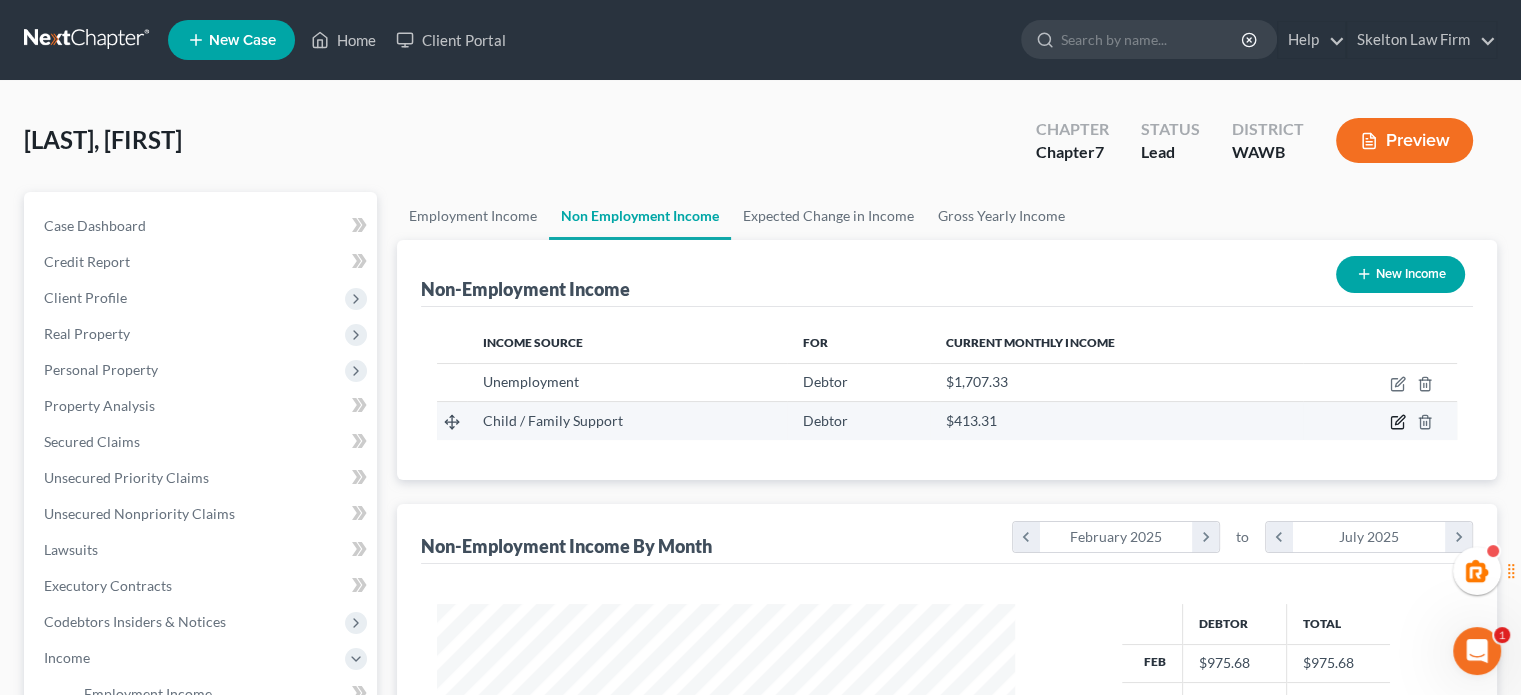 click 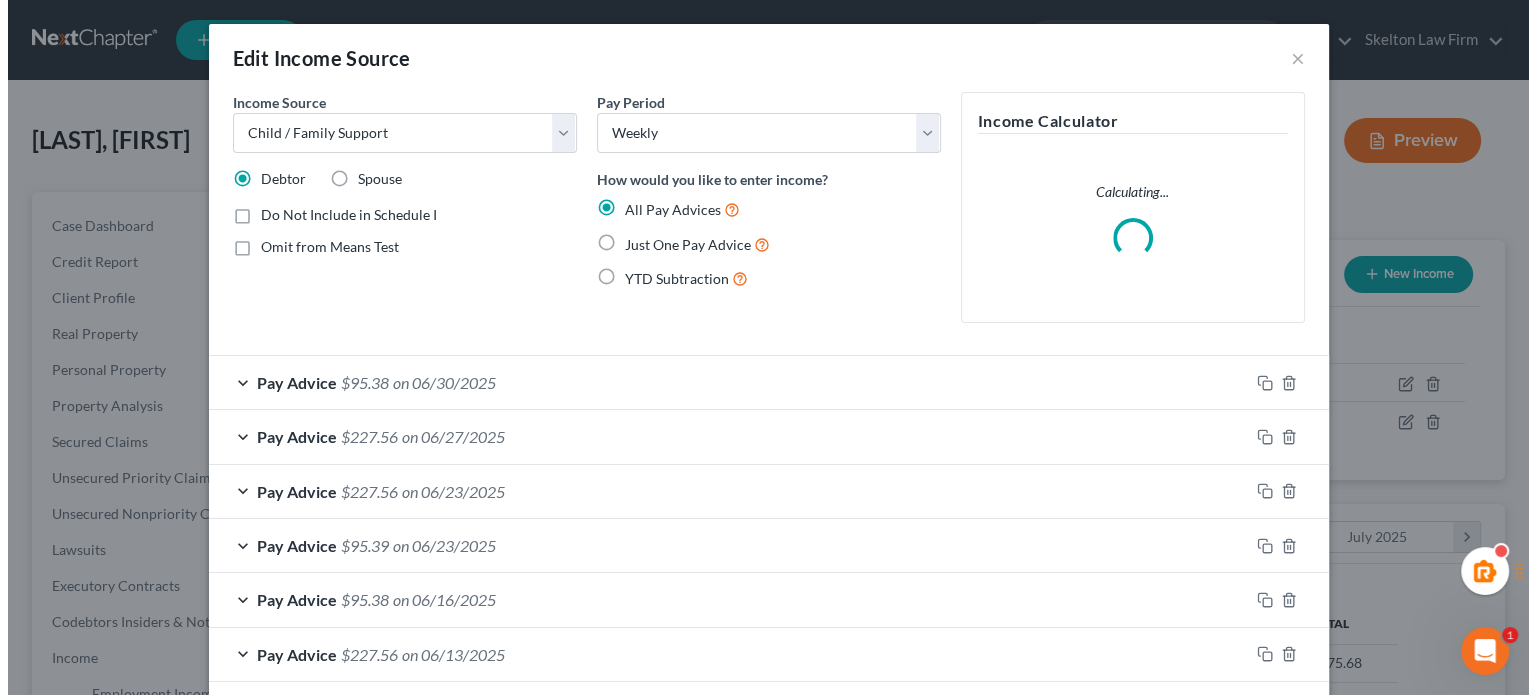 scroll, scrollTop: 999643, scrollLeft: 999375, axis: both 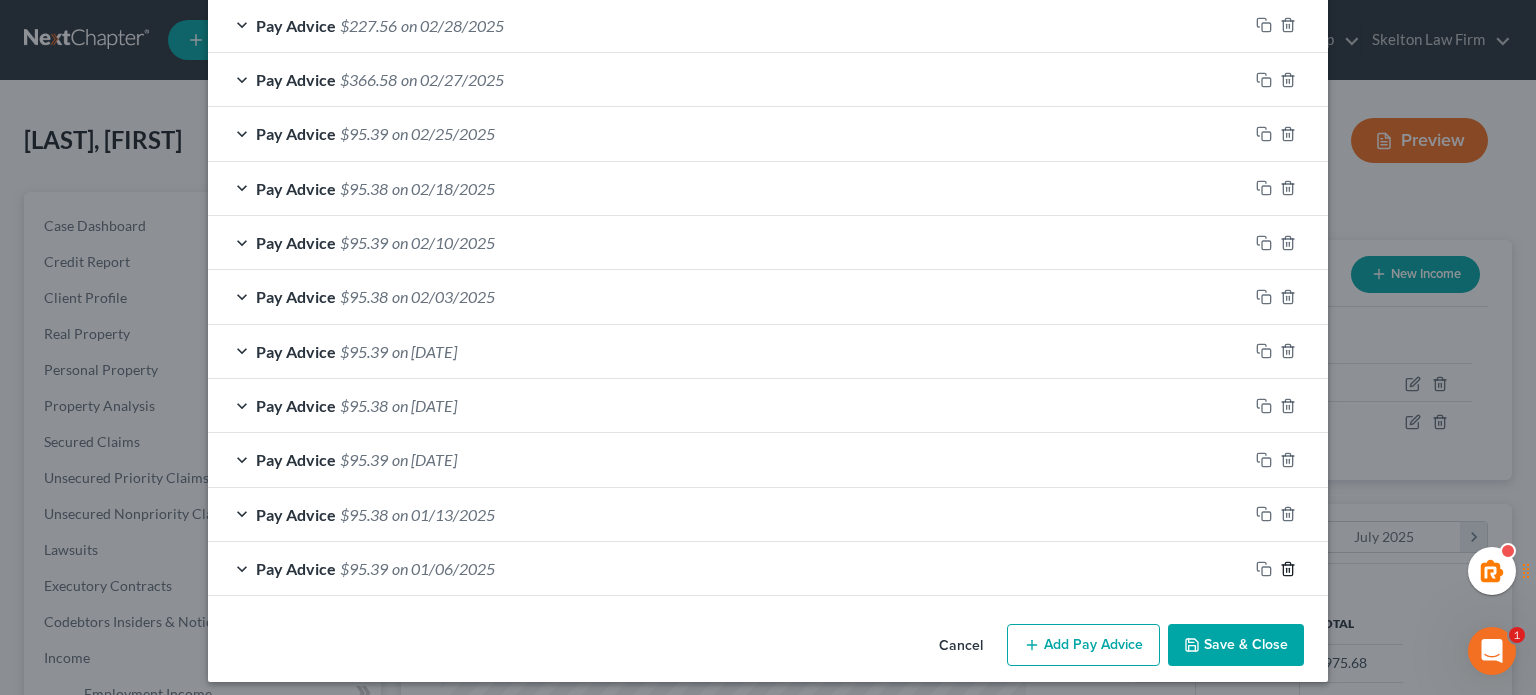 click 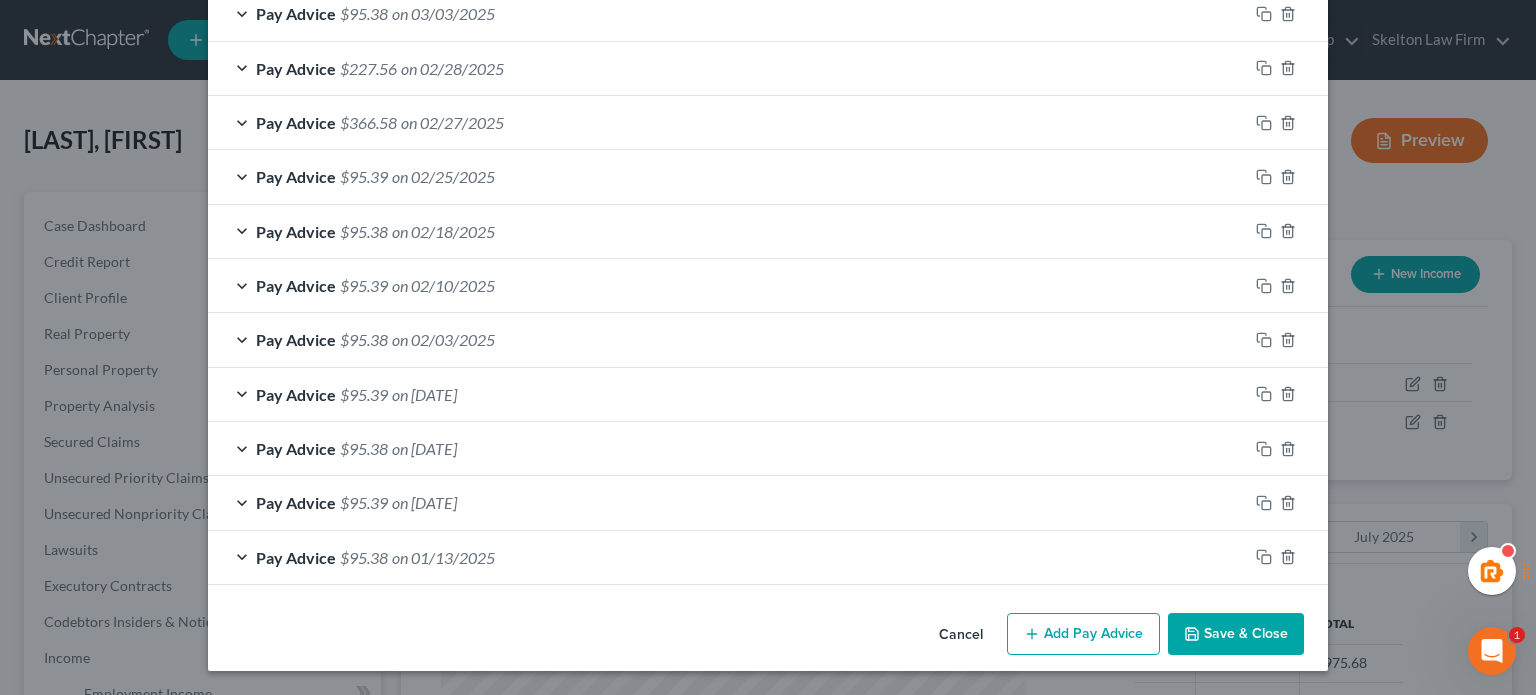 scroll, scrollTop: 2319, scrollLeft: 0, axis: vertical 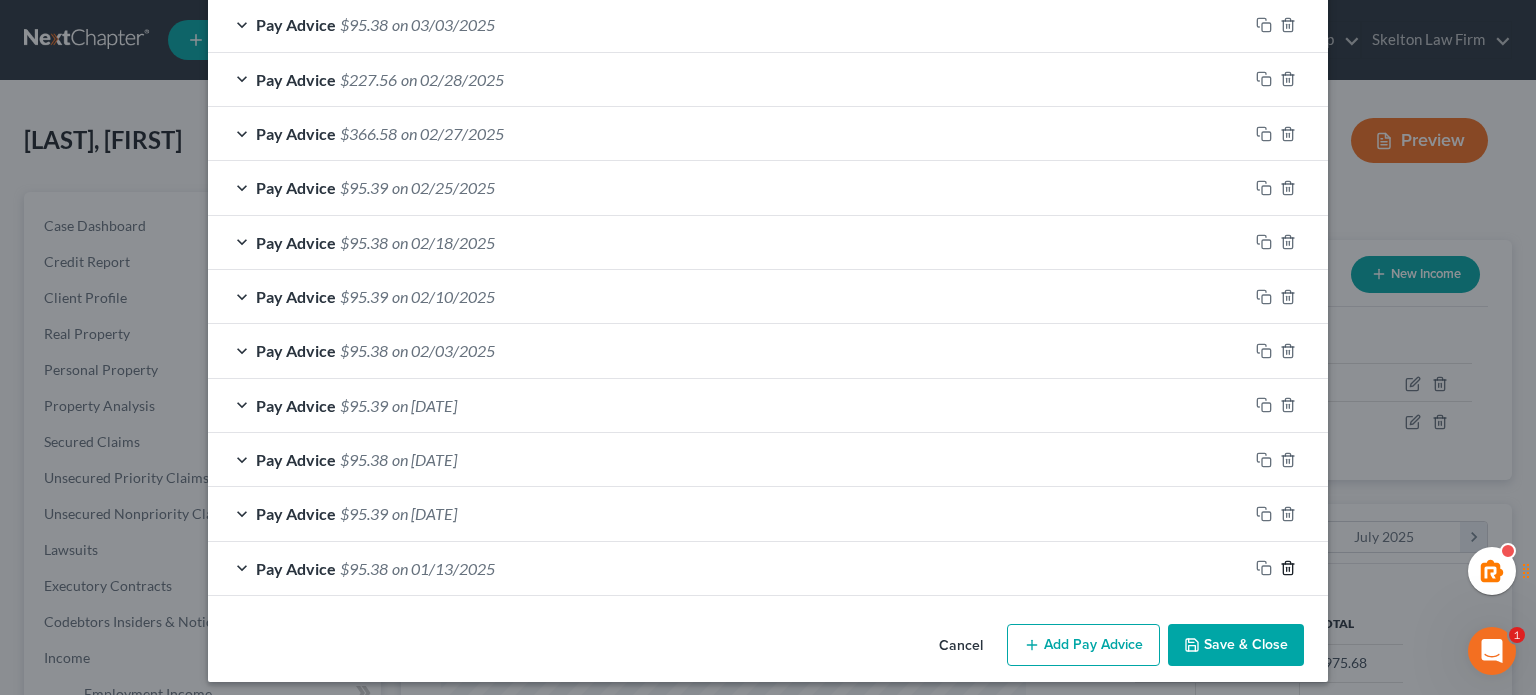 click 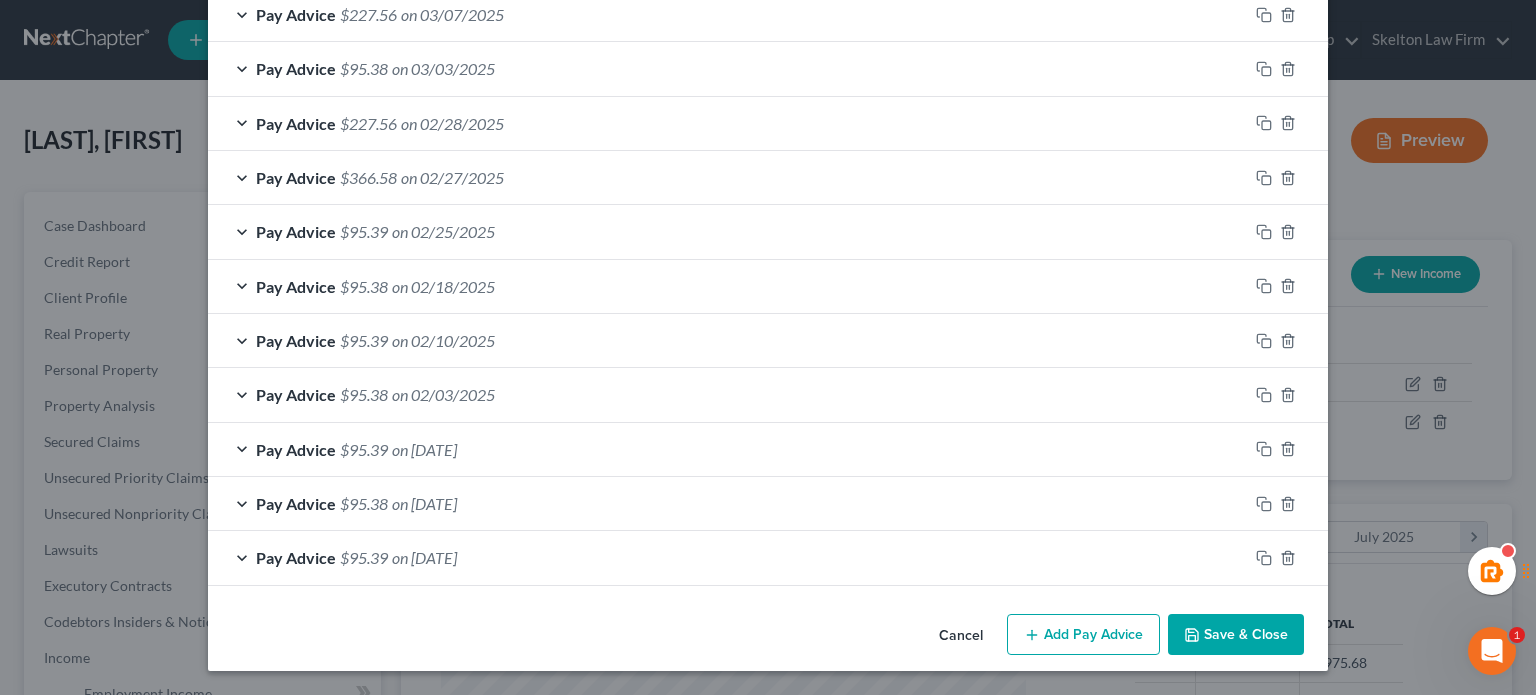 scroll, scrollTop: 2265, scrollLeft: 0, axis: vertical 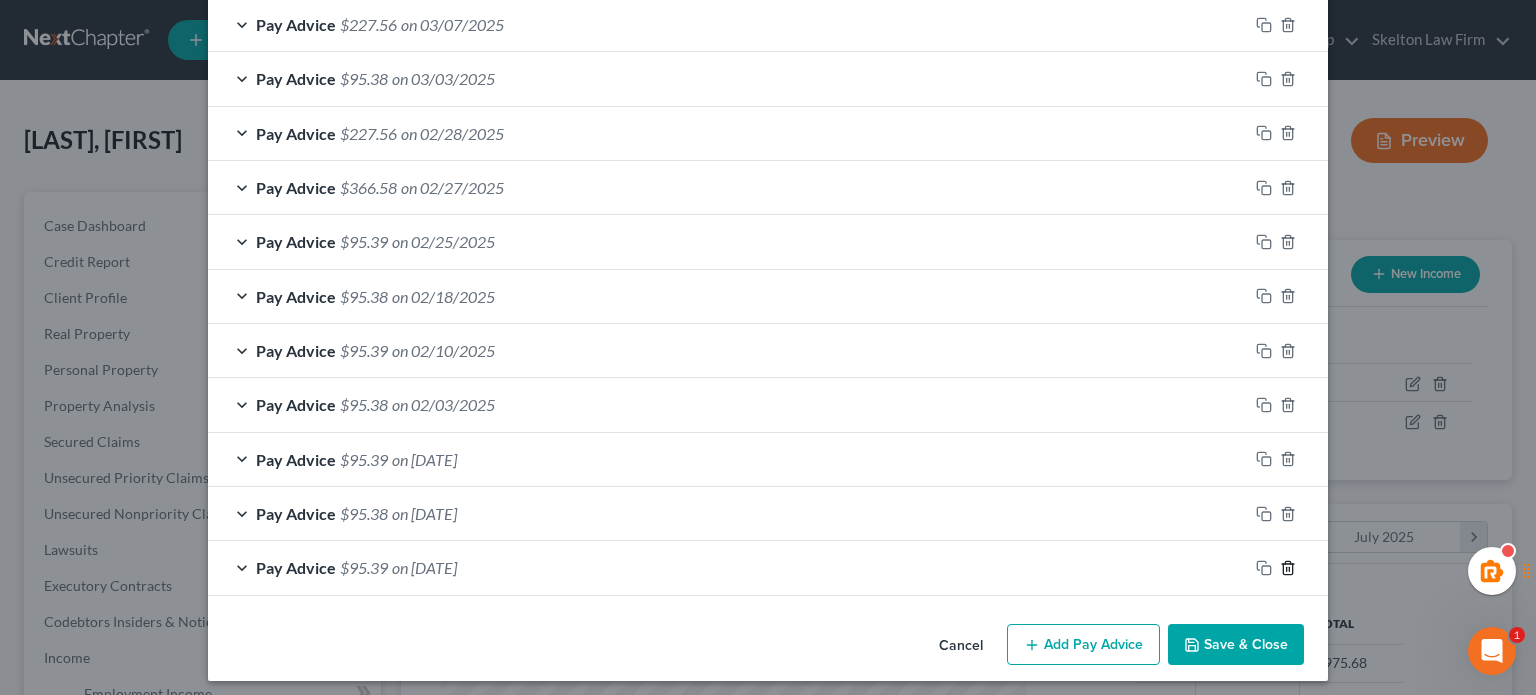 click 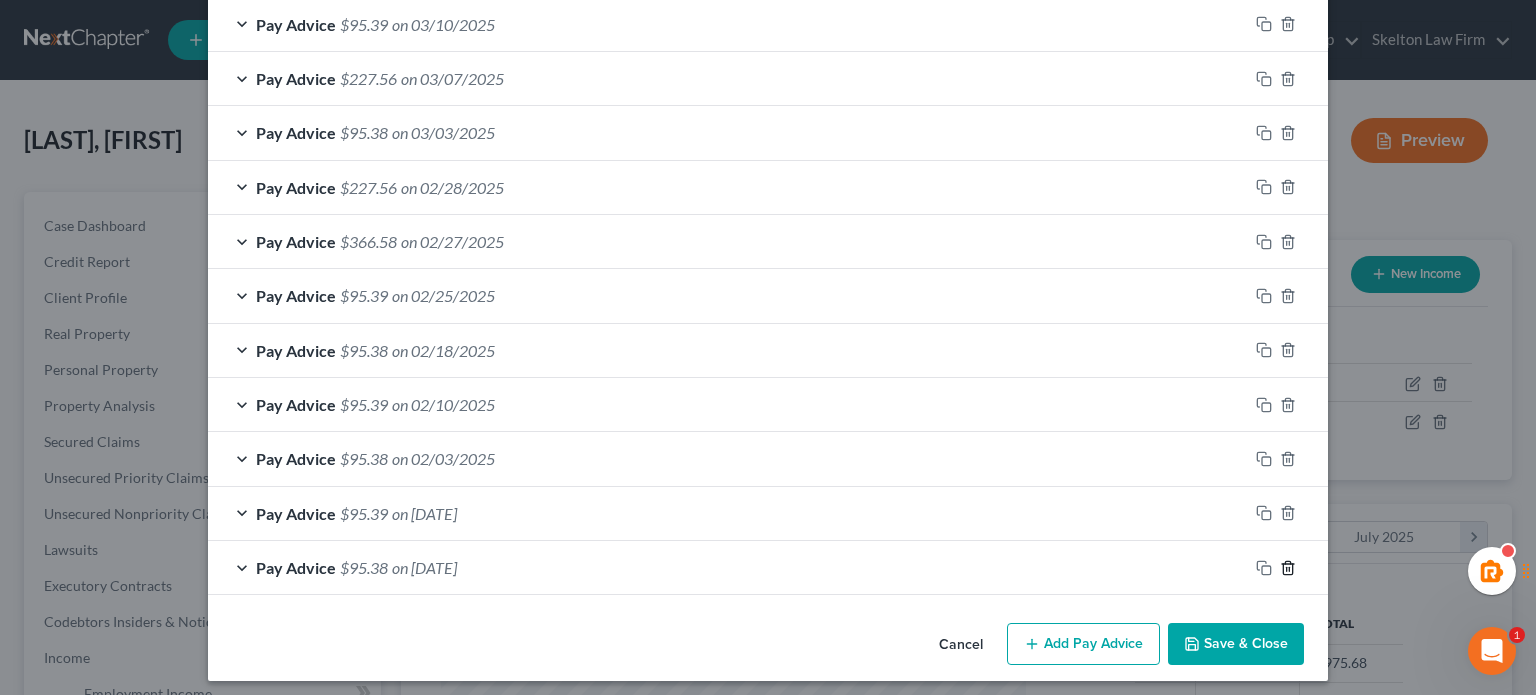 click 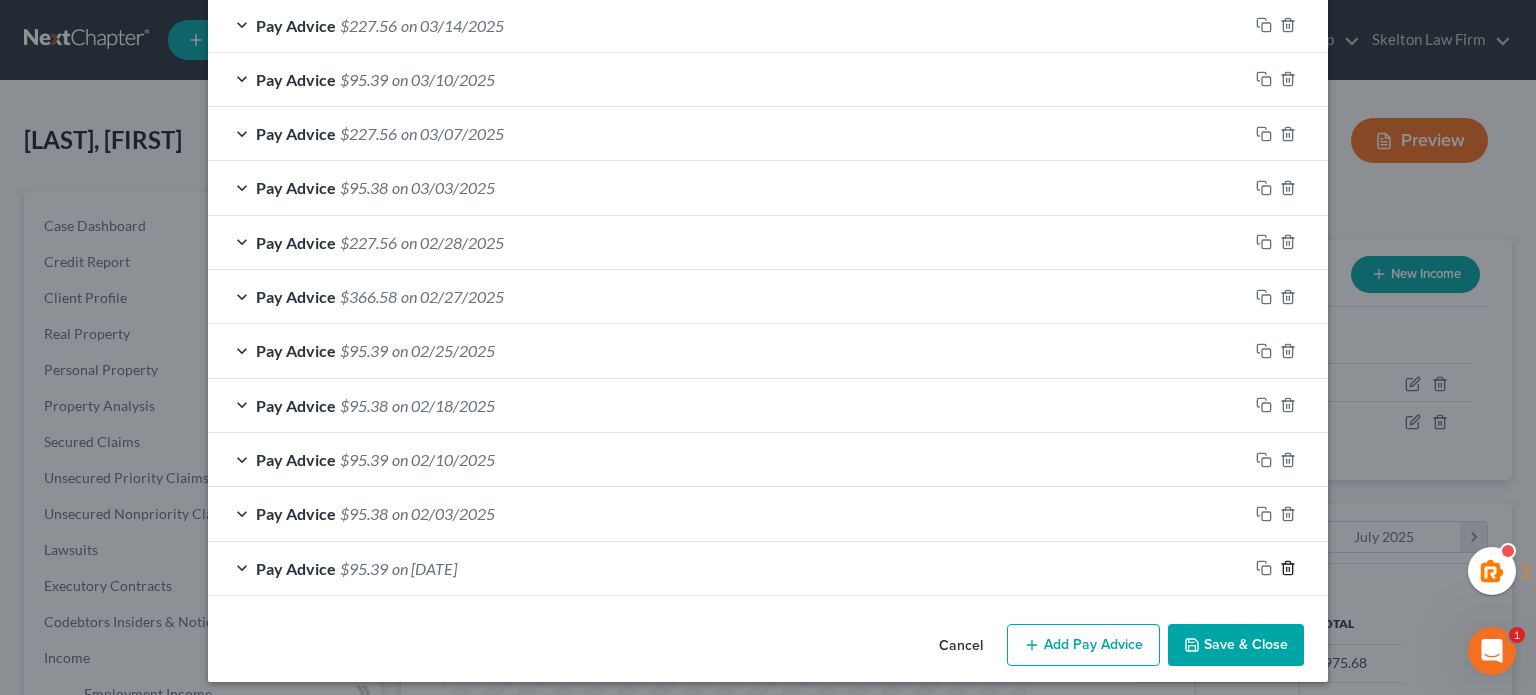 click 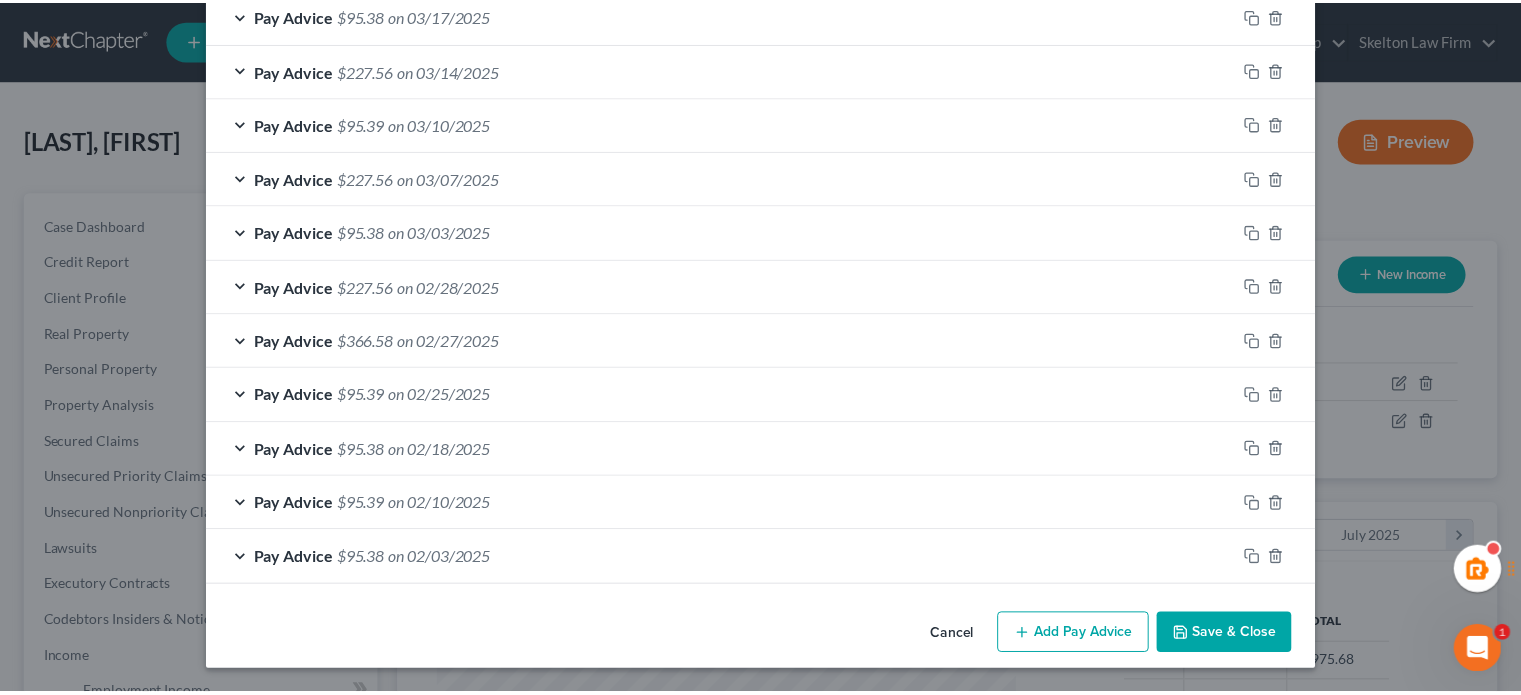 scroll, scrollTop: 2103, scrollLeft: 0, axis: vertical 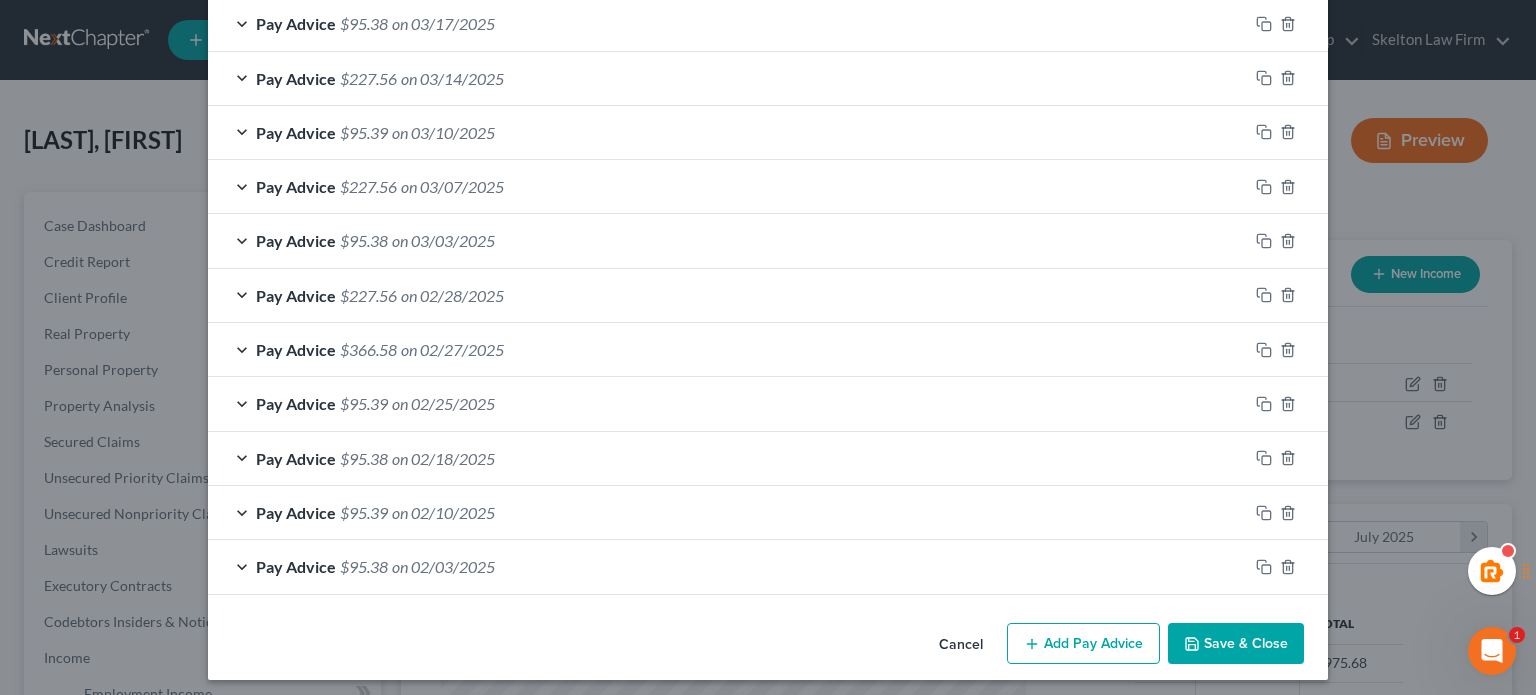click on "Save & Close" at bounding box center (1236, 644) 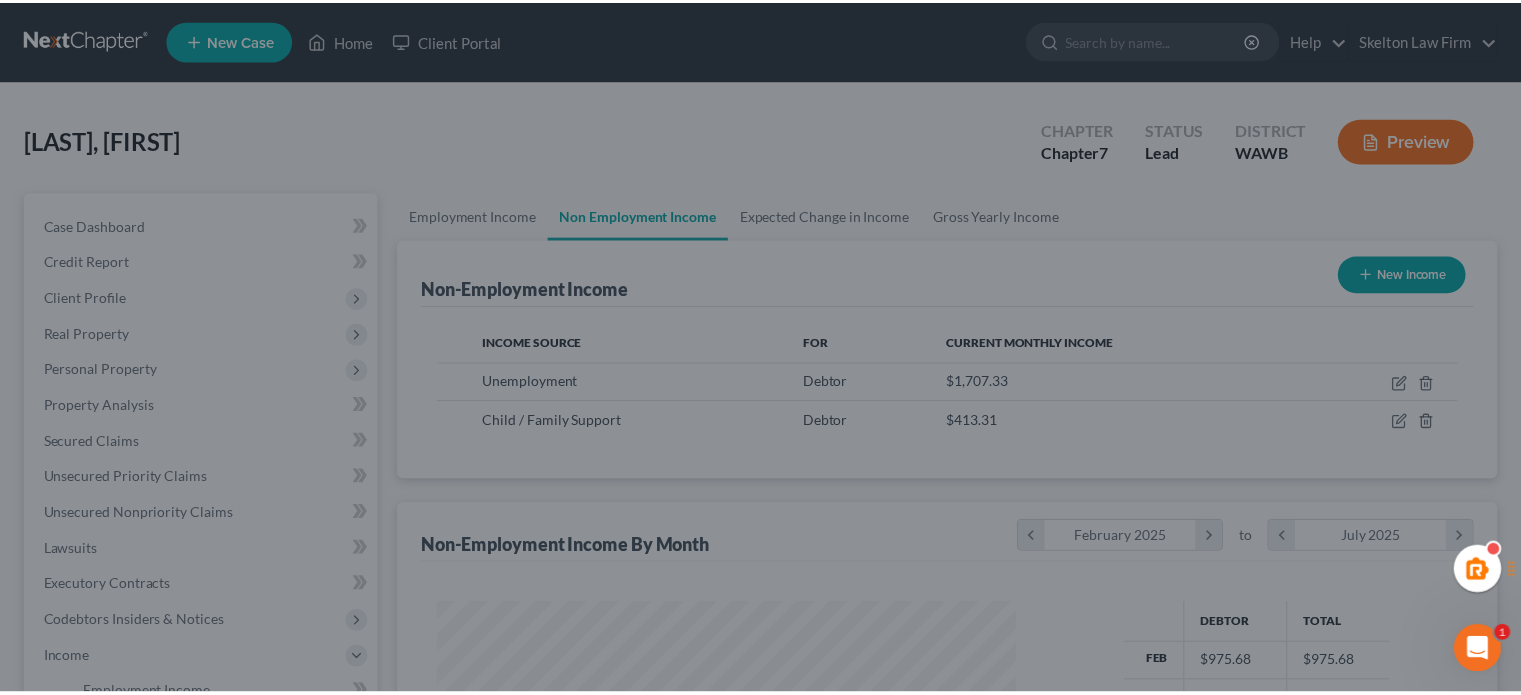 scroll, scrollTop: 356, scrollLeft: 617, axis: both 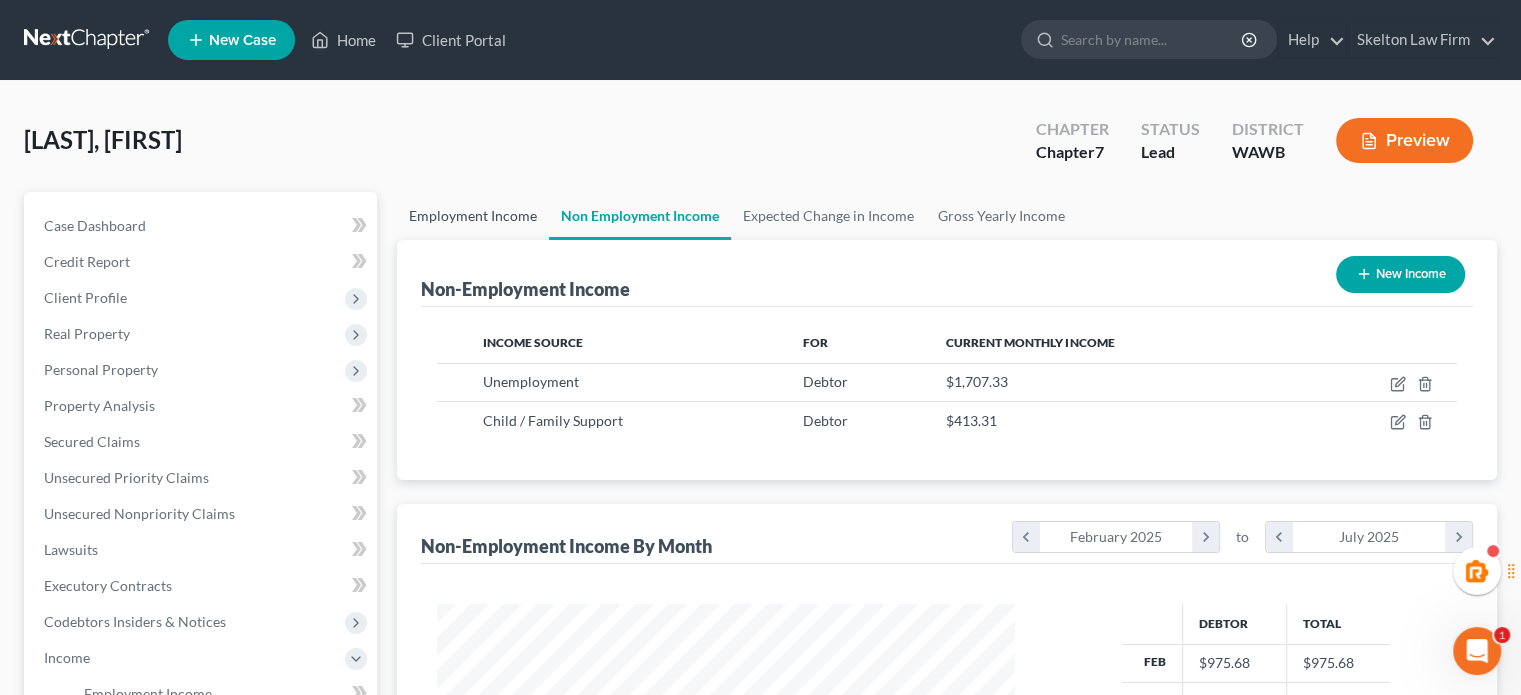 click on "Employment Income" at bounding box center (473, 216) 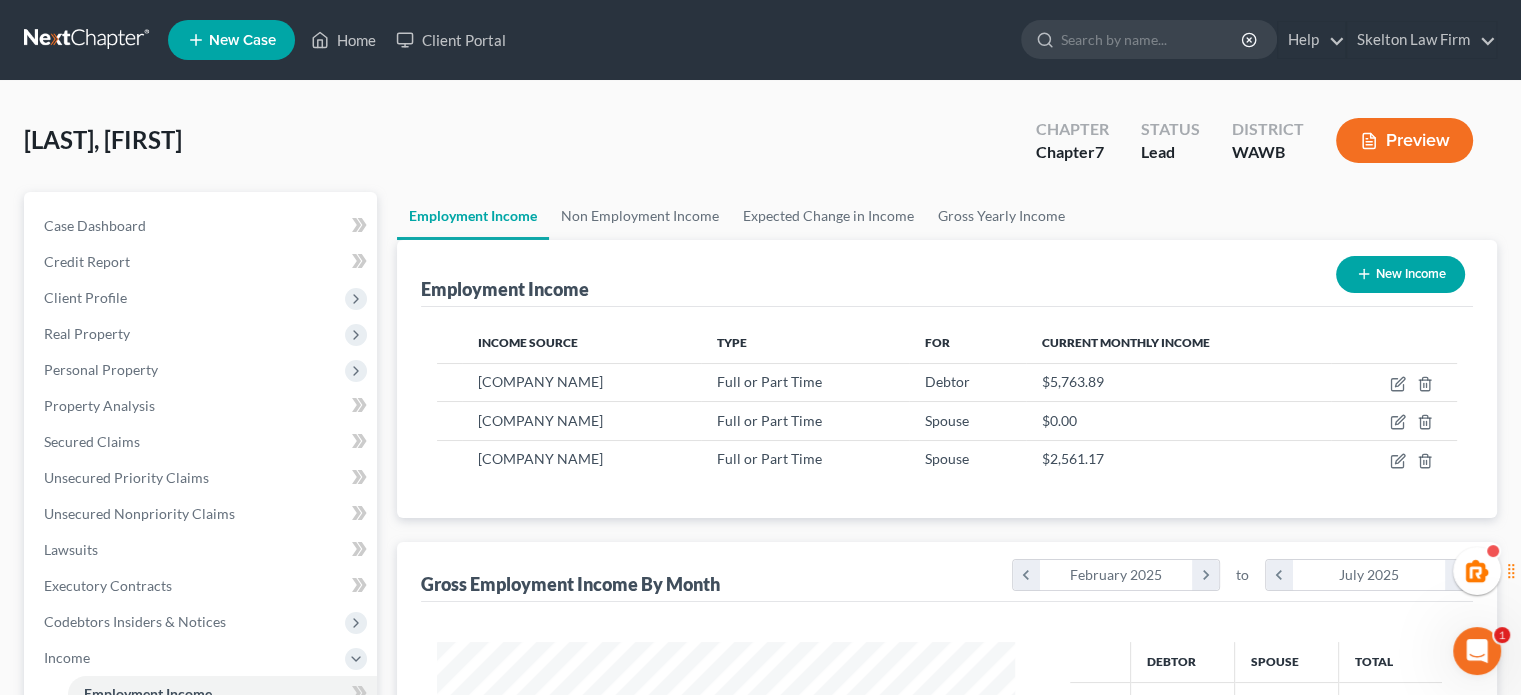scroll, scrollTop: 999643, scrollLeft: 999381, axis: both 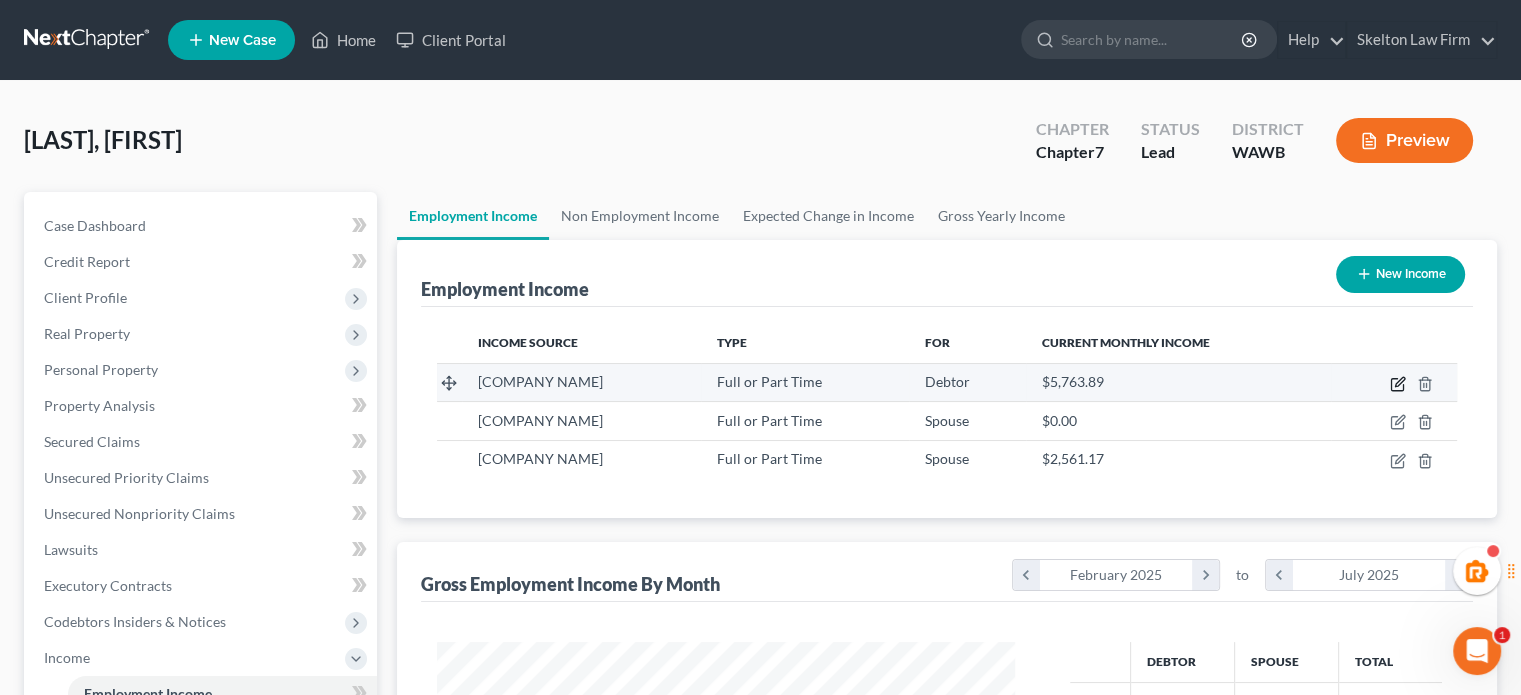 click 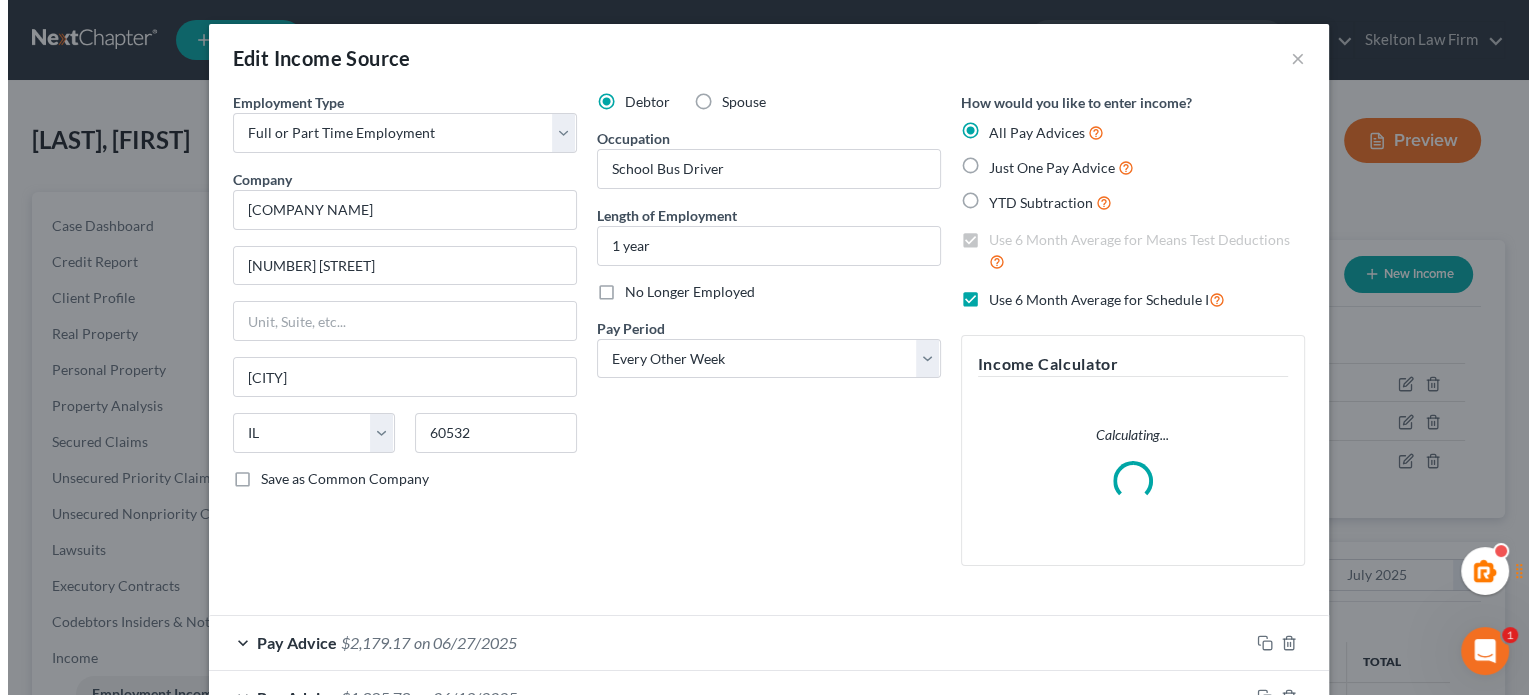 scroll, scrollTop: 999643, scrollLeft: 999375, axis: both 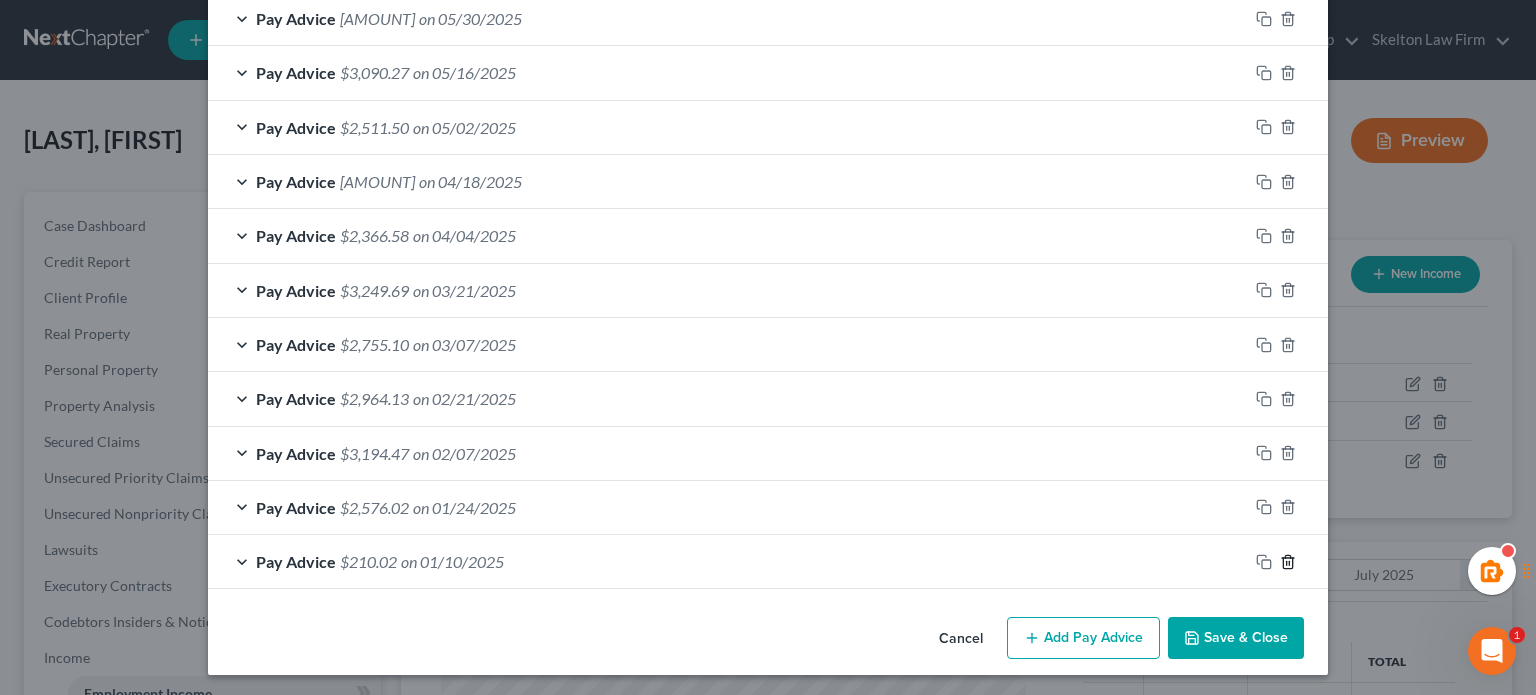 click 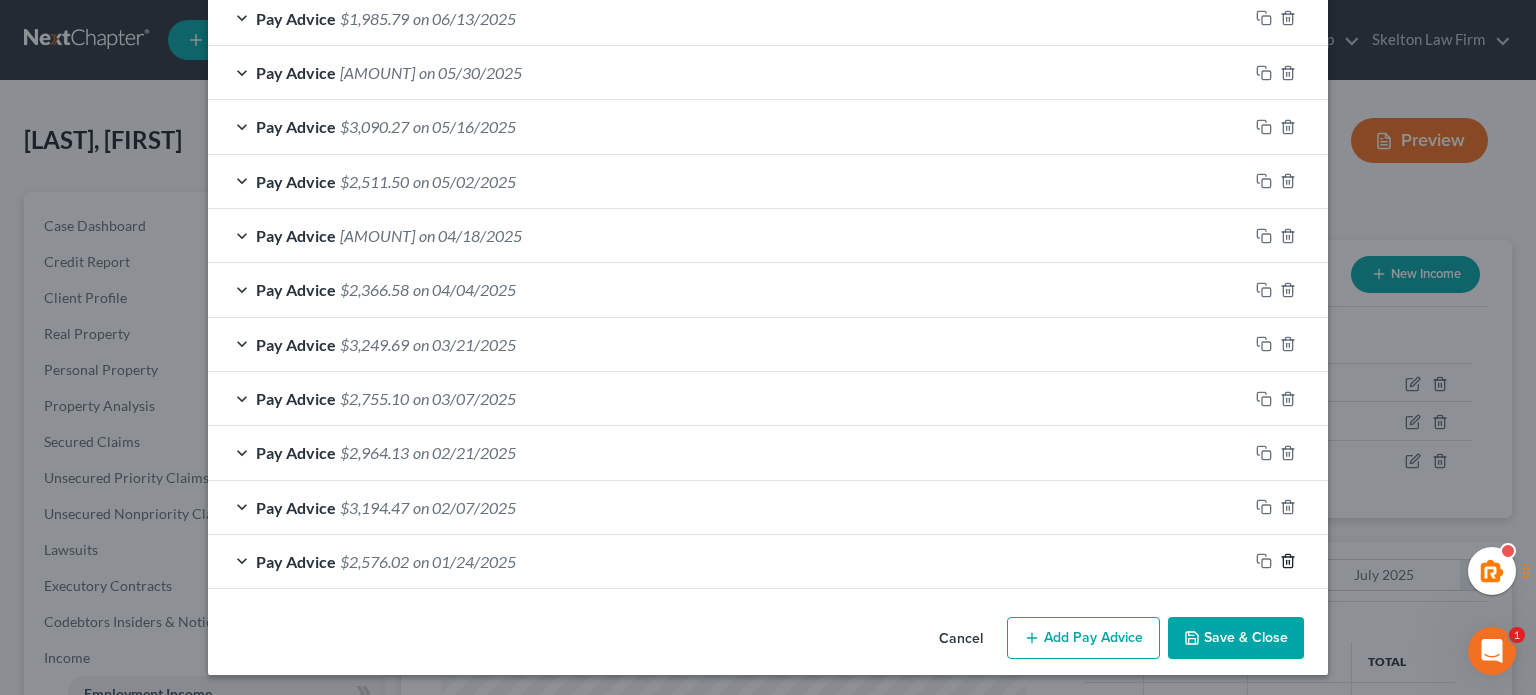 click 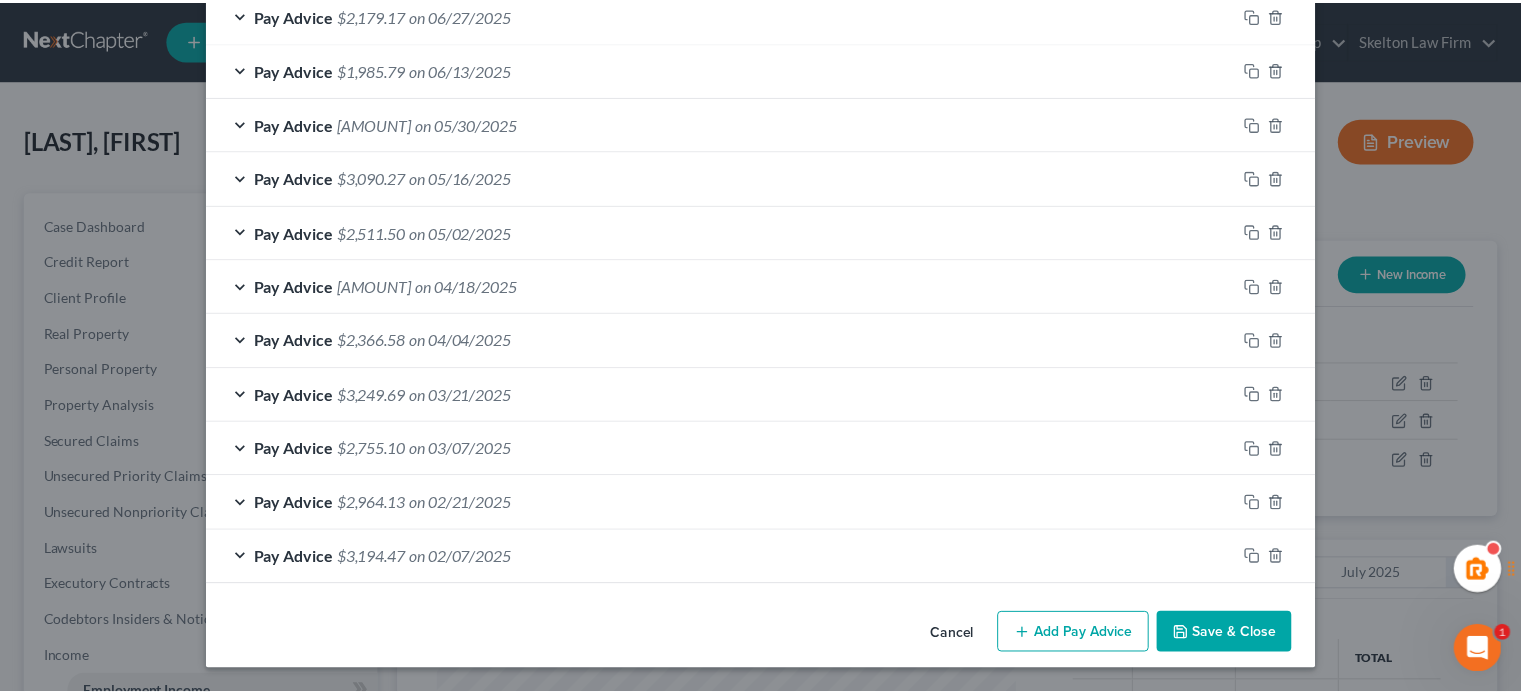scroll, scrollTop: 625, scrollLeft: 0, axis: vertical 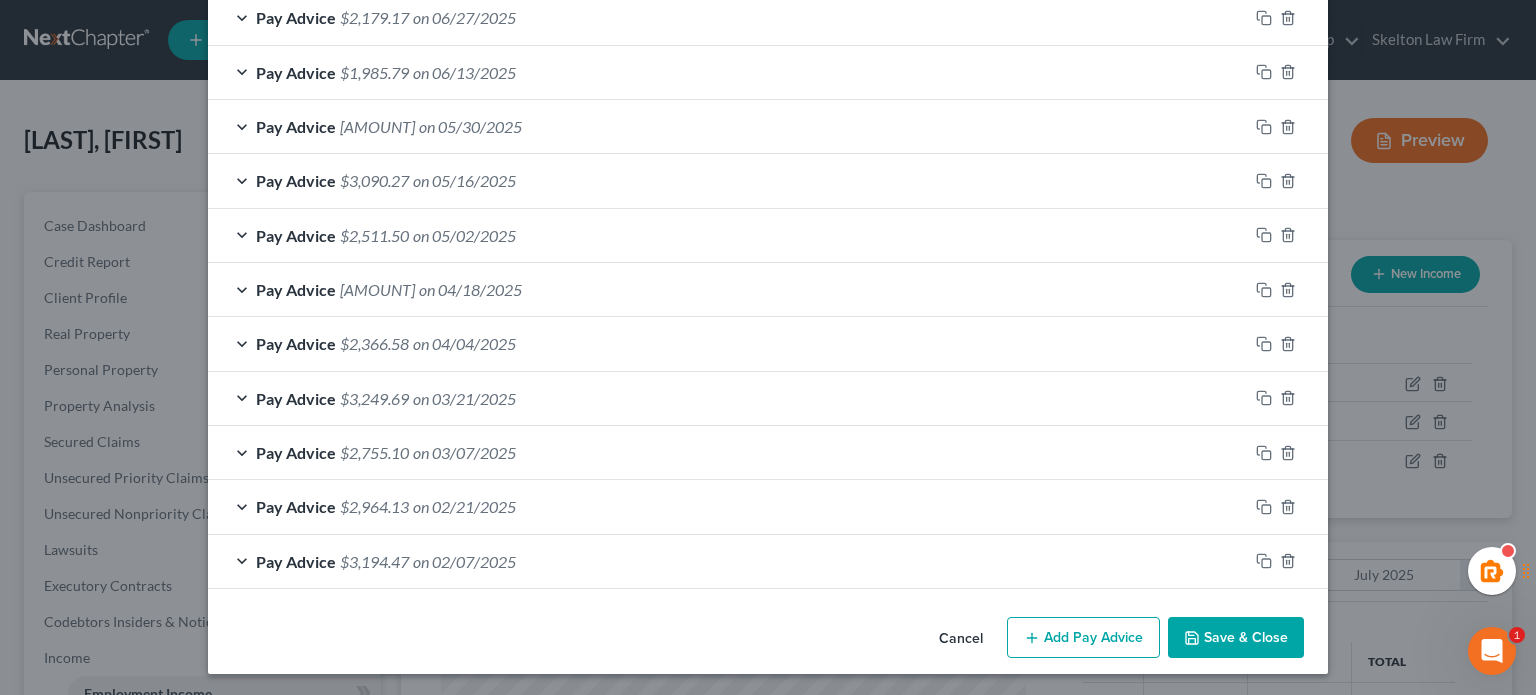 click on "Save & Close" at bounding box center (1236, 638) 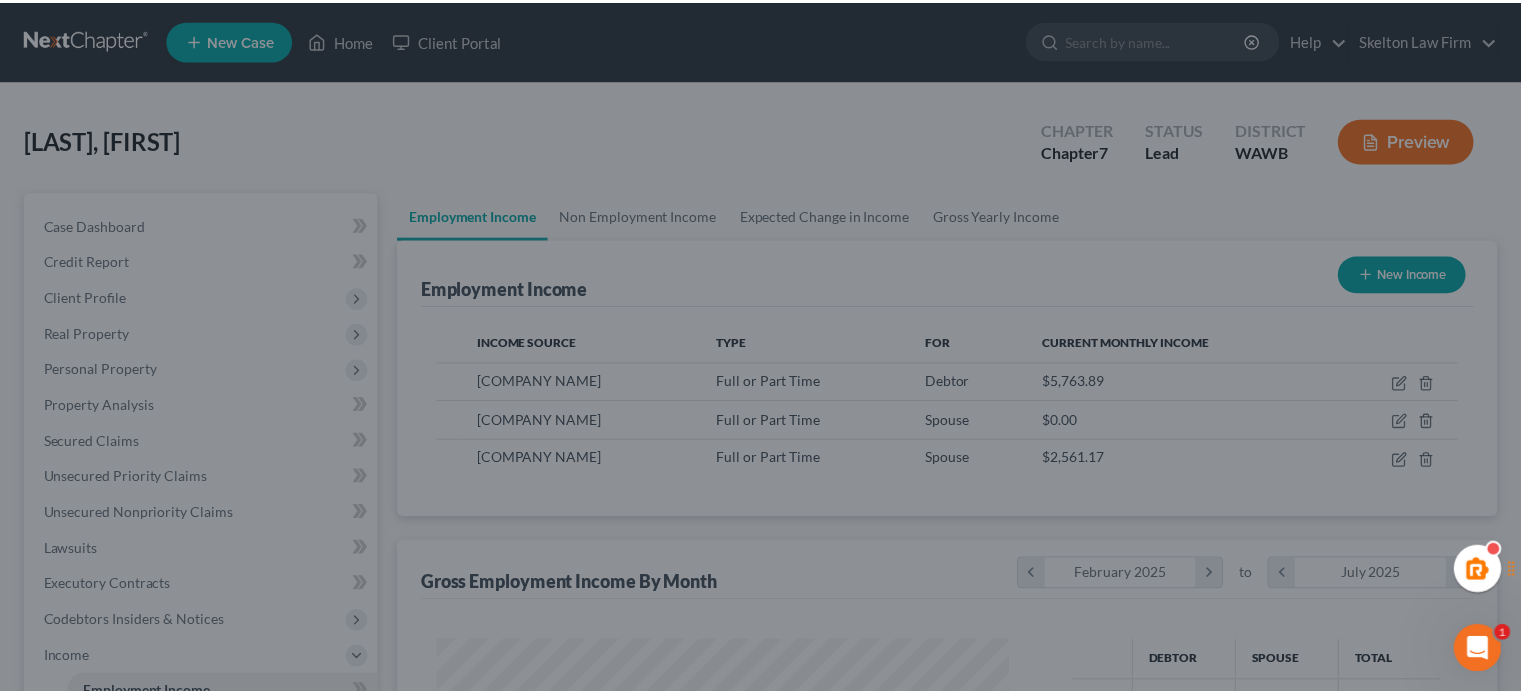 scroll, scrollTop: 356, scrollLeft: 617, axis: both 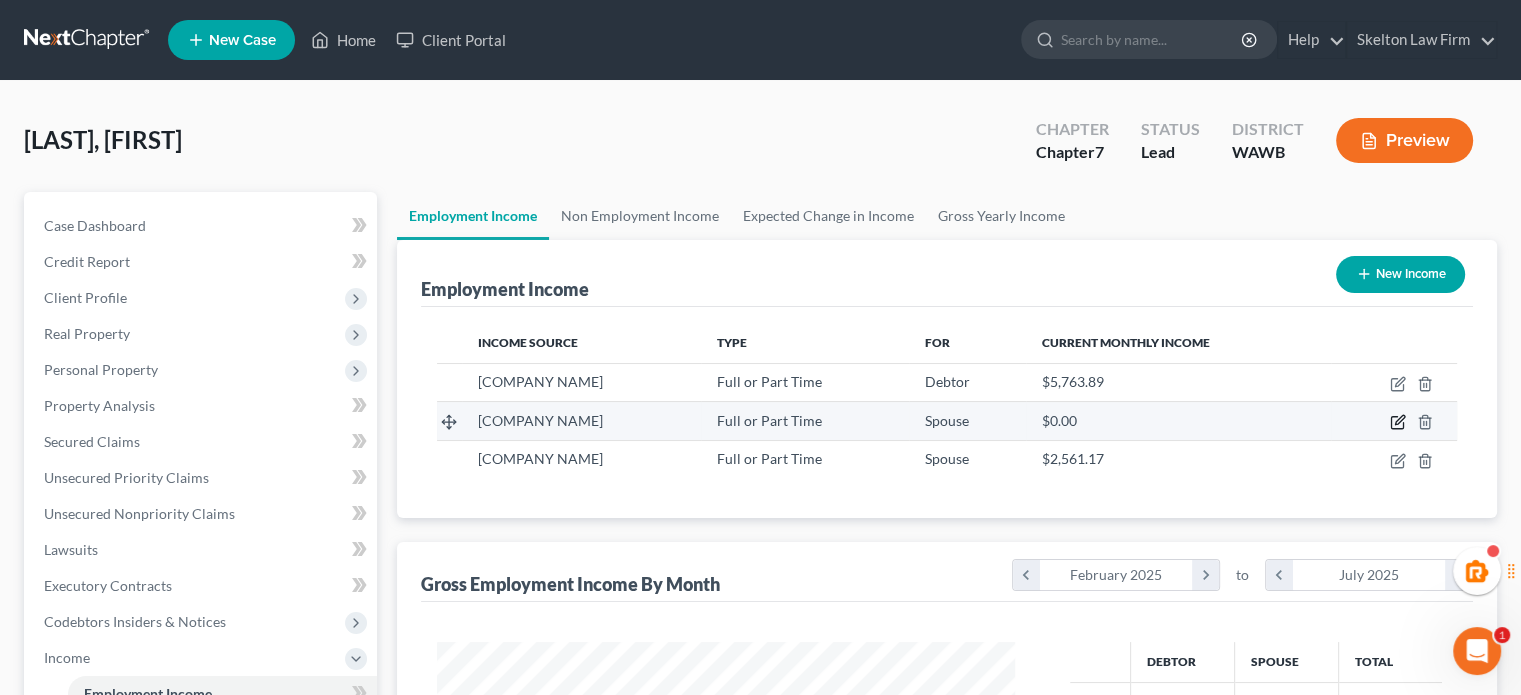 click 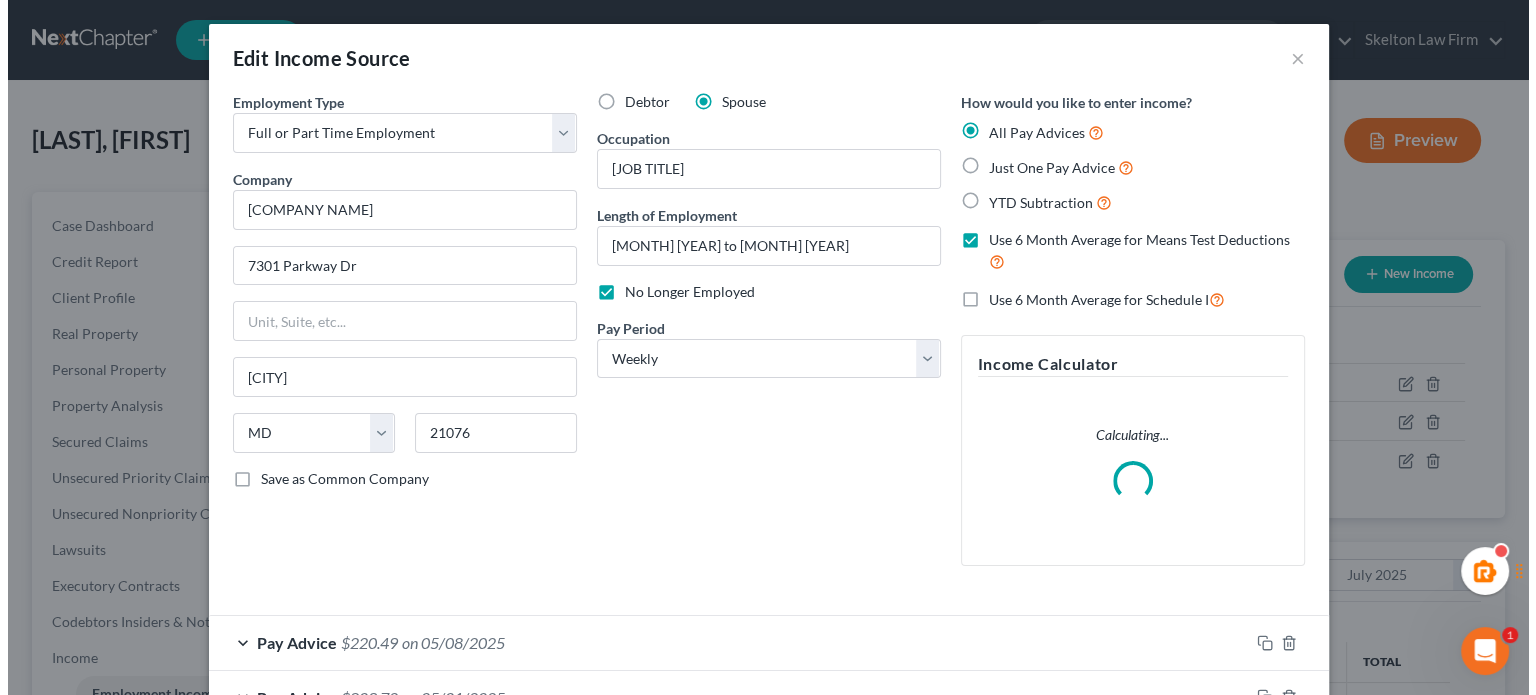 scroll, scrollTop: 999643, scrollLeft: 999375, axis: both 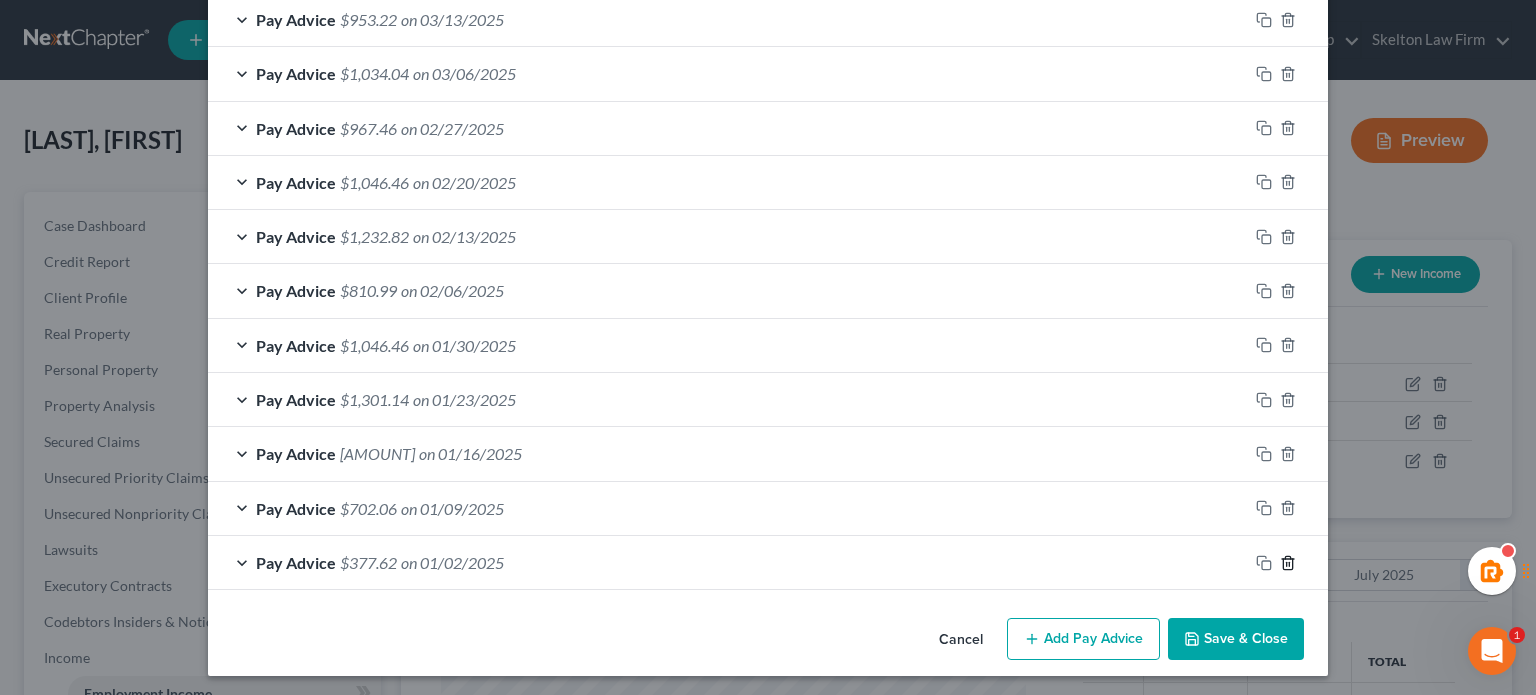 click 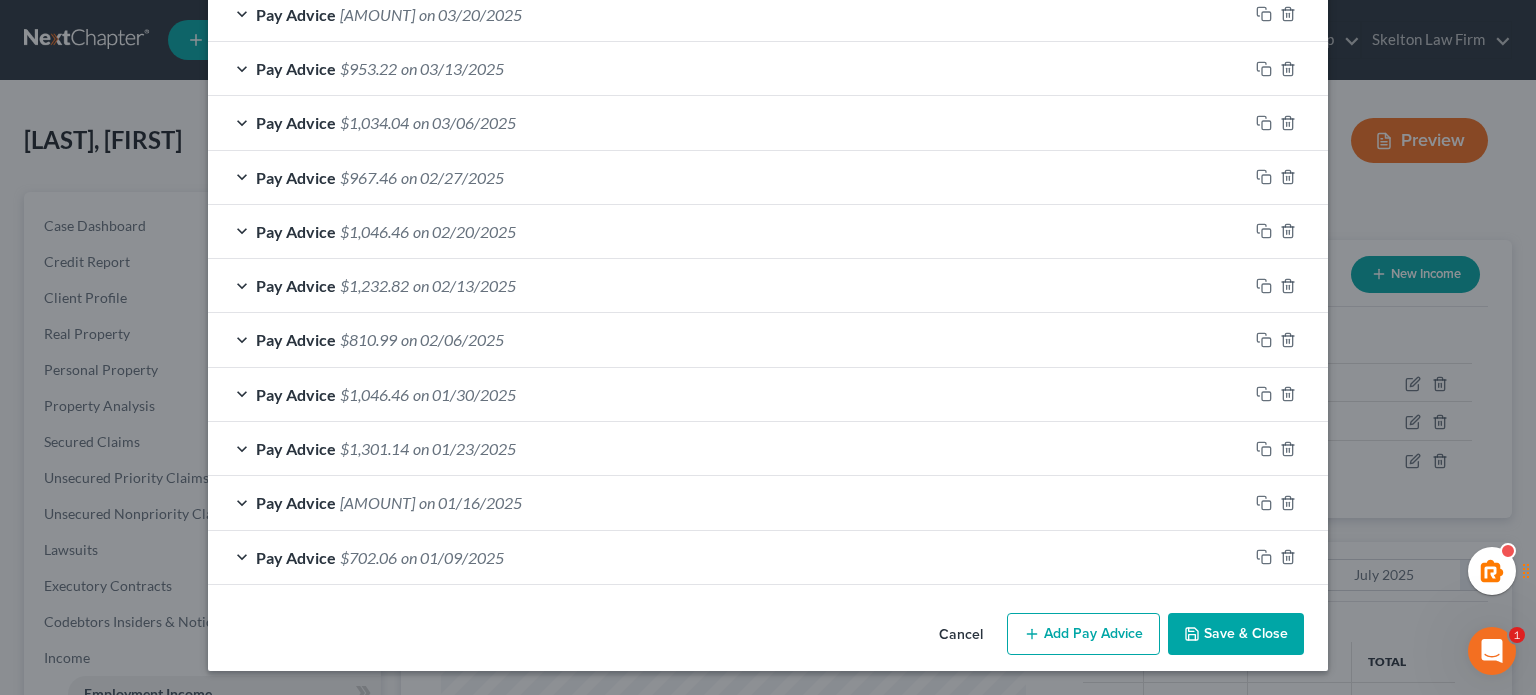 scroll, scrollTop: 1004, scrollLeft: 0, axis: vertical 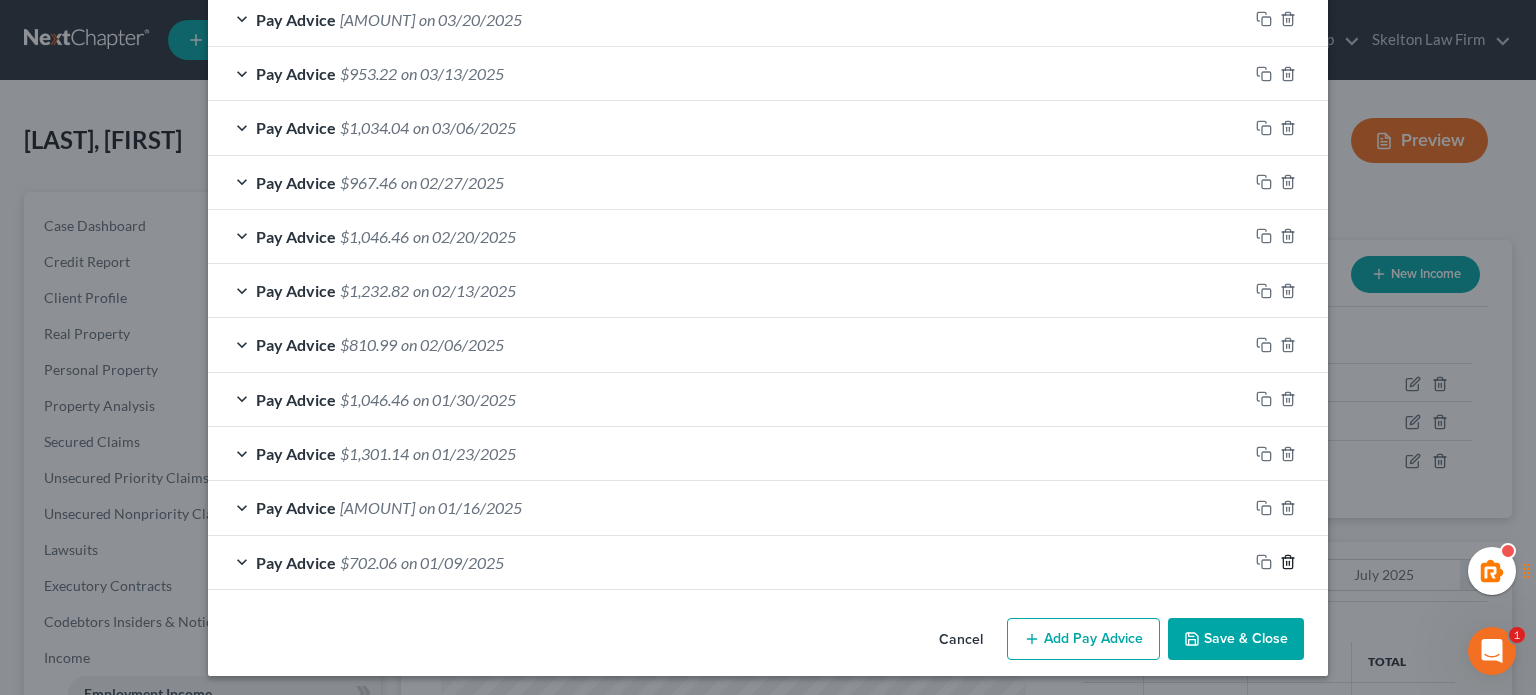 click 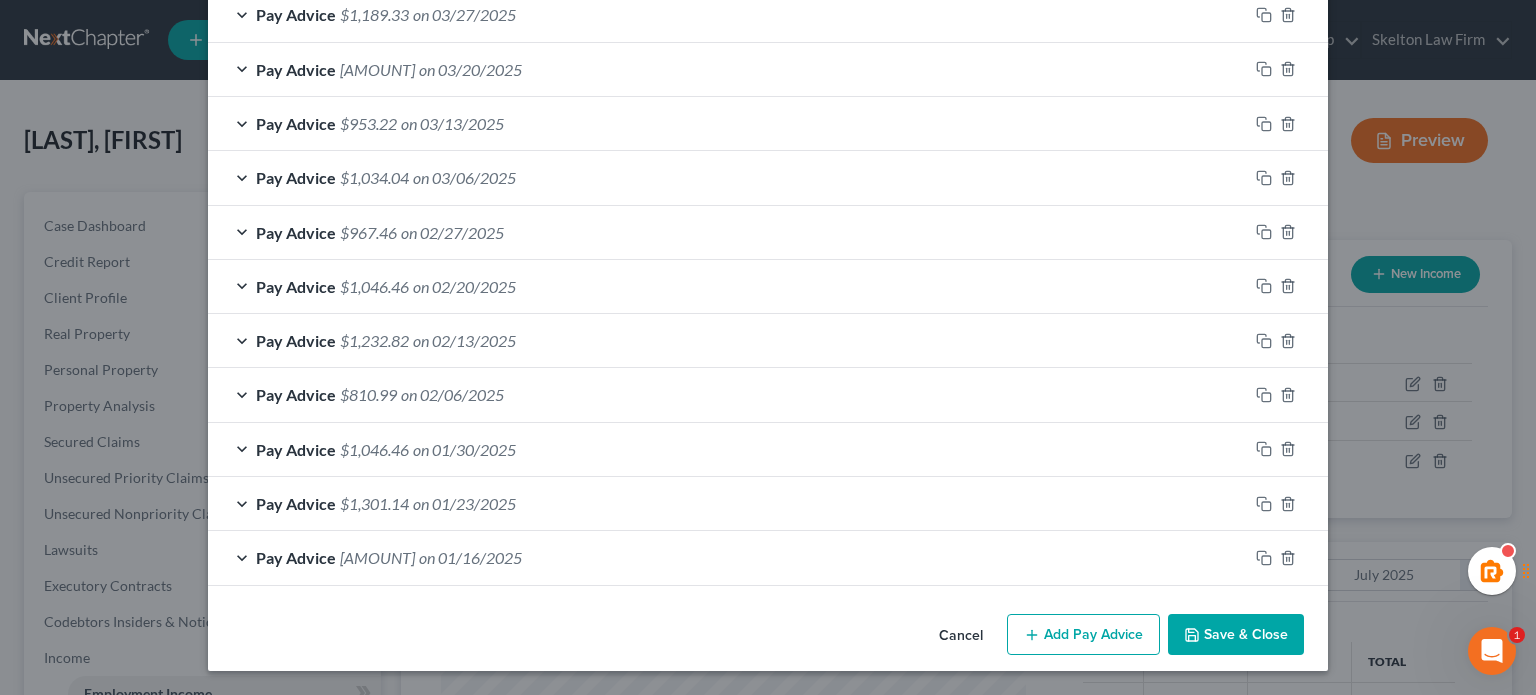 scroll, scrollTop: 949, scrollLeft: 0, axis: vertical 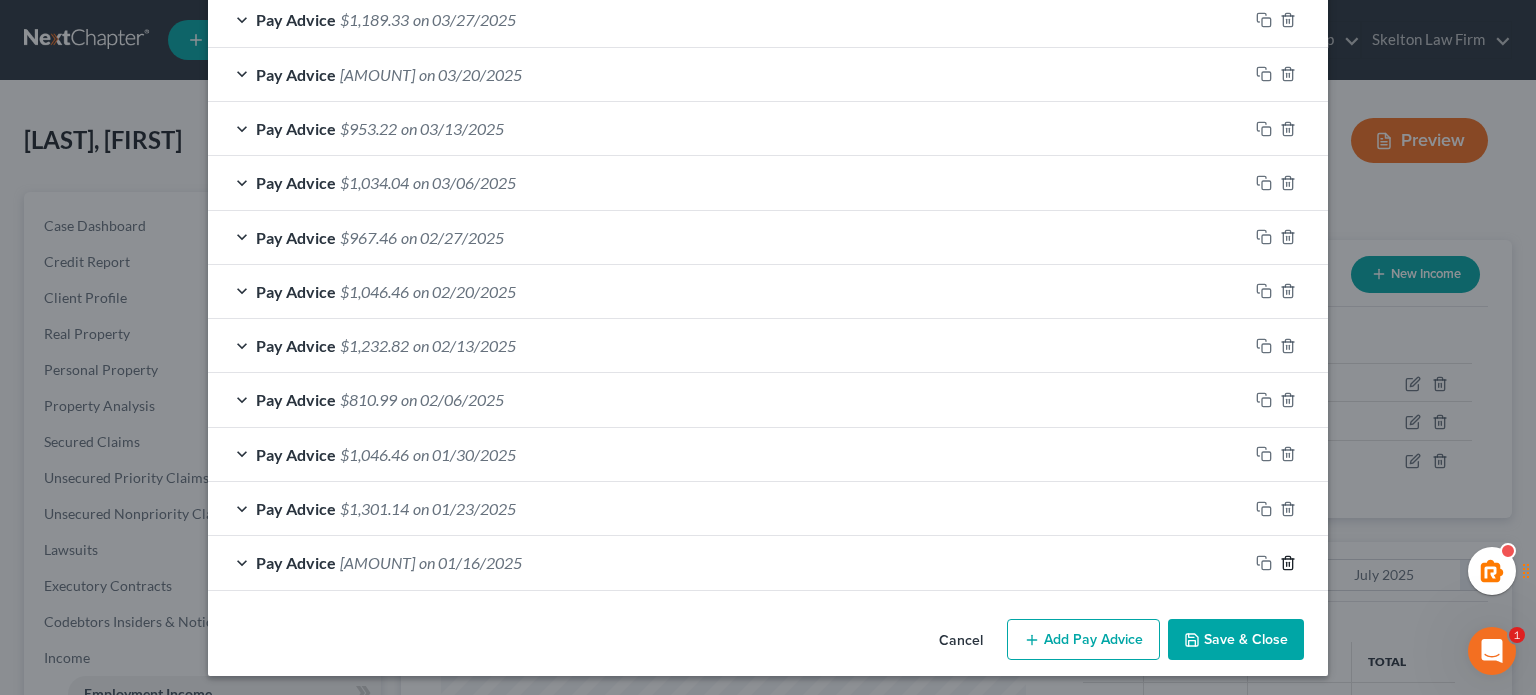 click 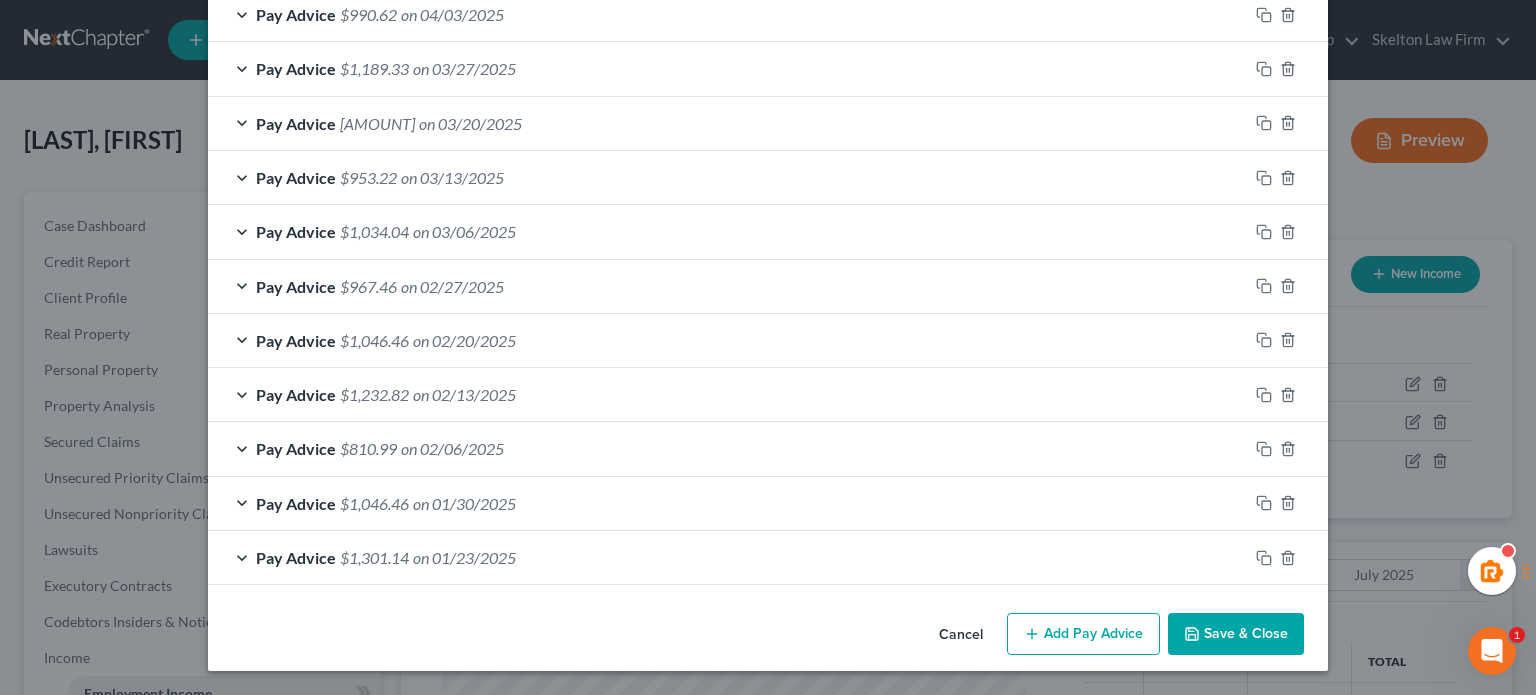 scroll 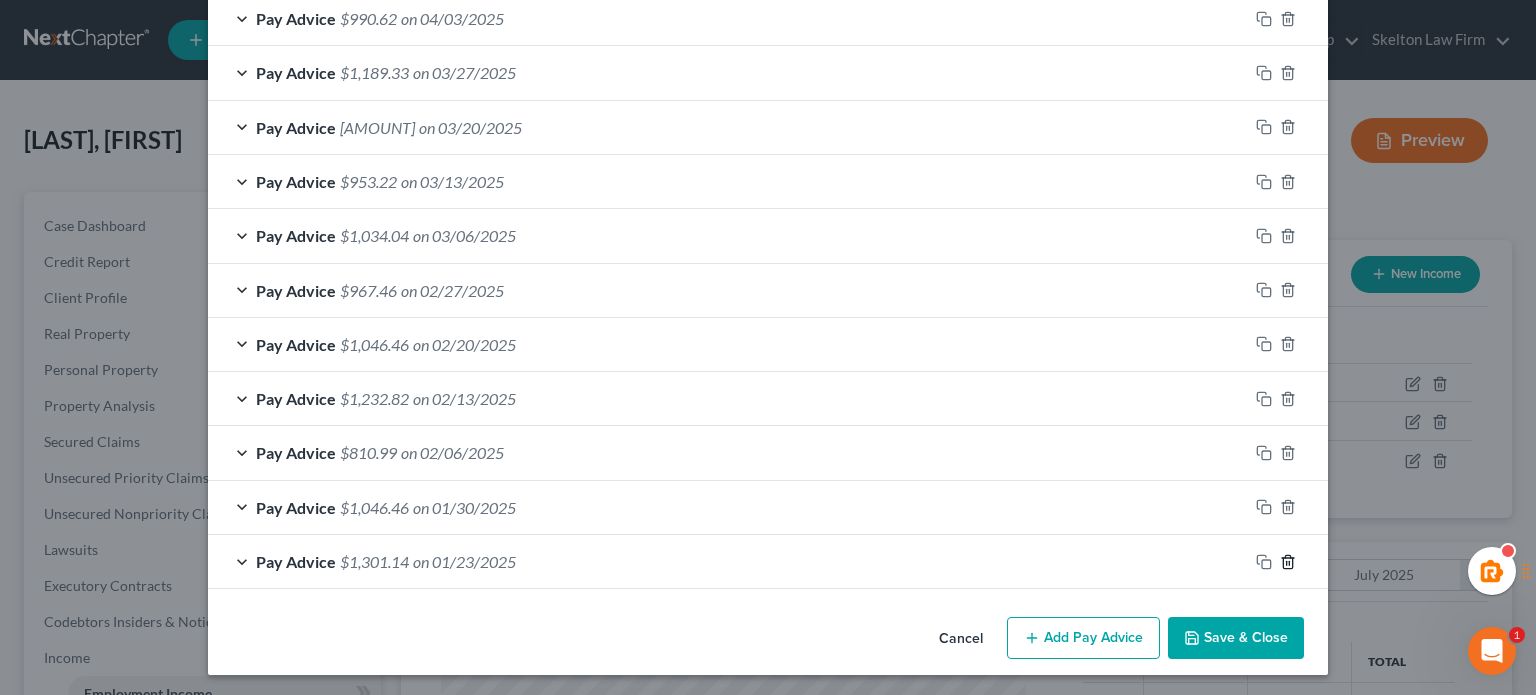 click 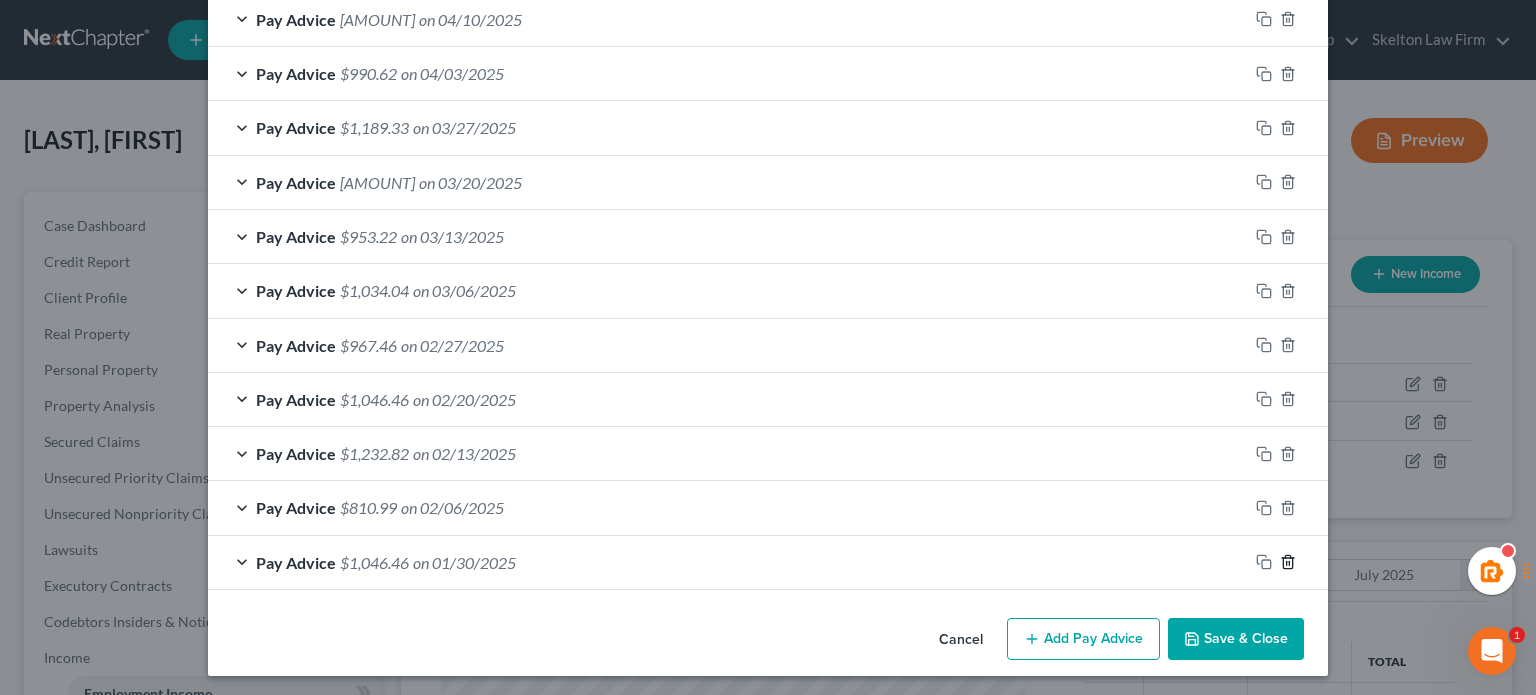 click 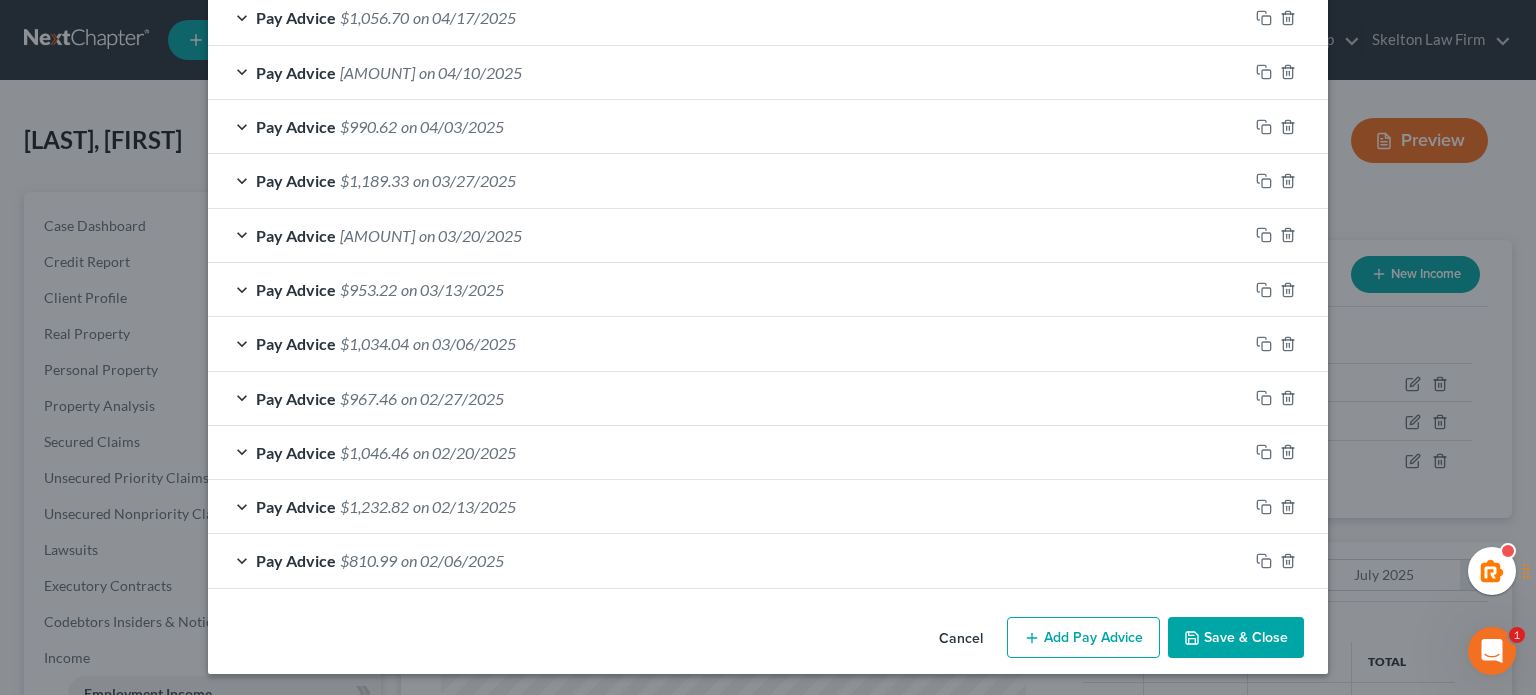 click on "Save & Close" at bounding box center [1236, 638] 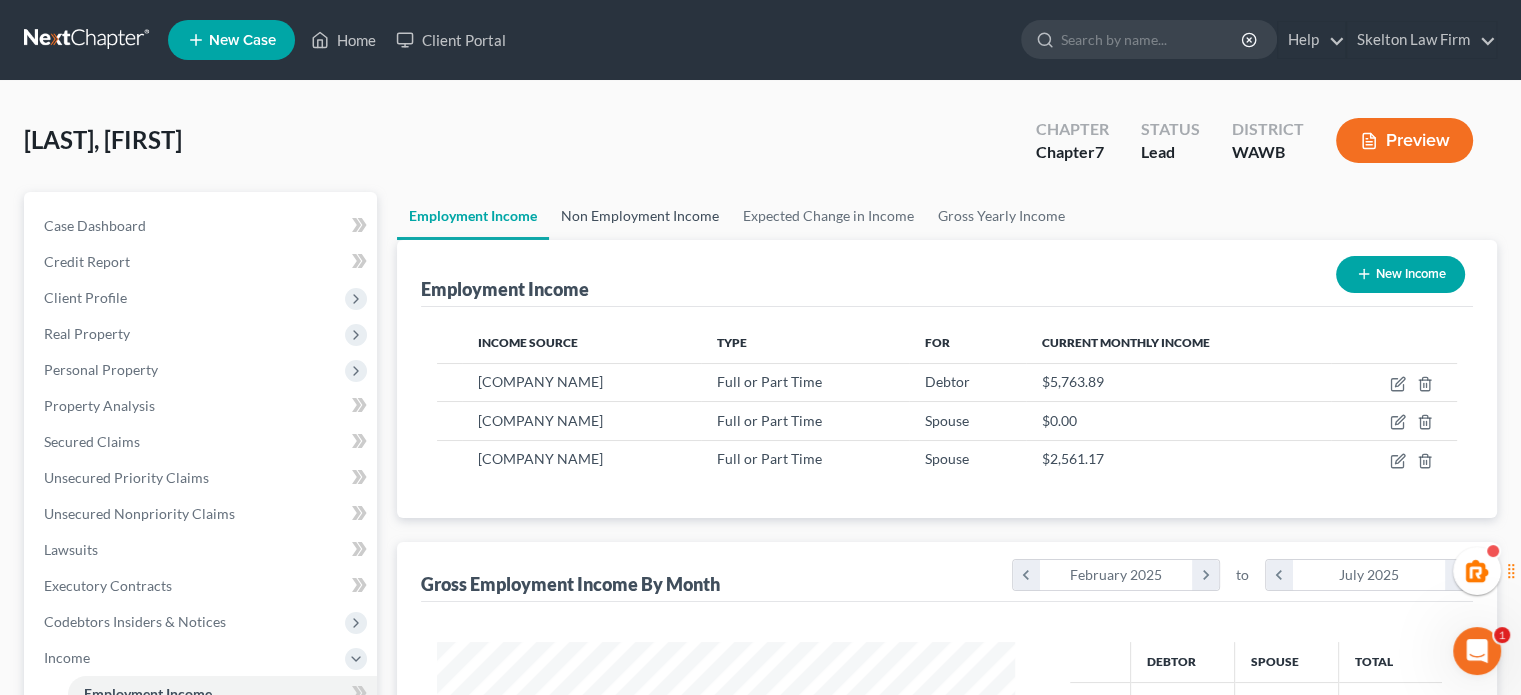 click on "Non Employment Income" at bounding box center (640, 216) 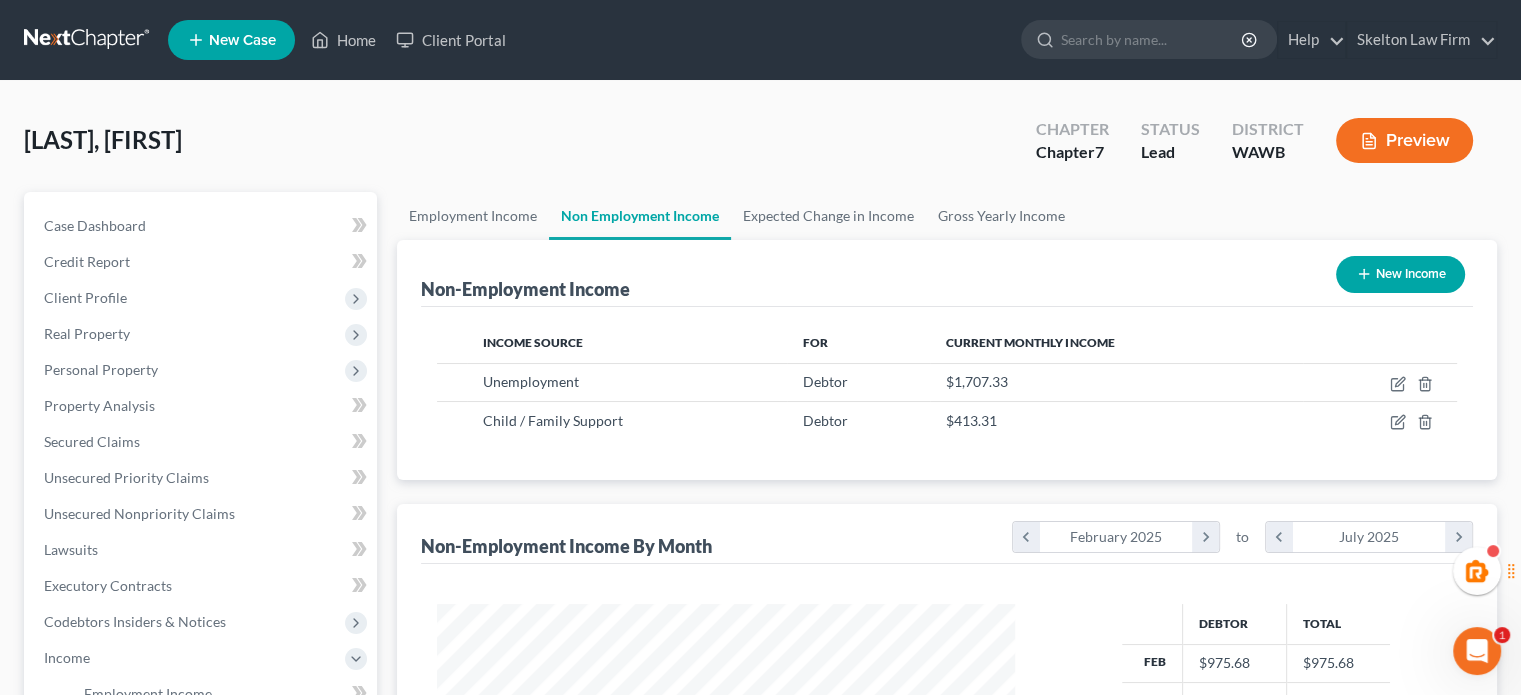 scroll, scrollTop: 999643, scrollLeft: 999381, axis: both 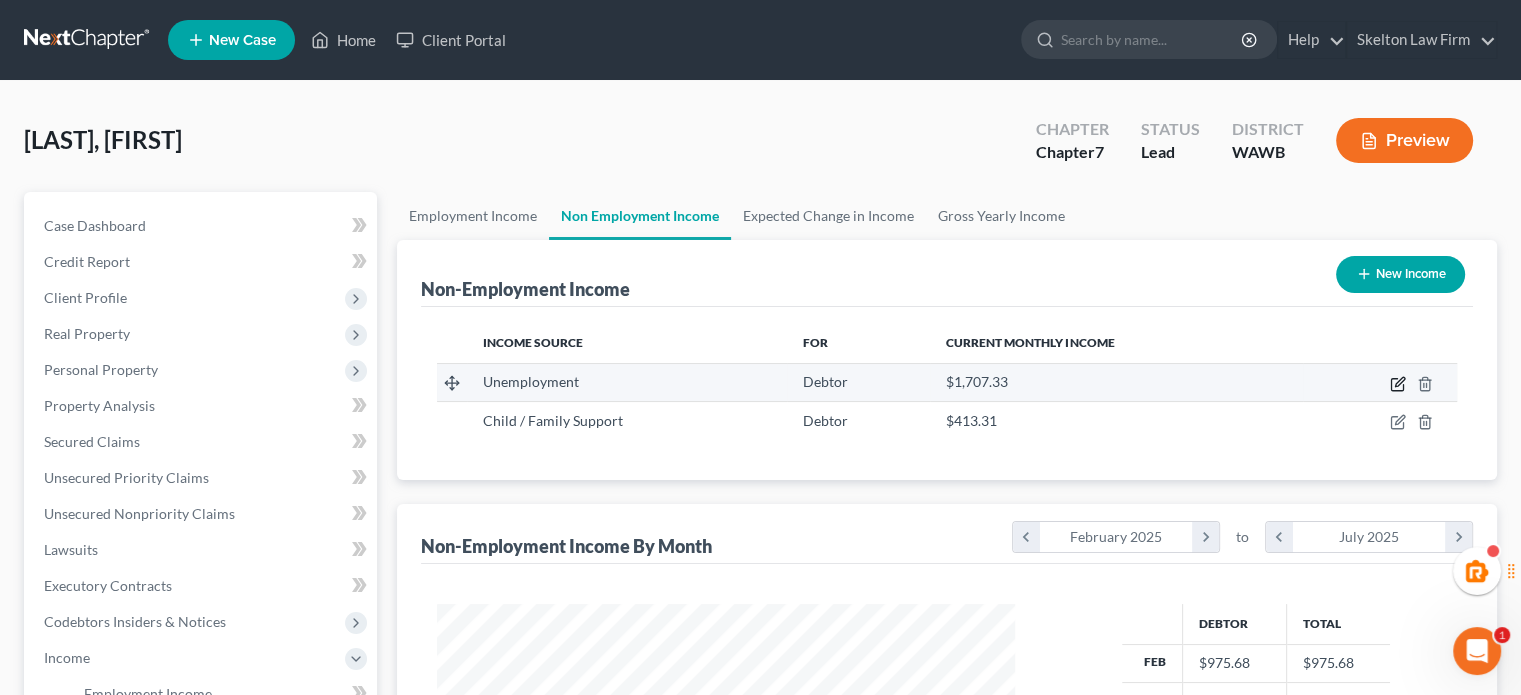 click 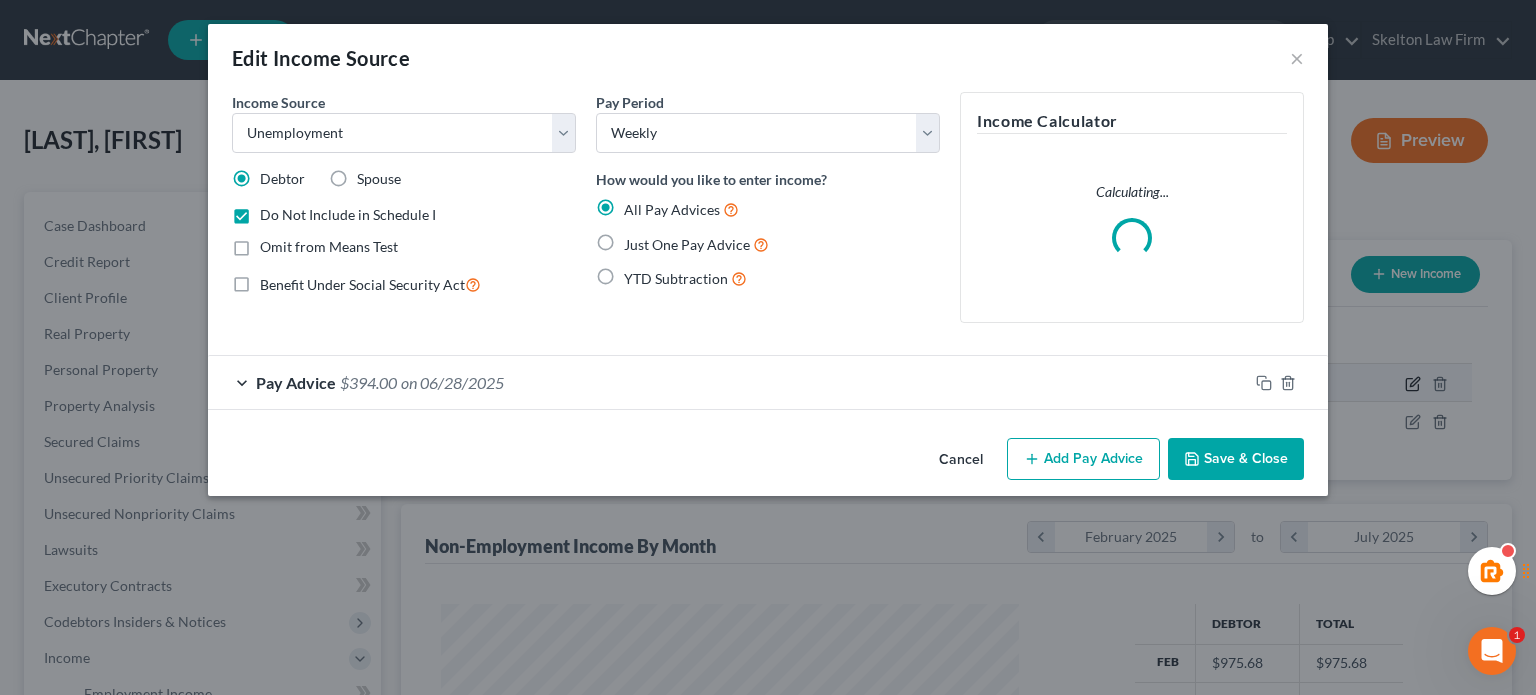 scroll, scrollTop: 999643, scrollLeft: 999375, axis: both 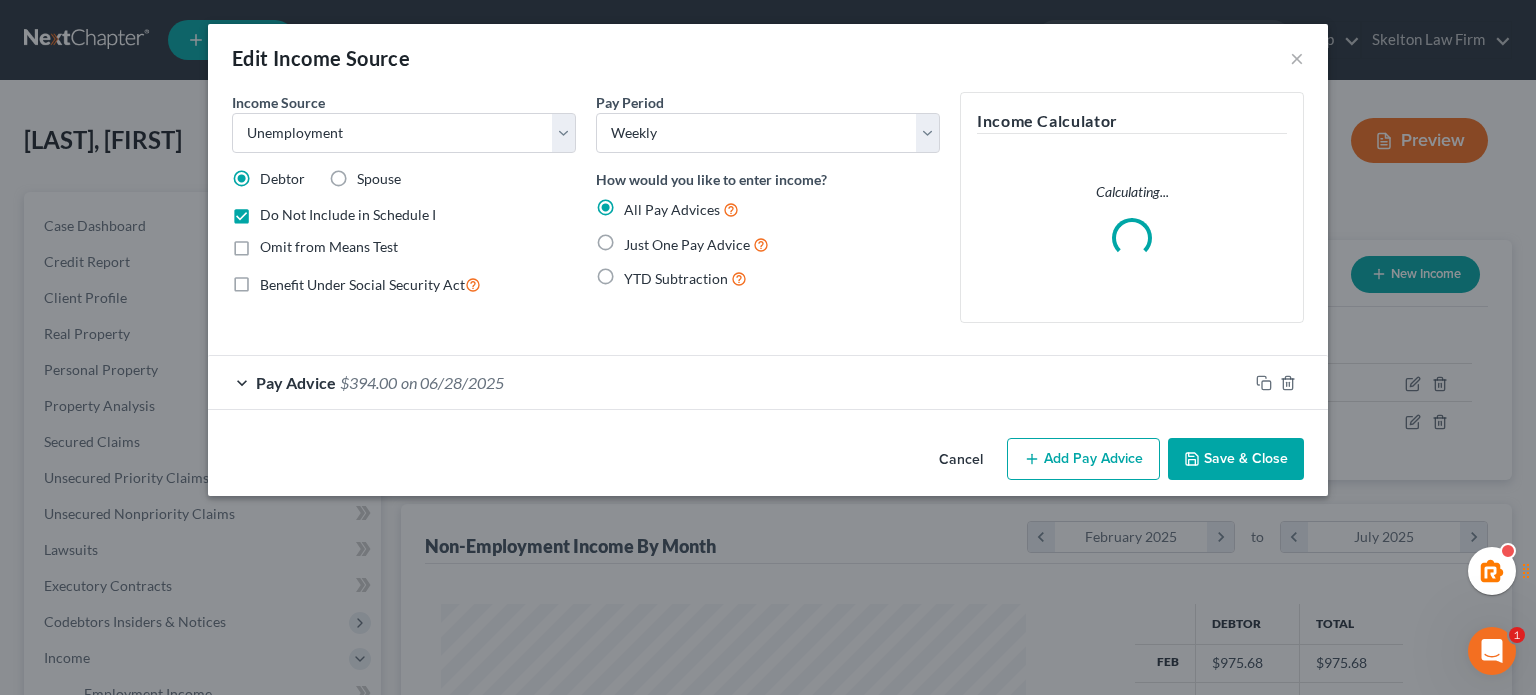 click on "Add Pay Advice" at bounding box center [1083, 459] 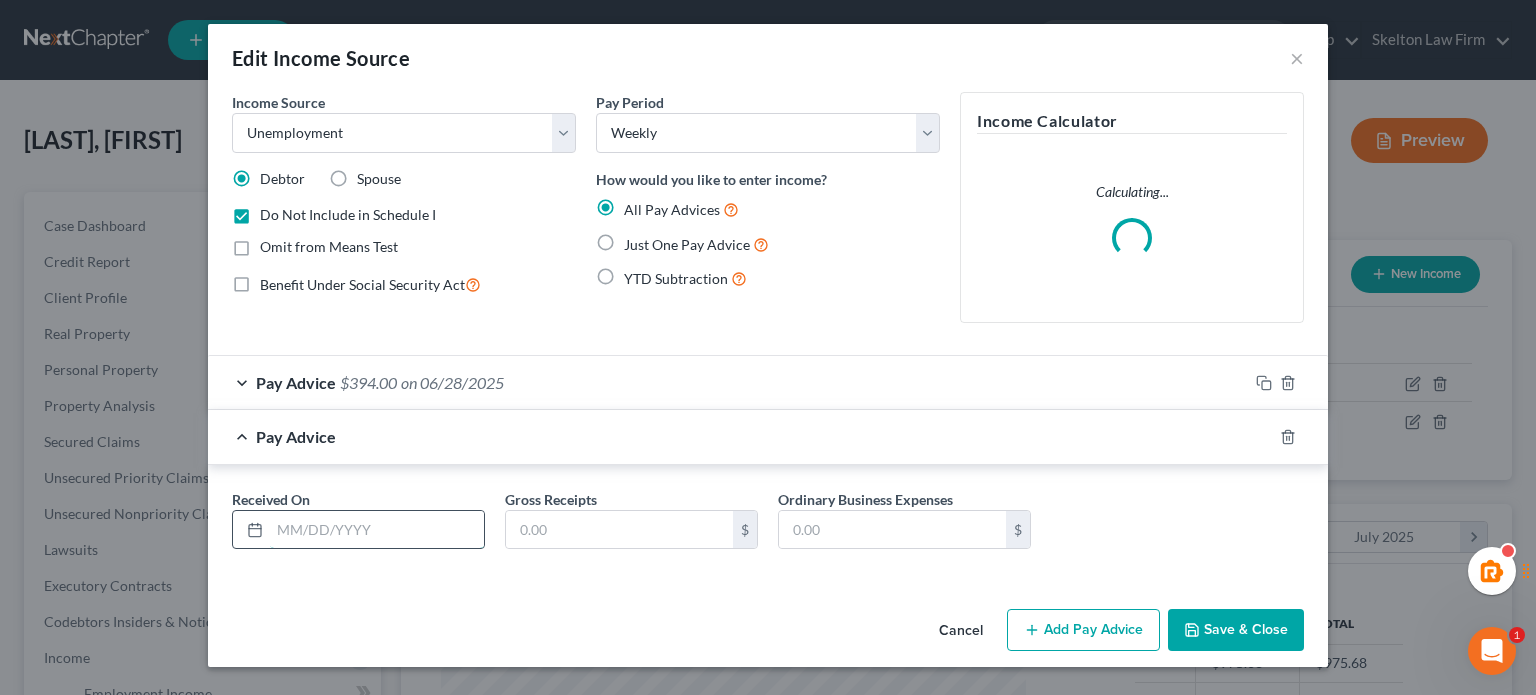 click at bounding box center (377, 530) 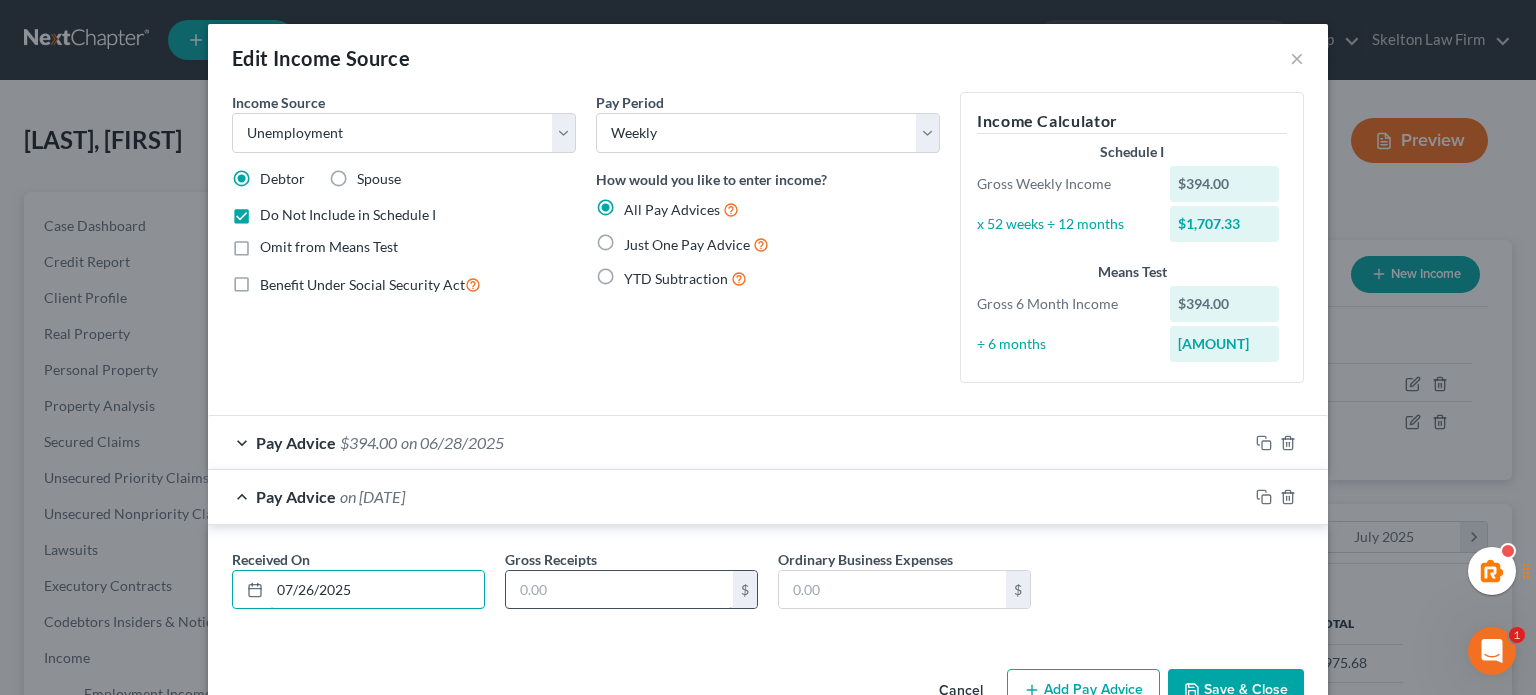 type on "07/26/2025" 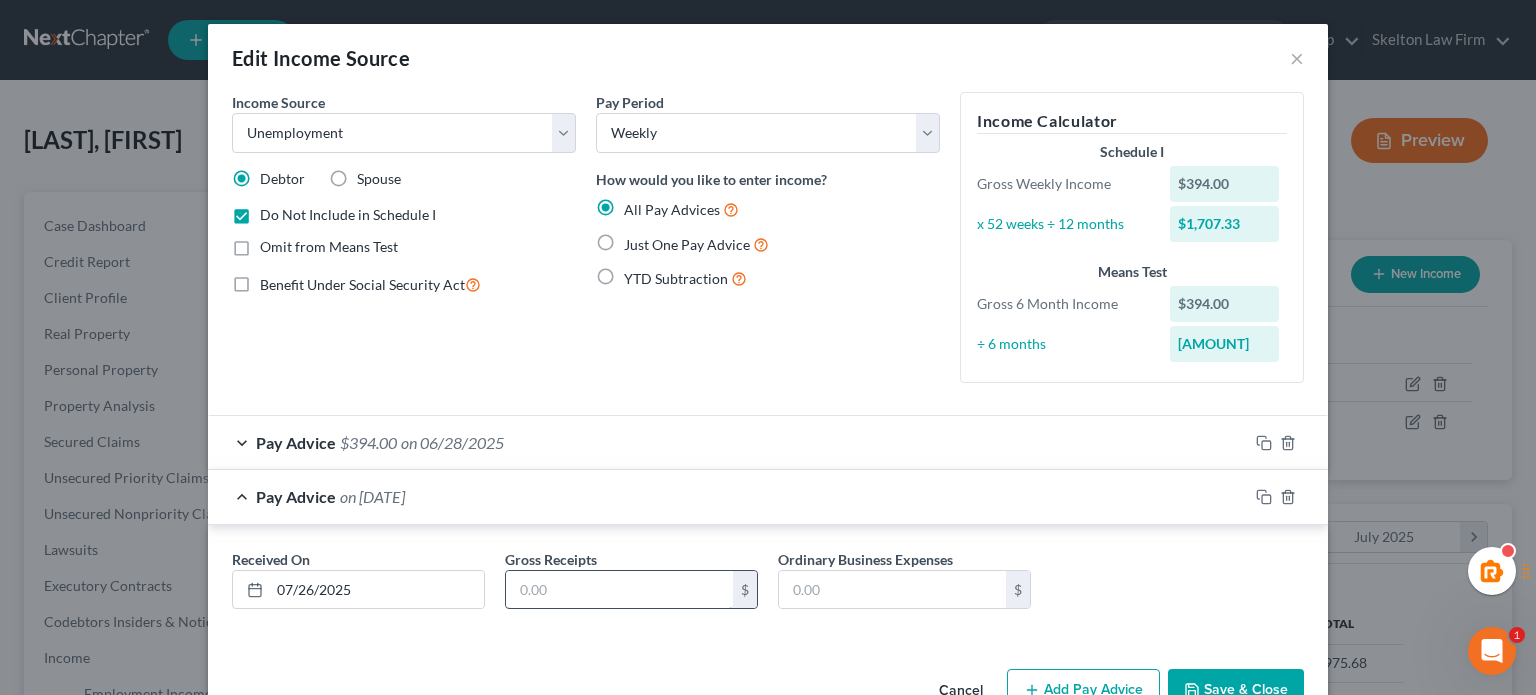 click at bounding box center [619, 590] 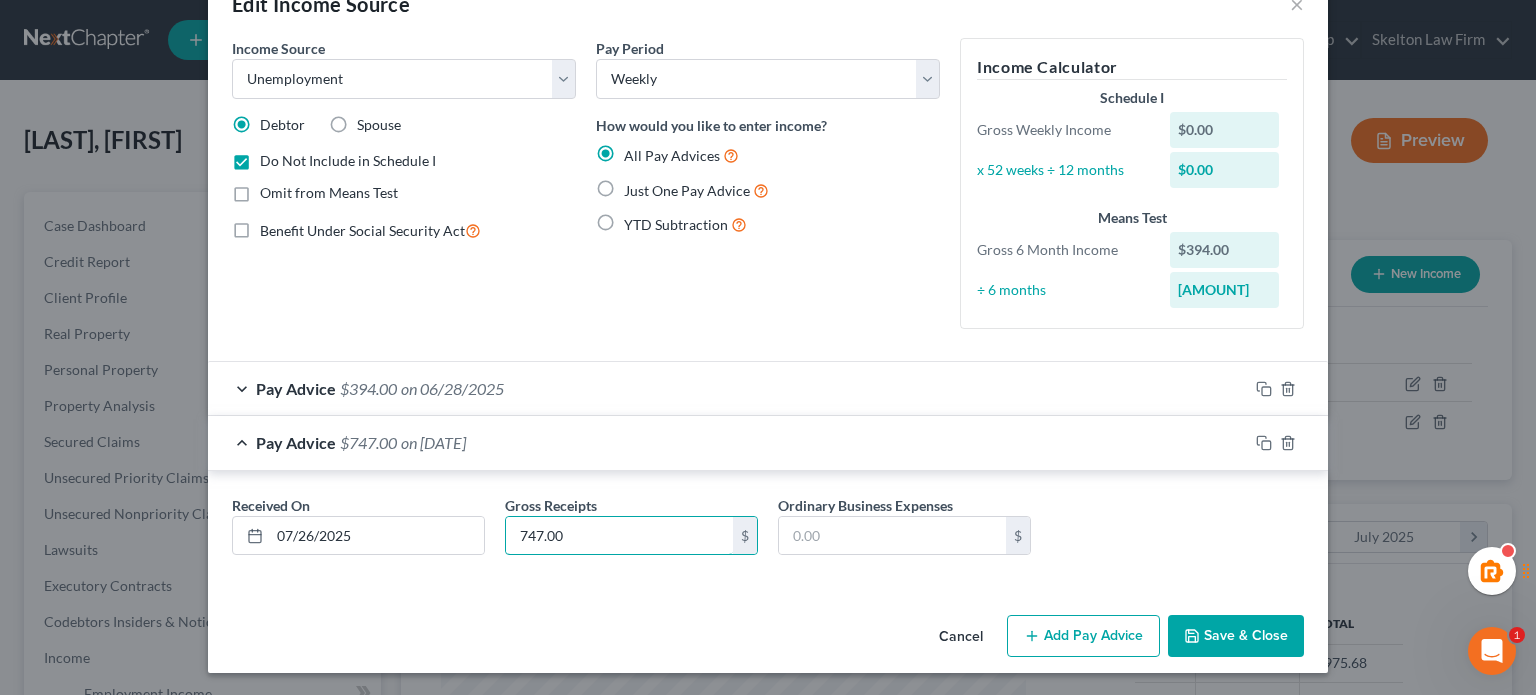 type on "747.00" 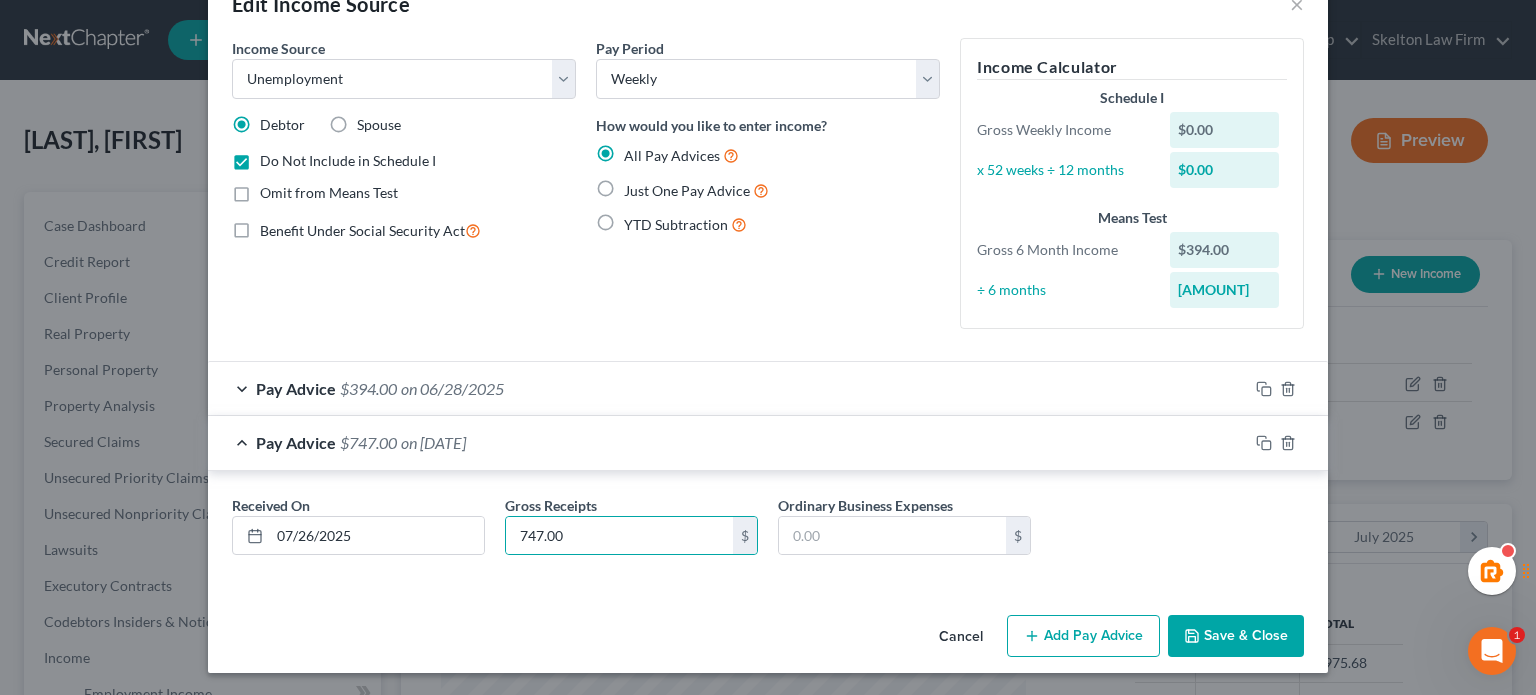 click on "Add Pay Advice" at bounding box center [1083, 636] 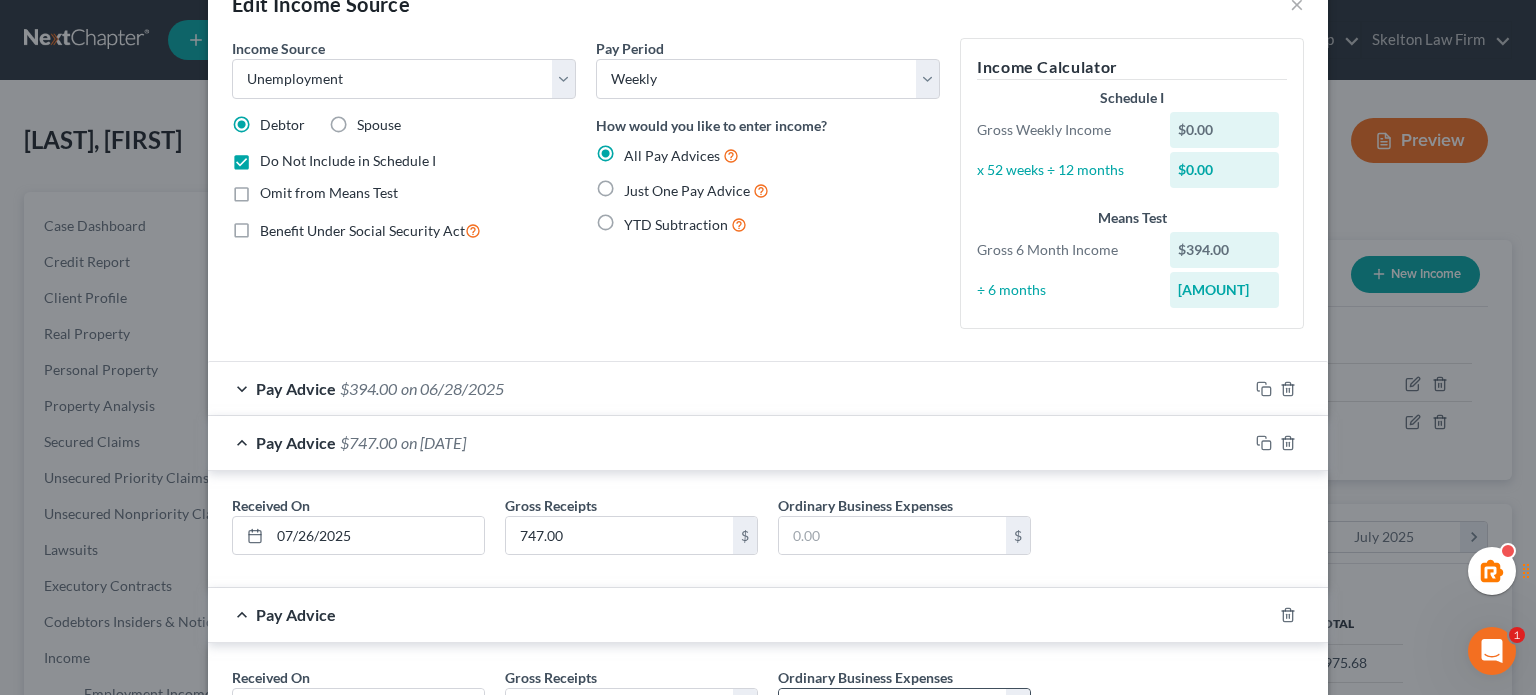scroll, scrollTop: 225, scrollLeft: 0, axis: vertical 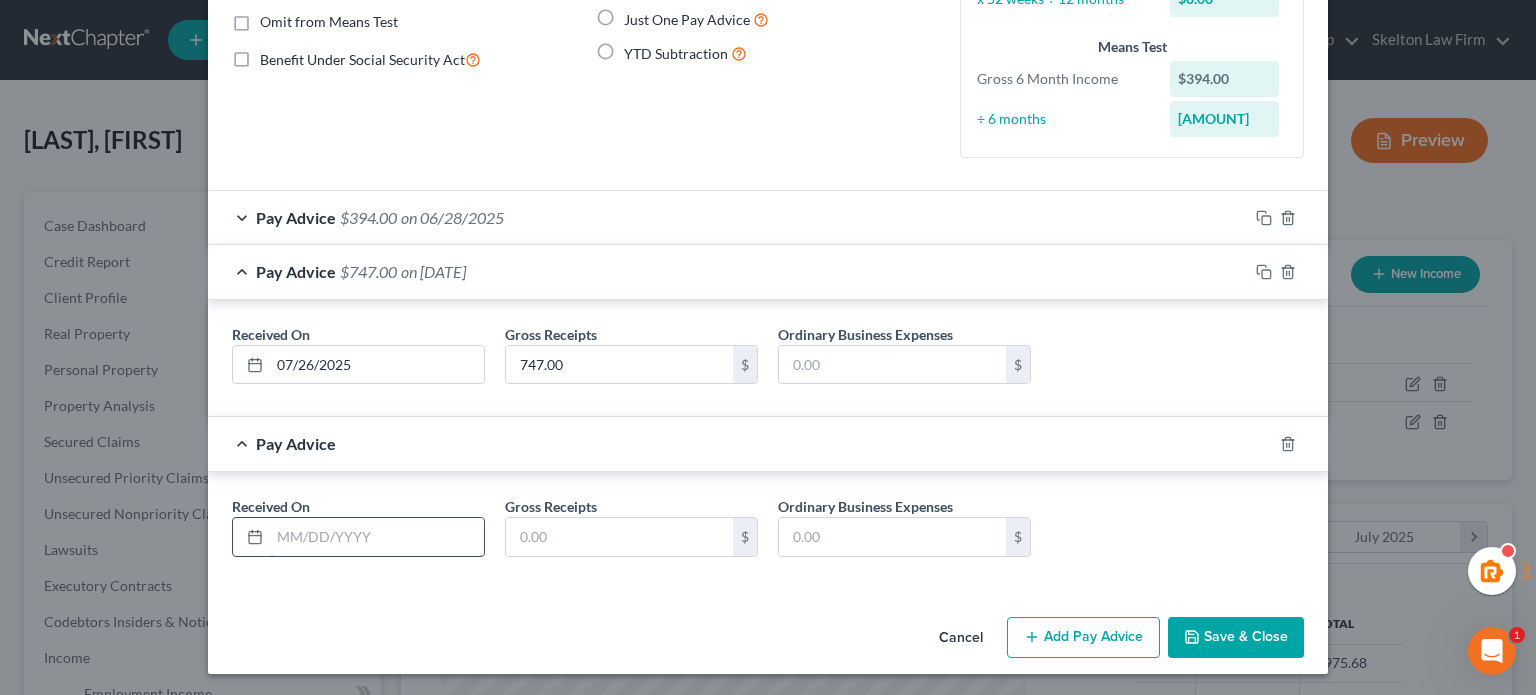click at bounding box center [377, 537] 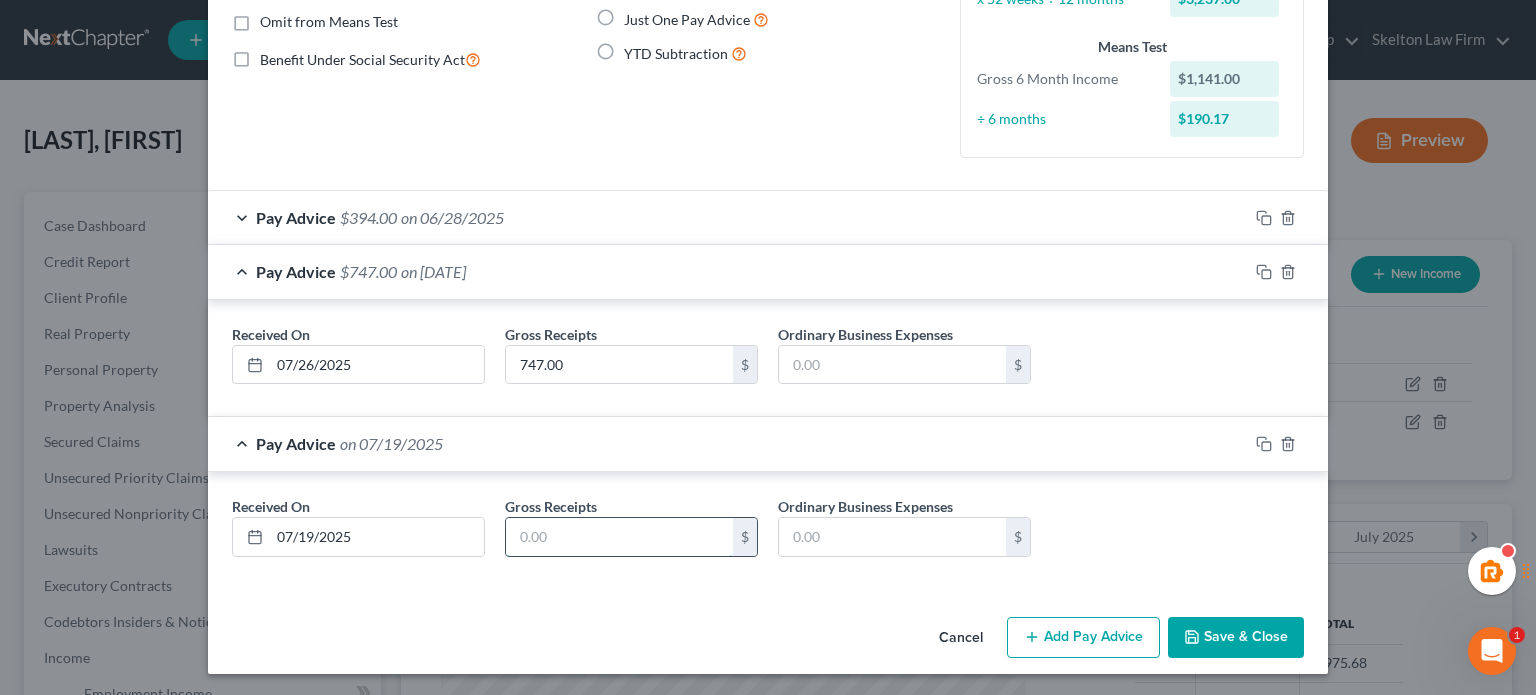 click at bounding box center [619, 537] 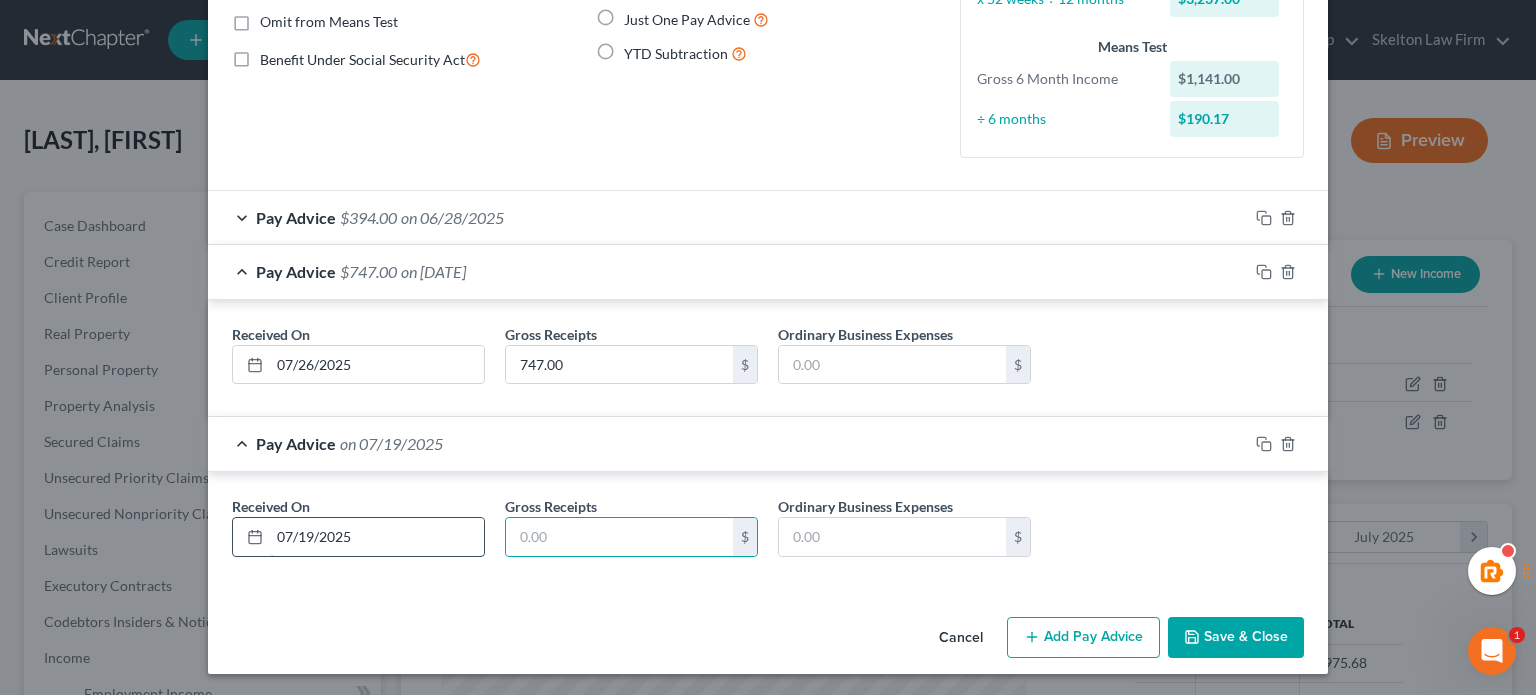 click on "07/19/2025" at bounding box center [358, 537] 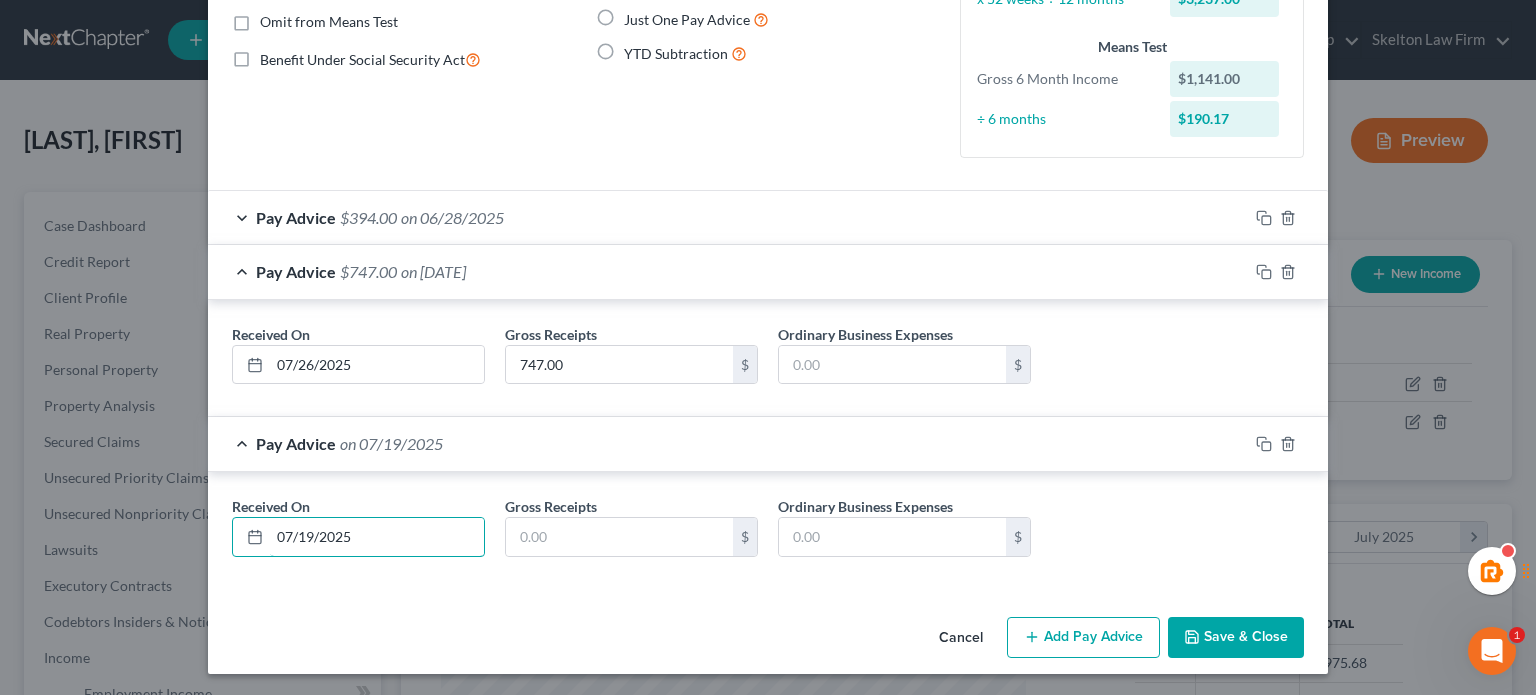 drag, startPoint x: 444, startPoint y: 517, endPoint x: 0, endPoint y: 319, distance: 486.14813 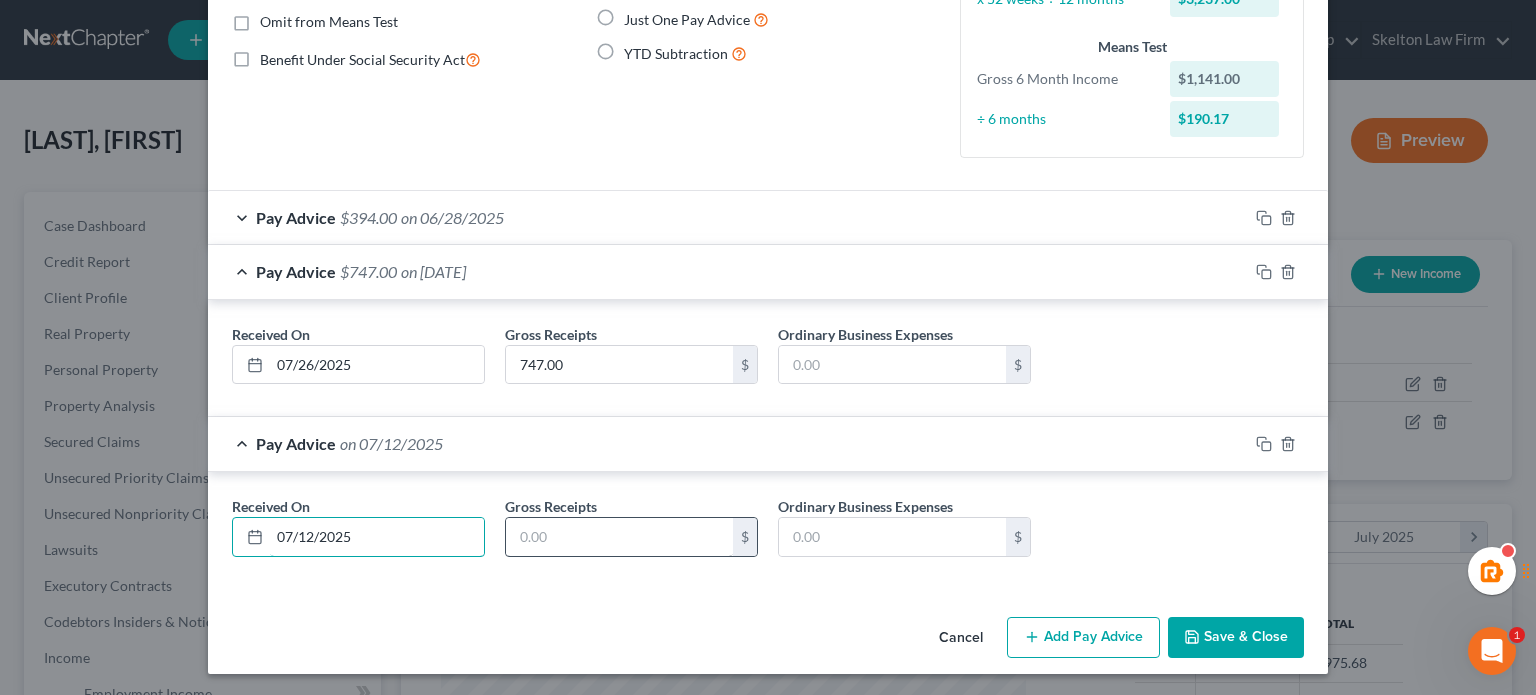 type on "07/12/2025" 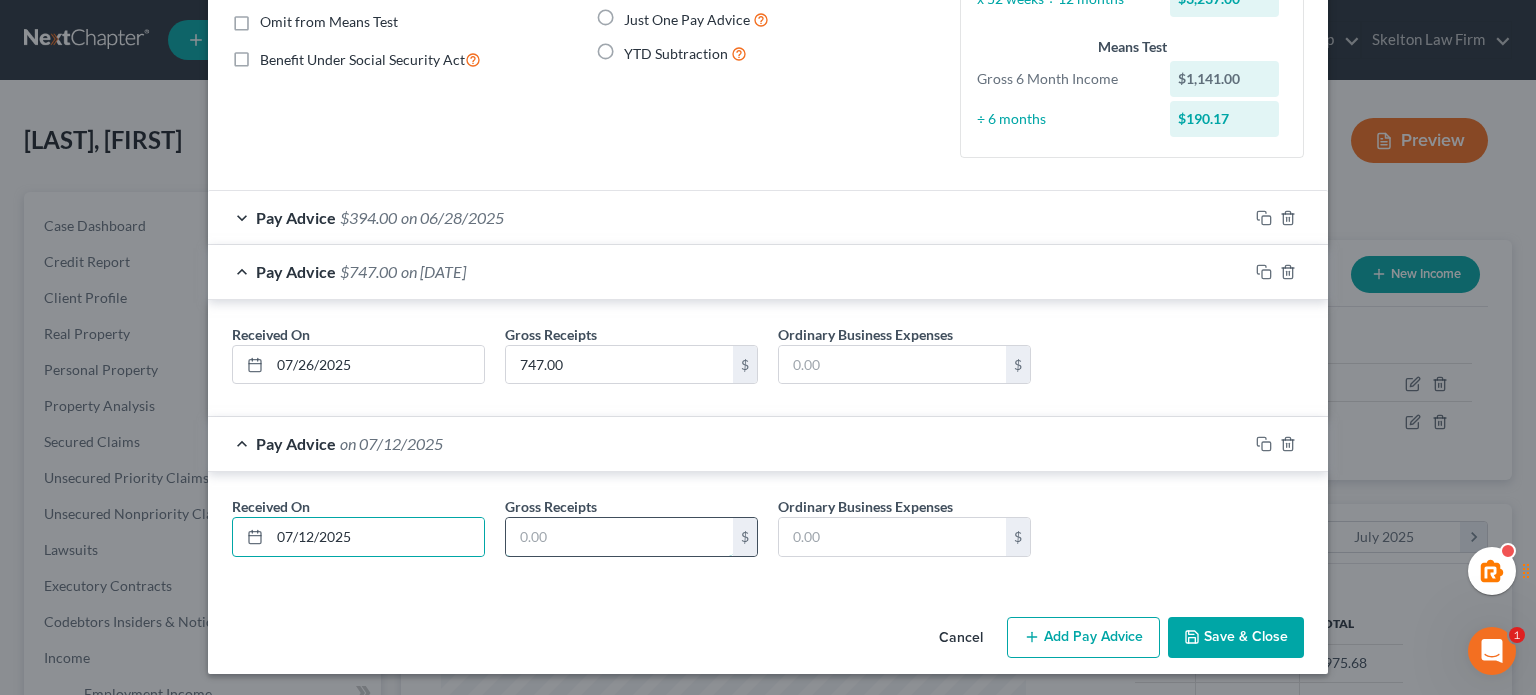 click at bounding box center (619, 537) 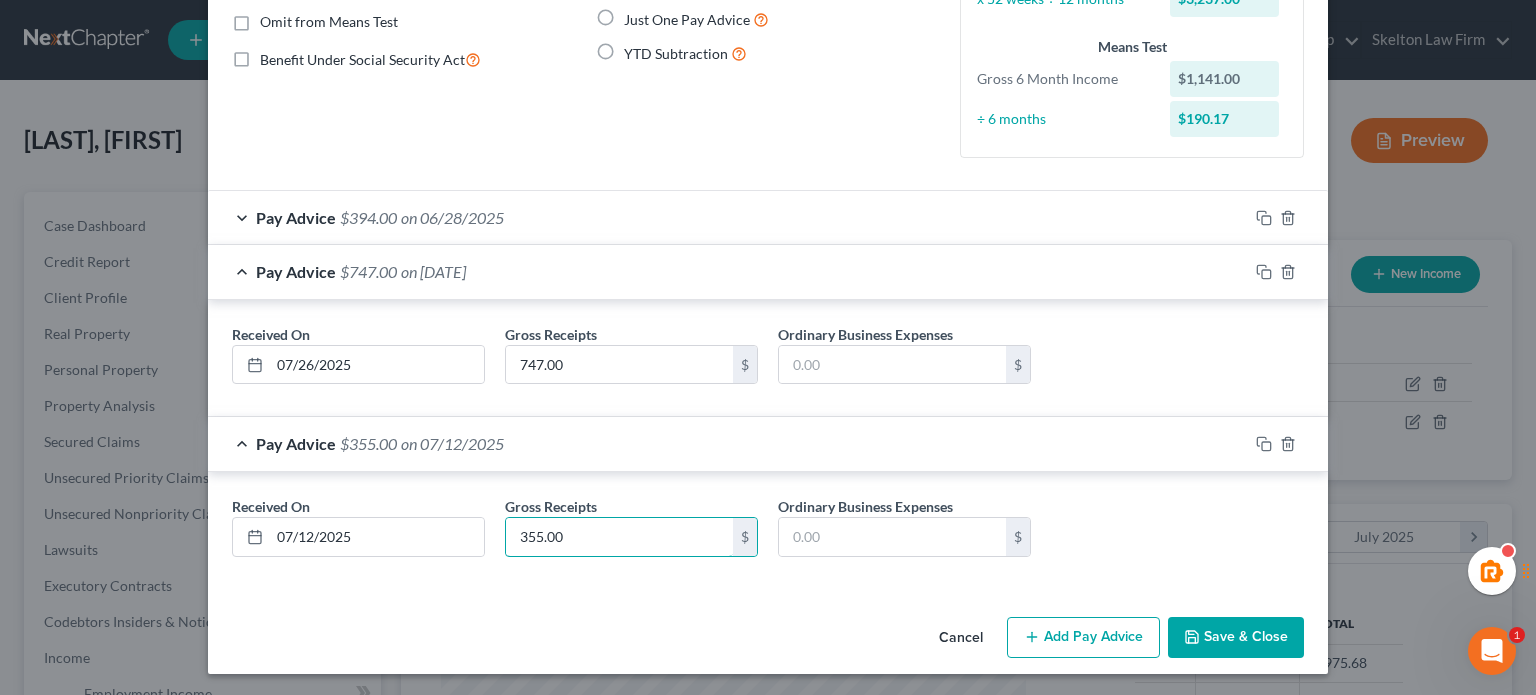 type on "355.00" 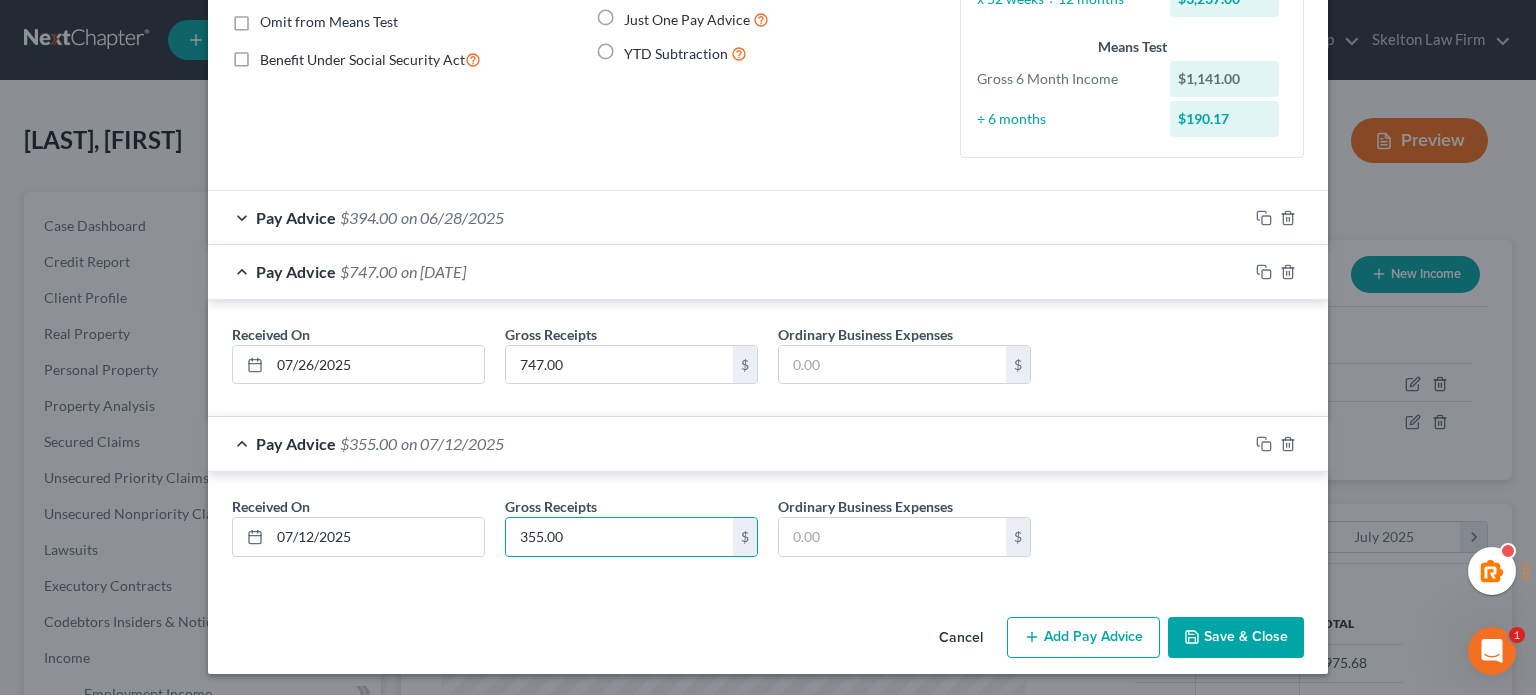 click on "Add Pay Advice" at bounding box center [1083, 638] 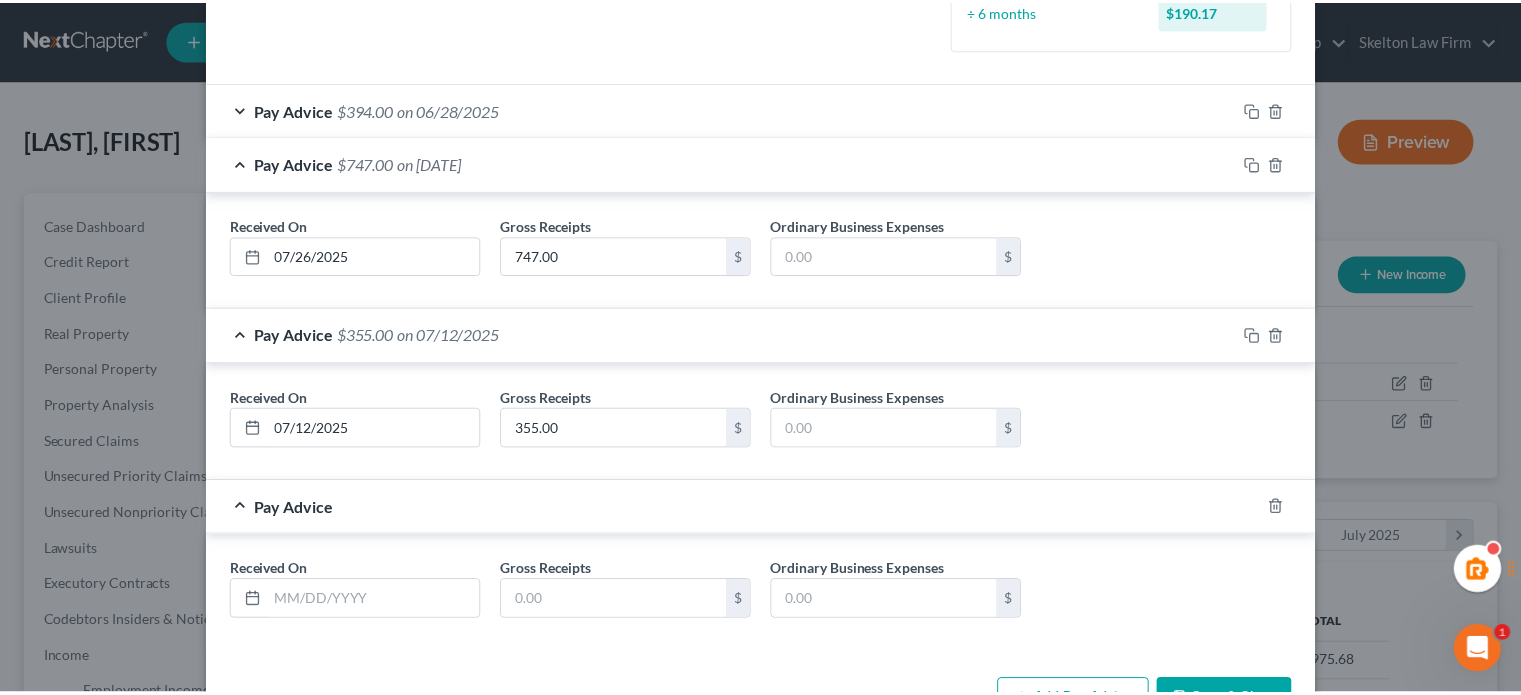 scroll, scrollTop: 396, scrollLeft: 0, axis: vertical 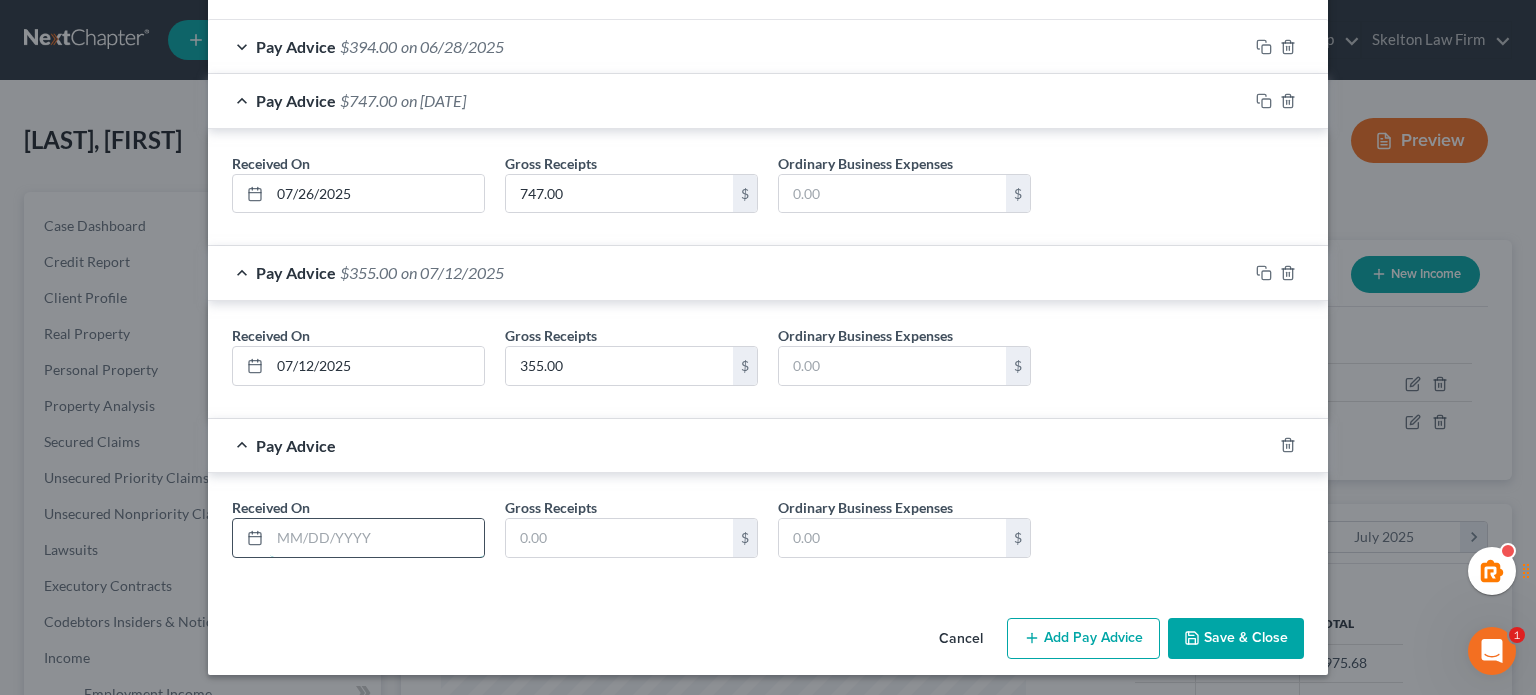 click at bounding box center (377, 538) 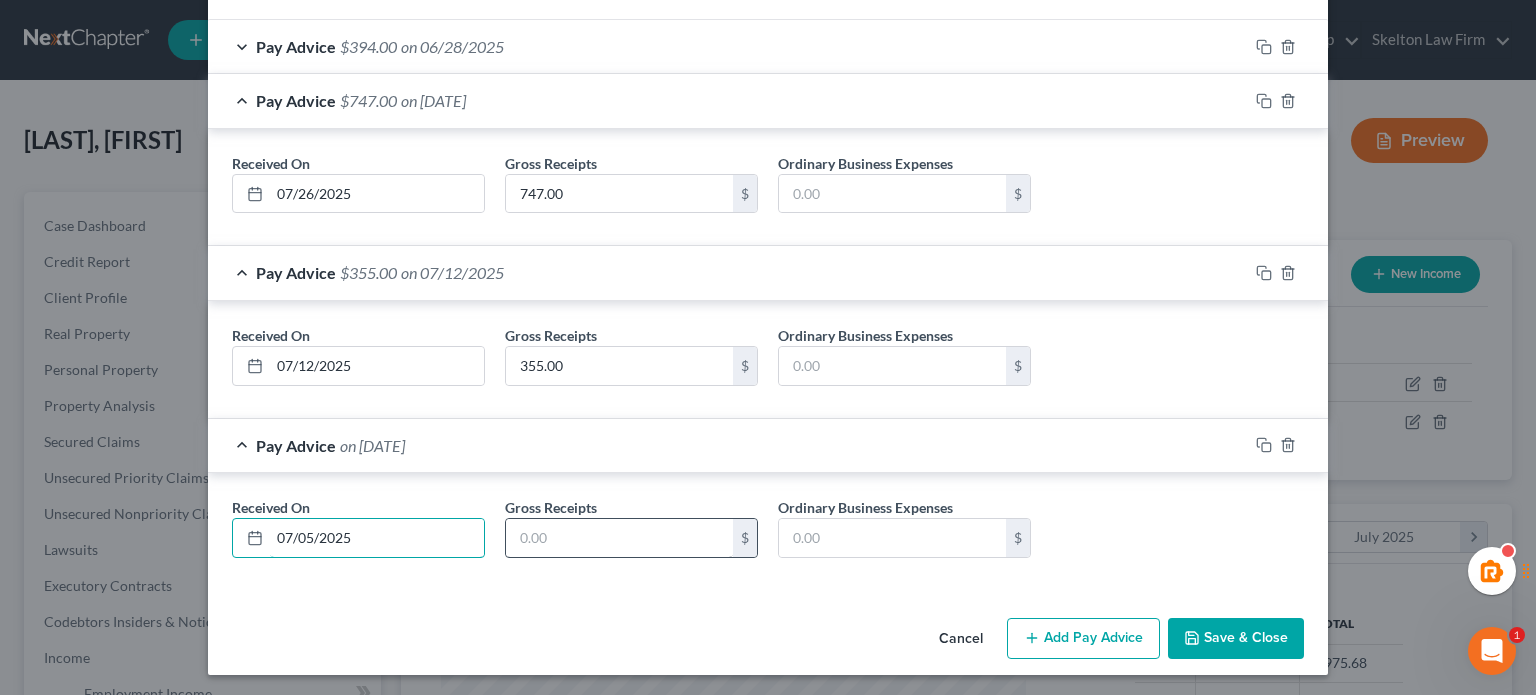 type on "07/05/2025" 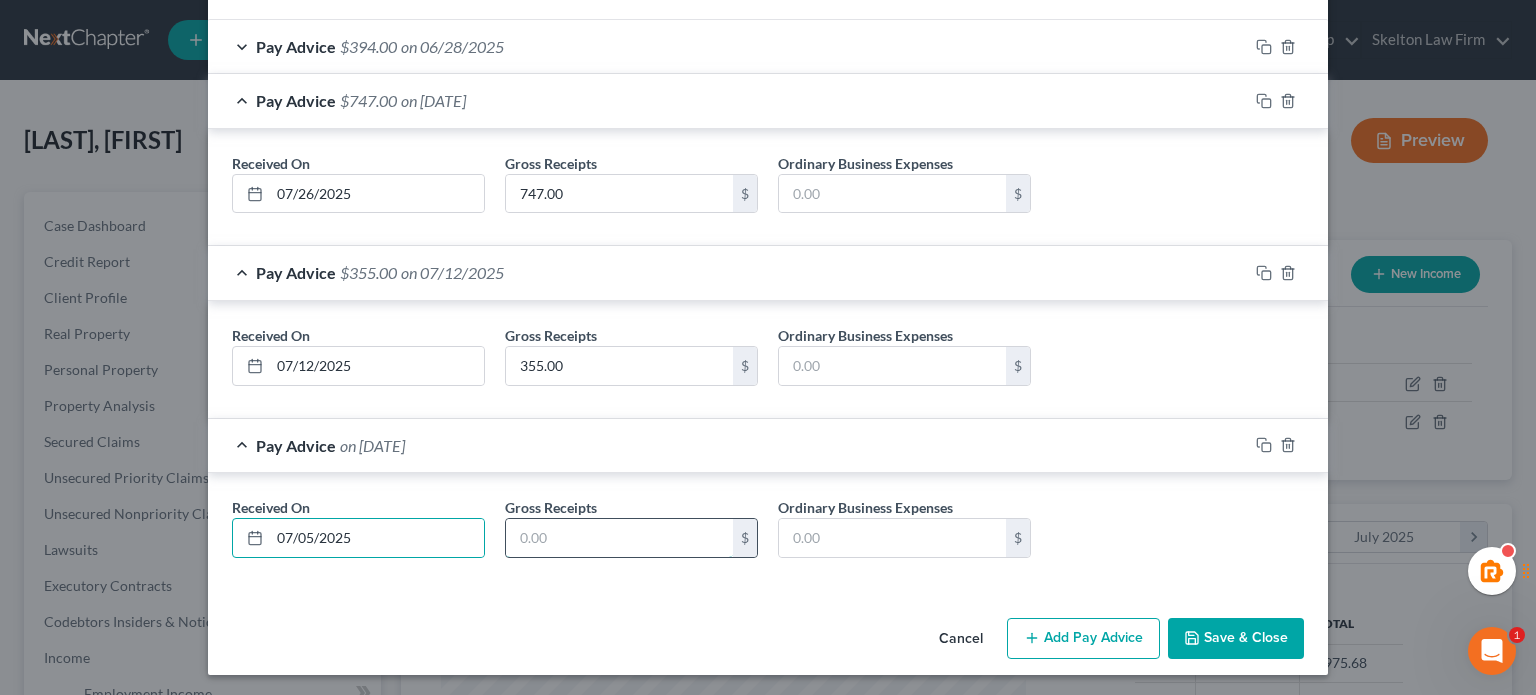 click at bounding box center [619, 538] 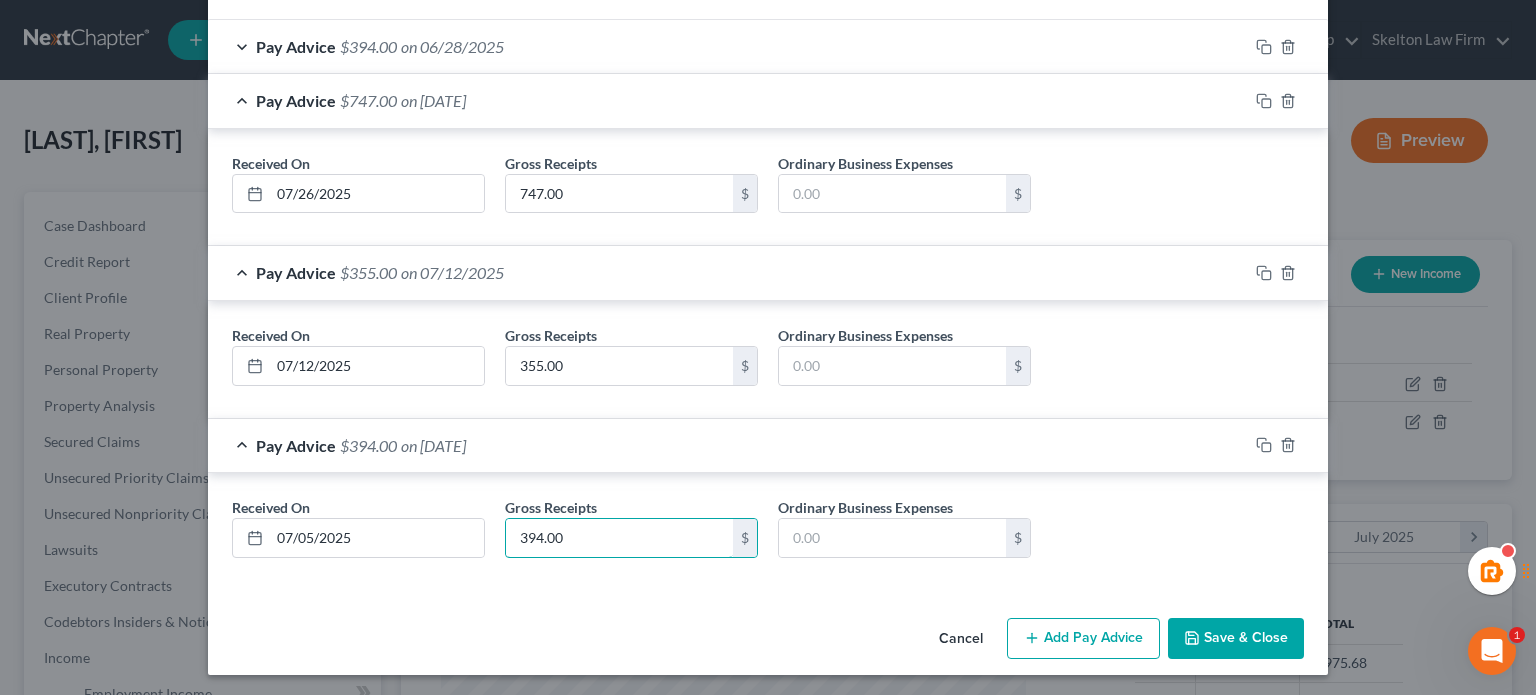 type on "394.00" 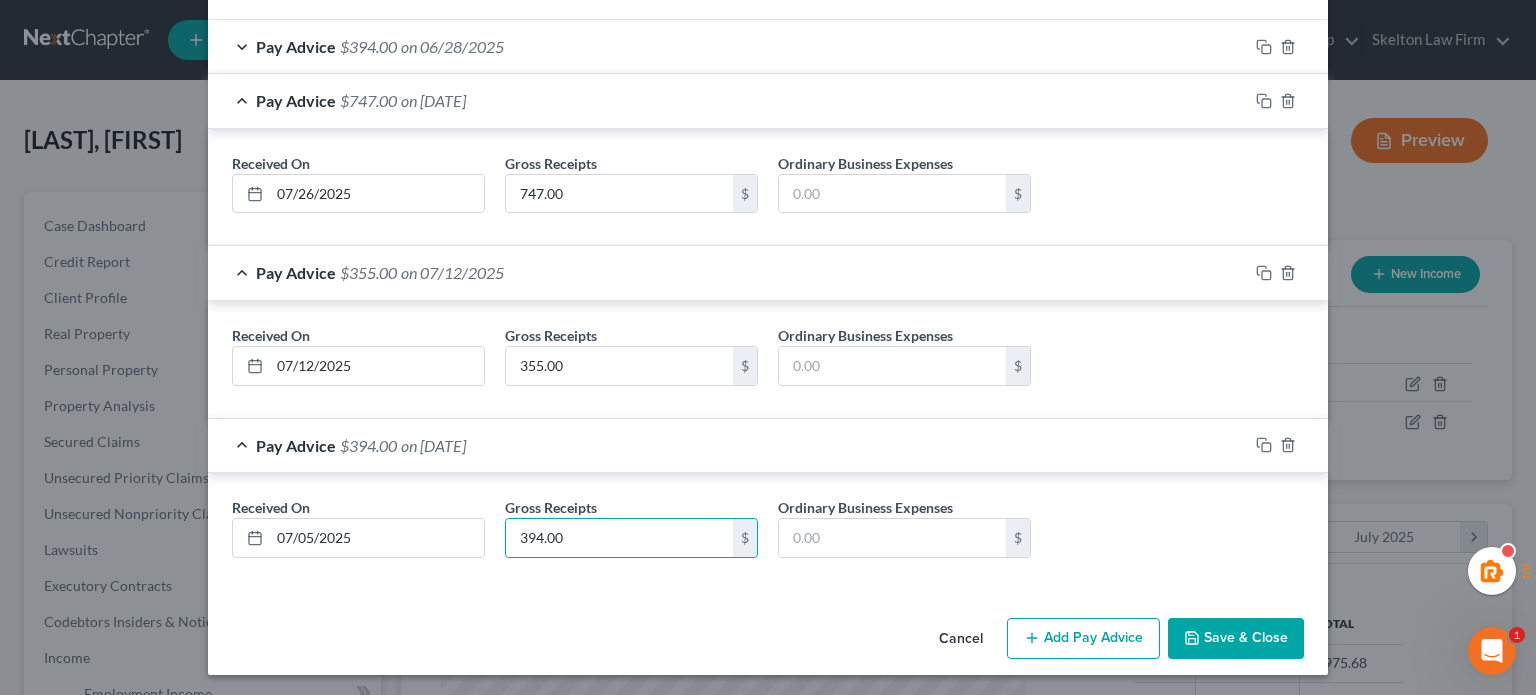 click on "Save & Close" at bounding box center [1236, 639] 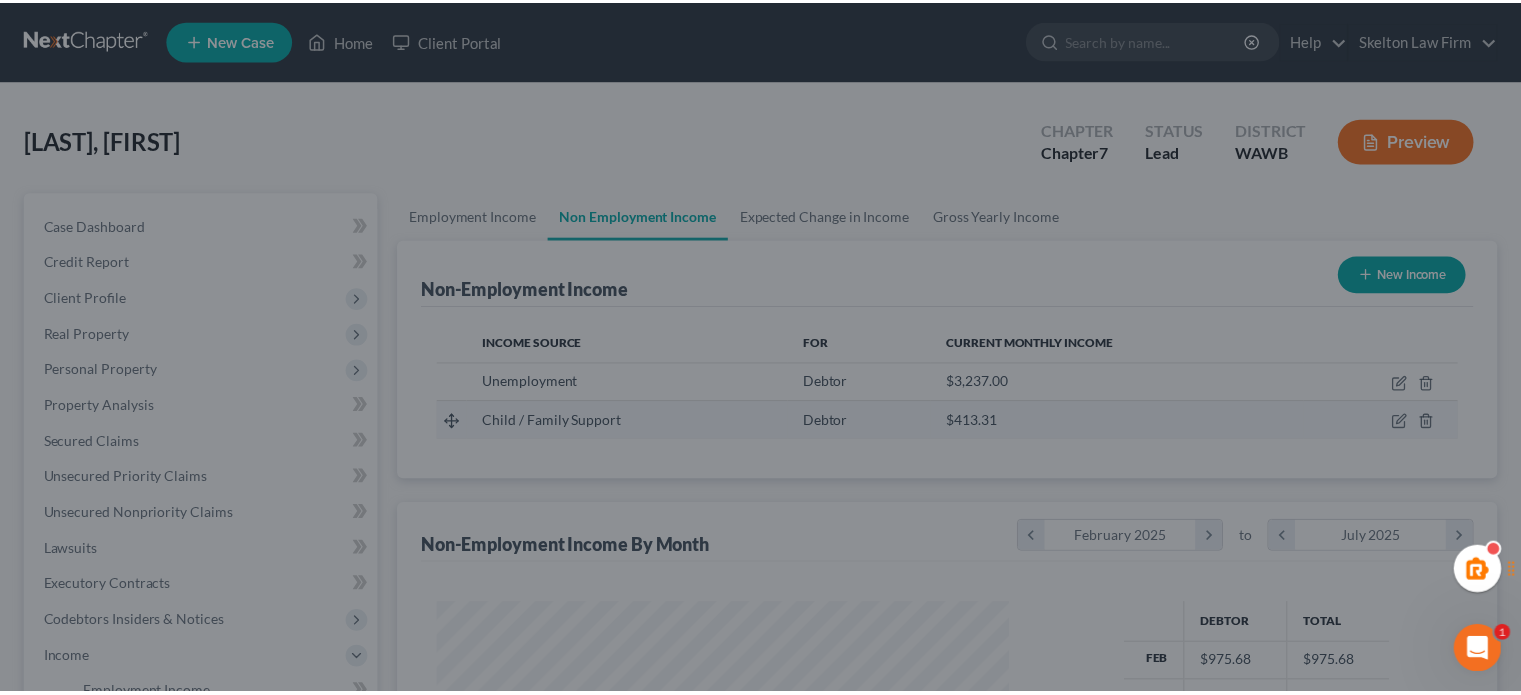 scroll, scrollTop: 356, scrollLeft: 617, axis: both 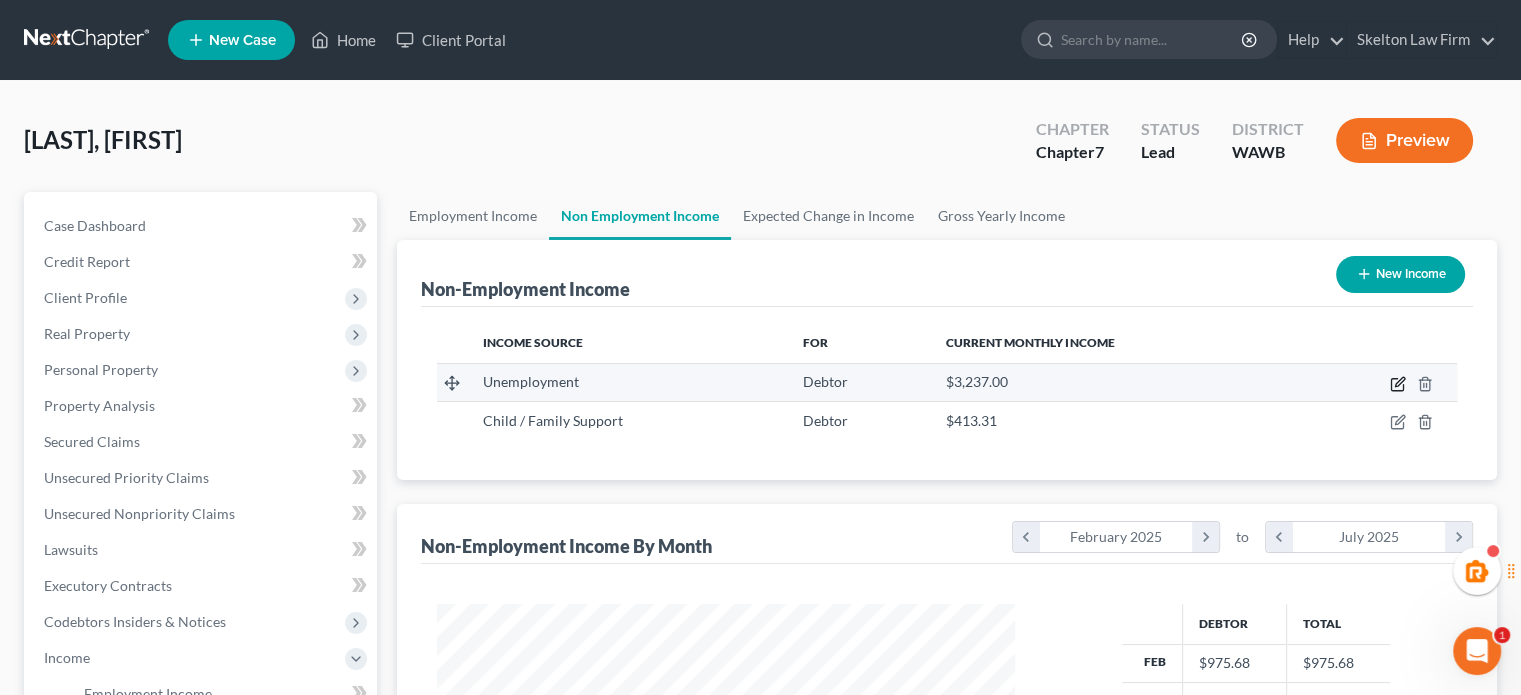 click 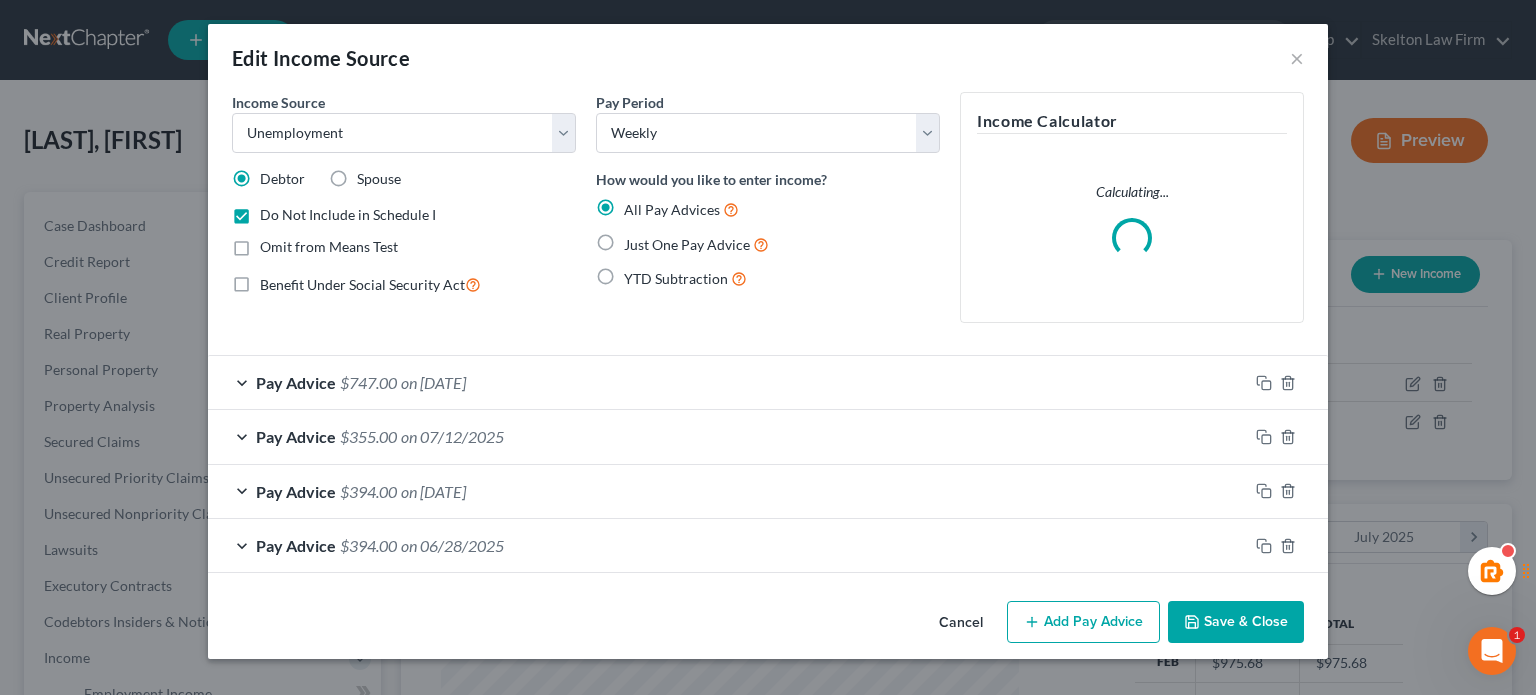 scroll, scrollTop: 999643, scrollLeft: 999375, axis: both 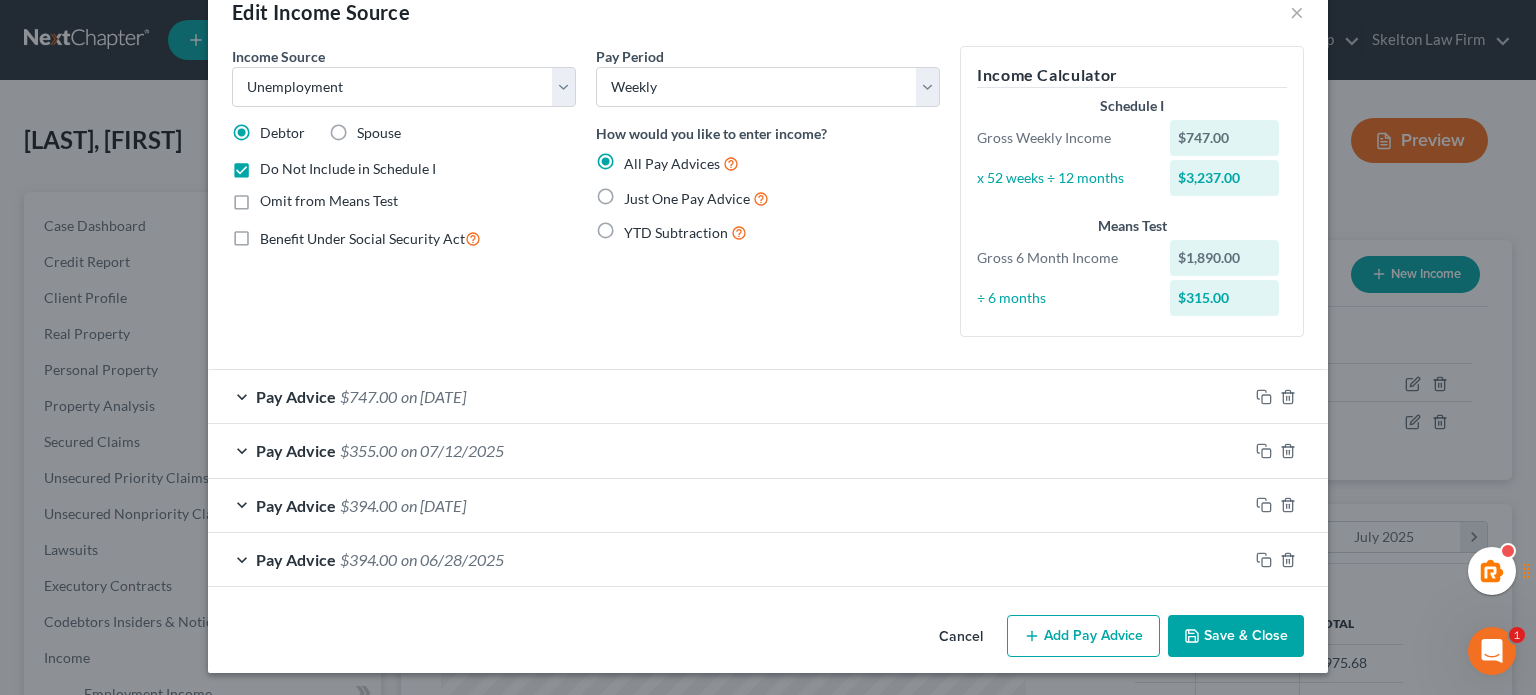 click on "Save & Close" at bounding box center [1236, 636] 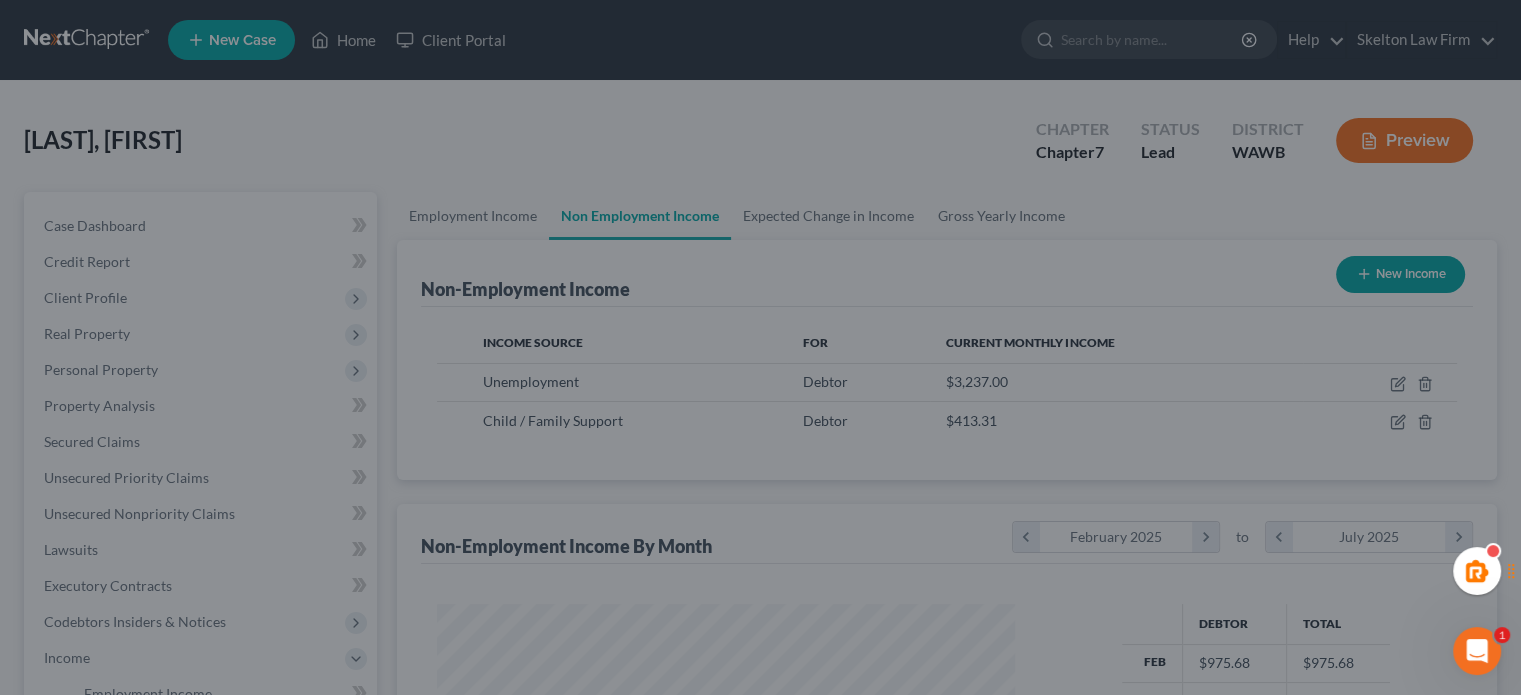 scroll, scrollTop: 356, scrollLeft: 617, axis: both 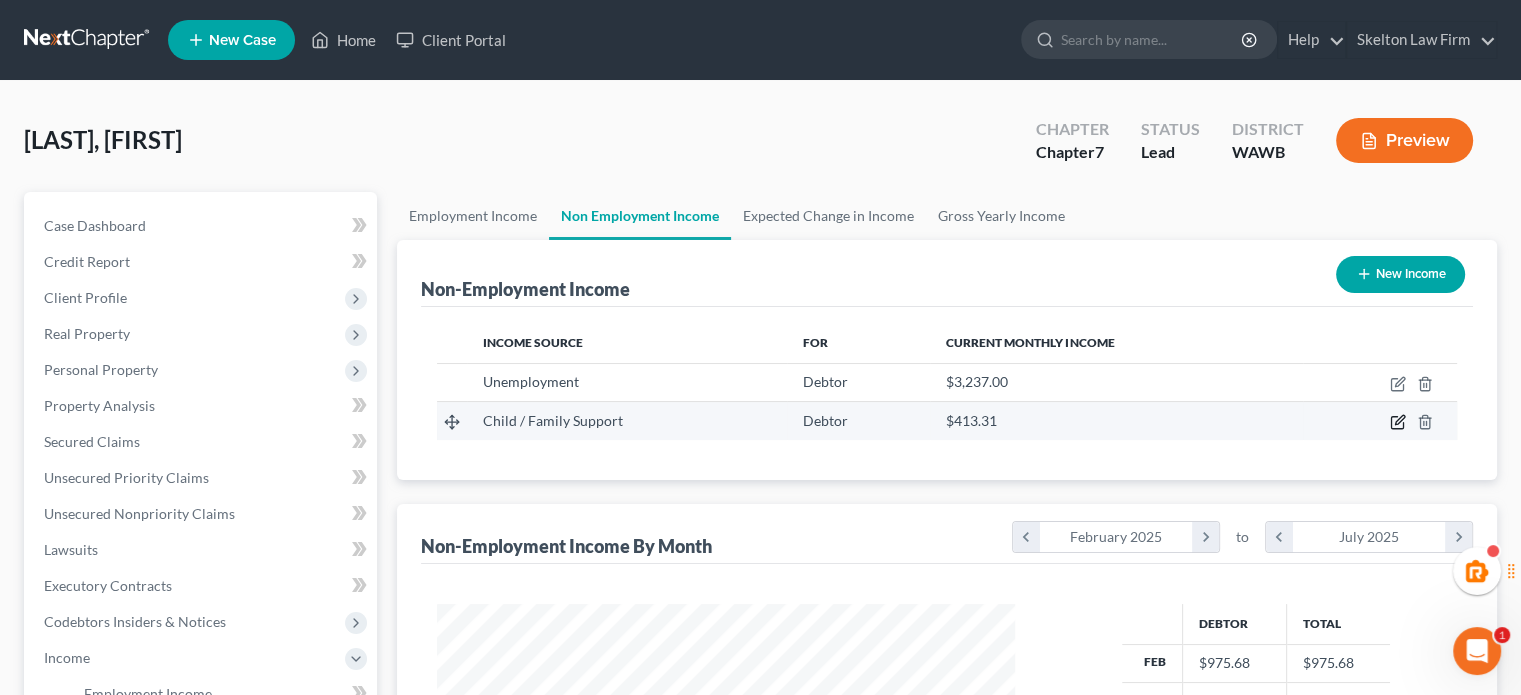 click 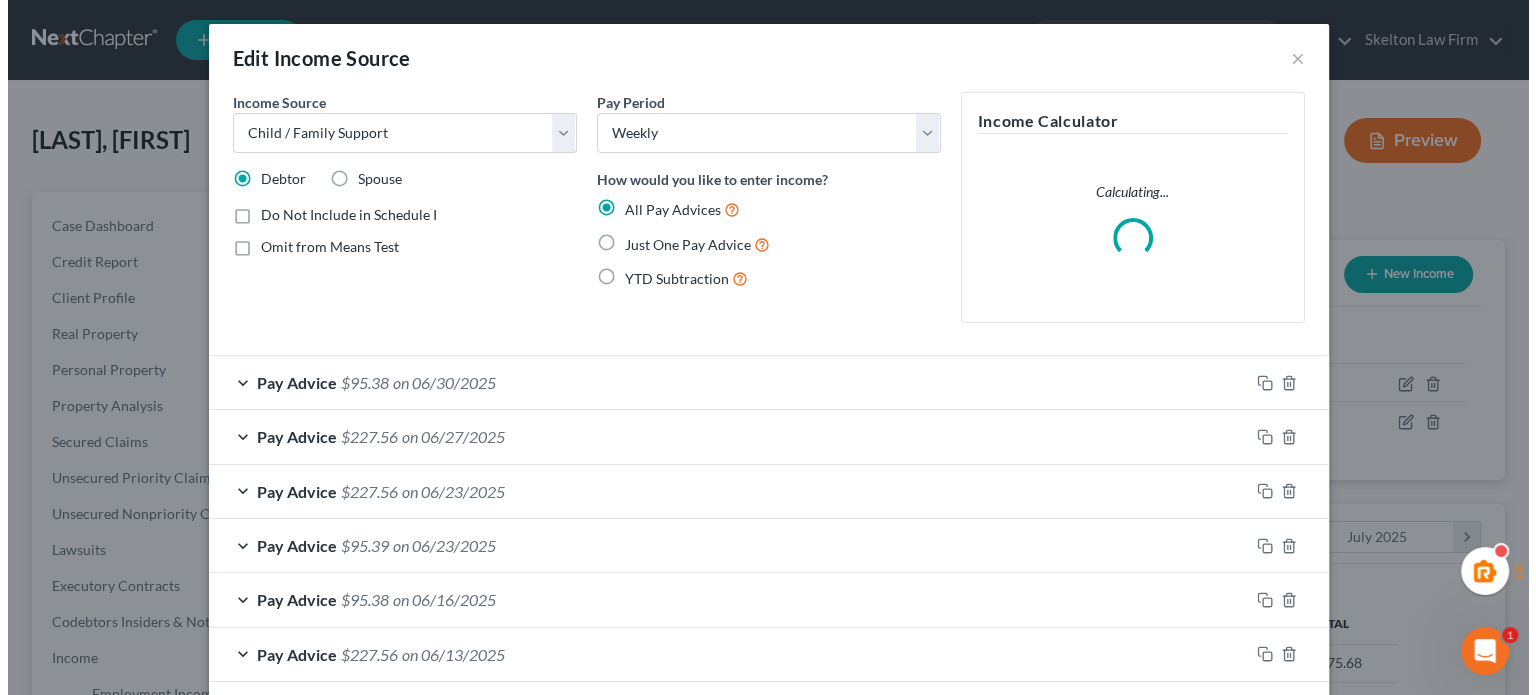 scroll, scrollTop: 999643, scrollLeft: 999375, axis: both 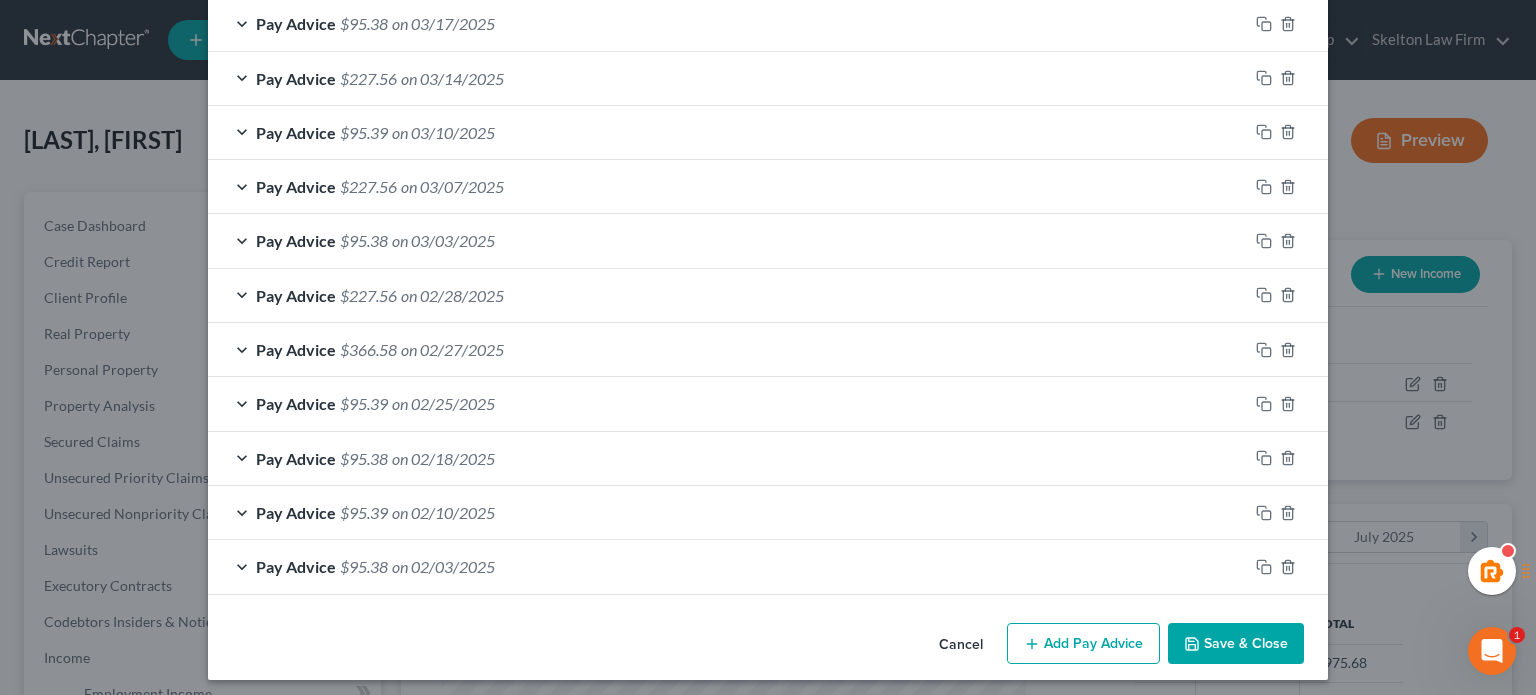 click on "Add Pay Advice" at bounding box center [1083, 644] 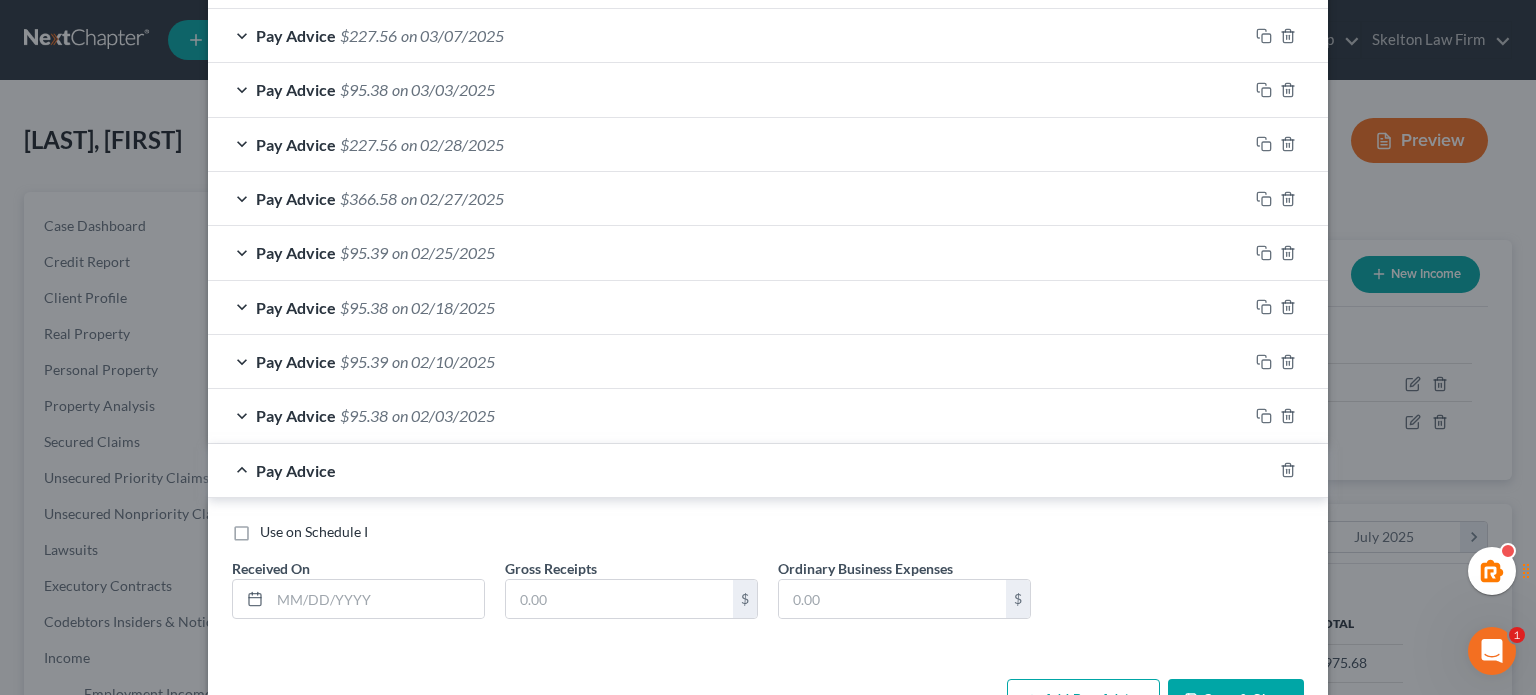 scroll, scrollTop: 2309, scrollLeft: 0, axis: vertical 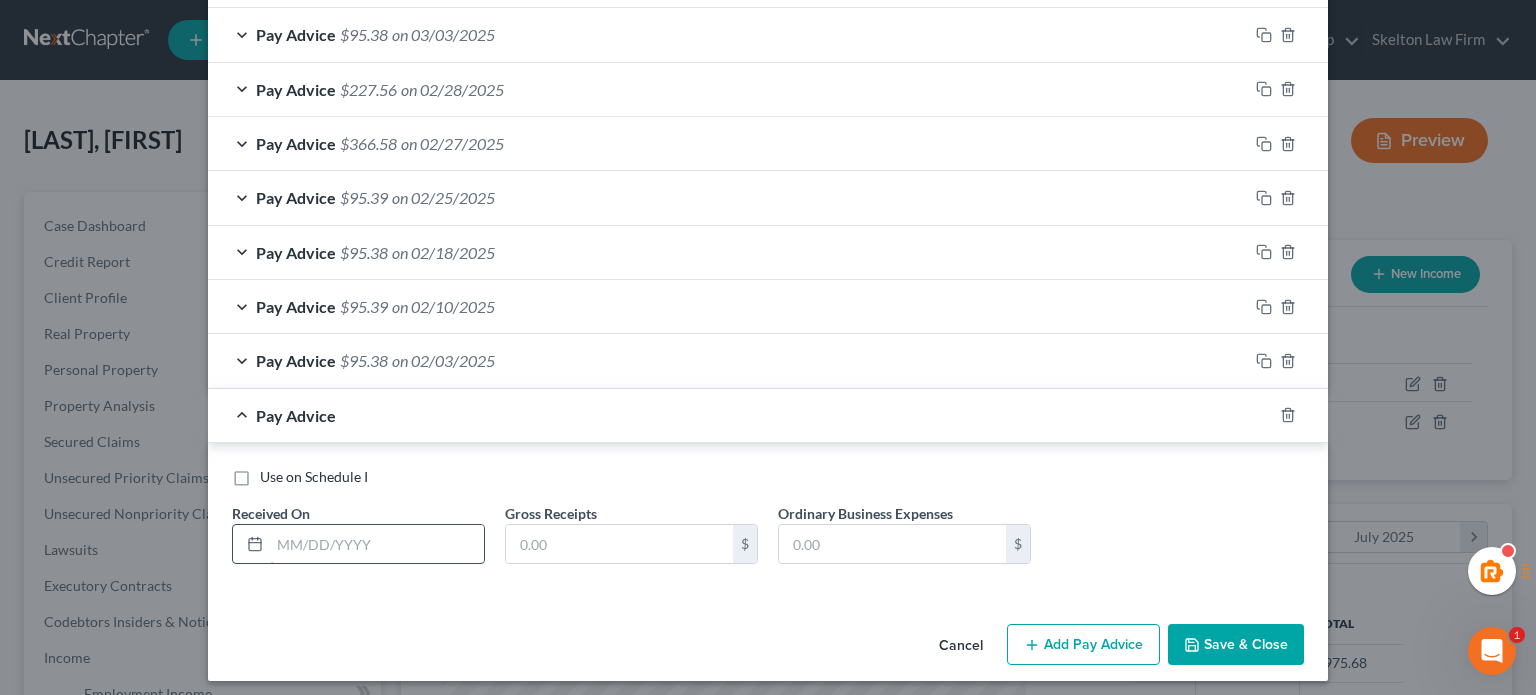 click at bounding box center (377, 544) 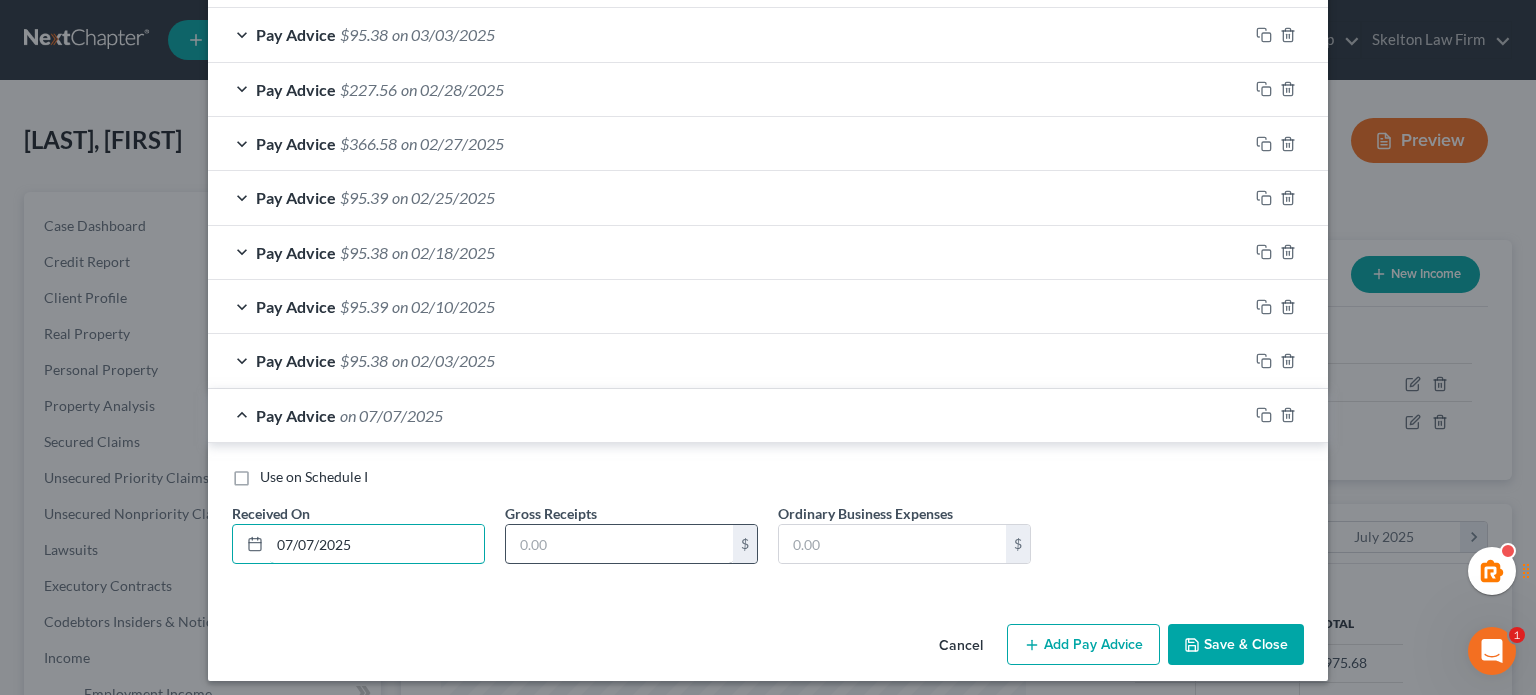 type on "07/07/2025" 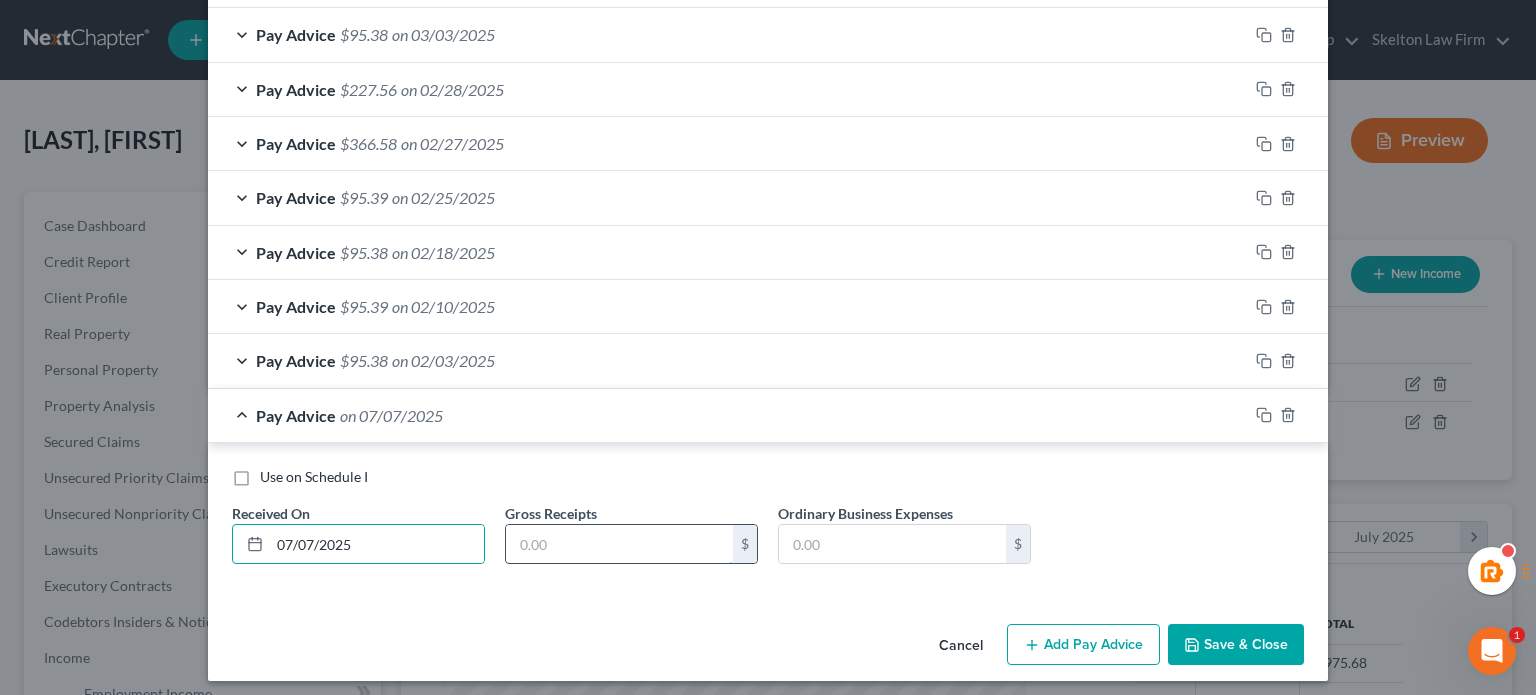 click at bounding box center [619, 544] 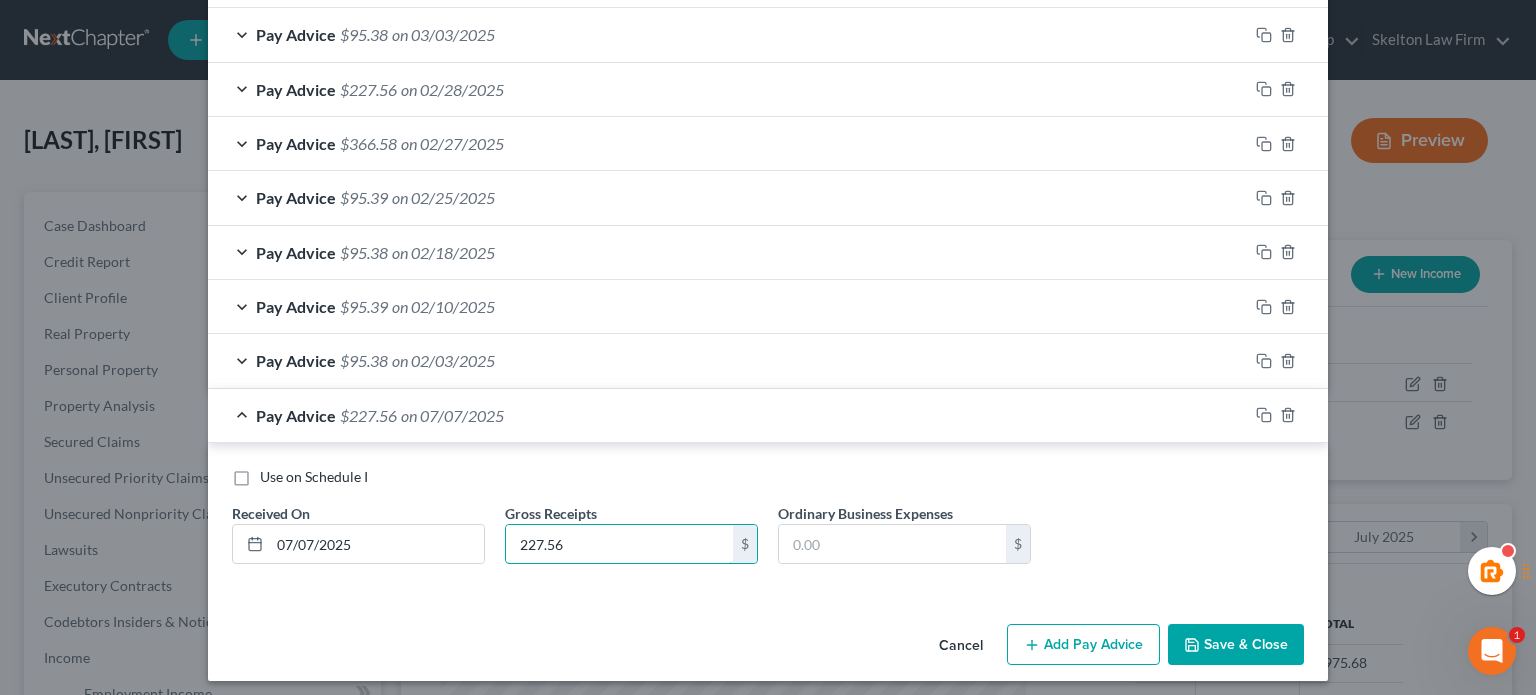 type on "227.56" 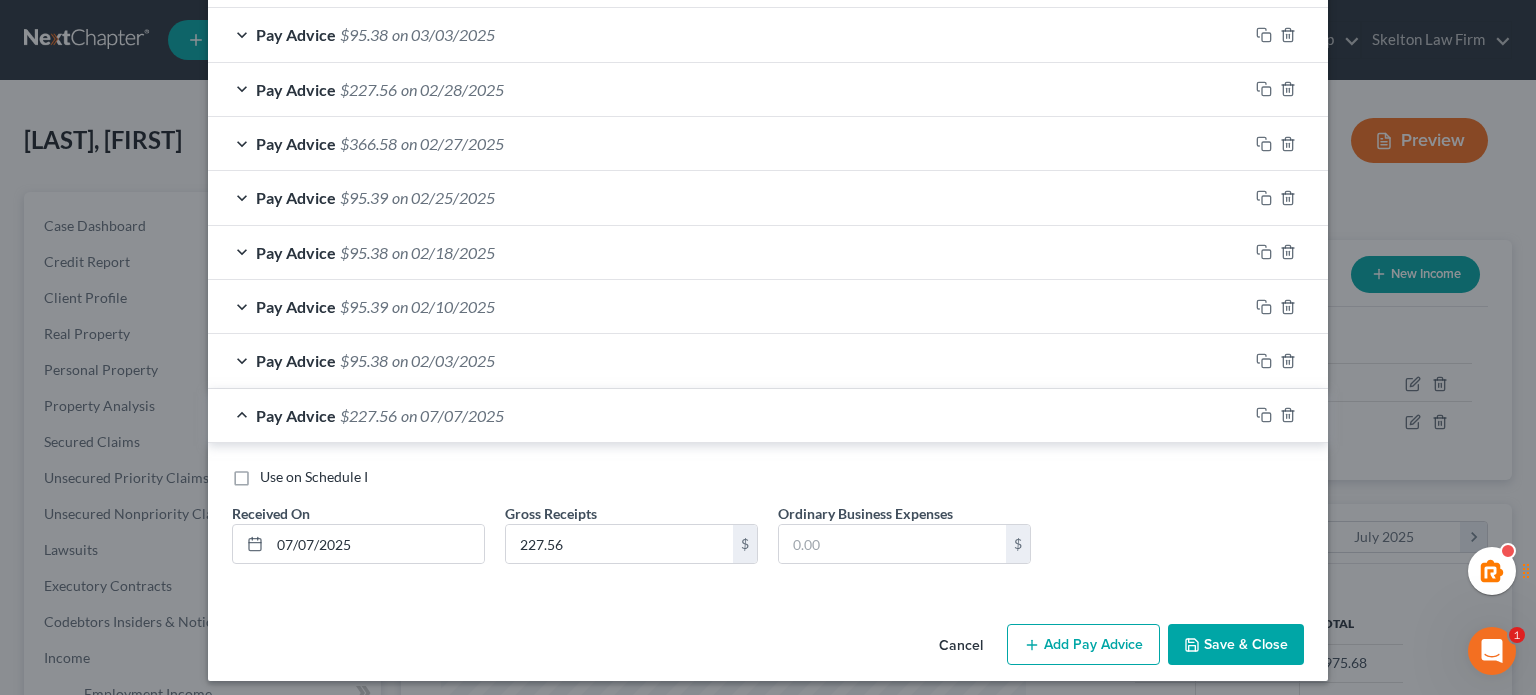 click 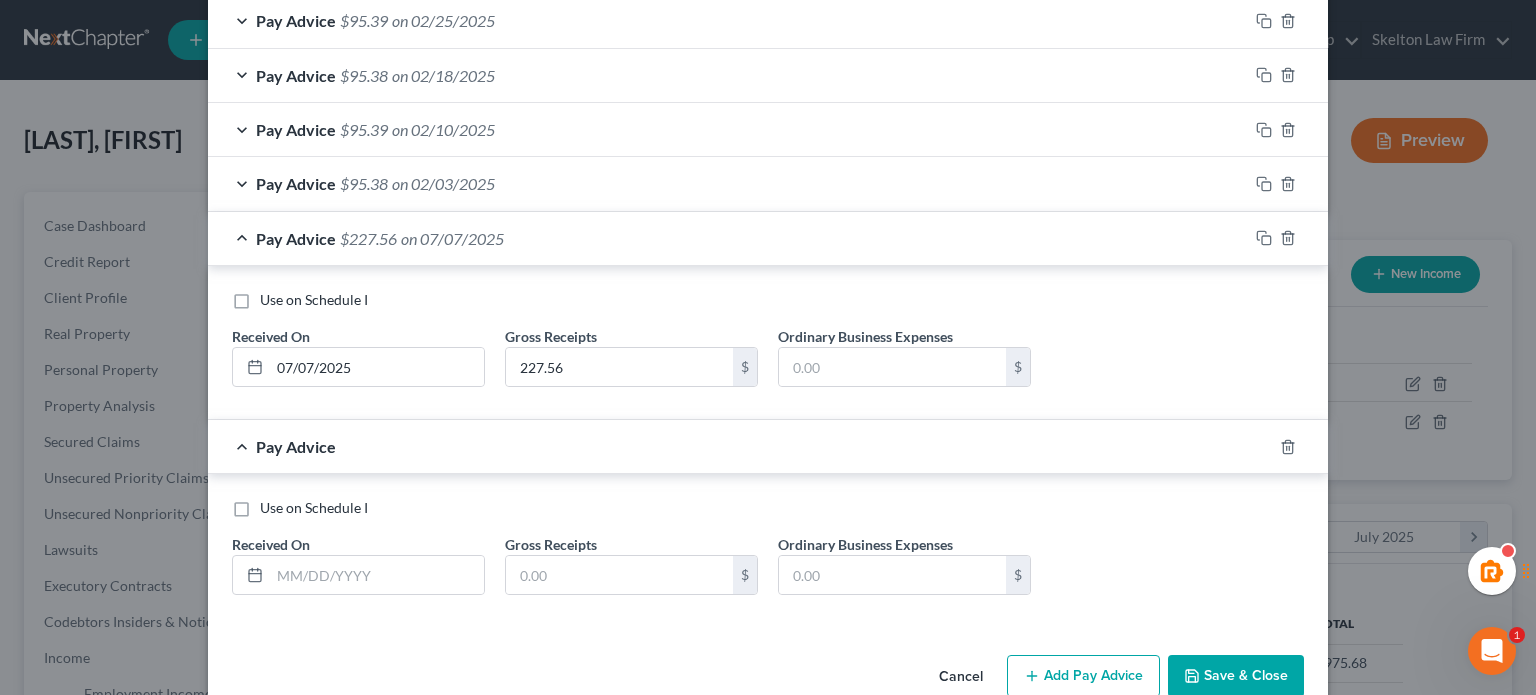 scroll, scrollTop: 2516, scrollLeft: 0, axis: vertical 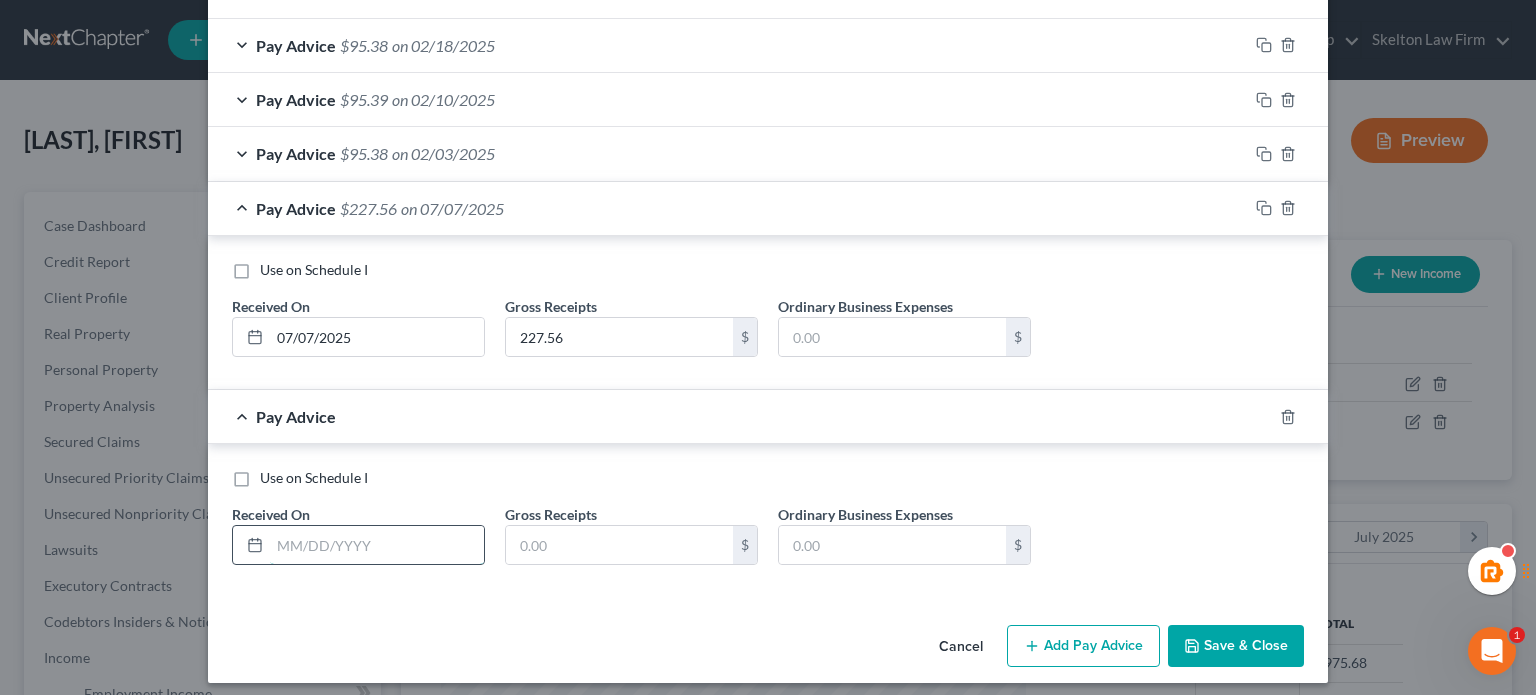 click at bounding box center (377, 545) 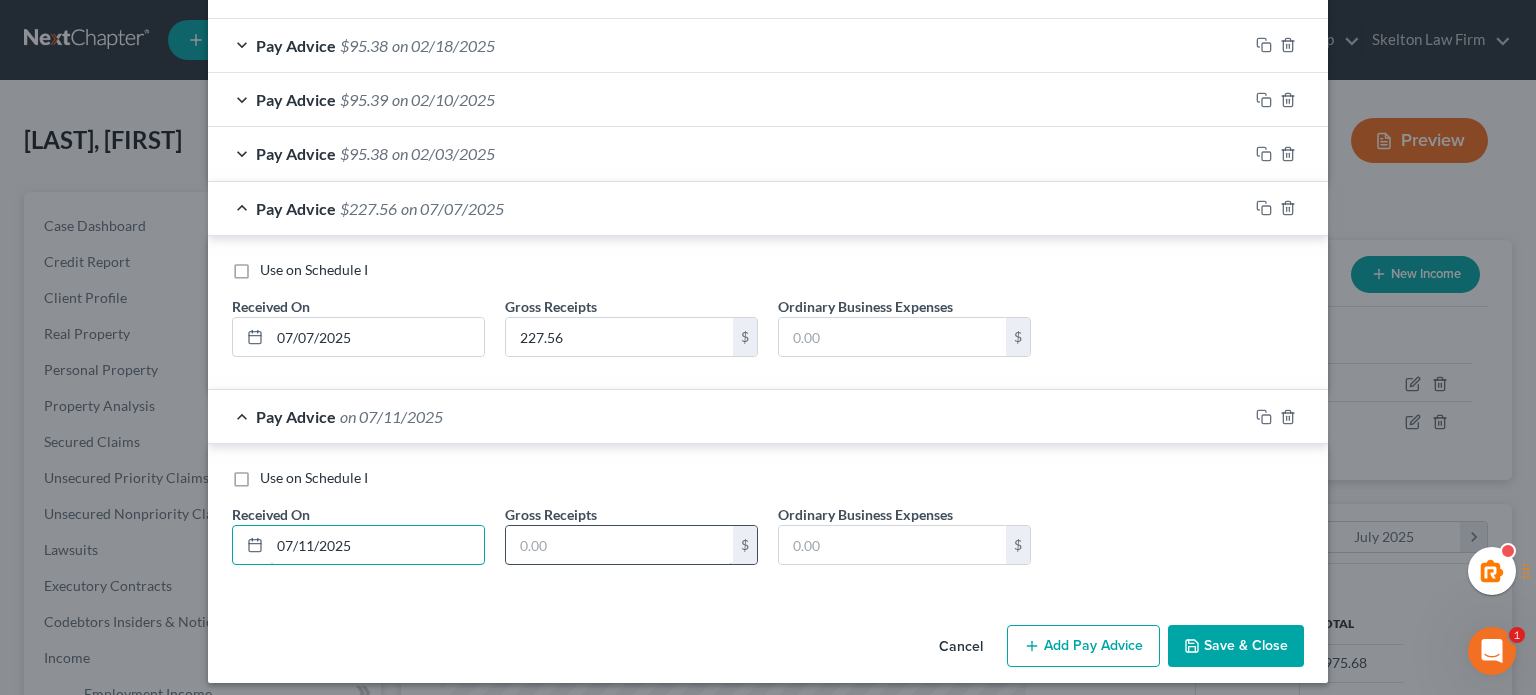 type on "07/11/2025" 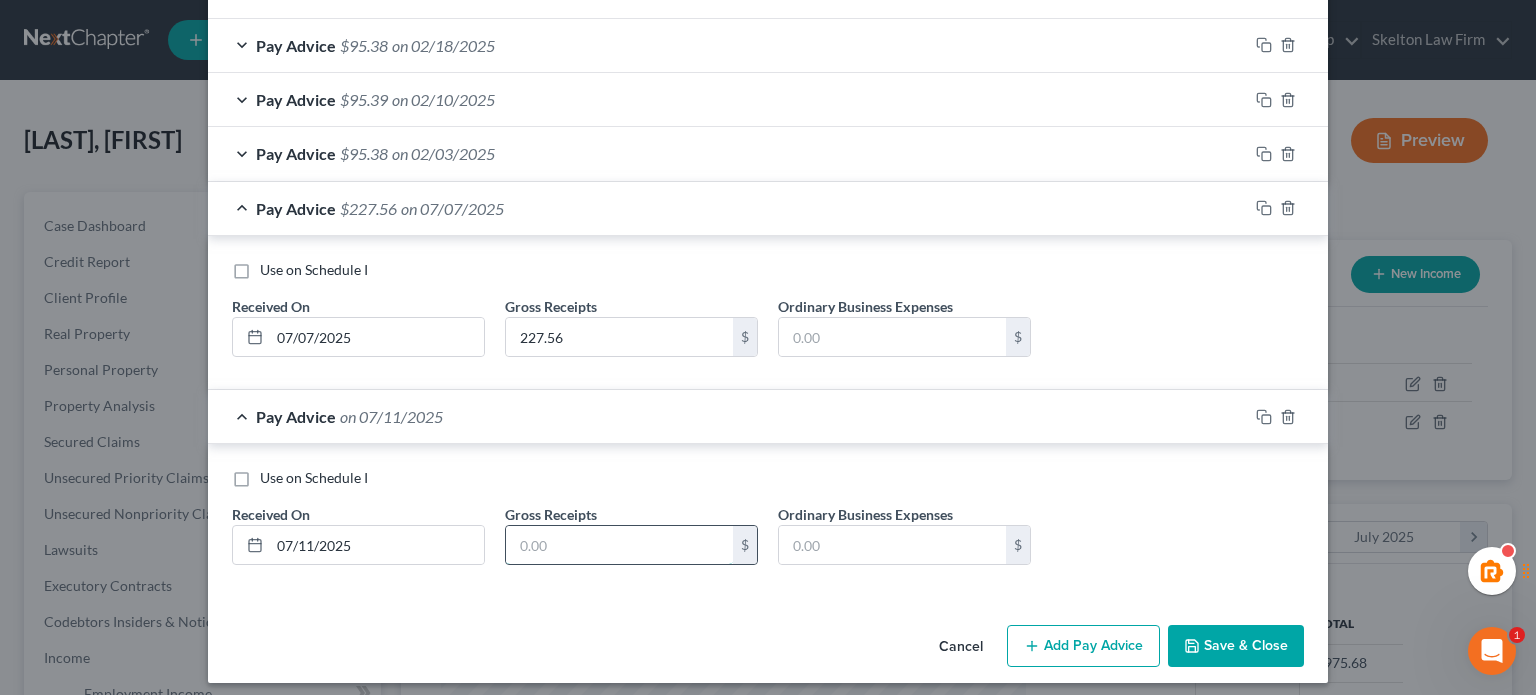 click at bounding box center [619, 545] 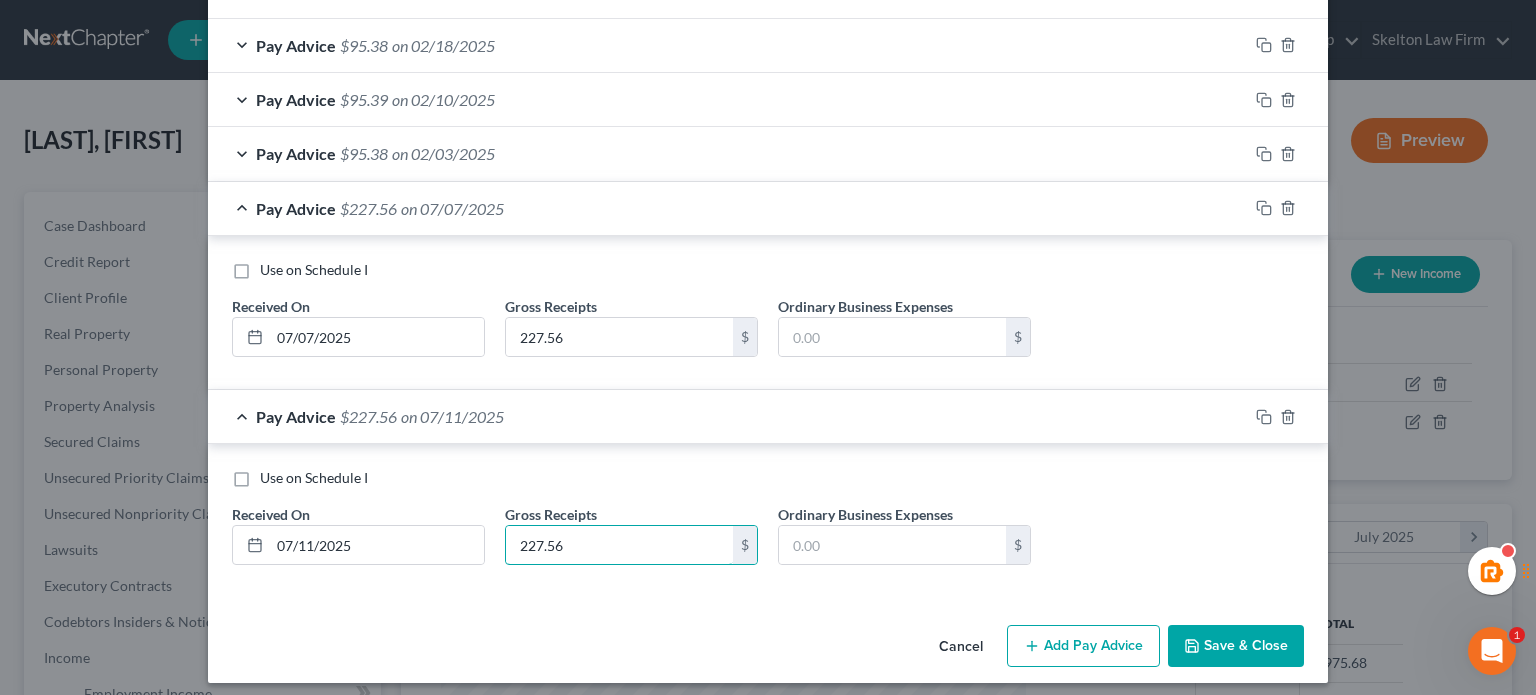 type on "227.56" 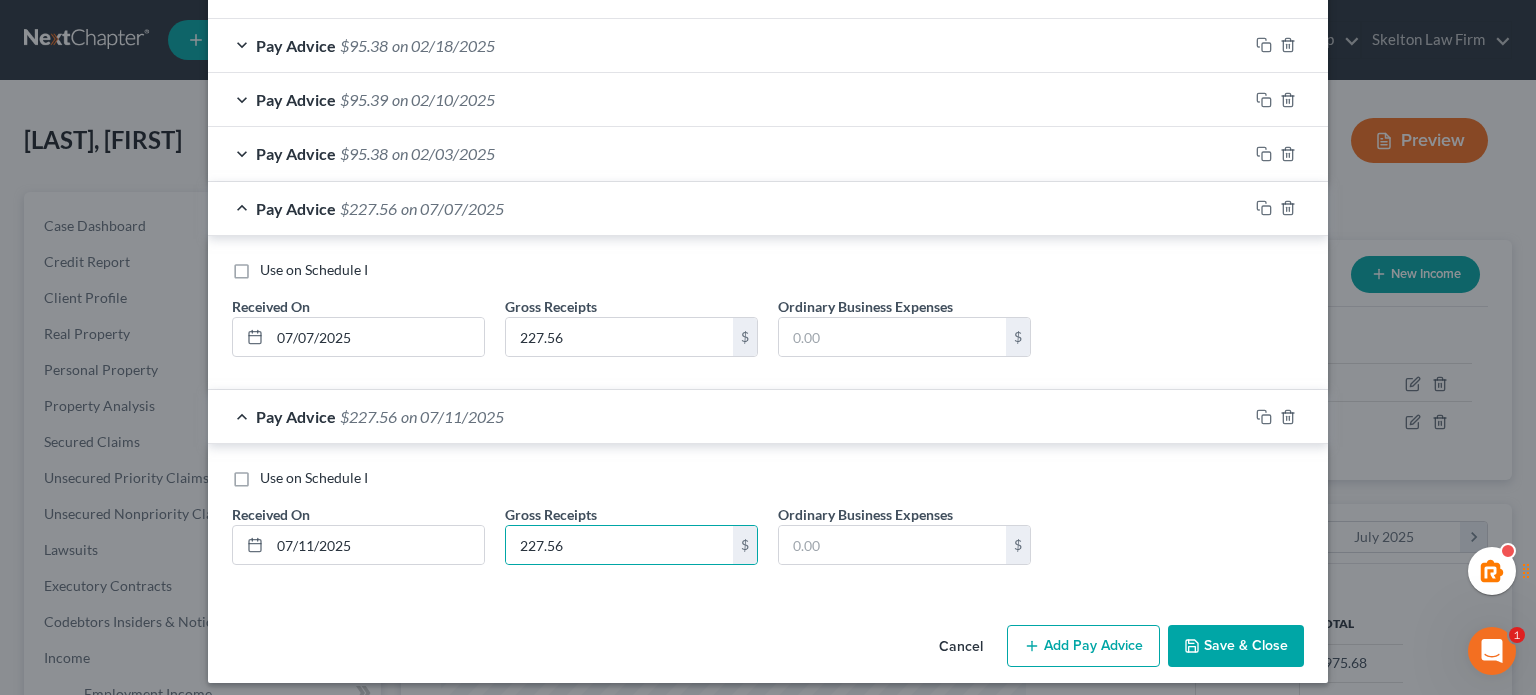 click on "Cancel Add Pay Advice Save & Close" at bounding box center (768, 650) 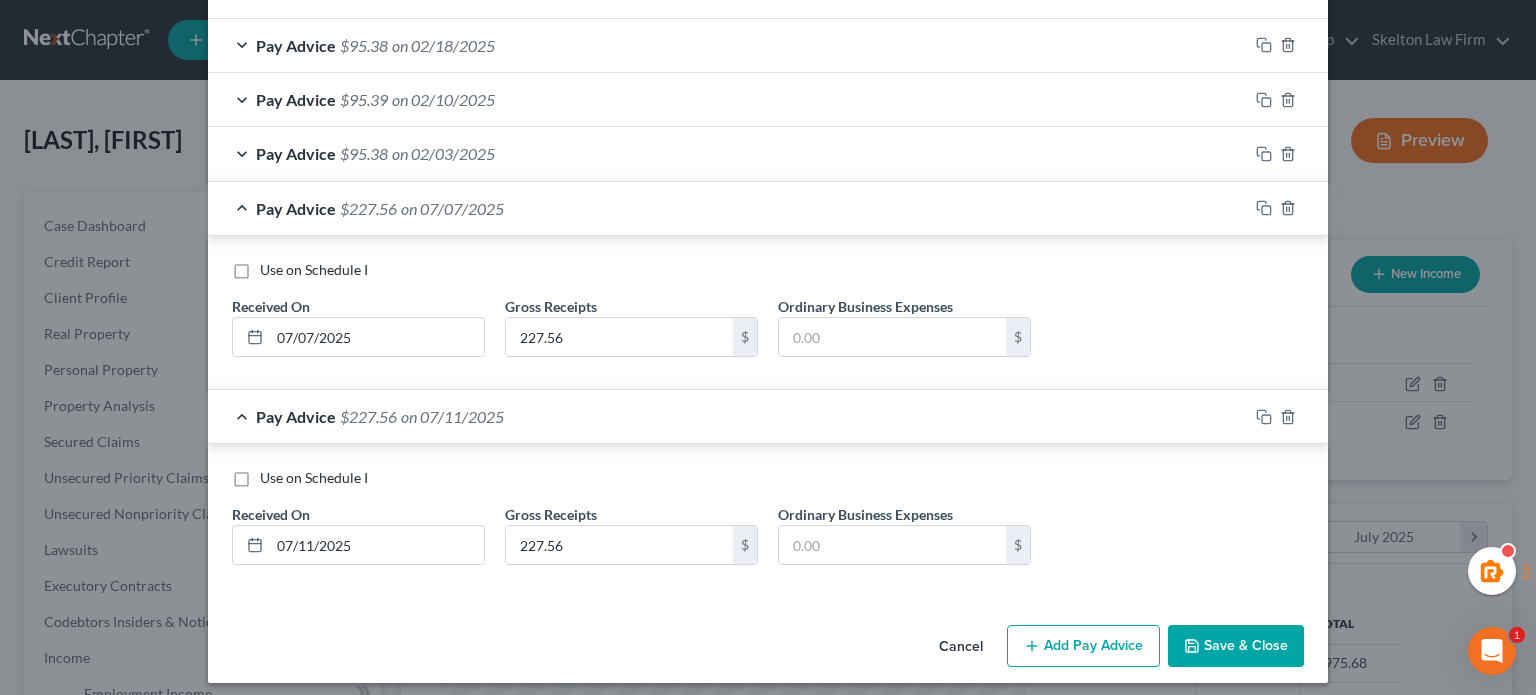 click on "Add Pay Advice" at bounding box center (1083, 646) 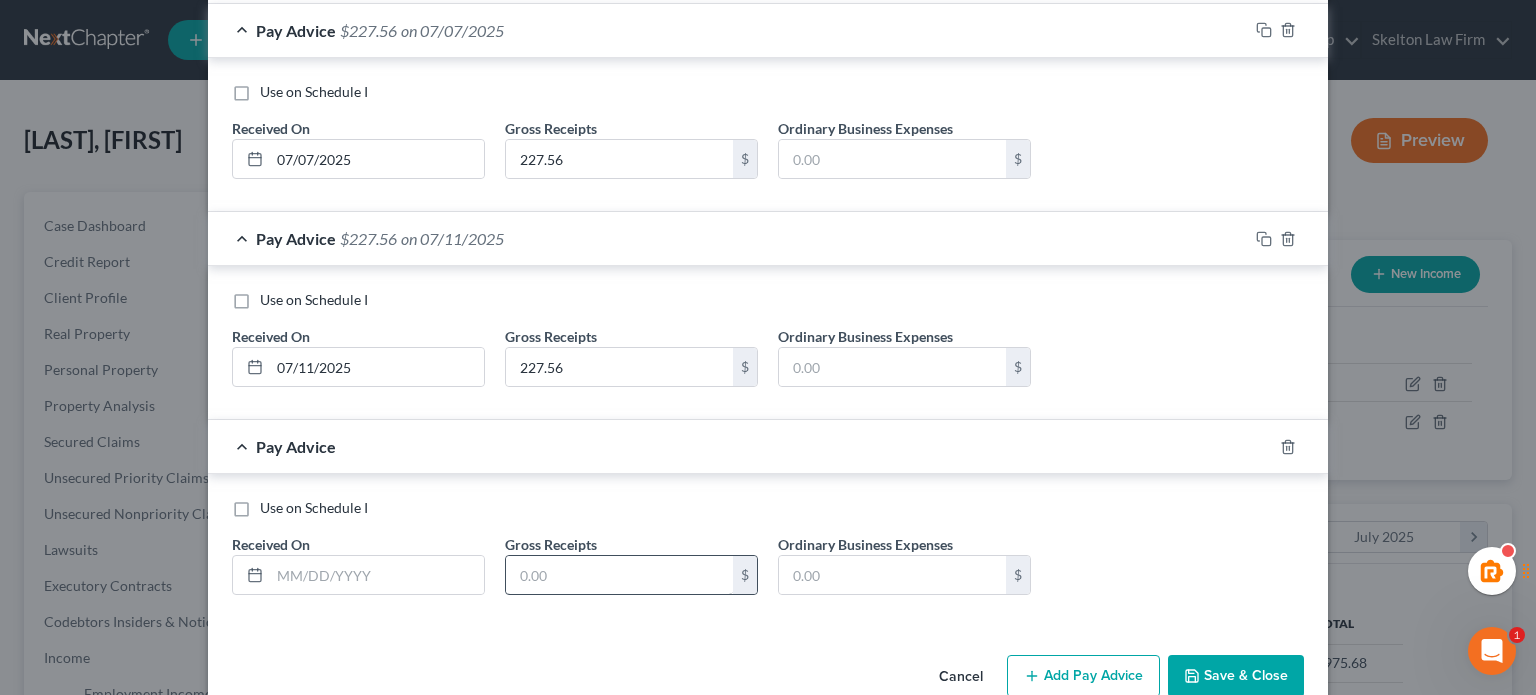 scroll, scrollTop: 2724, scrollLeft: 0, axis: vertical 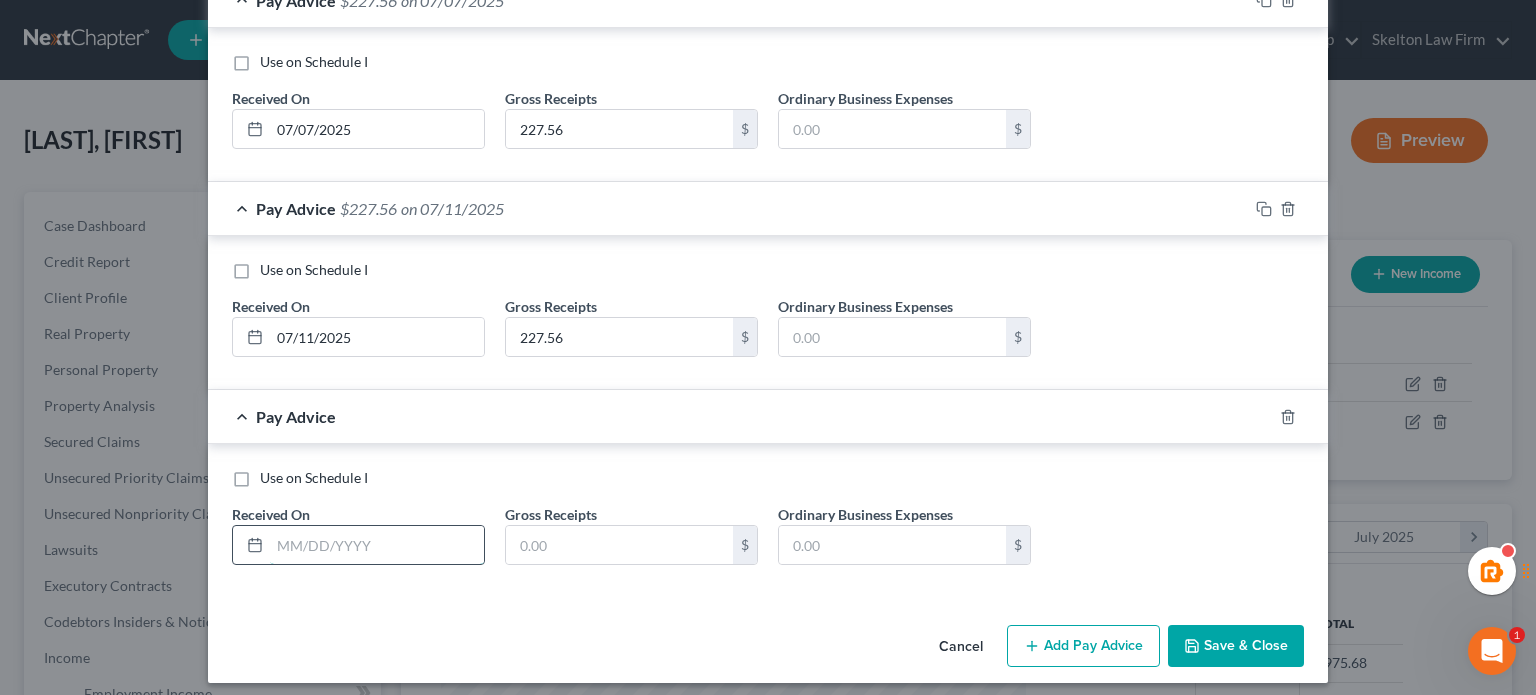 click at bounding box center [377, 545] 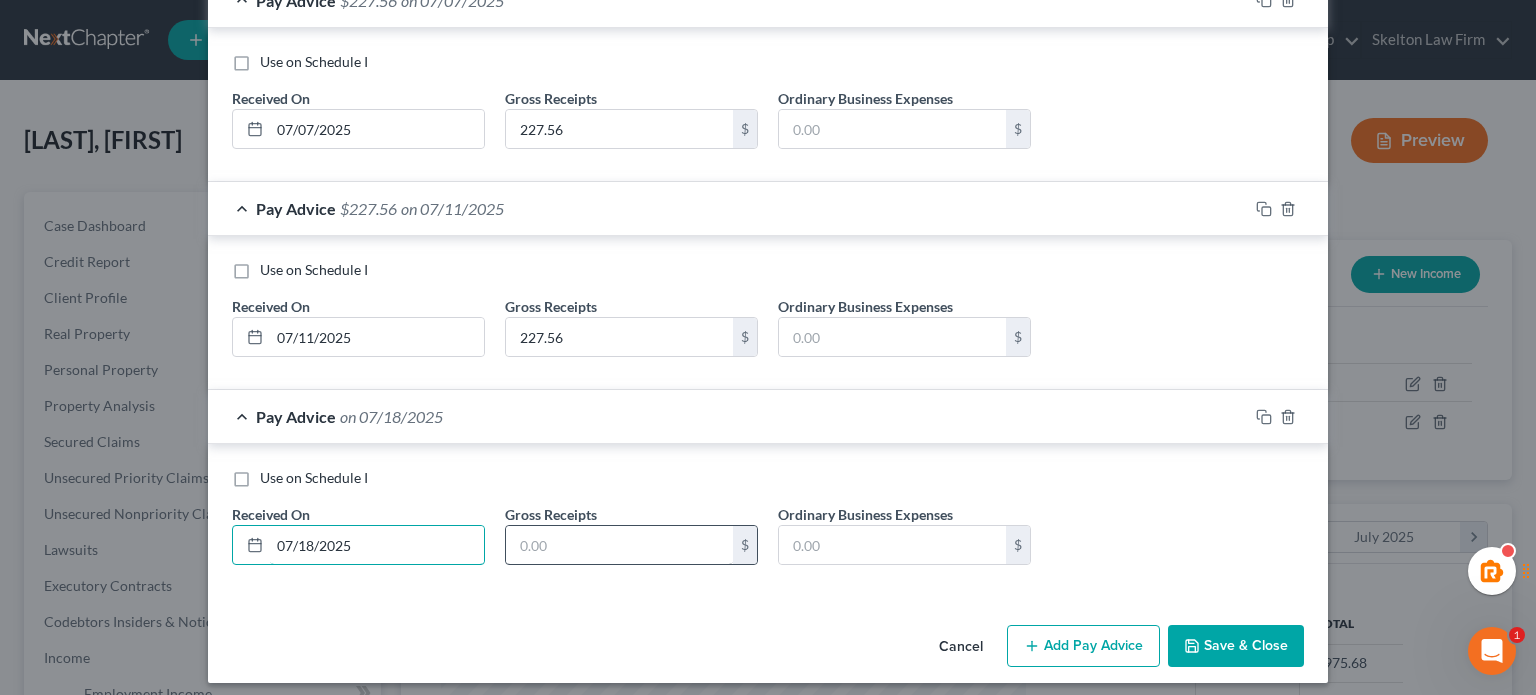 type on "07/18/2025" 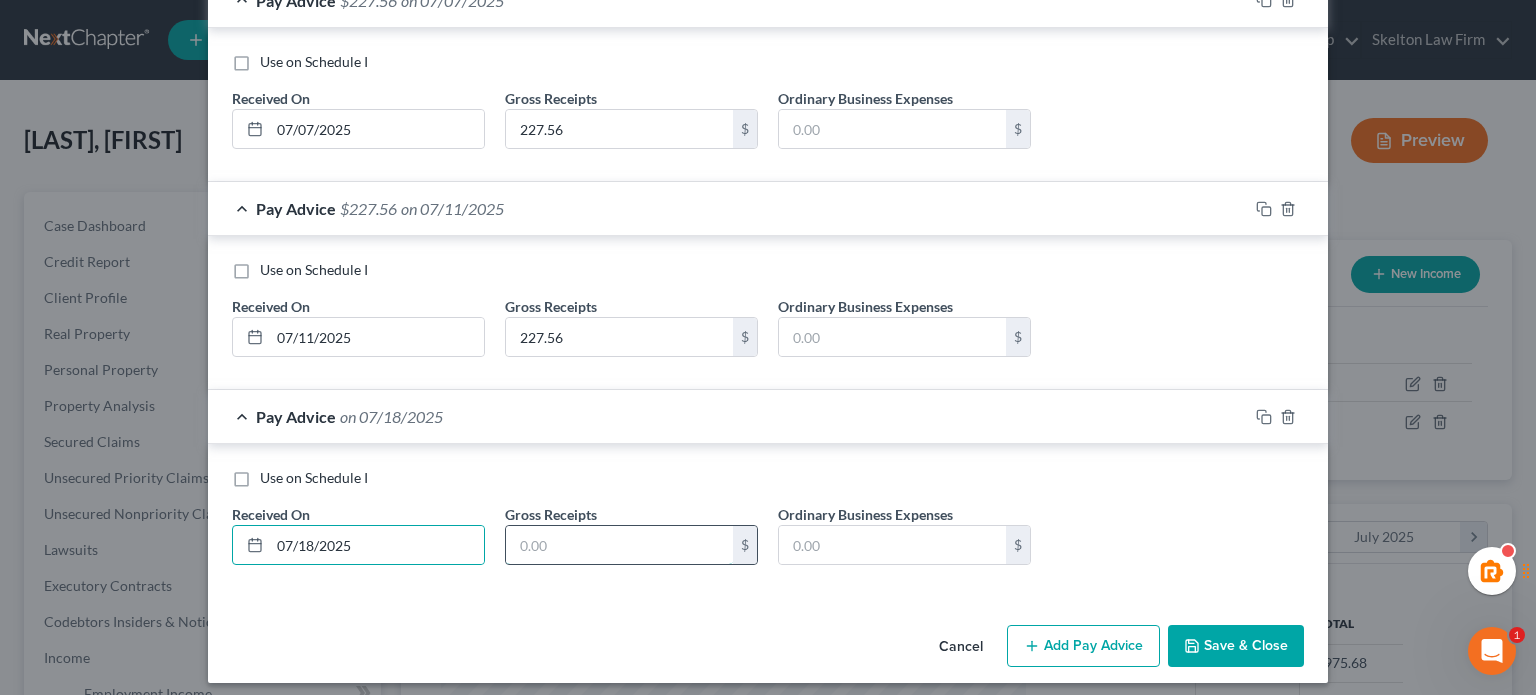 click at bounding box center (619, 545) 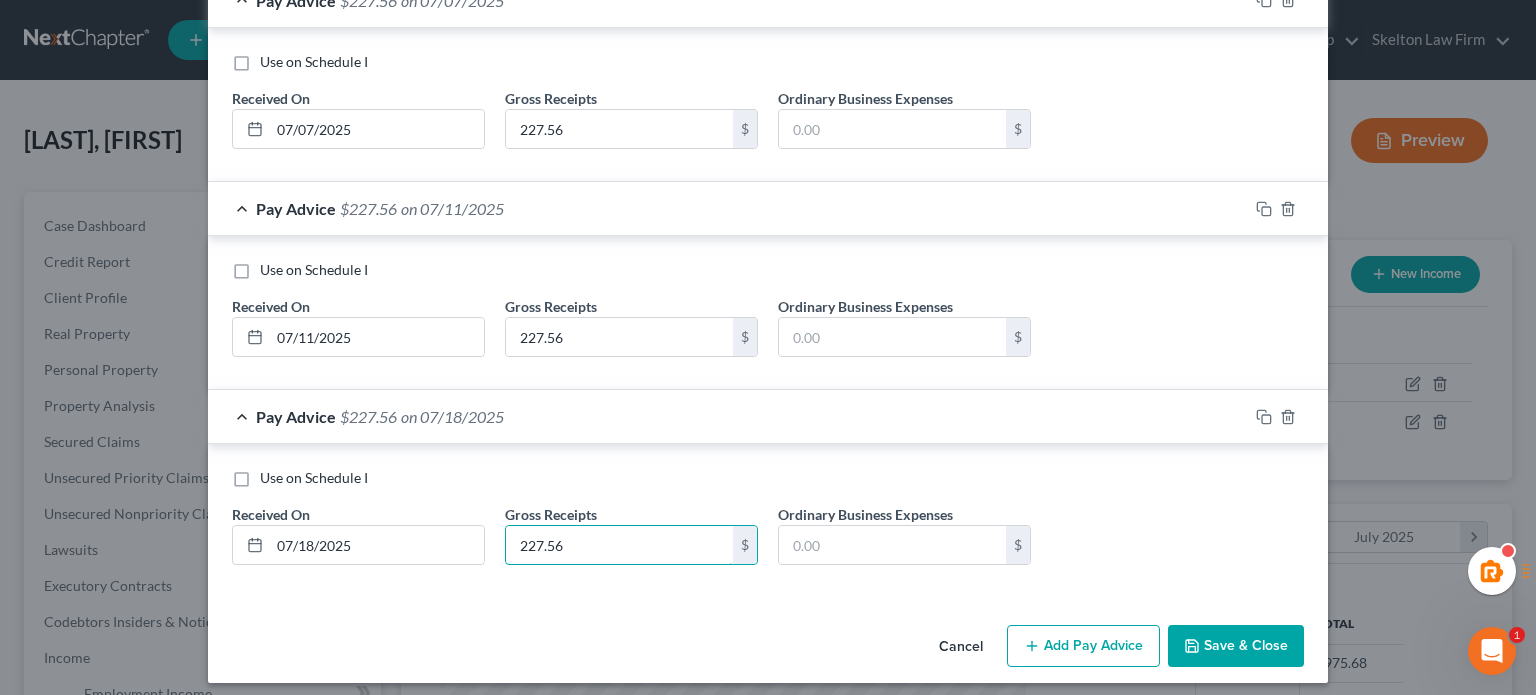 type on "227.56" 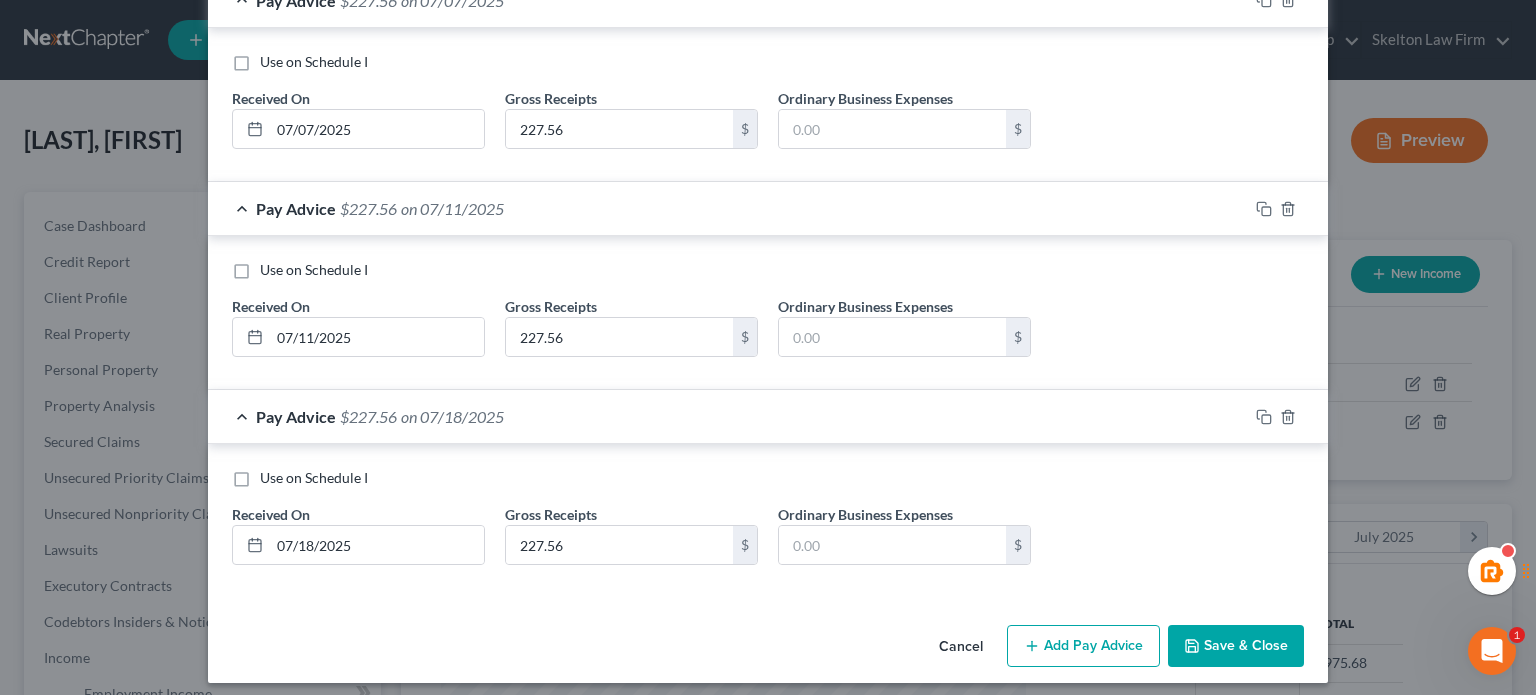 click on "Add Pay Advice" at bounding box center [1083, 646] 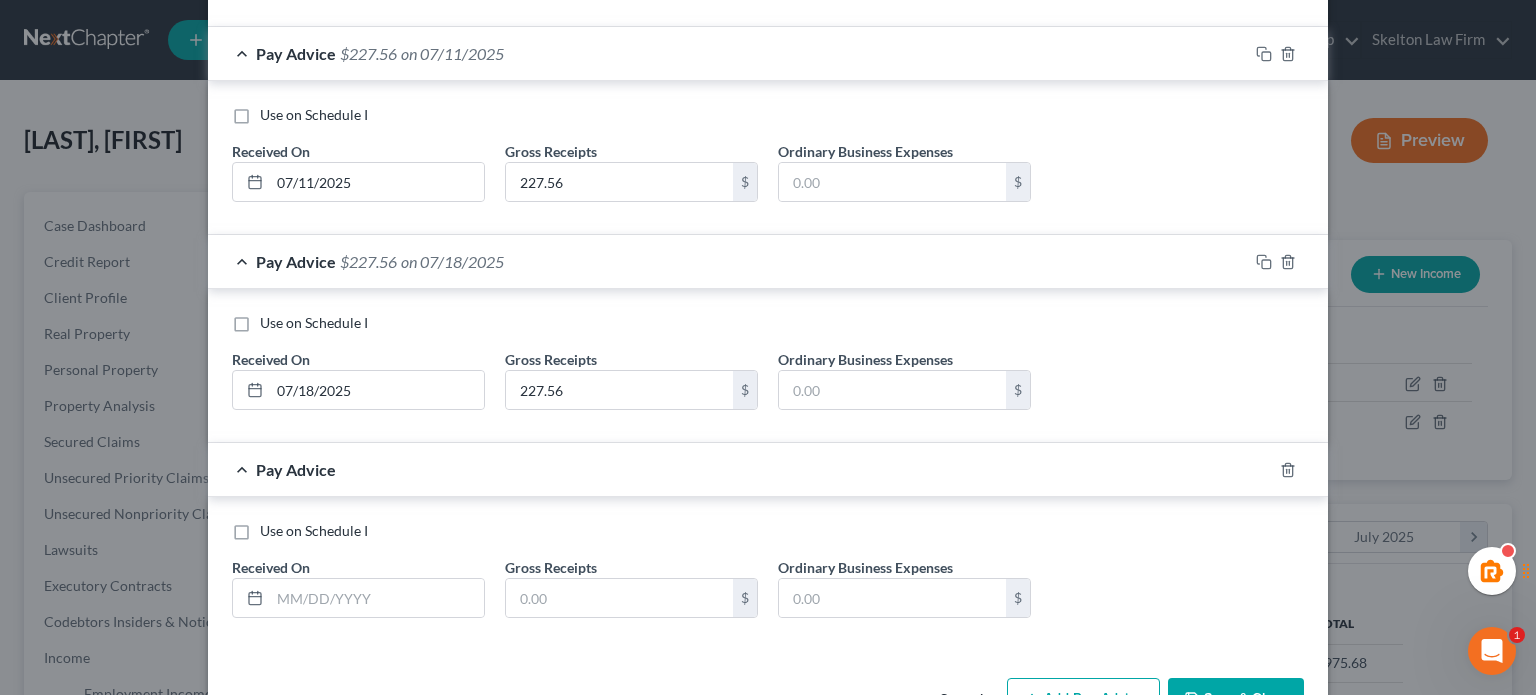 scroll, scrollTop: 2931, scrollLeft: 0, axis: vertical 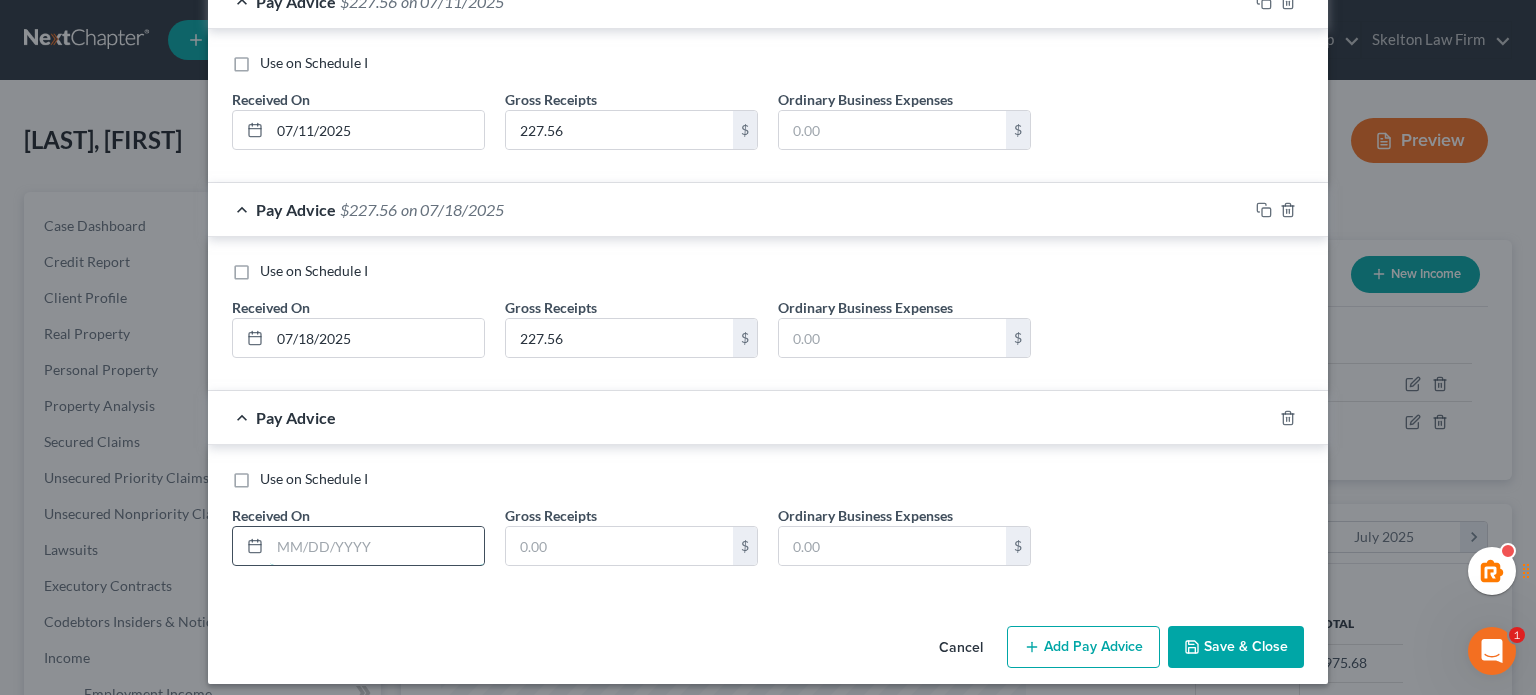 click at bounding box center (377, 546) 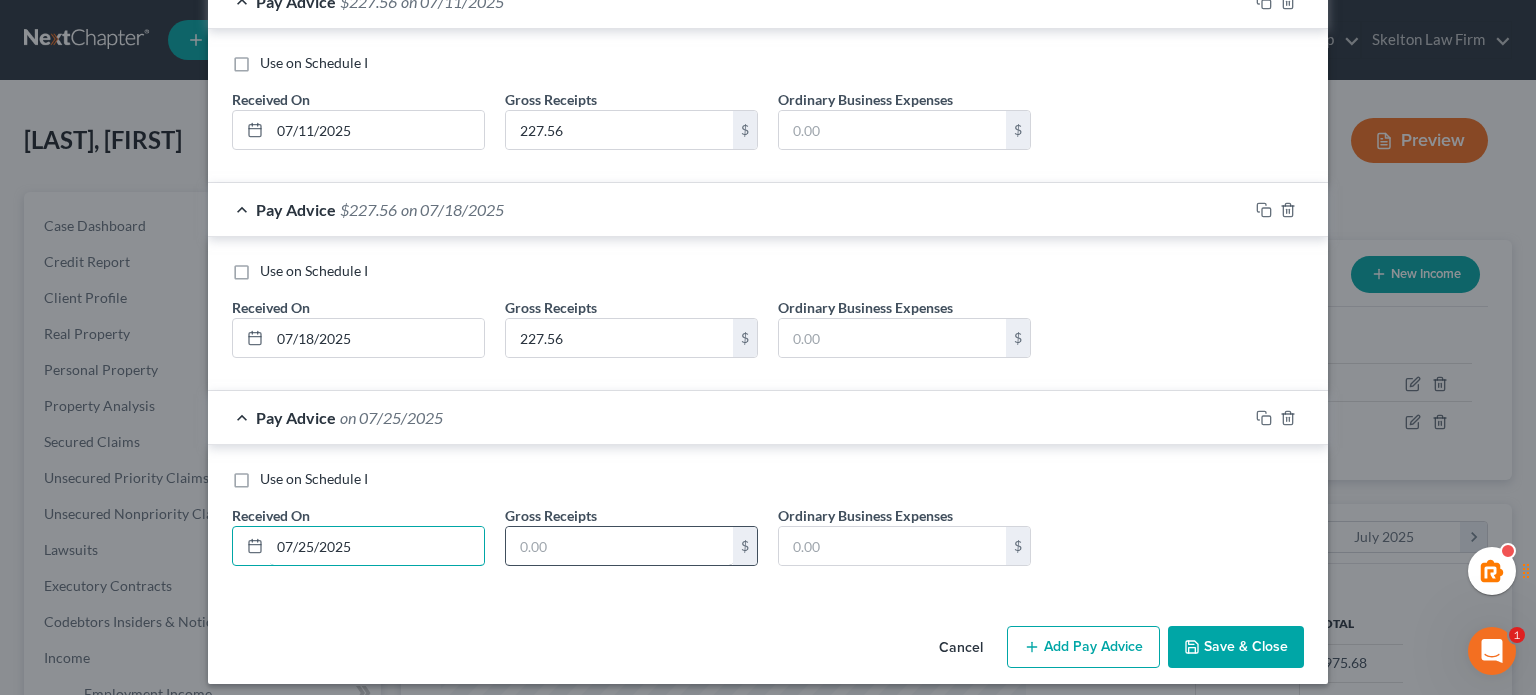 type on "07/25/2025" 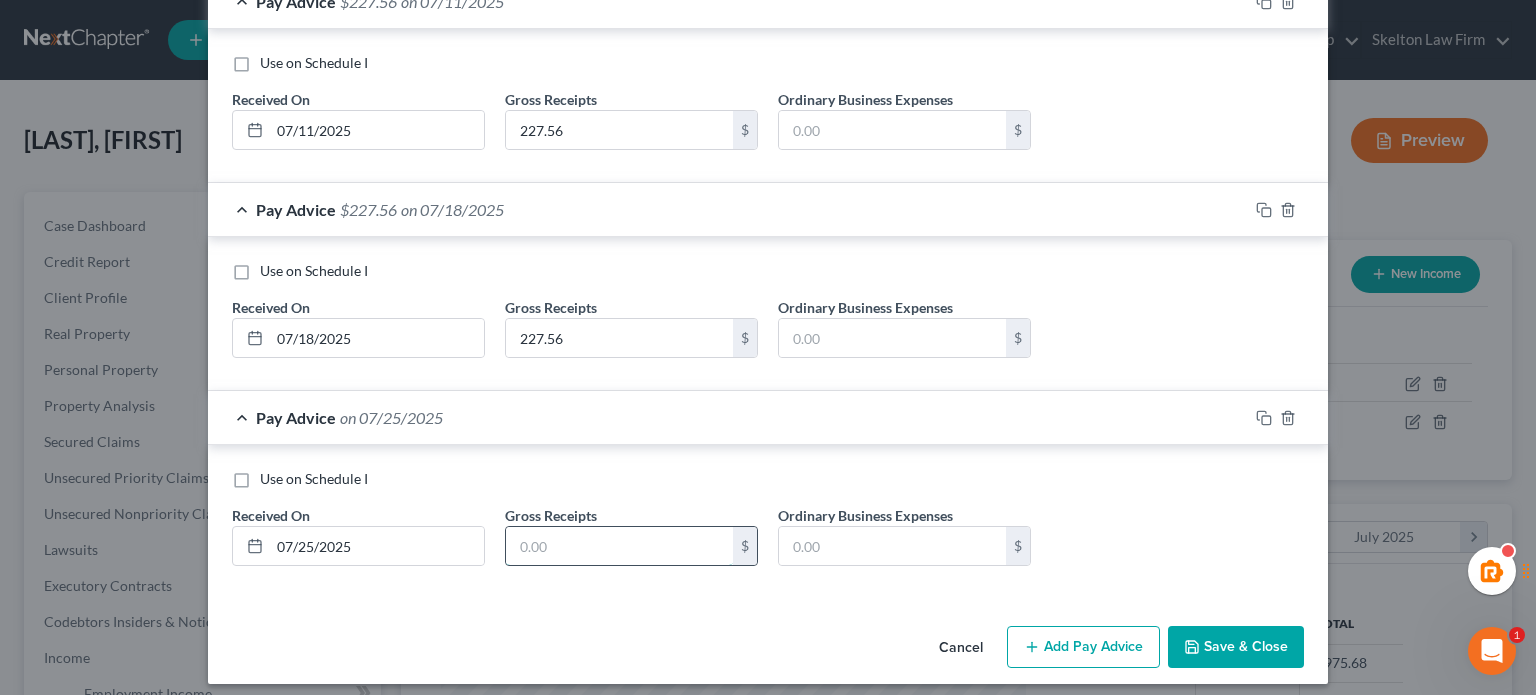 click at bounding box center [619, 546] 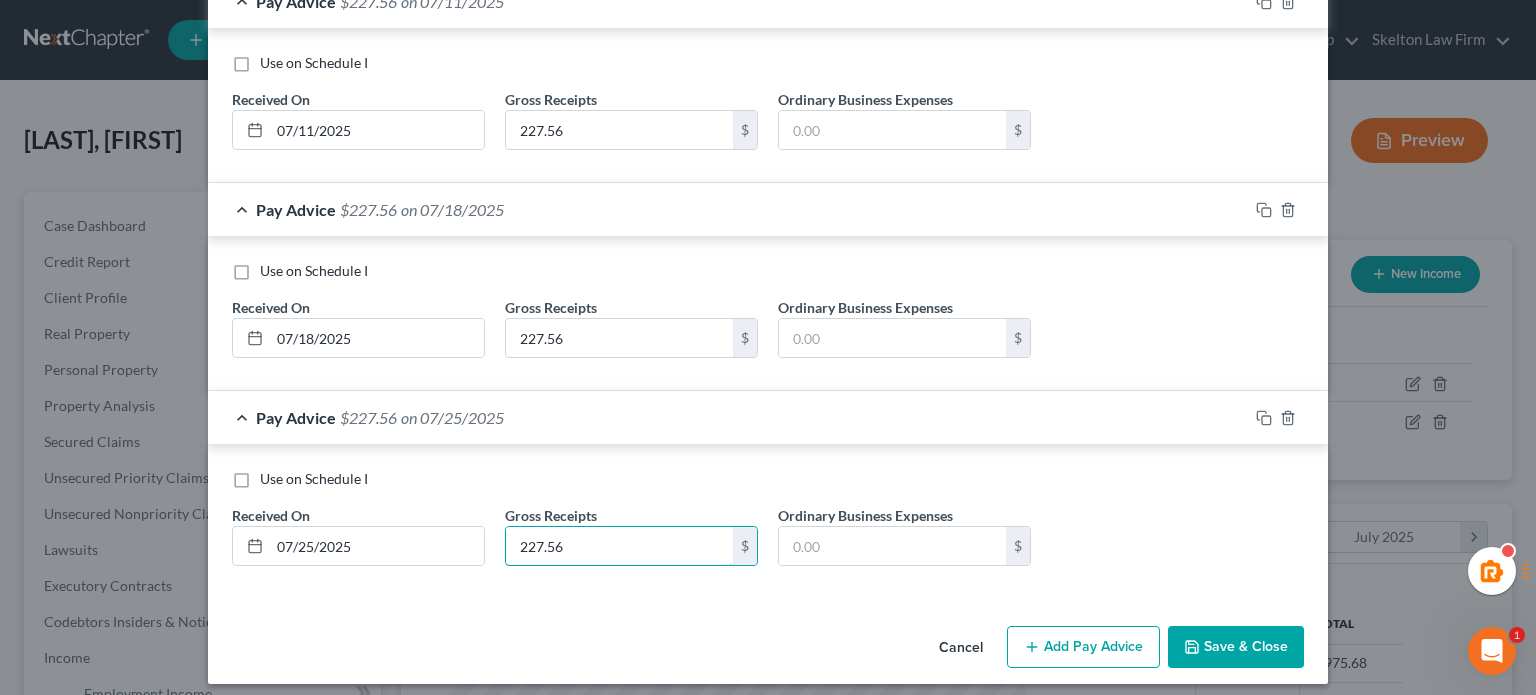type on "227.56" 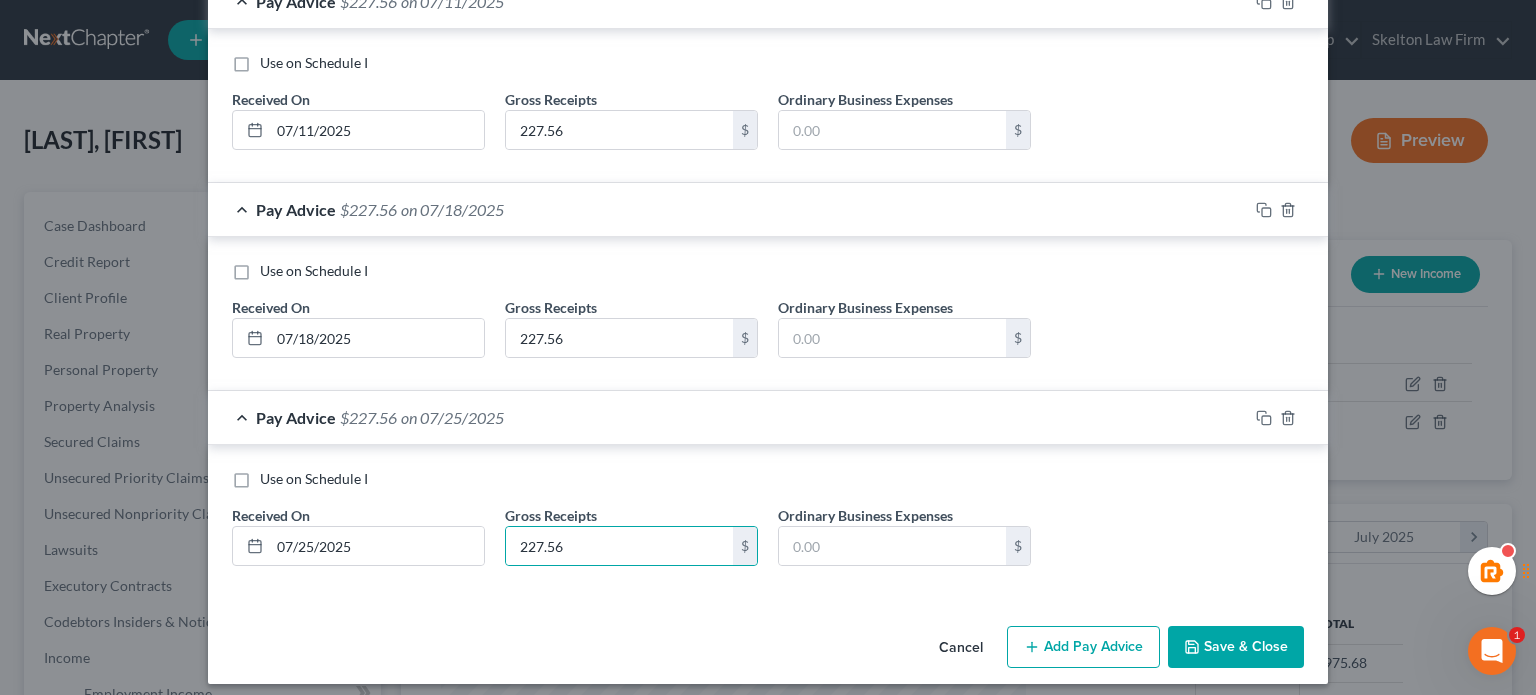 click on "Income Source
*
Select Unemployment Disability (from employer) Pension Retirement Social Security / Social Security Disability Other Government Assistance Interests, Dividends or Royalties Child / Family Support Contributions to Household Property / Rental Business, Professional or Farm Alimony / Maintenance Payments Military Disability Benefits Other Monthly Income Debtor Spouse Do Not Include in Schedule I Omit from Means Test Pay Period Select Monthly Twice Monthly Every Other Week Weekly How would you like to enter income?
All Pay Advices
Just One Pay Advice
YTD Subtraction
Income Calculator
Schedule I Gross Weekly Income $[AMOUNT] x 52 weeks ÷ 12 months $[AMOUNT] Means Test Gross 6 Month Income $[AMOUNT] ÷ 6 months $[AMOUNT]
Pay Advice $[AMOUNT] on [DATE]
Use on Schedule I
Received On
*
[DATE] Gross Receipts [AMOUNT] $ [AMOUNT] $
*" at bounding box center (768, -1111) 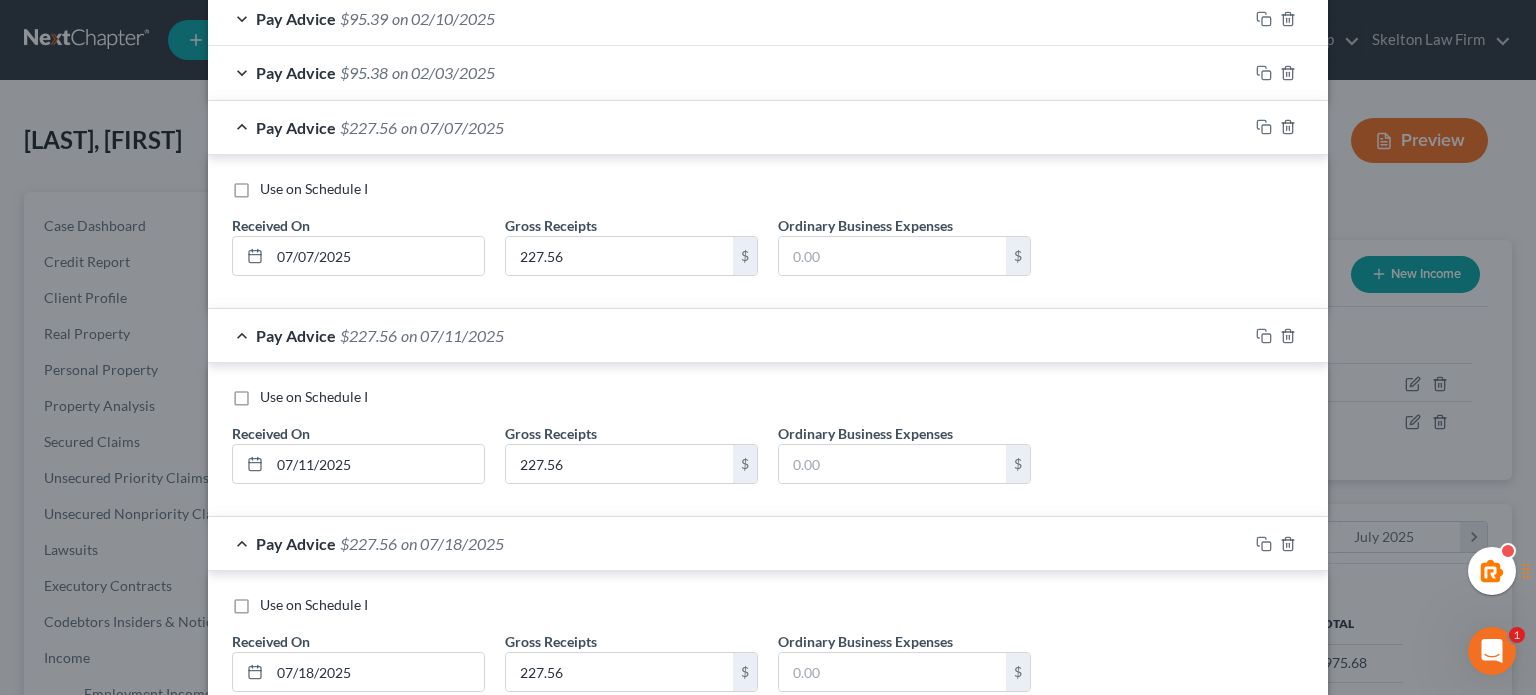 scroll, scrollTop: 2931, scrollLeft: 0, axis: vertical 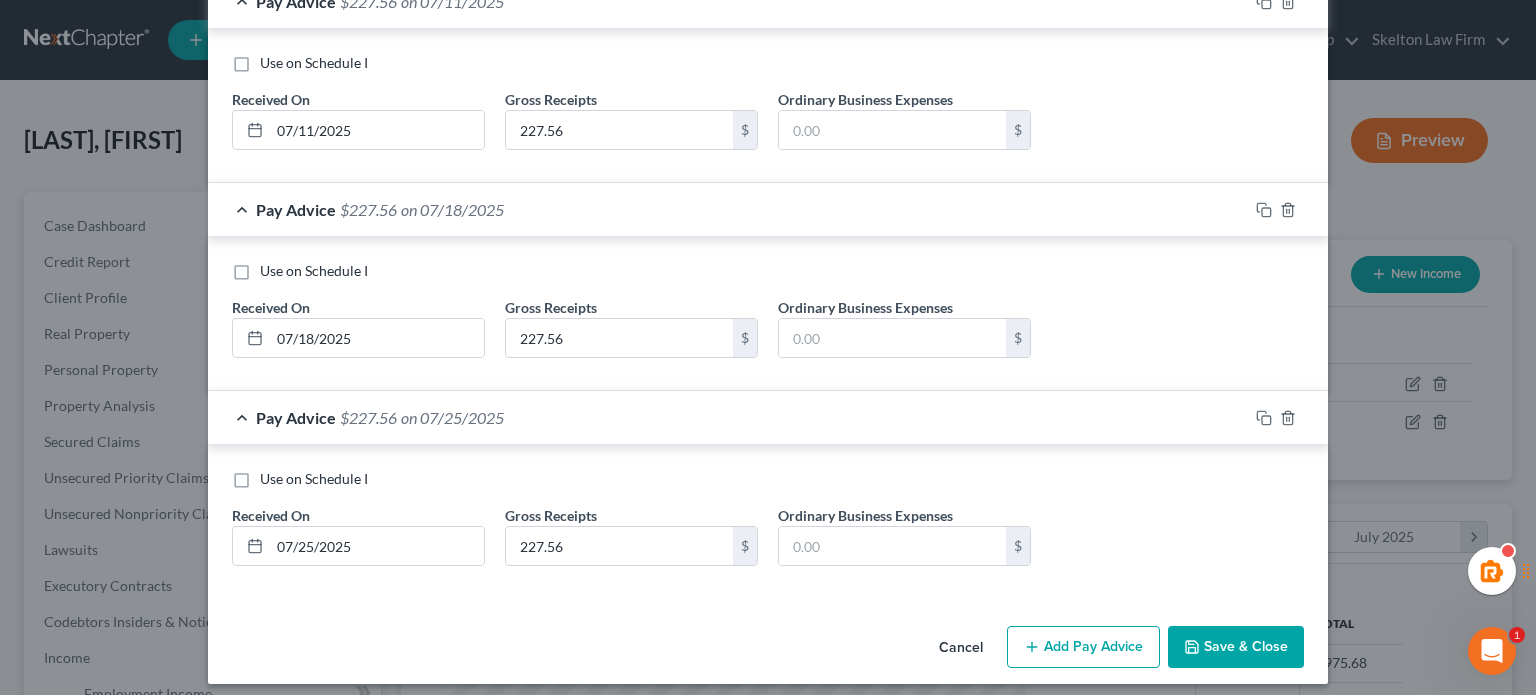 click on "Add Pay Advice" at bounding box center [1083, 647] 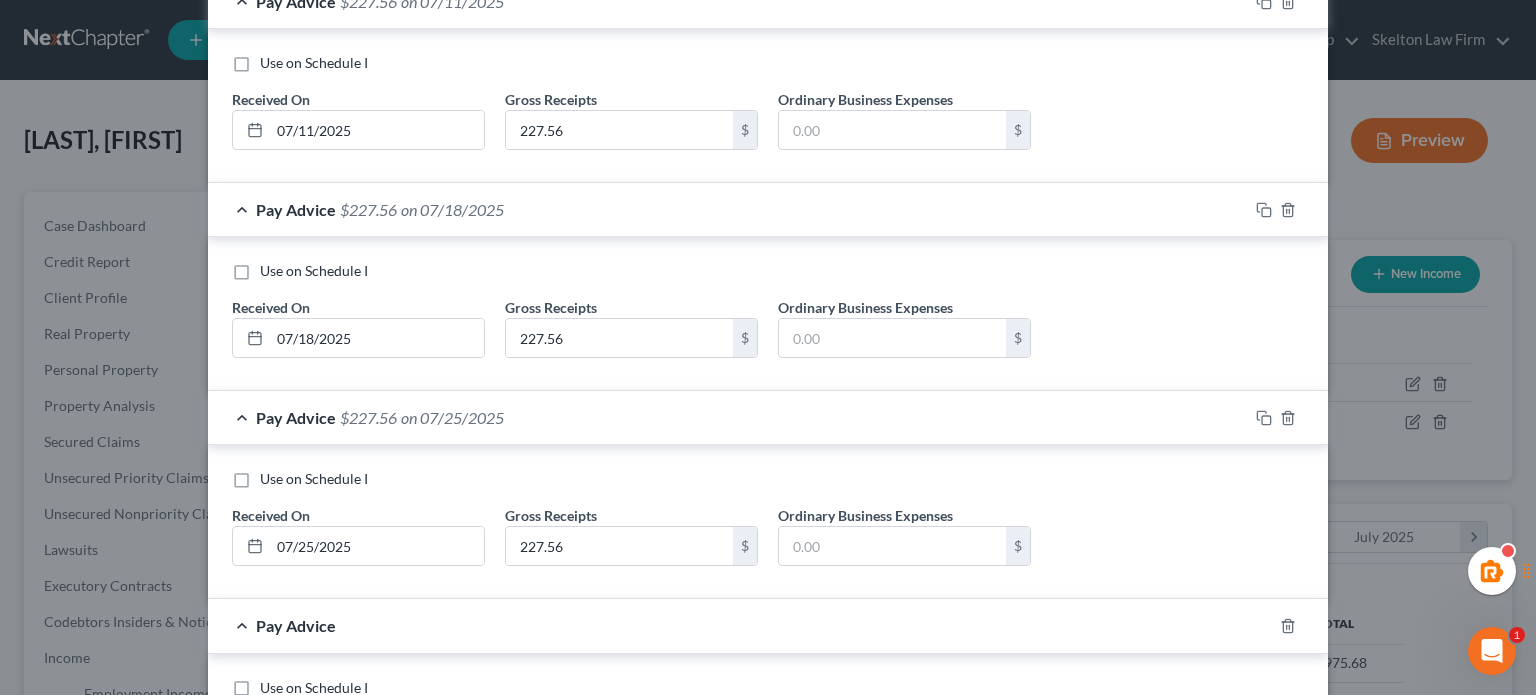 scroll, scrollTop: 3138, scrollLeft: 0, axis: vertical 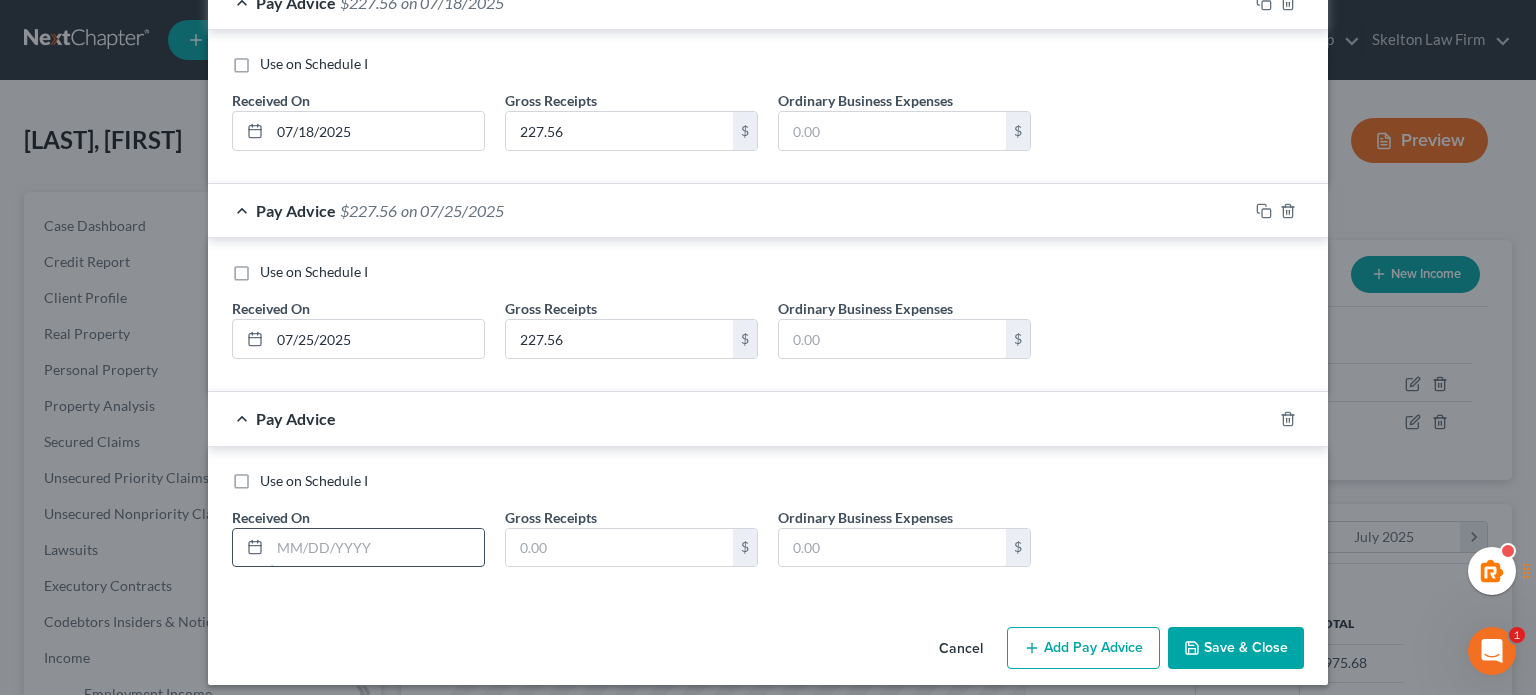 click at bounding box center [377, 548] 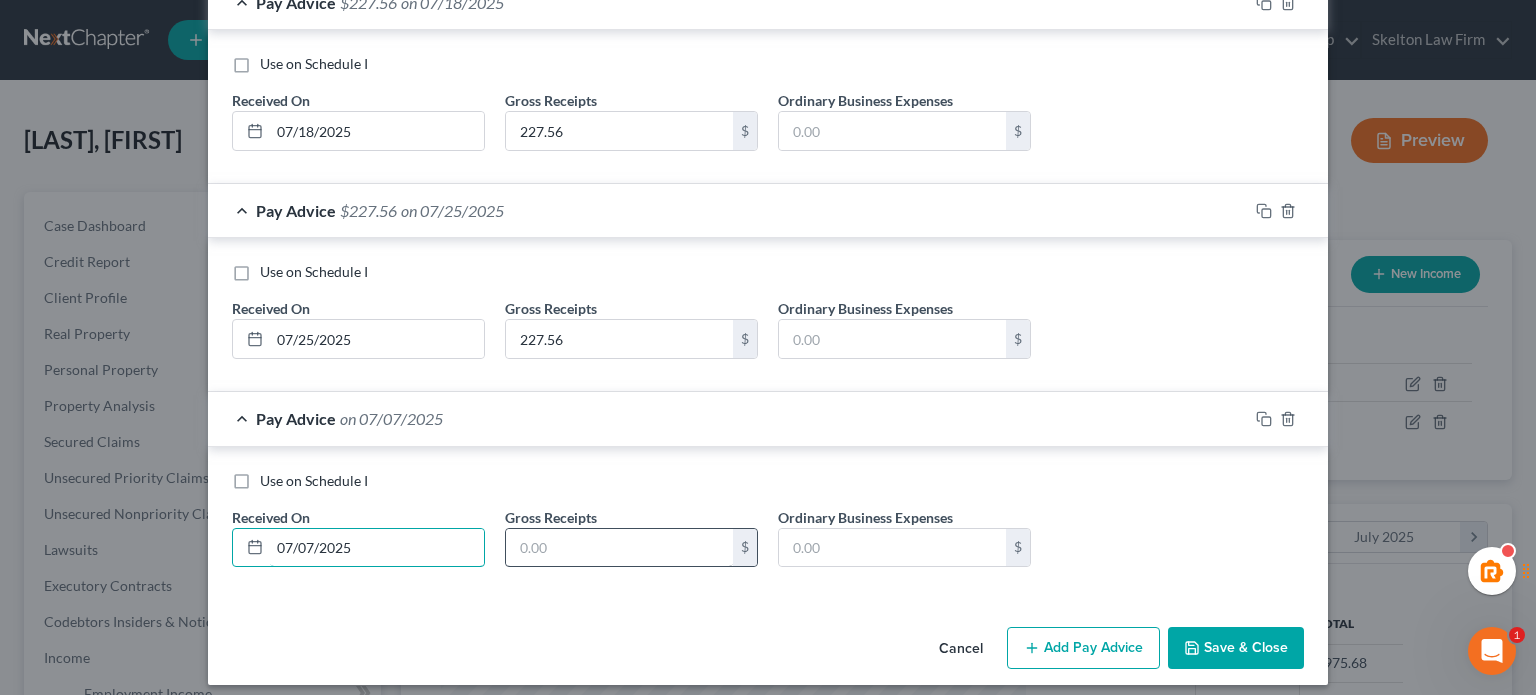 type on "07/07/2025" 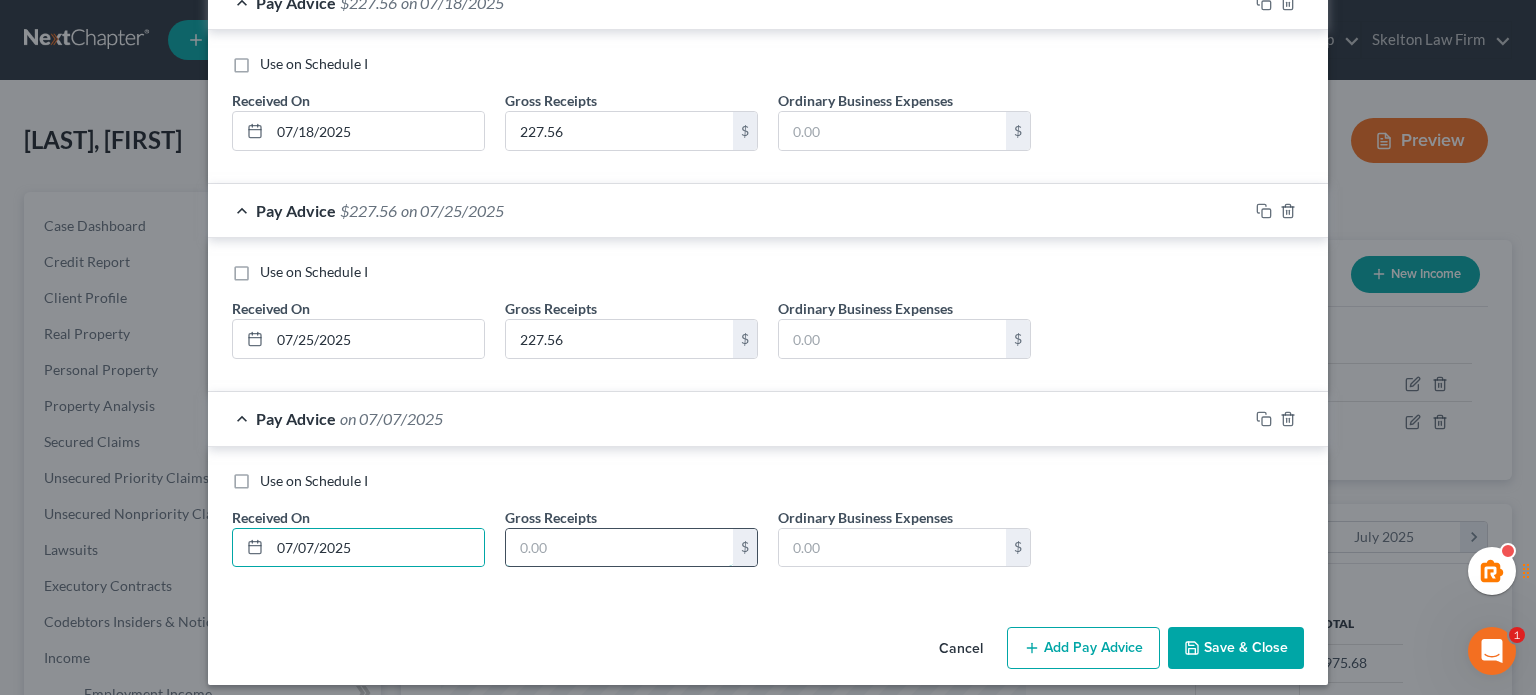 click at bounding box center [619, 548] 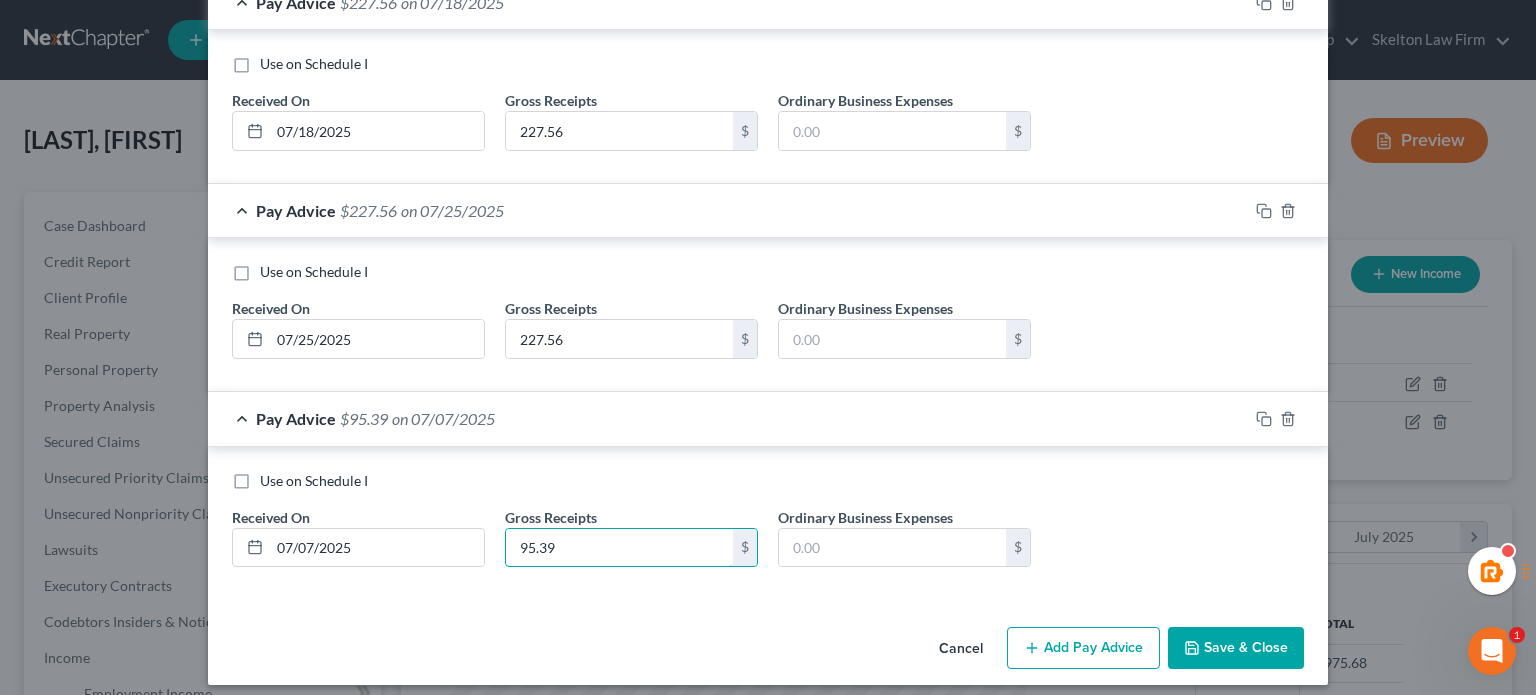 type on "95.39" 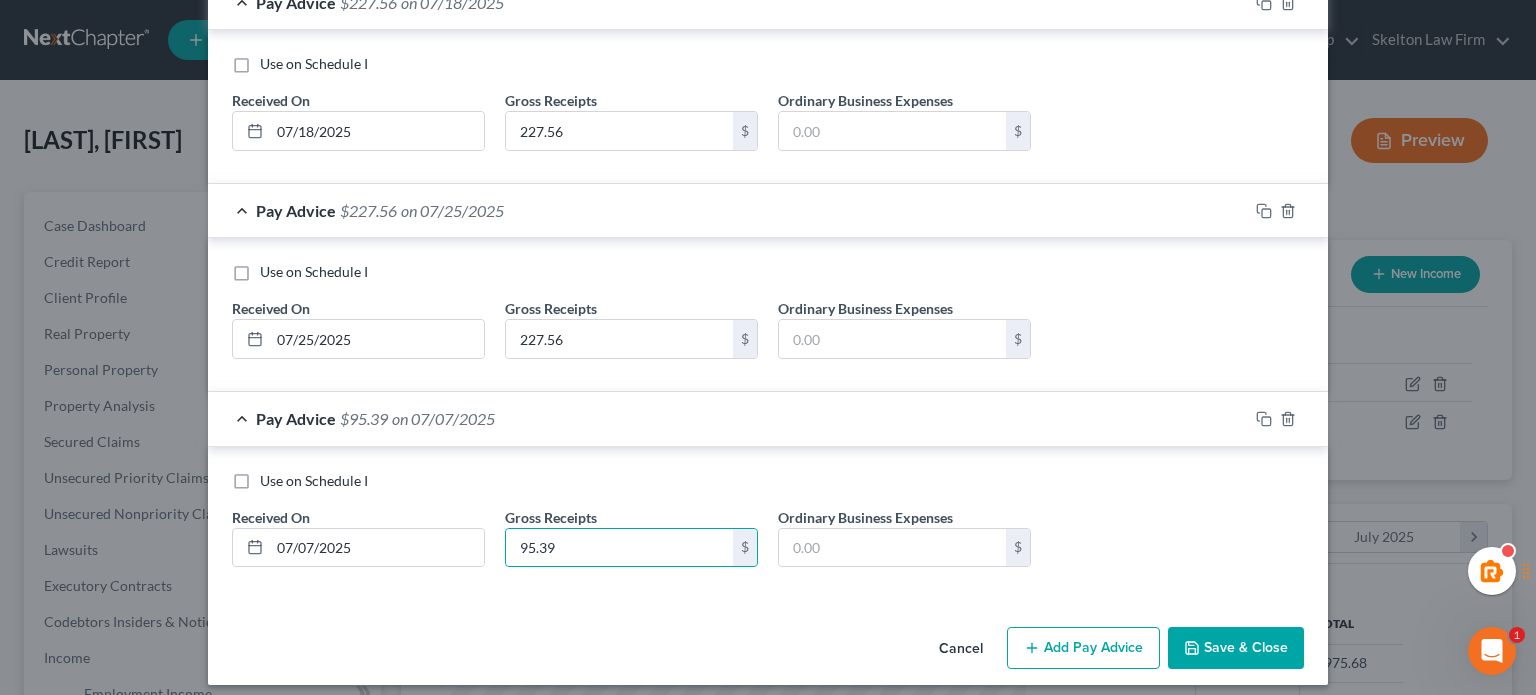 click on "Cancel Add Pay Advice Save & Close" at bounding box center (768, 652) 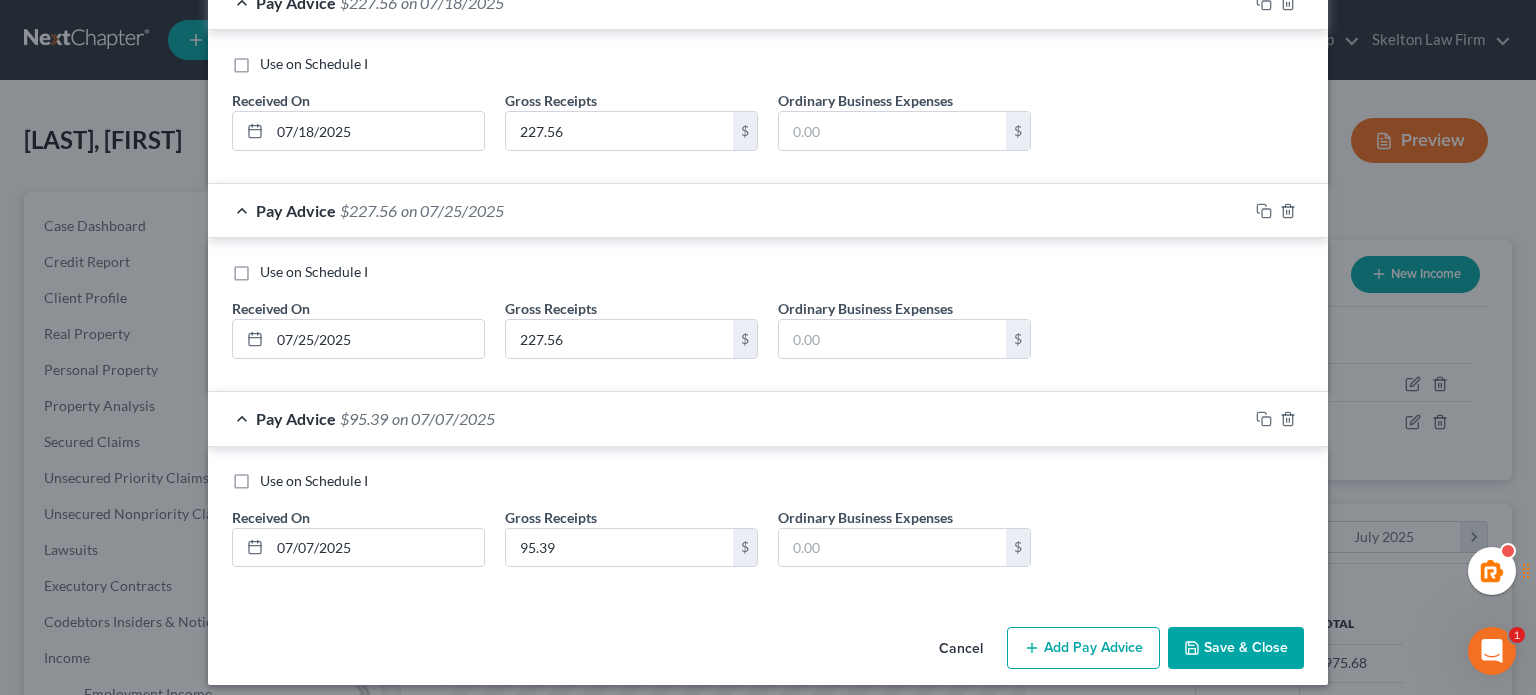 click on "Add Pay Advice" at bounding box center (1083, 648) 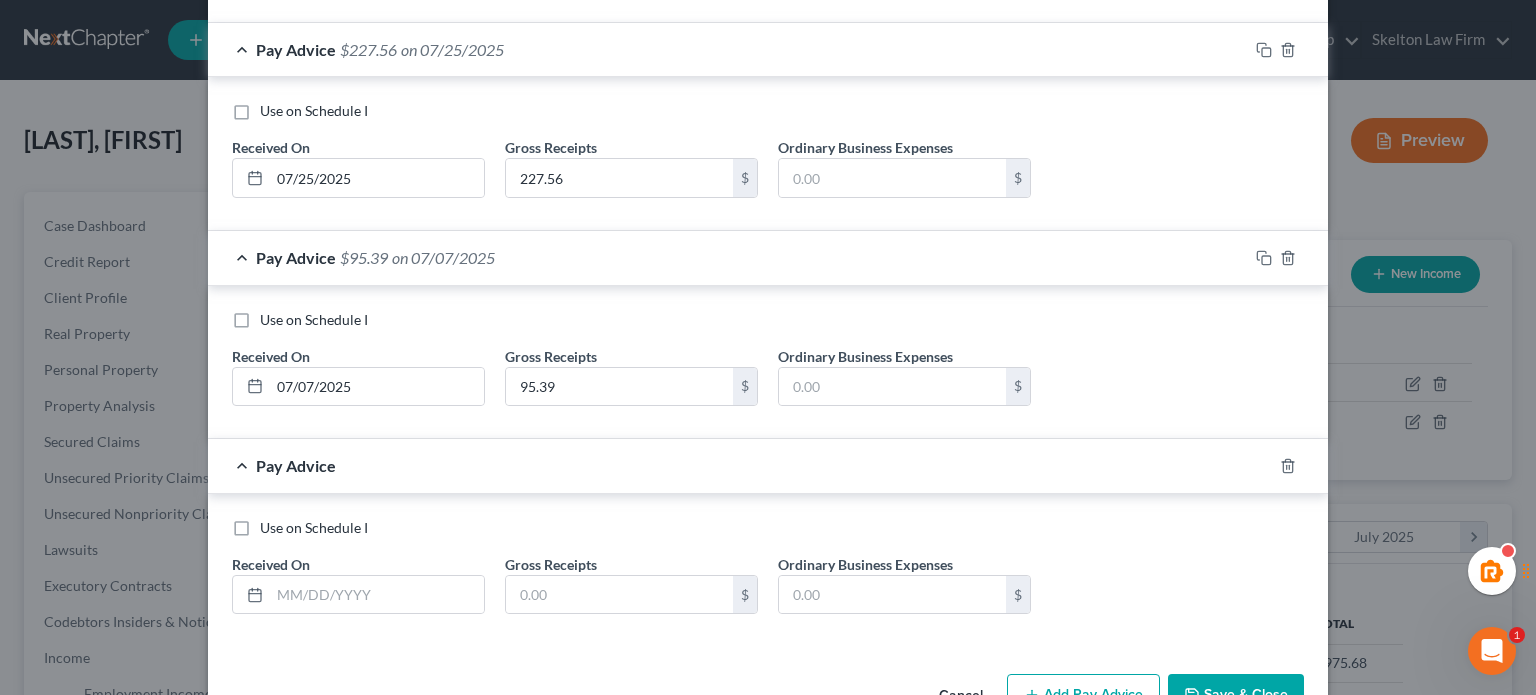 scroll, scrollTop: 3346, scrollLeft: 0, axis: vertical 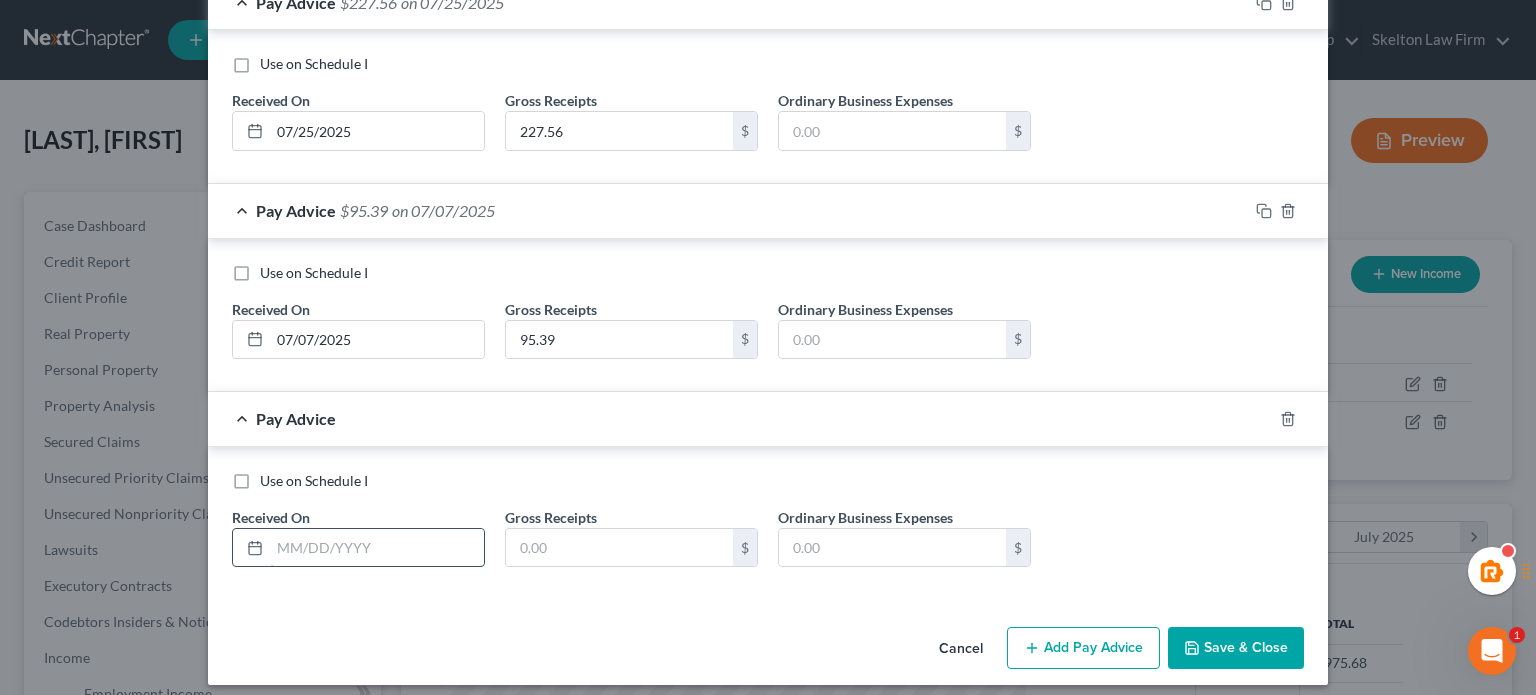 click at bounding box center (377, 548) 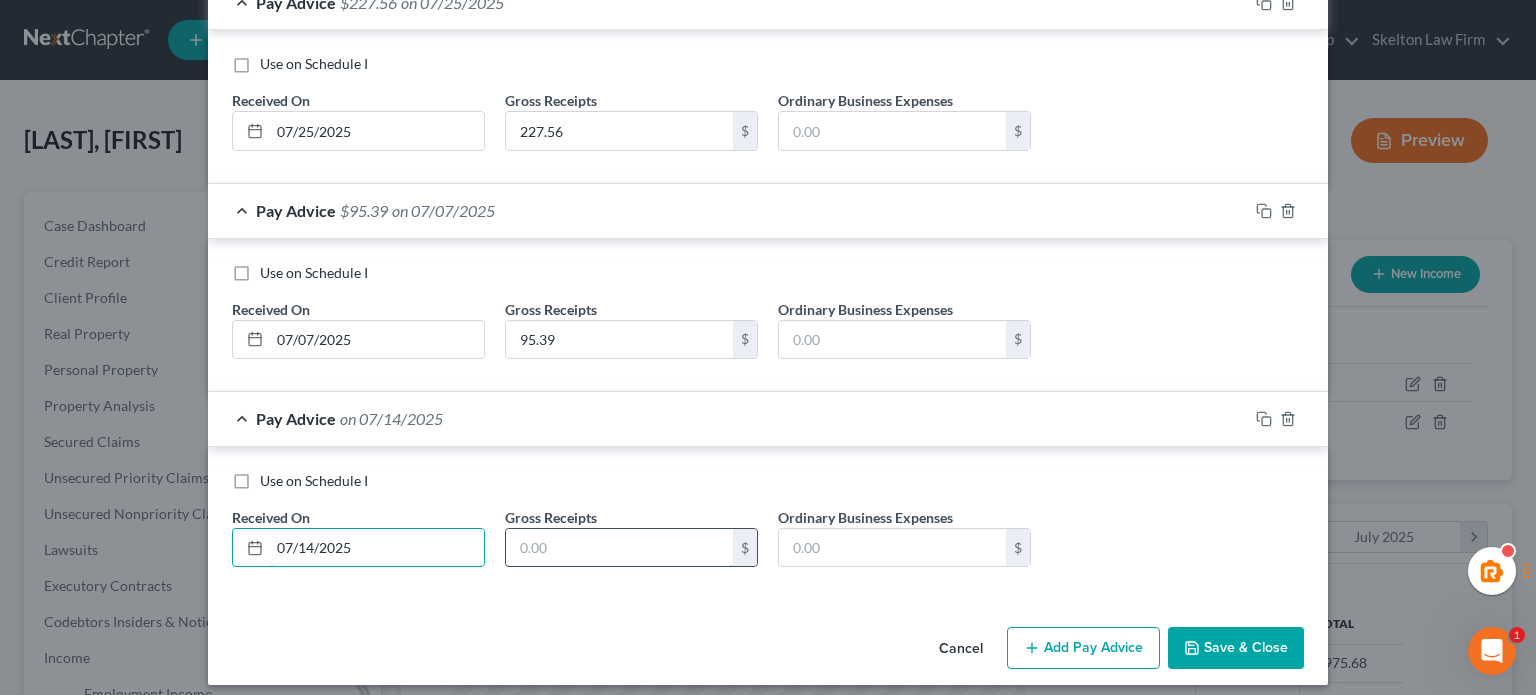 type on "07/14/2025" 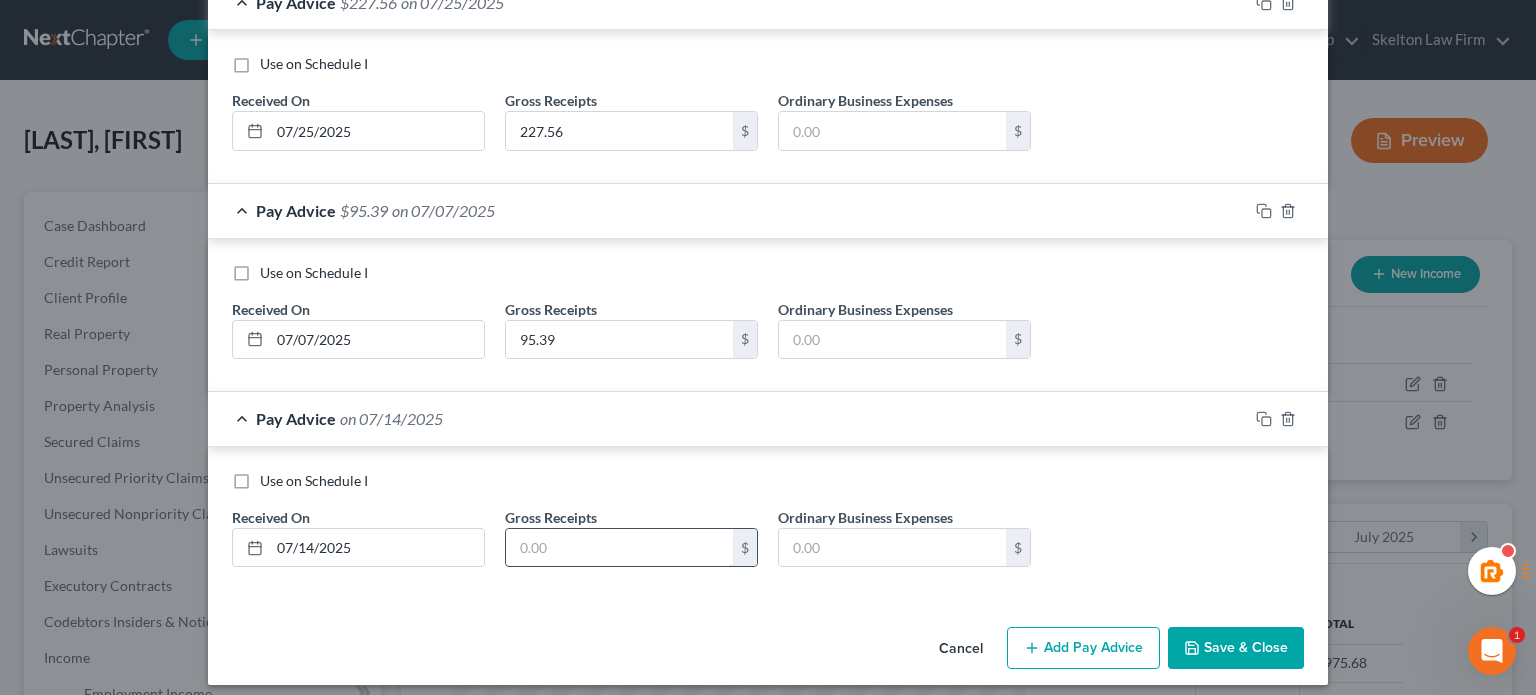 click at bounding box center [619, 548] 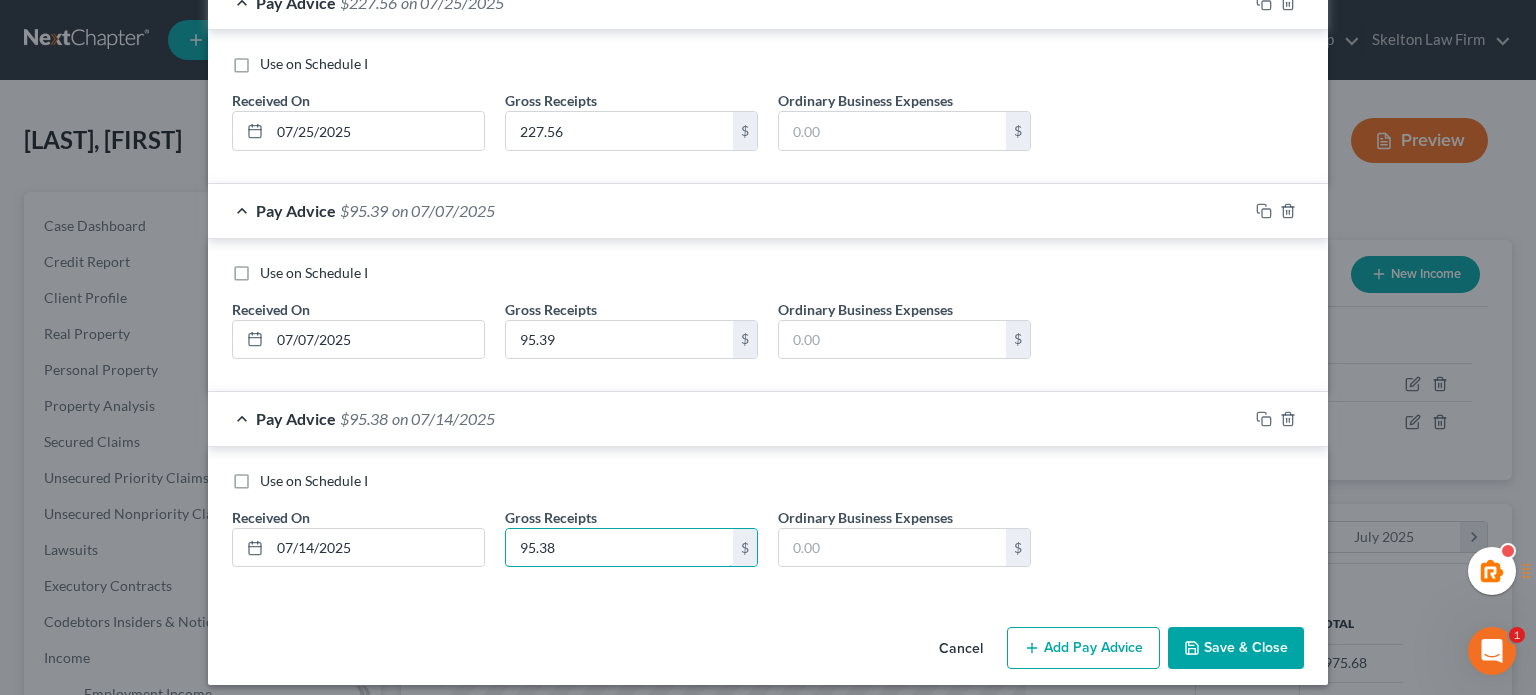 type on "95.38" 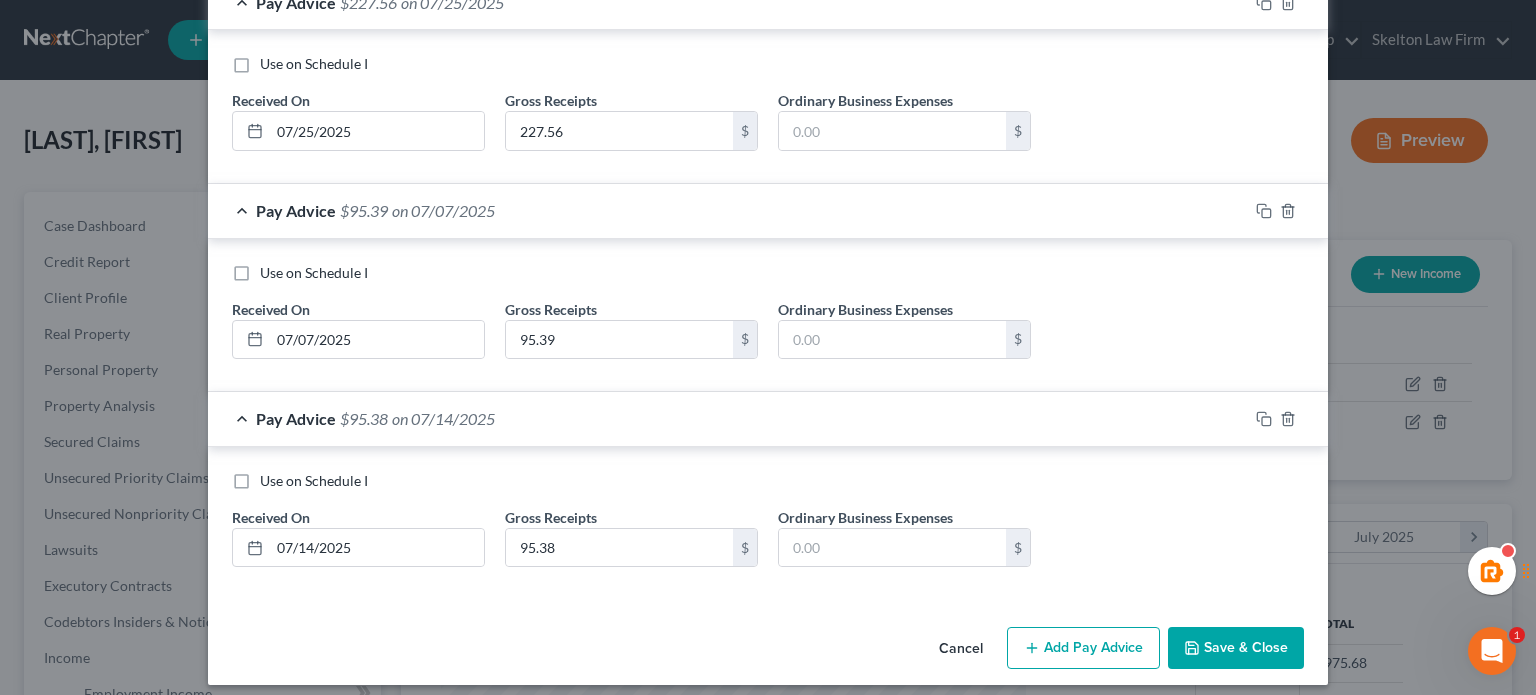 click on "Add Pay Advice" at bounding box center [1083, 648] 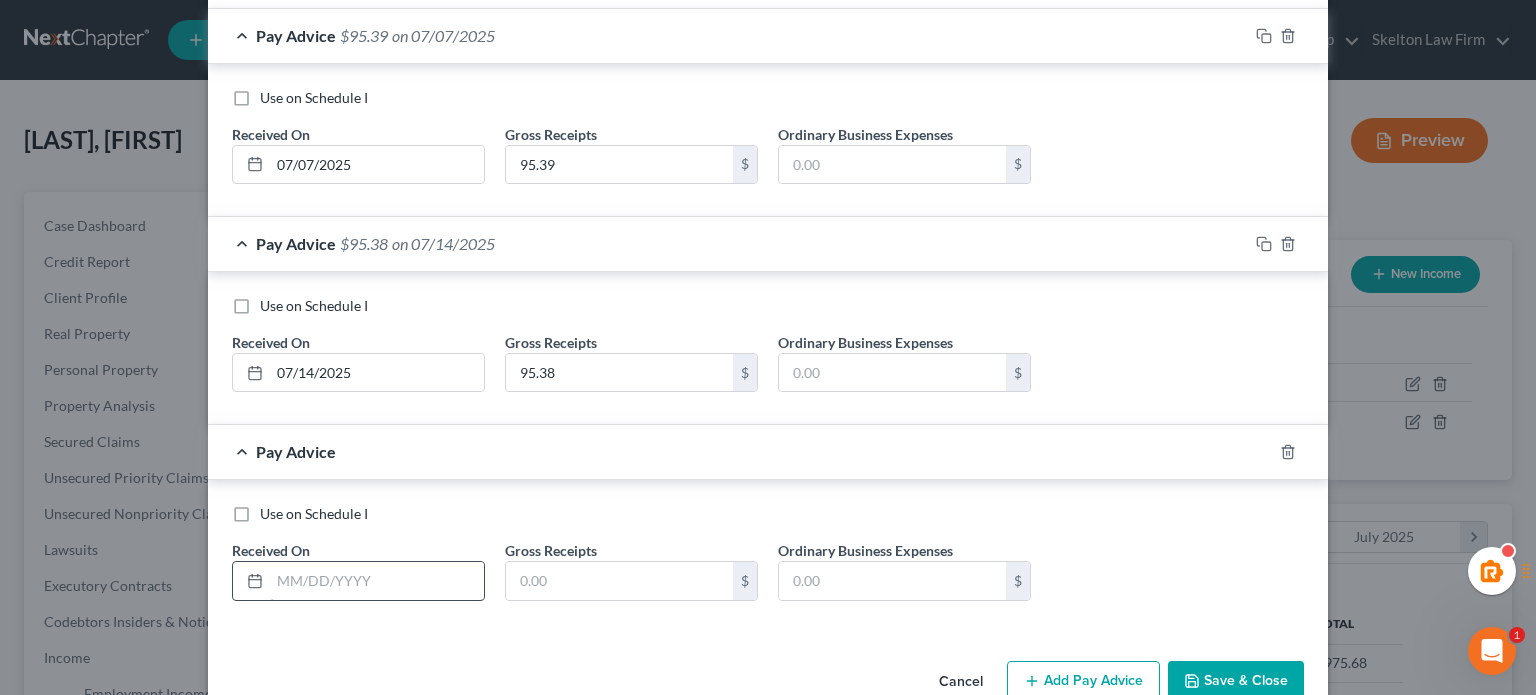 scroll, scrollTop: 3553, scrollLeft: 0, axis: vertical 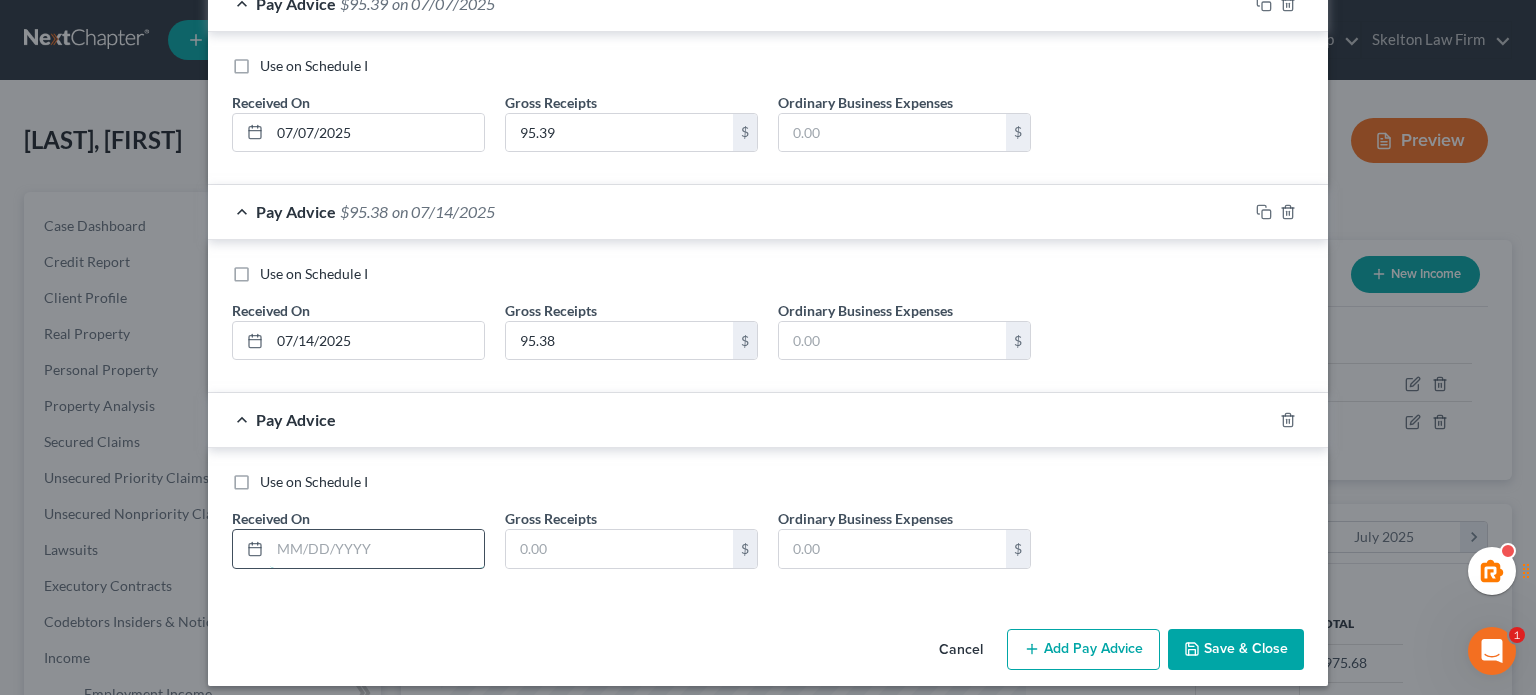 click at bounding box center (377, 549) 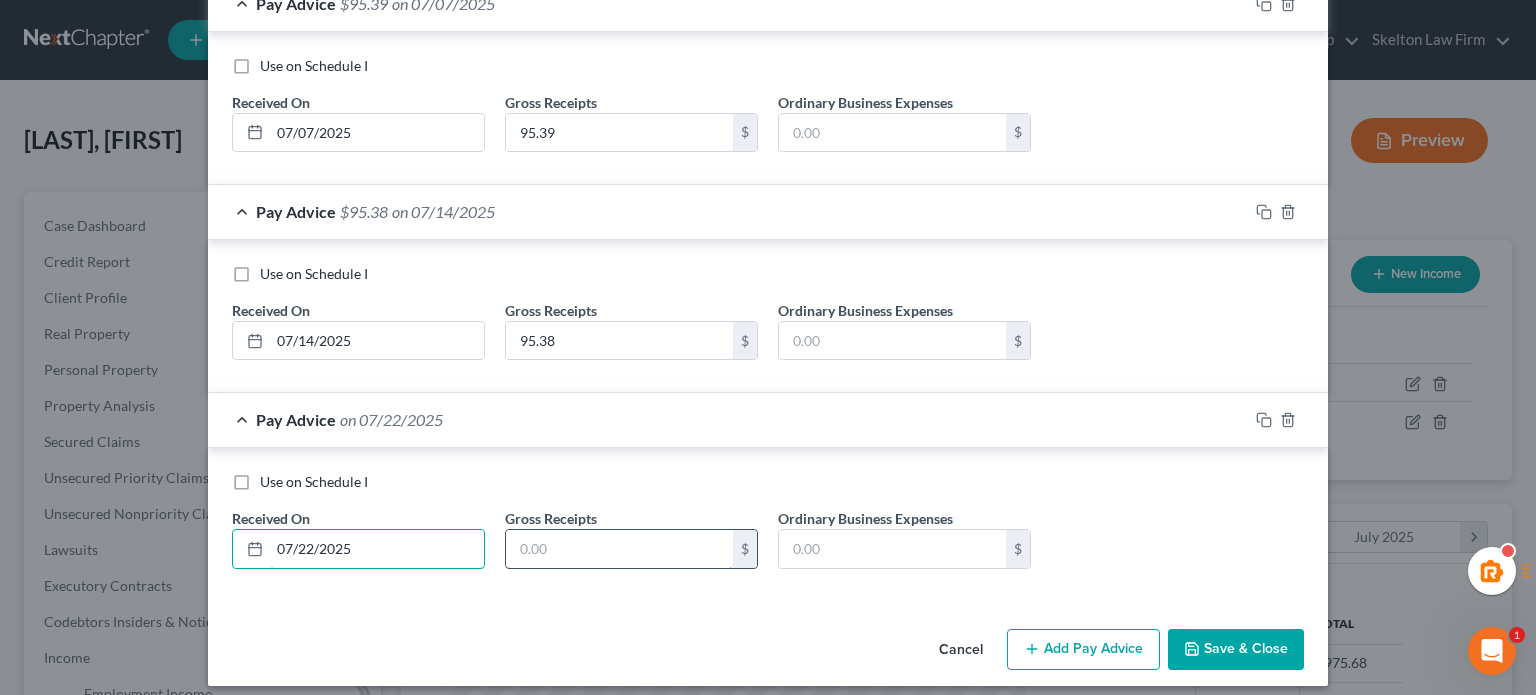 type on "07/22/2025" 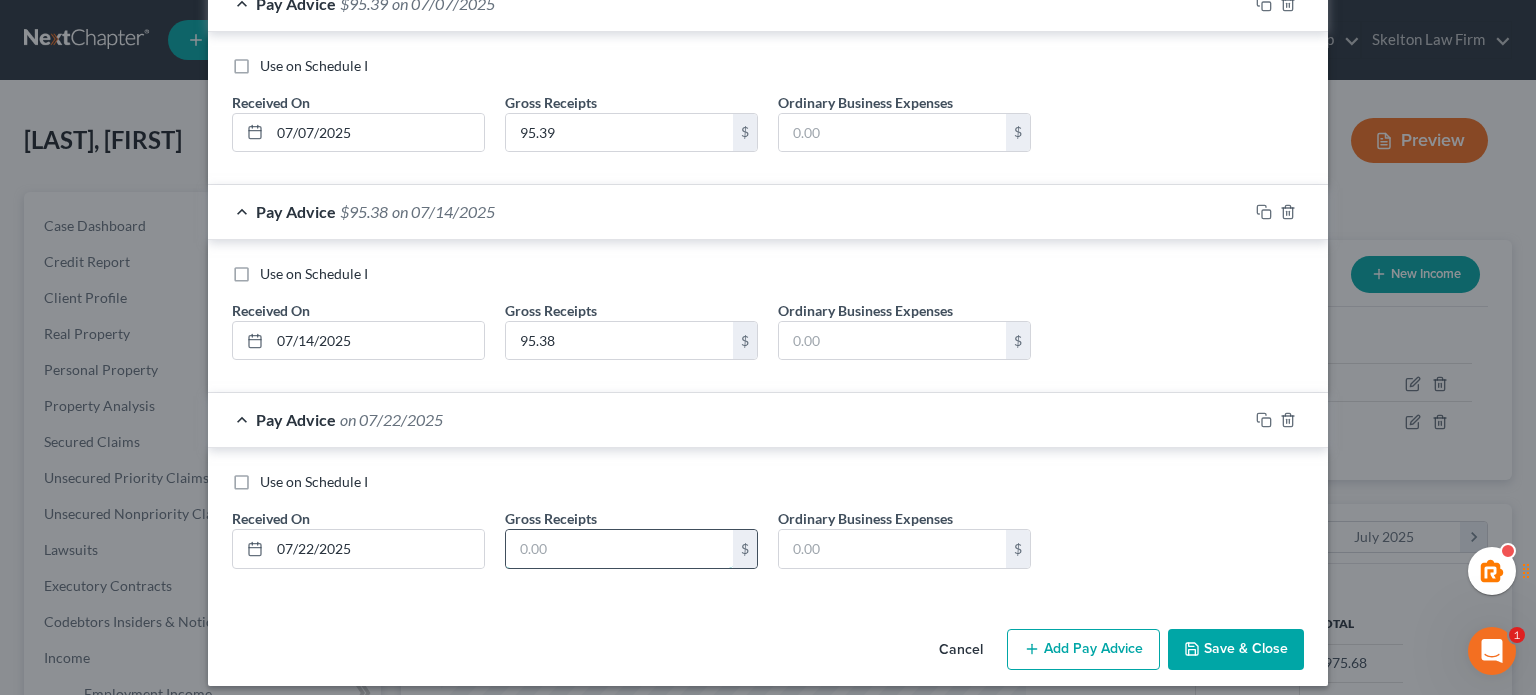 click at bounding box center [619, 549] 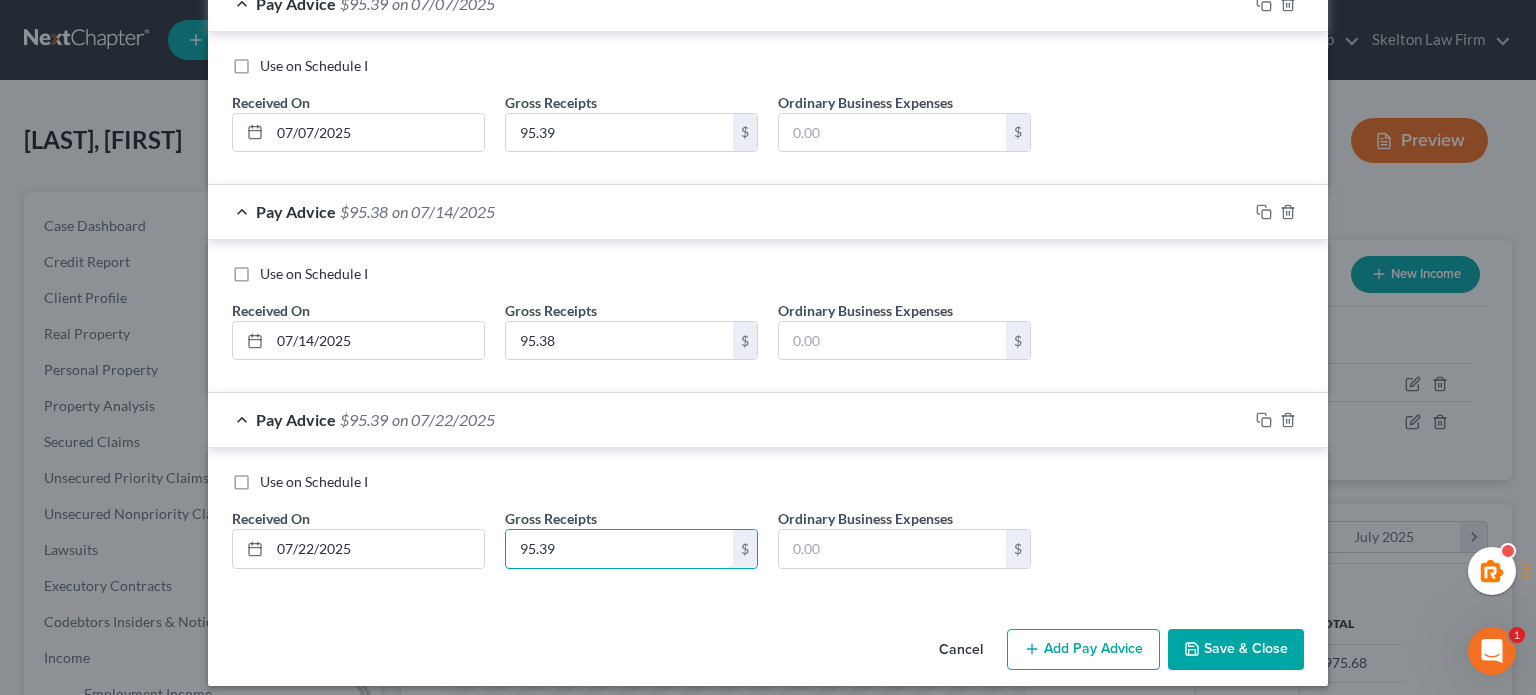 type on "95.39" 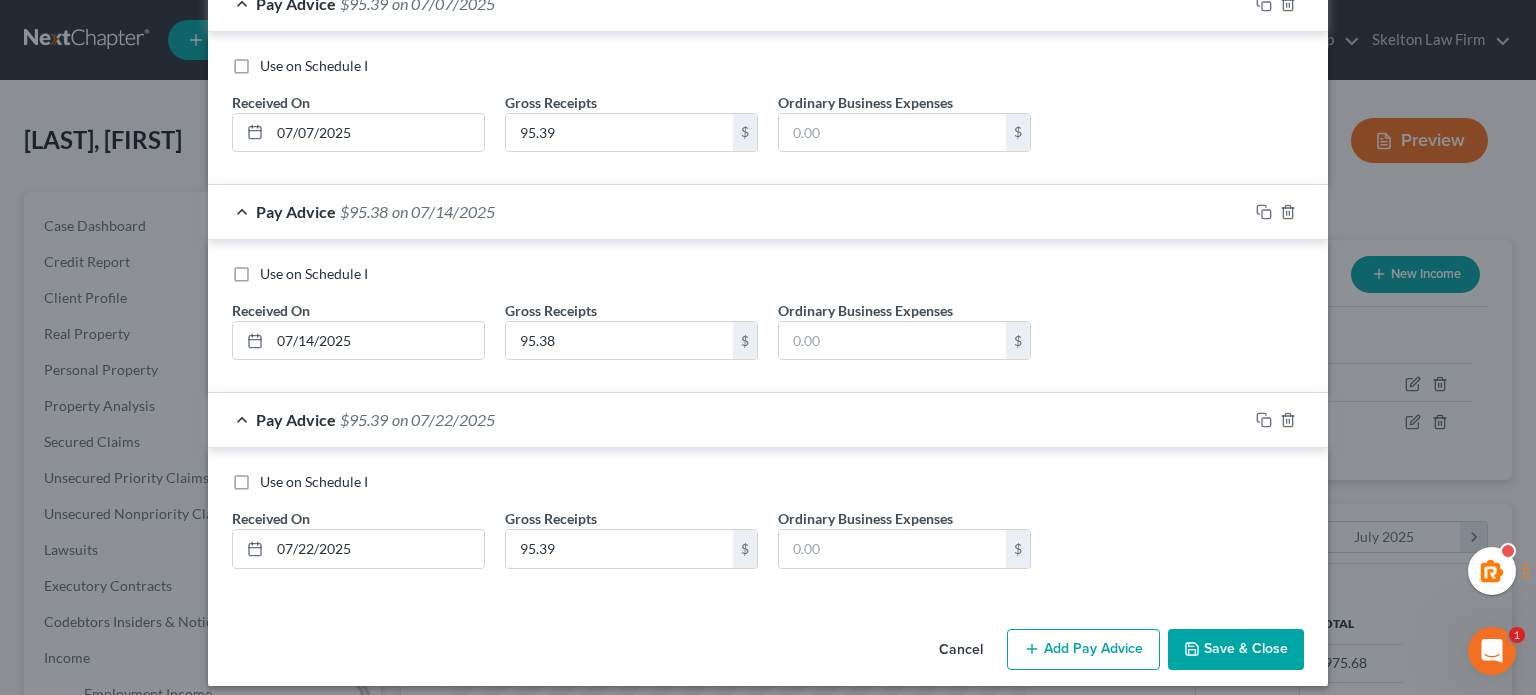 click on "Add Pay Advice" at bounding box center [1083, 650] 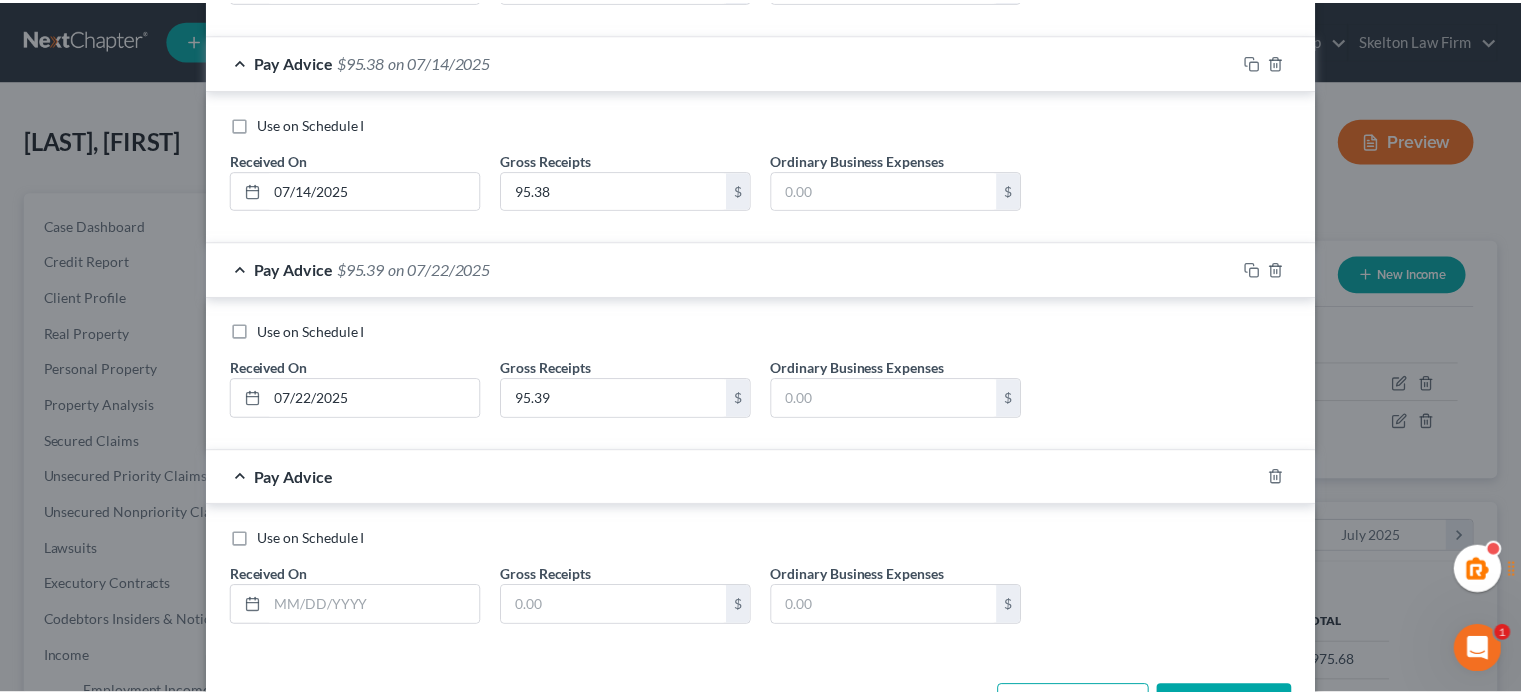 scroll, scrollTop: 3760, scrollLeft: 0, axis: vertical 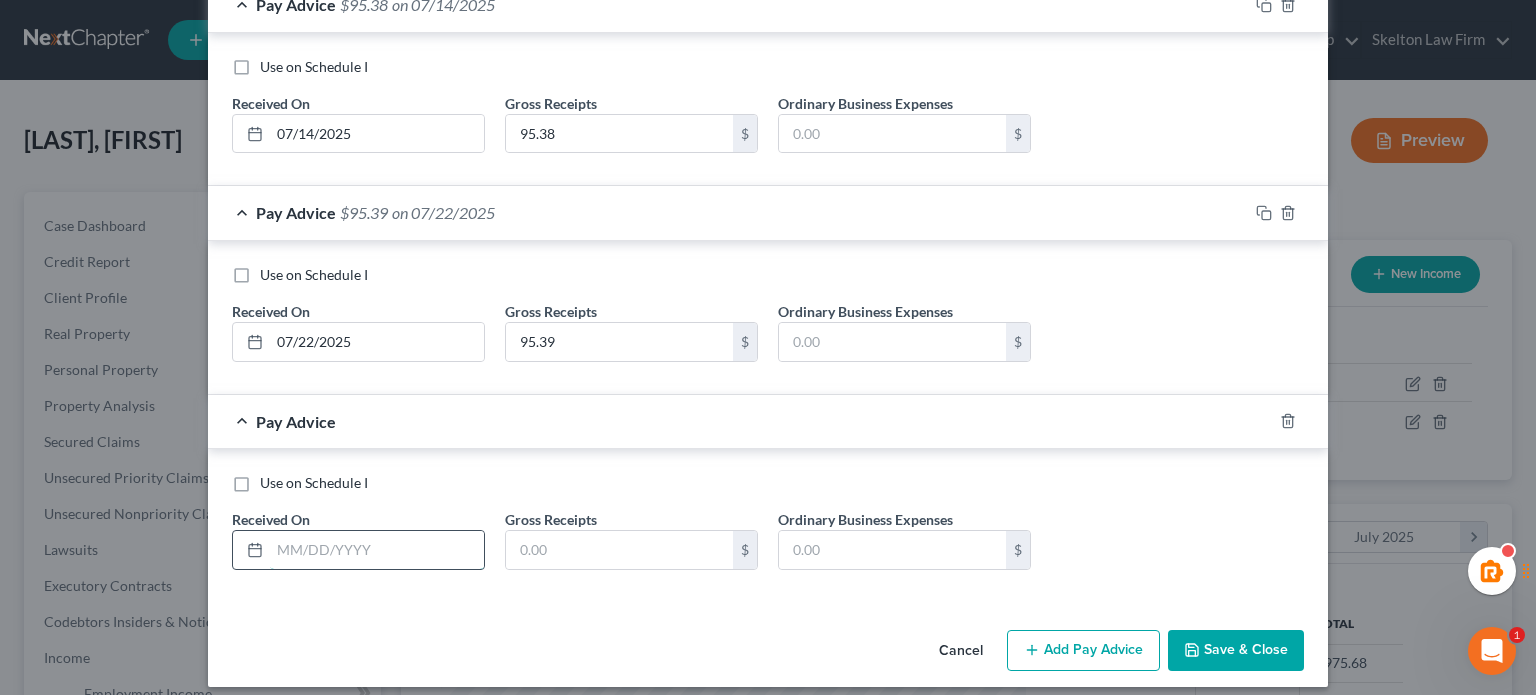 click at bounding box center [377, 550] 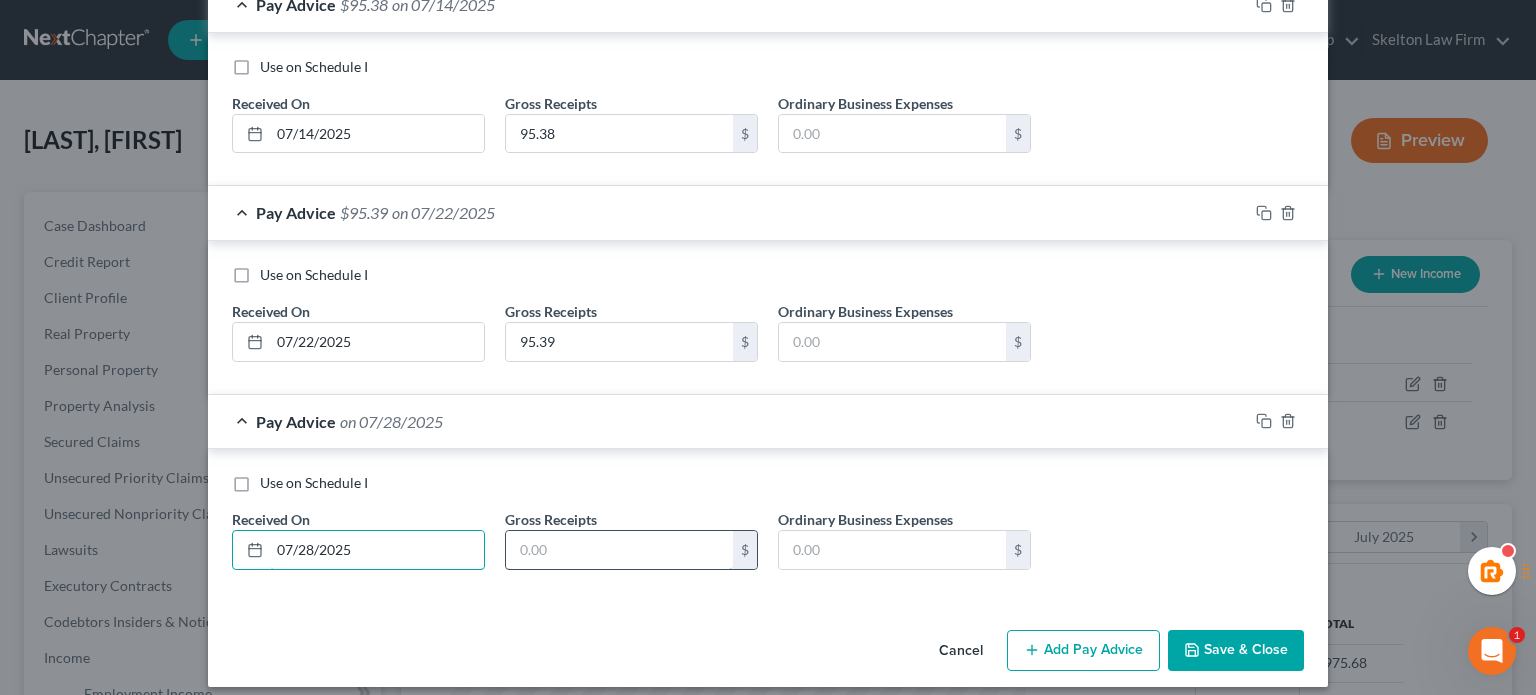 type on "07/28/2025" 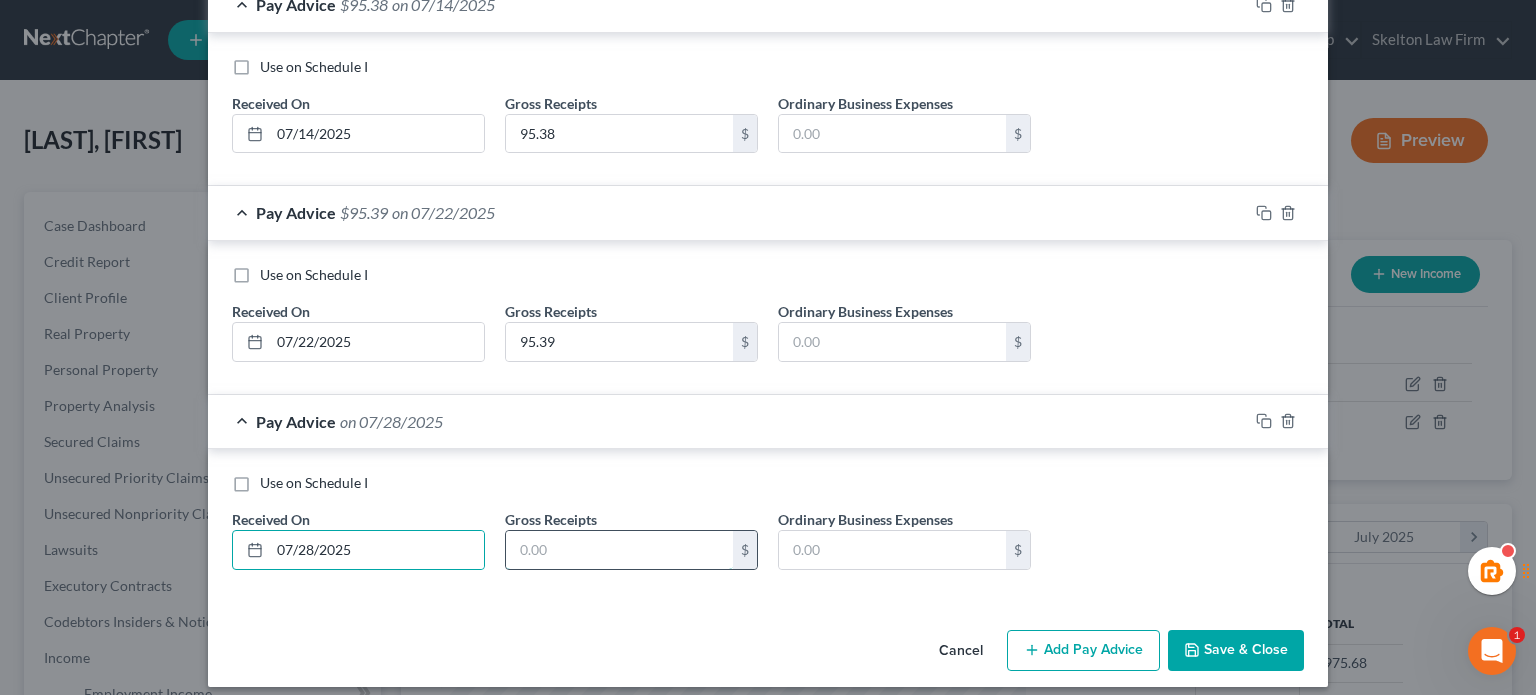 click at bounding box center [619, 550] 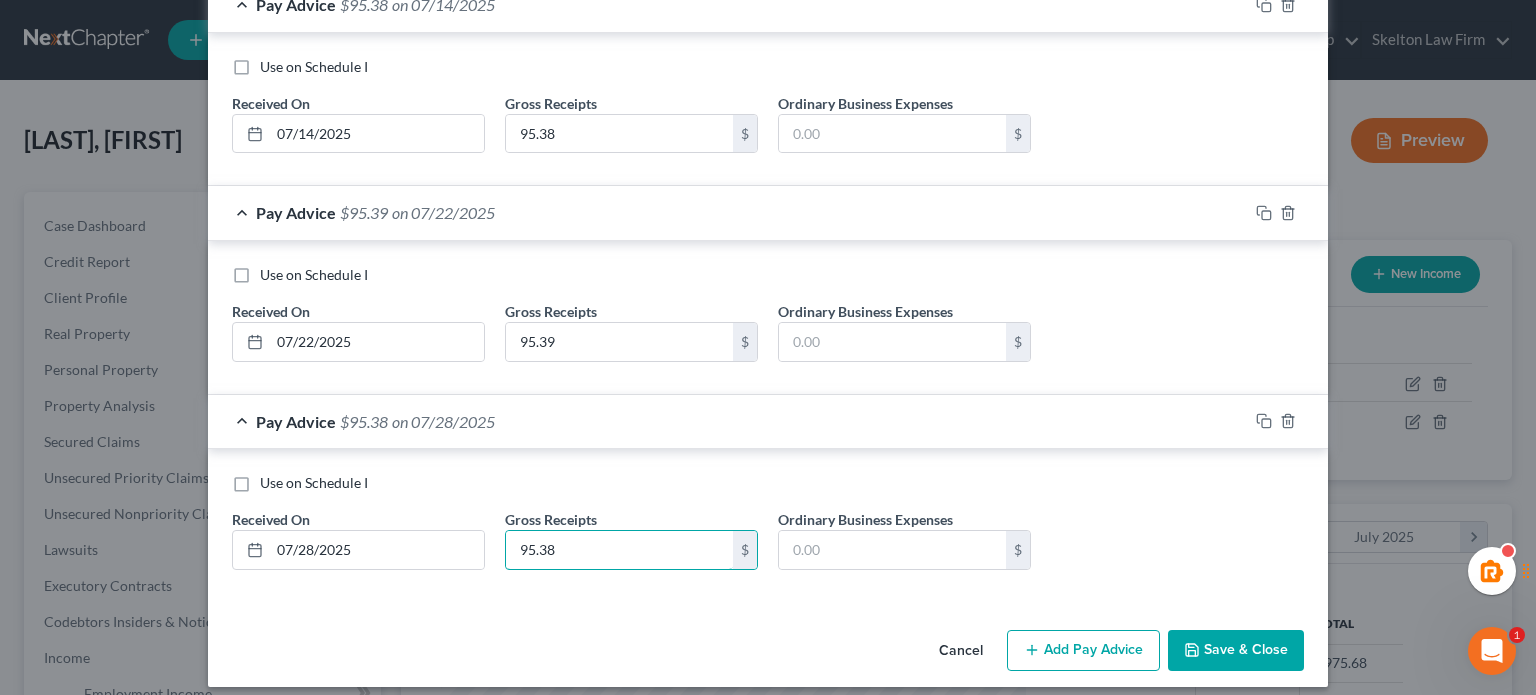 type on "95.38" 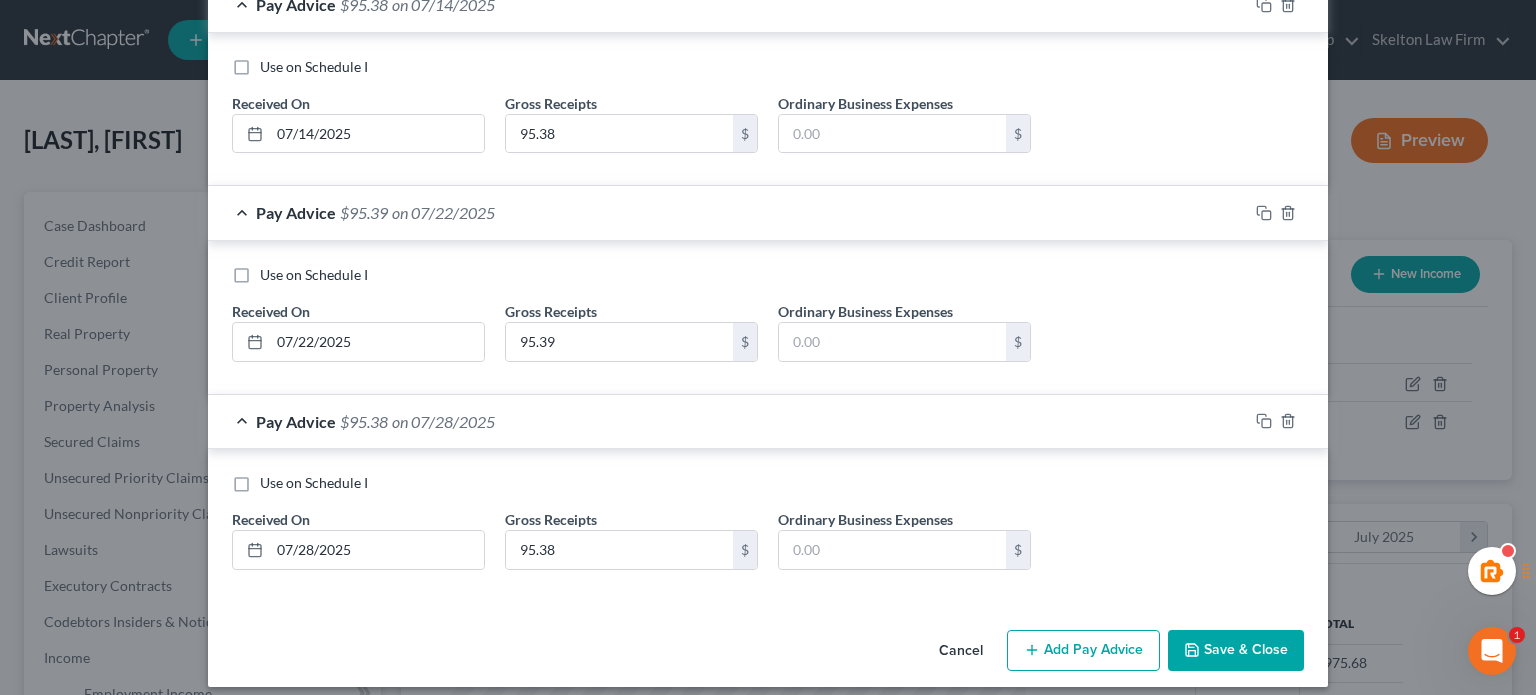 click on "Save & Close" at bounding box center [1236, 651] 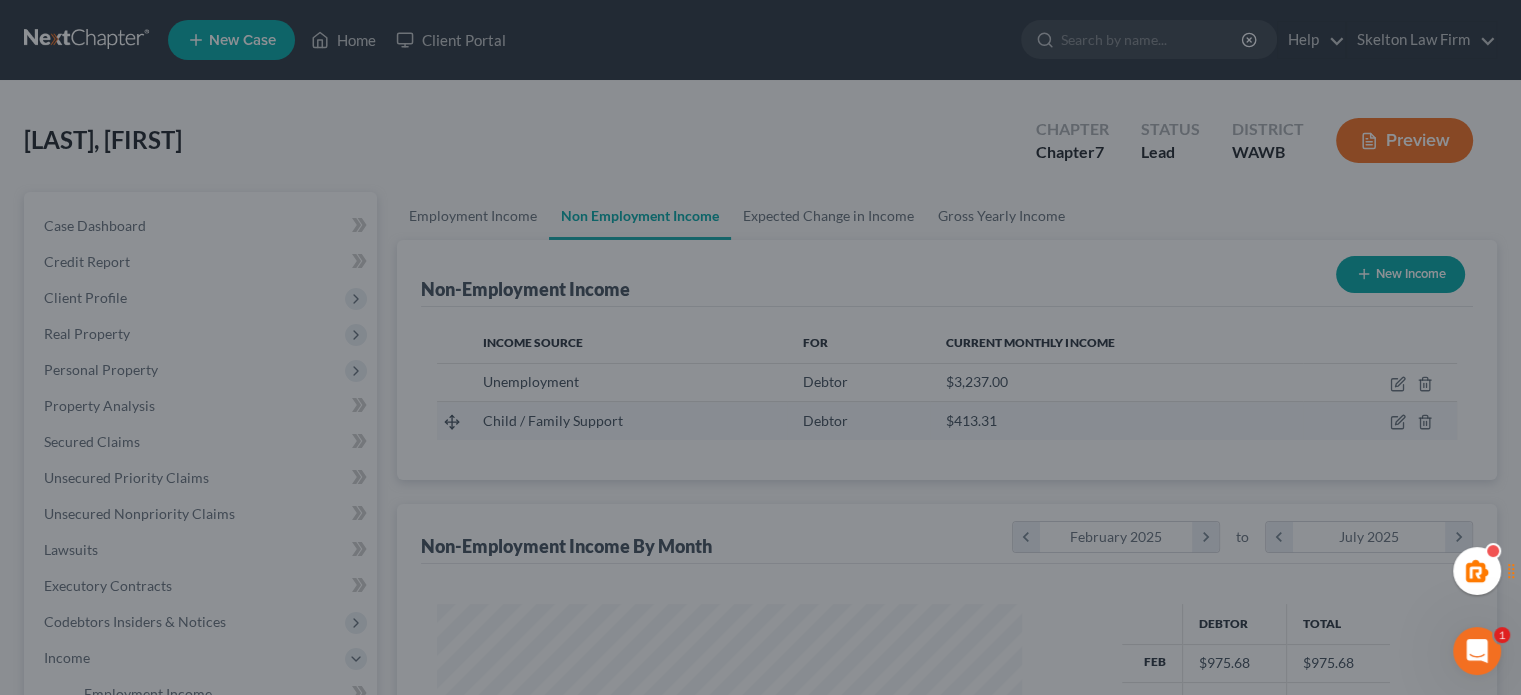 scroll, scrollTop: 356, scrollLeft: 617, axis: both 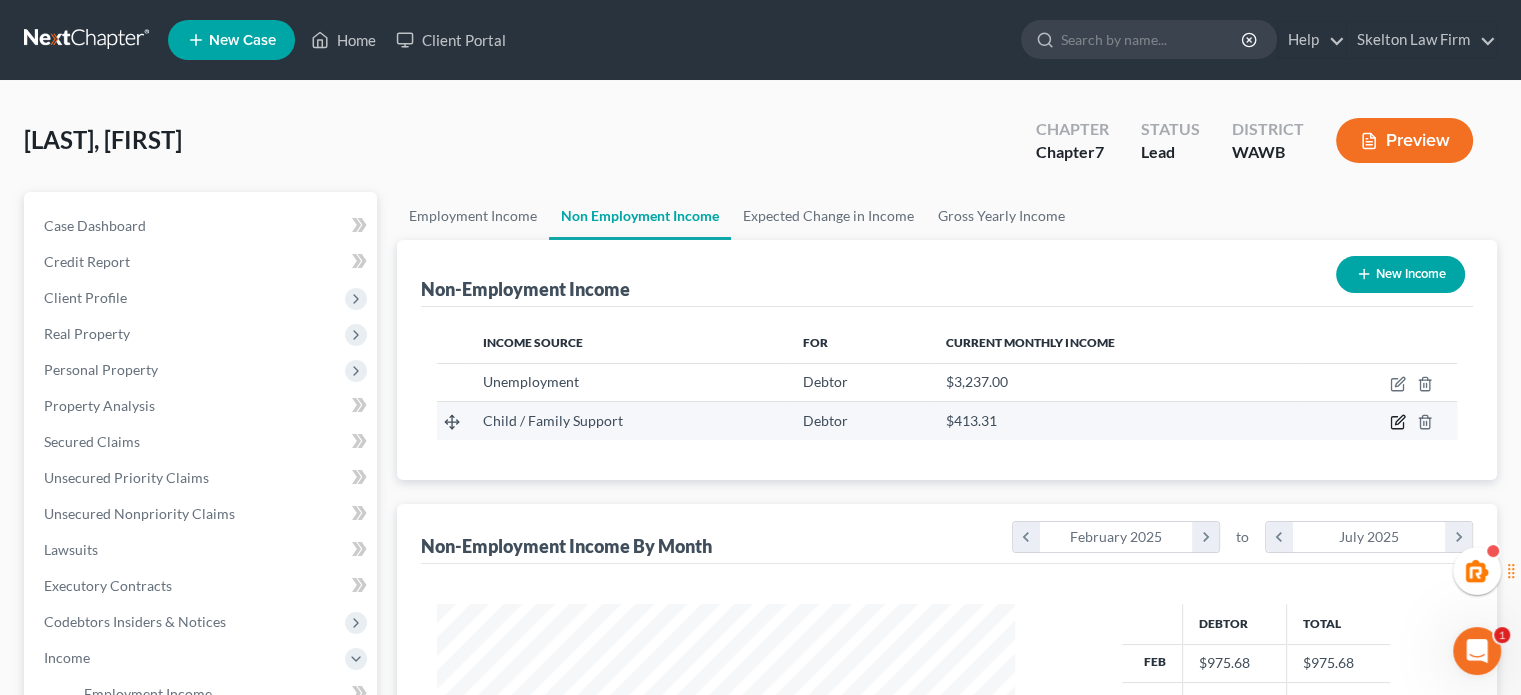 click 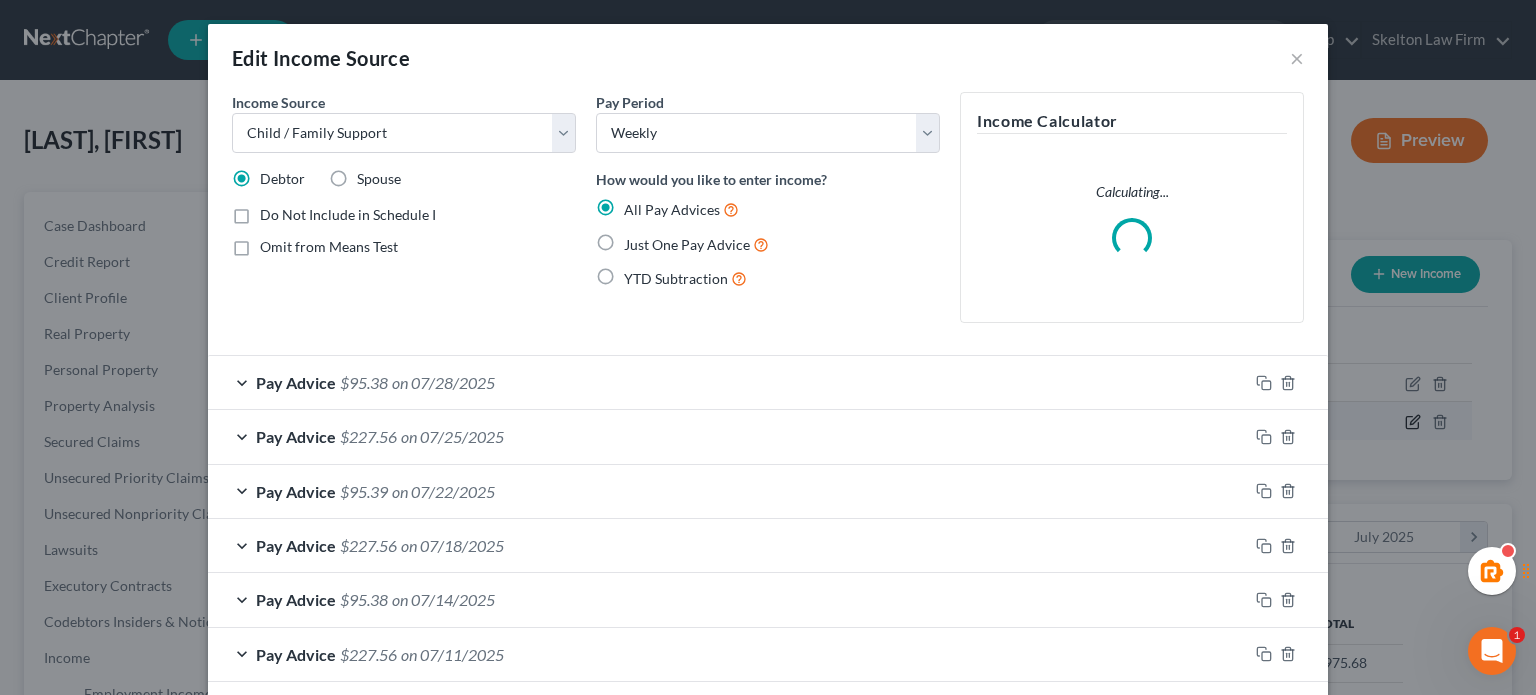 scroll, scrollTop: 999643, scrollLeft: 999375, axis: both 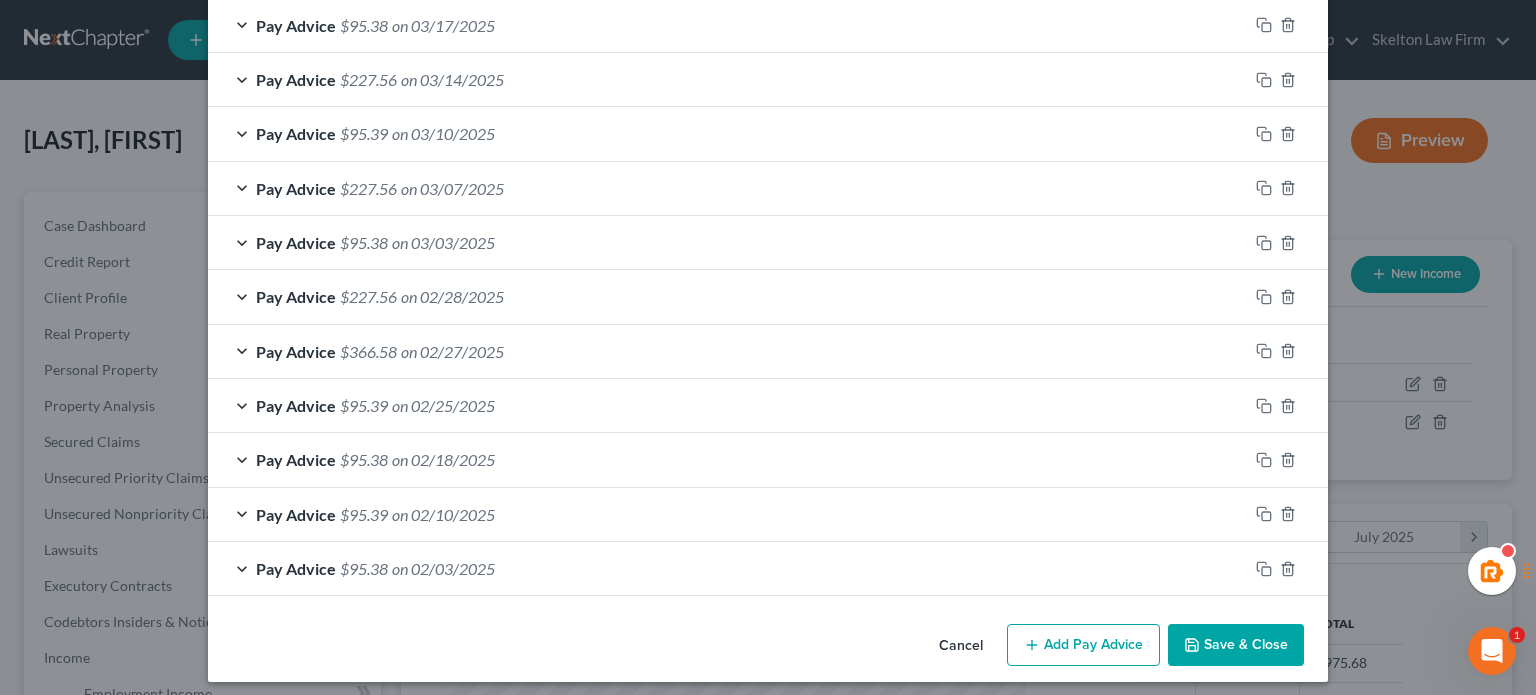 click on "Cancel Add Pay Advice Save & Close" at bounding box center [768, 649] 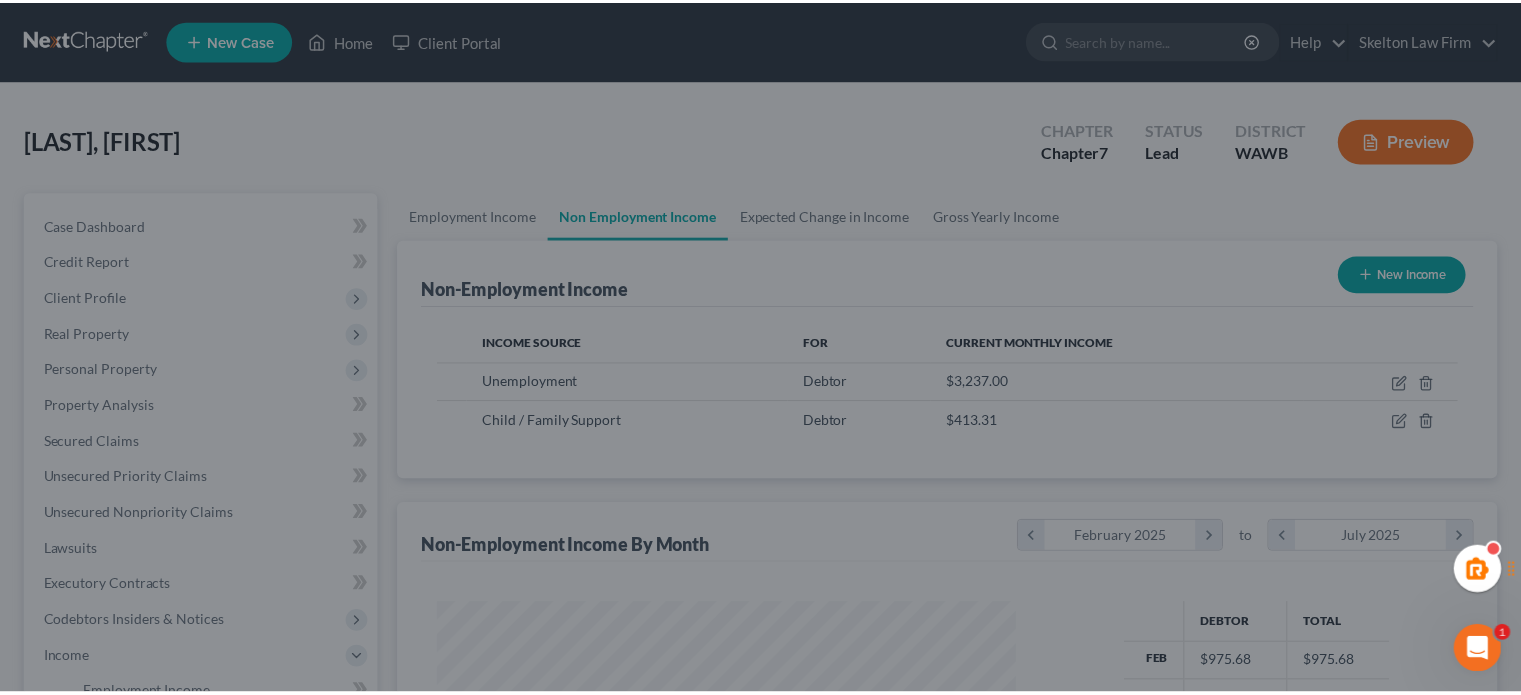 scroll, scrollTop: 356, scrollLeft: 617, axis: both 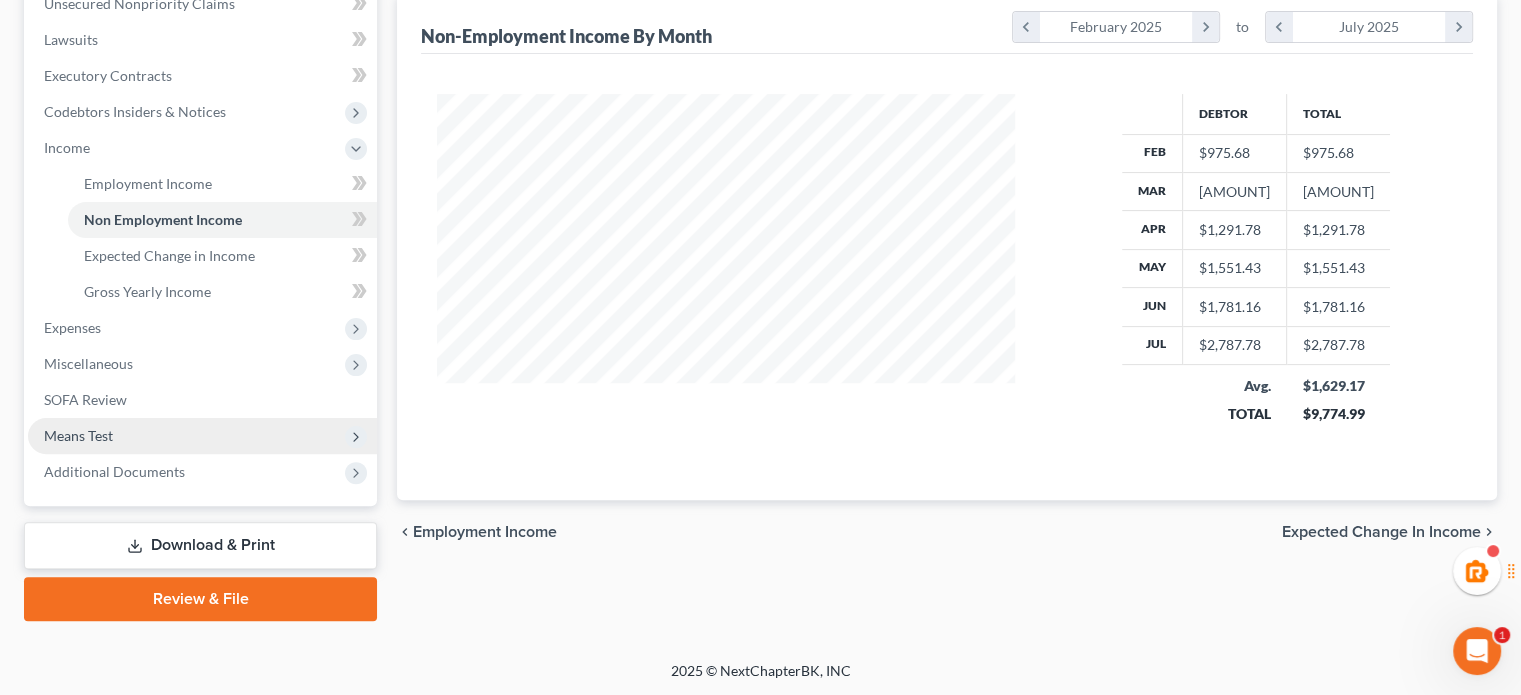 click on "Means Test" at bounding box center (78, 435) 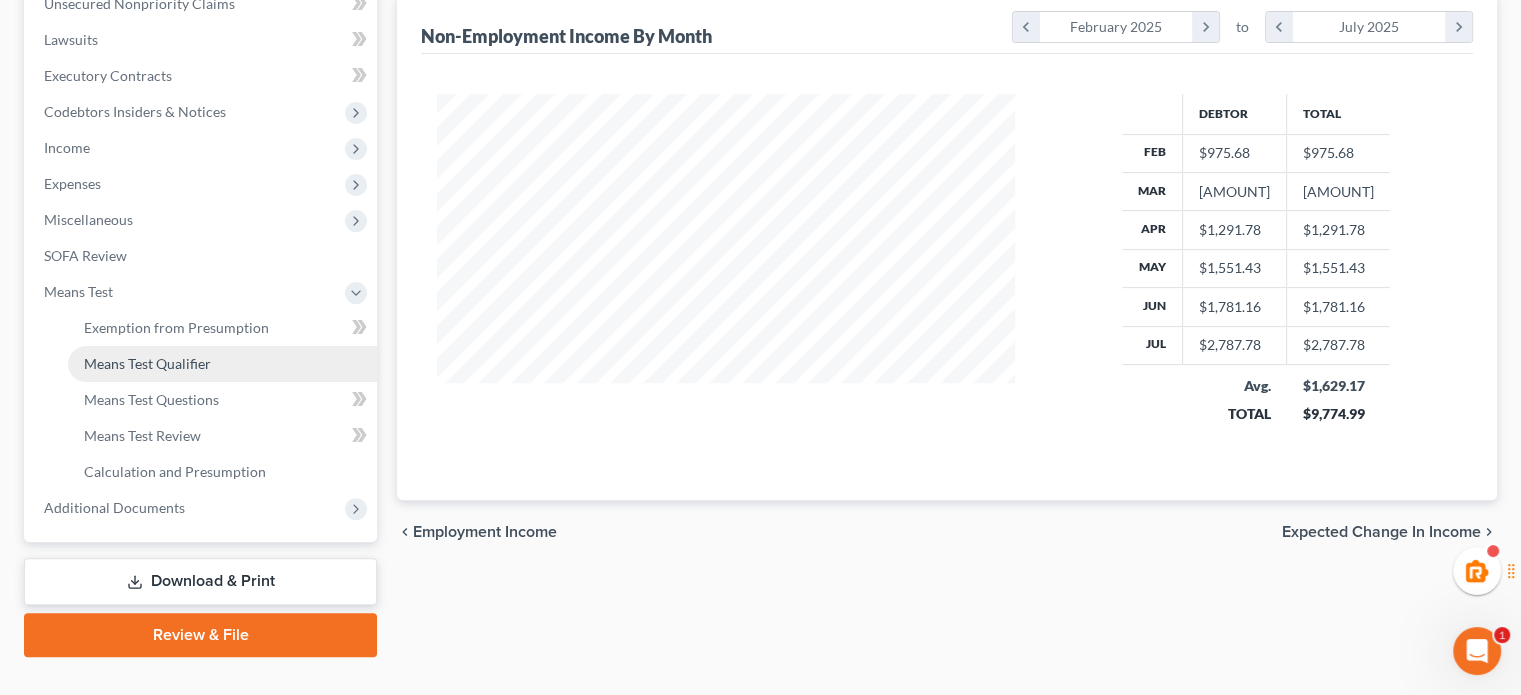 click on "Means Test Qualifier" at bounding box center [147, 363] 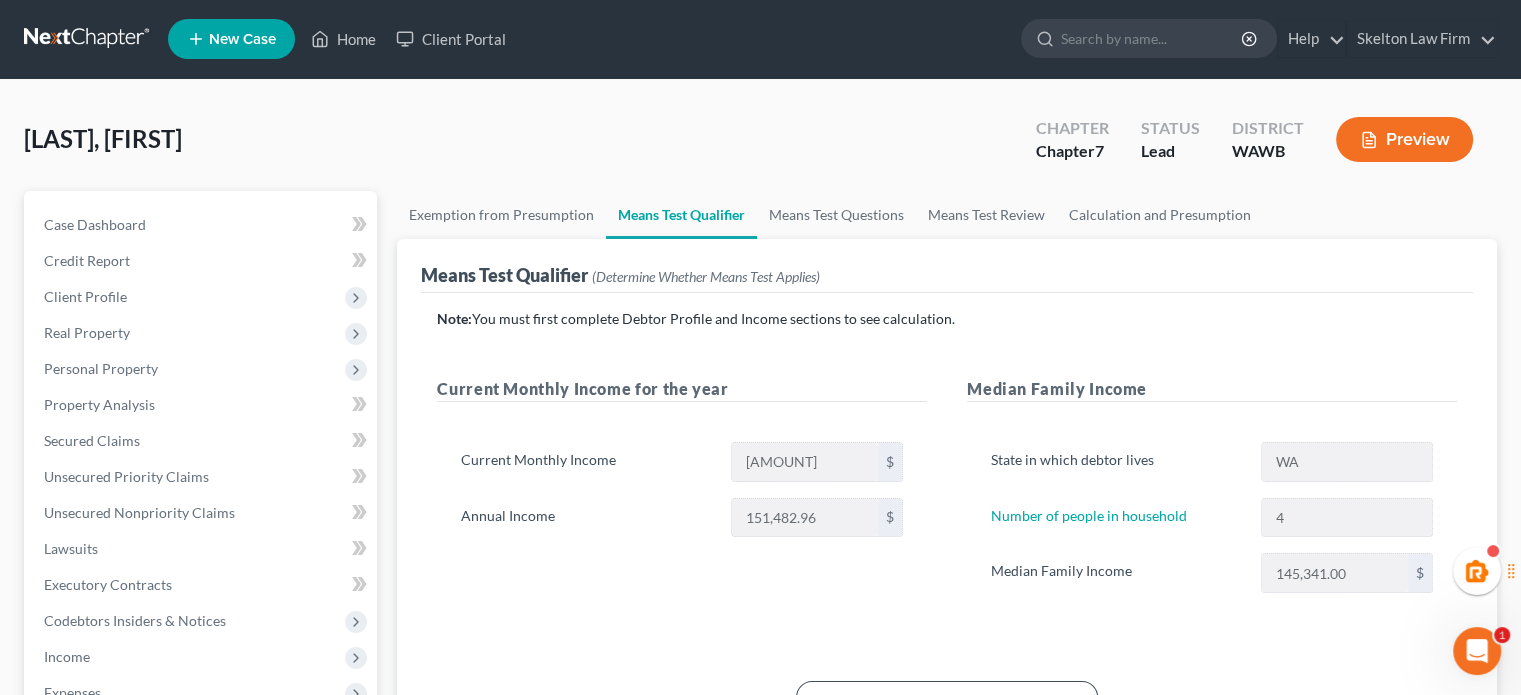 scroll, scrollTop: 0, scrollLeft: 0, axis: both 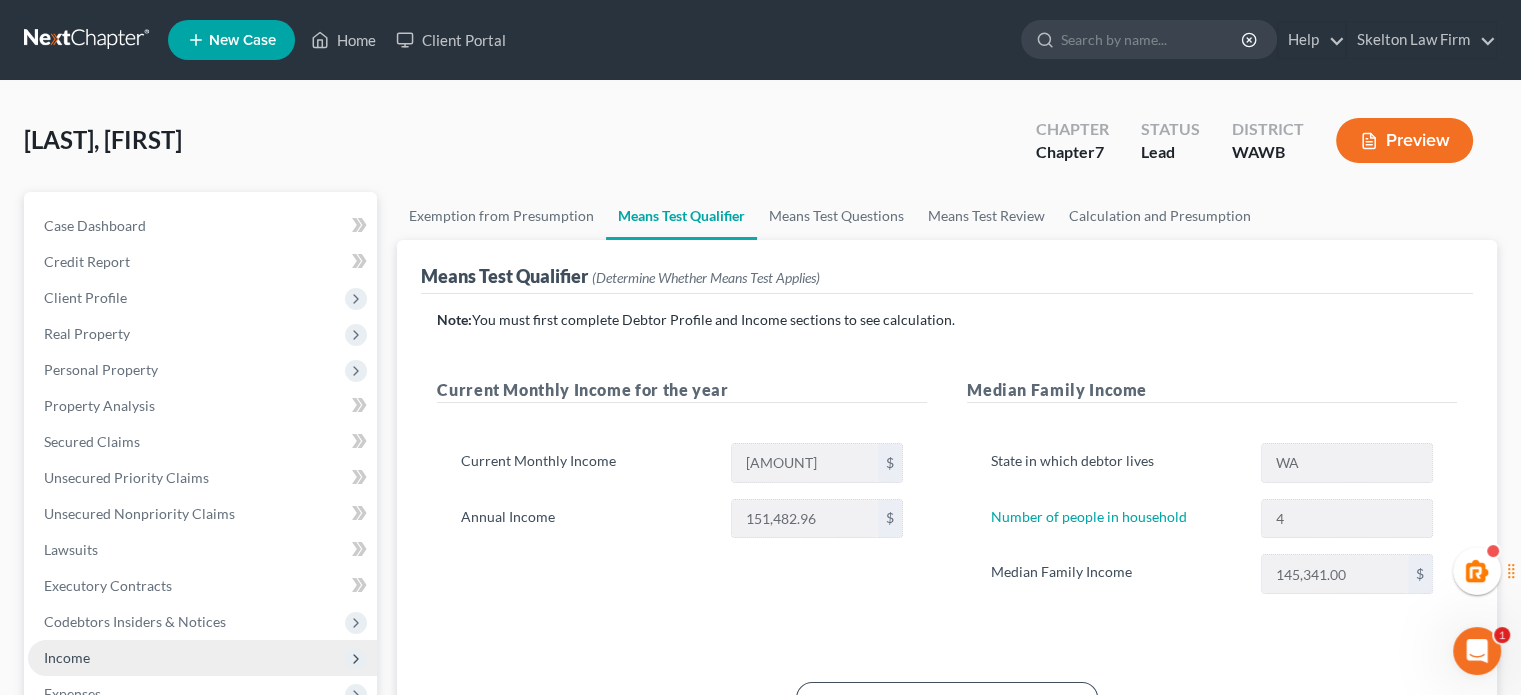click on "Income" at bounding box center (202, 658) 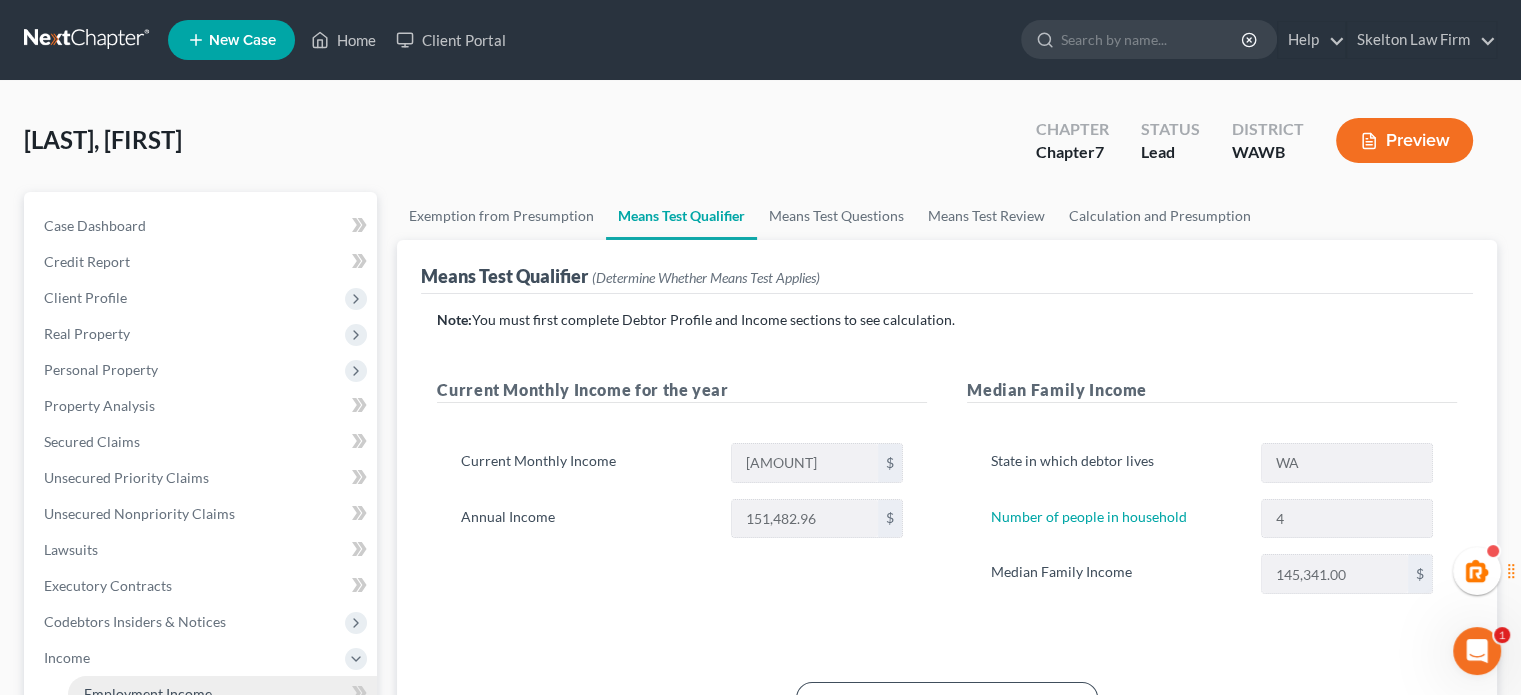 click on "Employment Income" at bounding box center [222, 694] 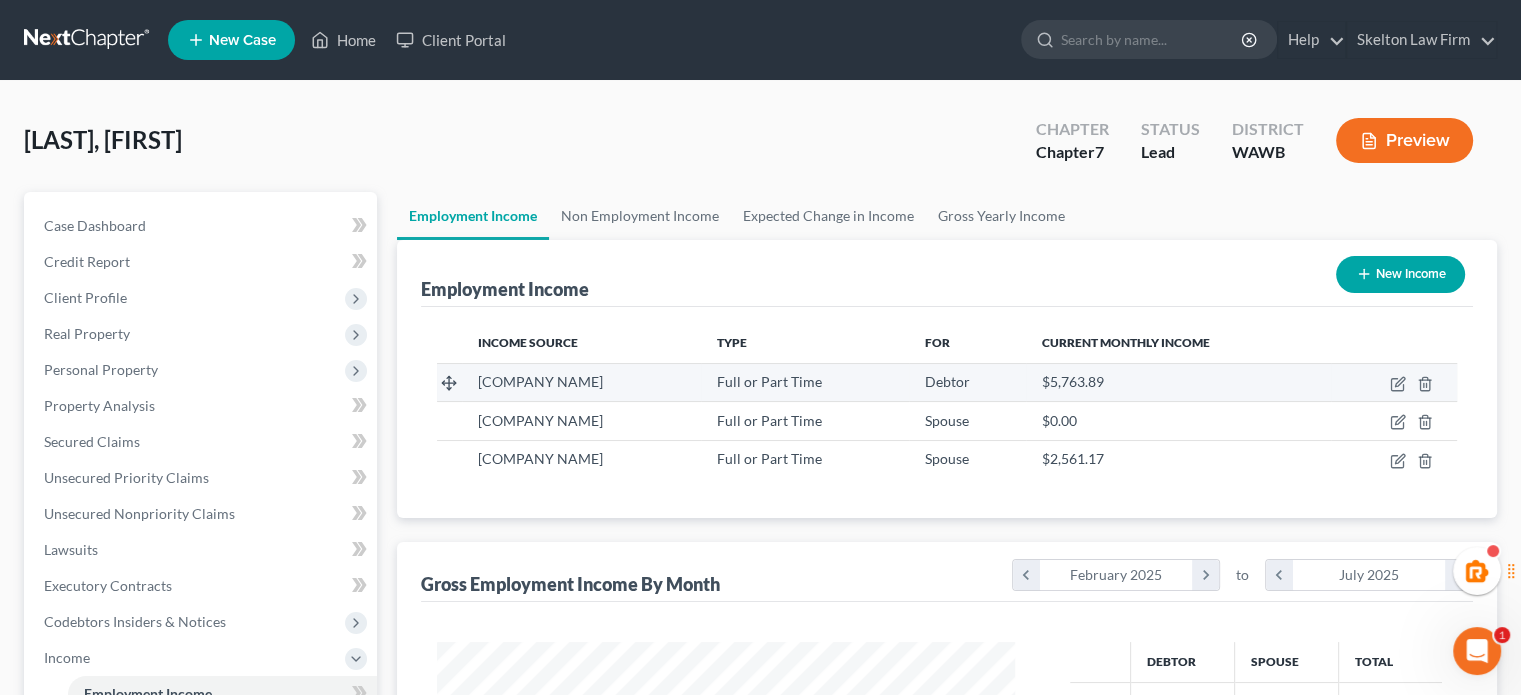 scroll, scrollTop: 999643, scrollLeft: 999381, axis: both 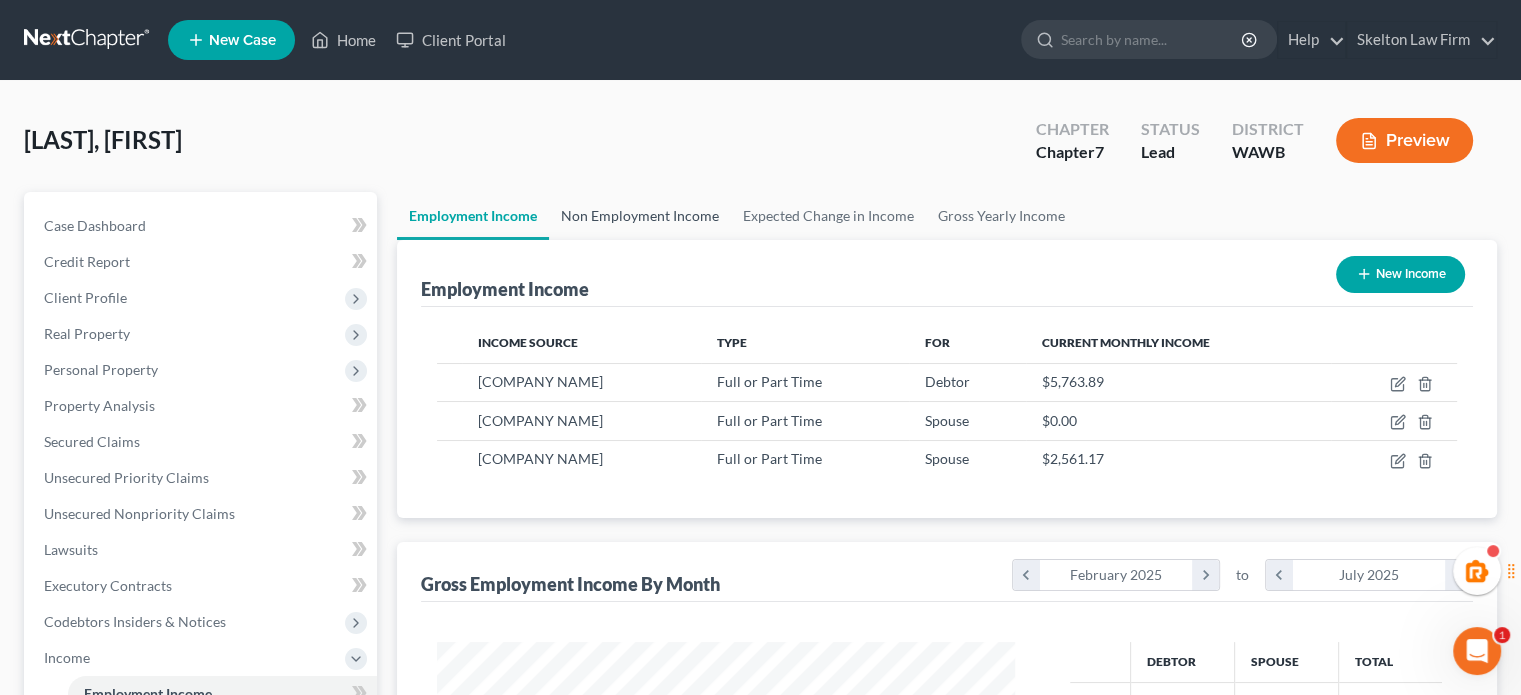 click on "Non Employment Income" at bounding box center [640, 216] 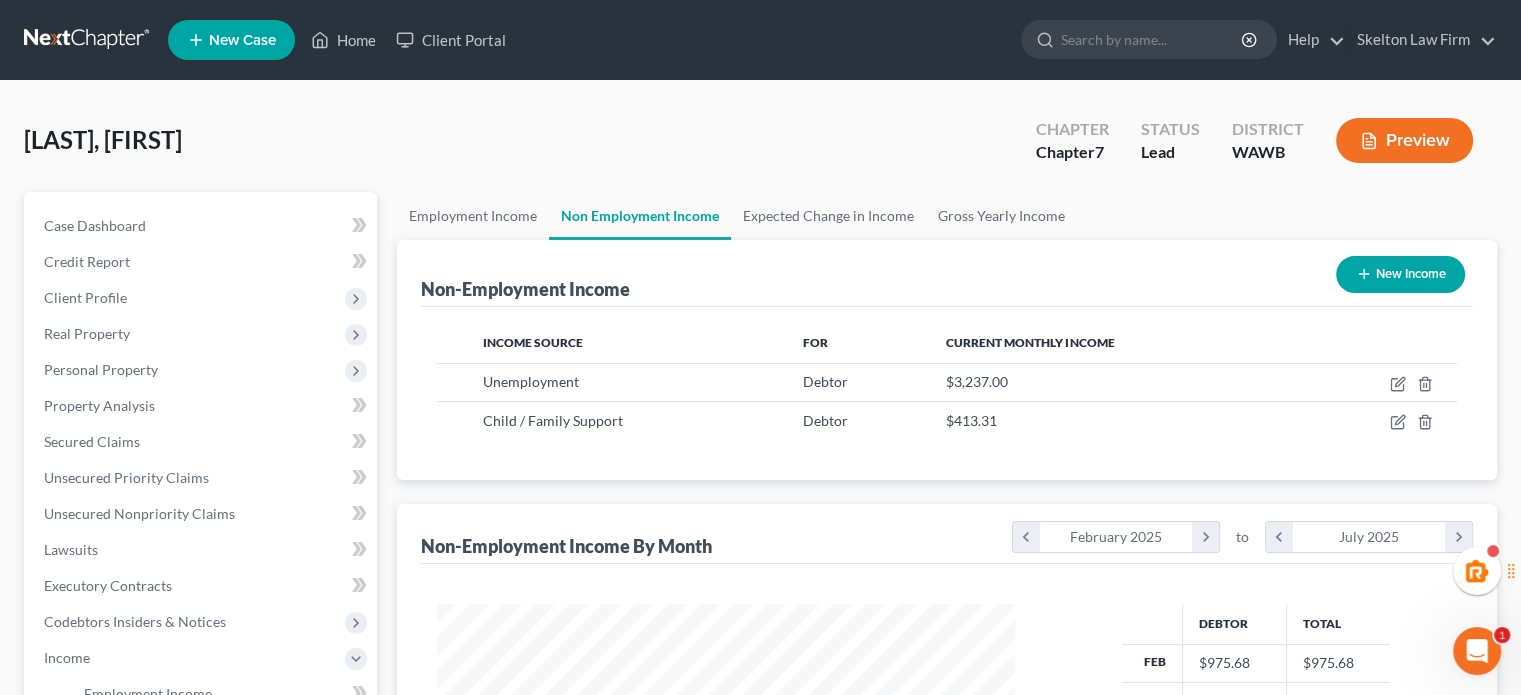scroll, scrollTop: 999643, scrollLeft: 999381, axis: both 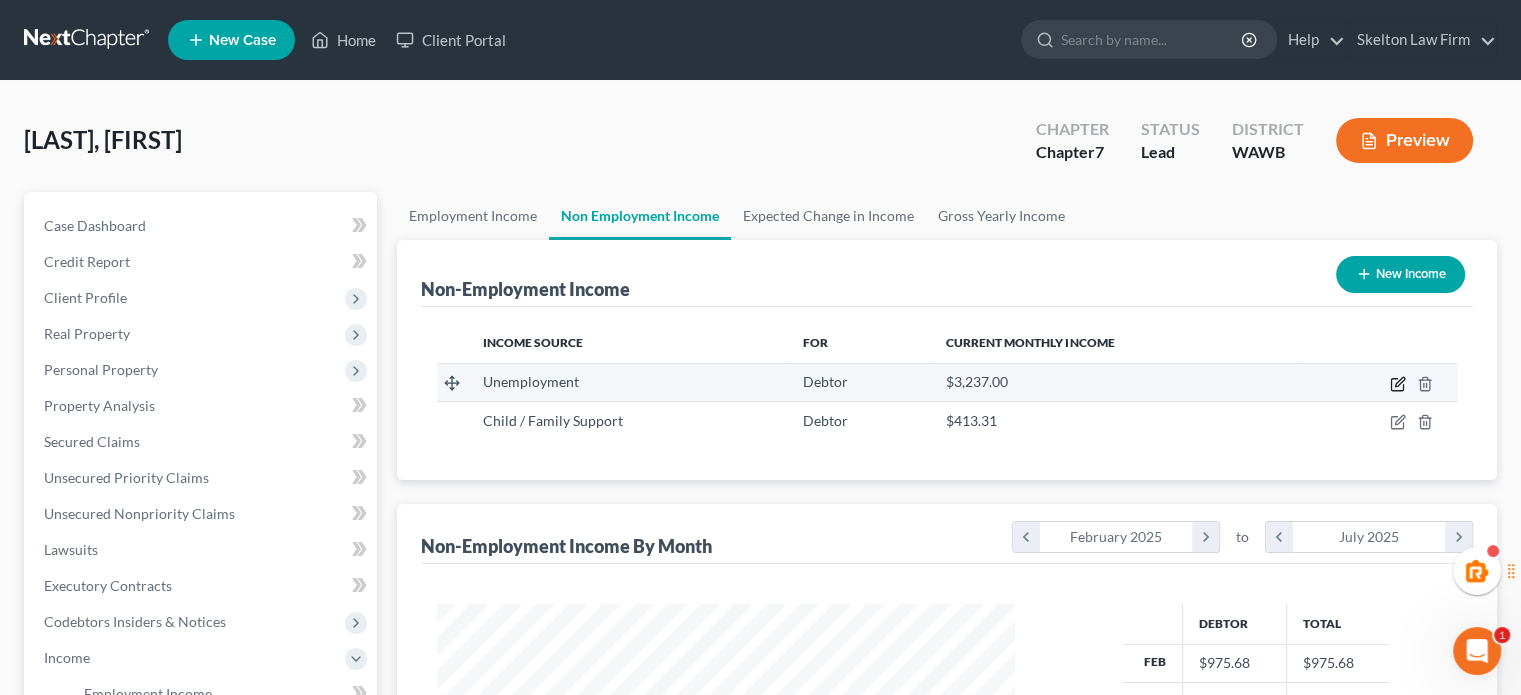 click 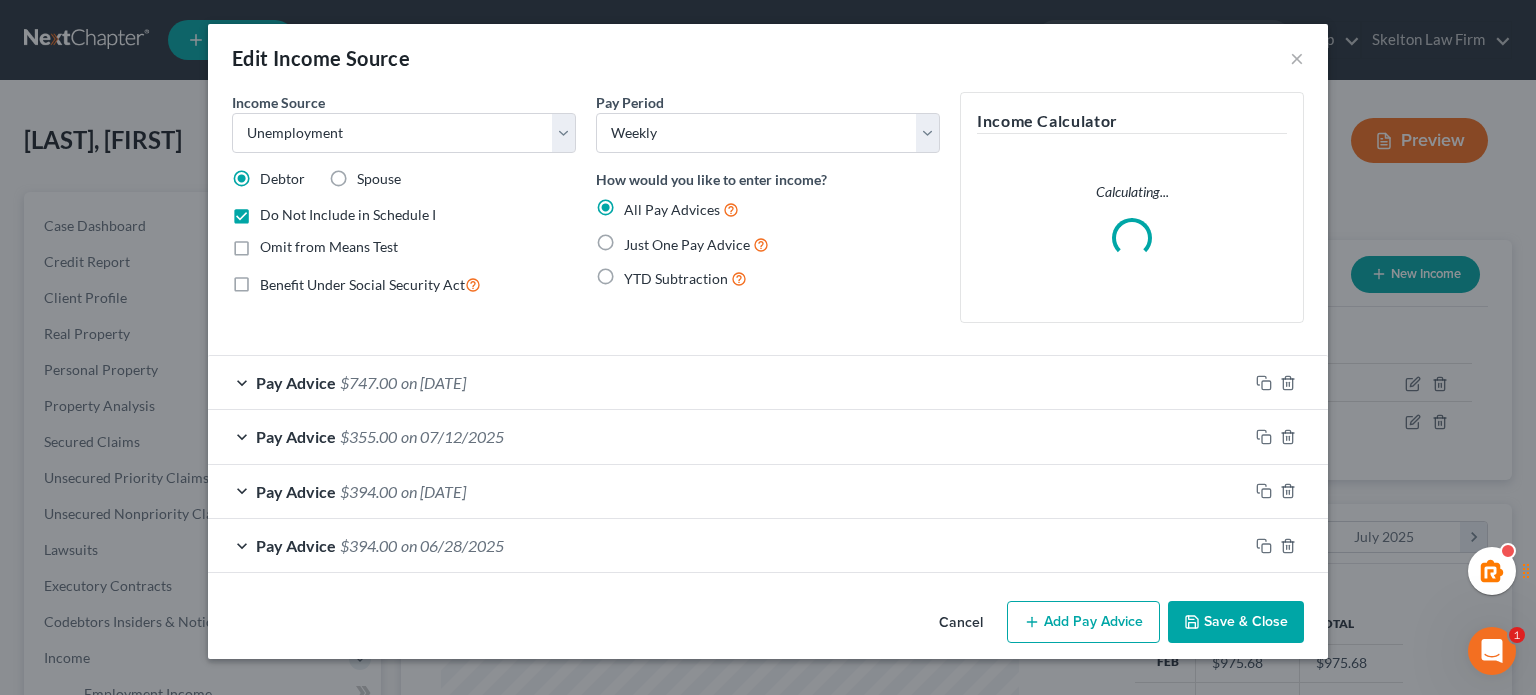 scroll, scrollTop: 999643, scrollLeft: 999375, axis: both 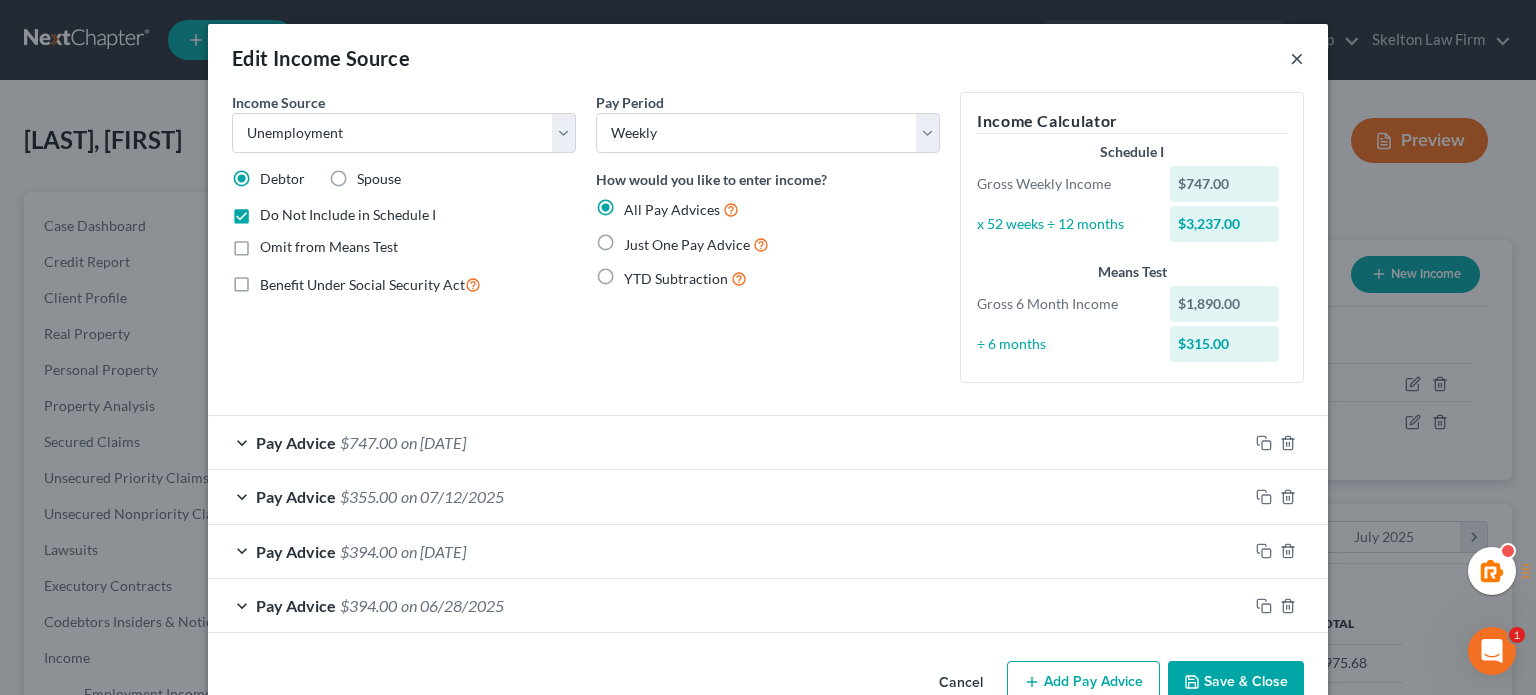 click on "×" at bounding box center (1297, 58) 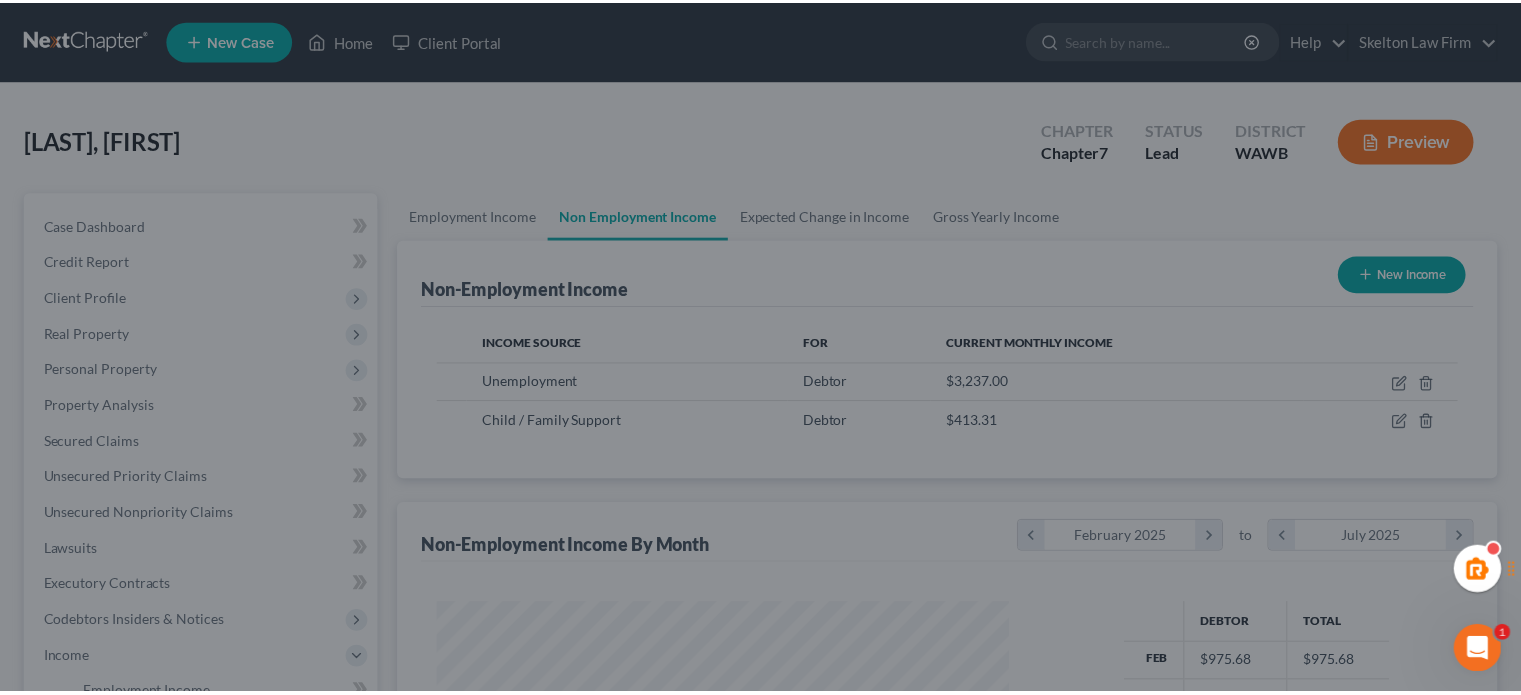 scroll, scrollTop: 356, scrollLeft: 617, axis: both 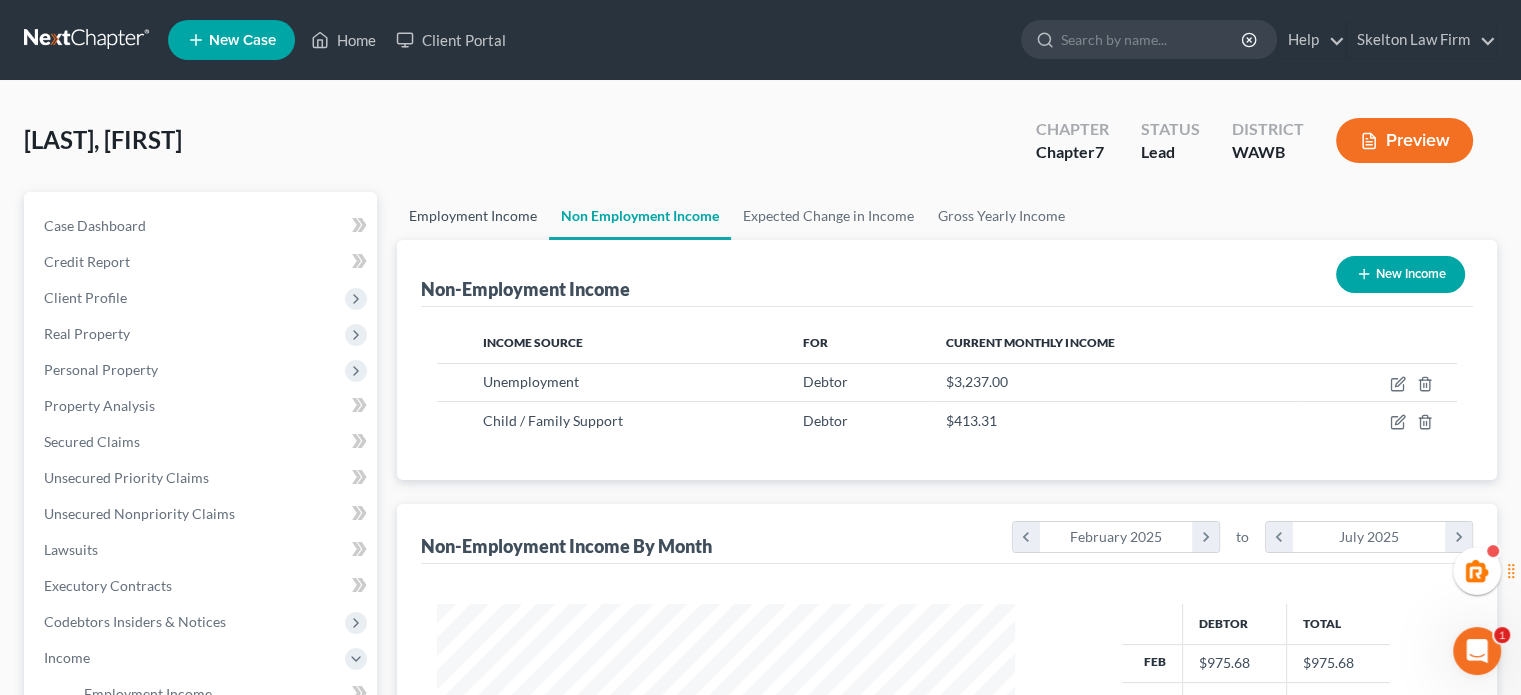 click on "Employment Income" at bounding box center (473, 216) 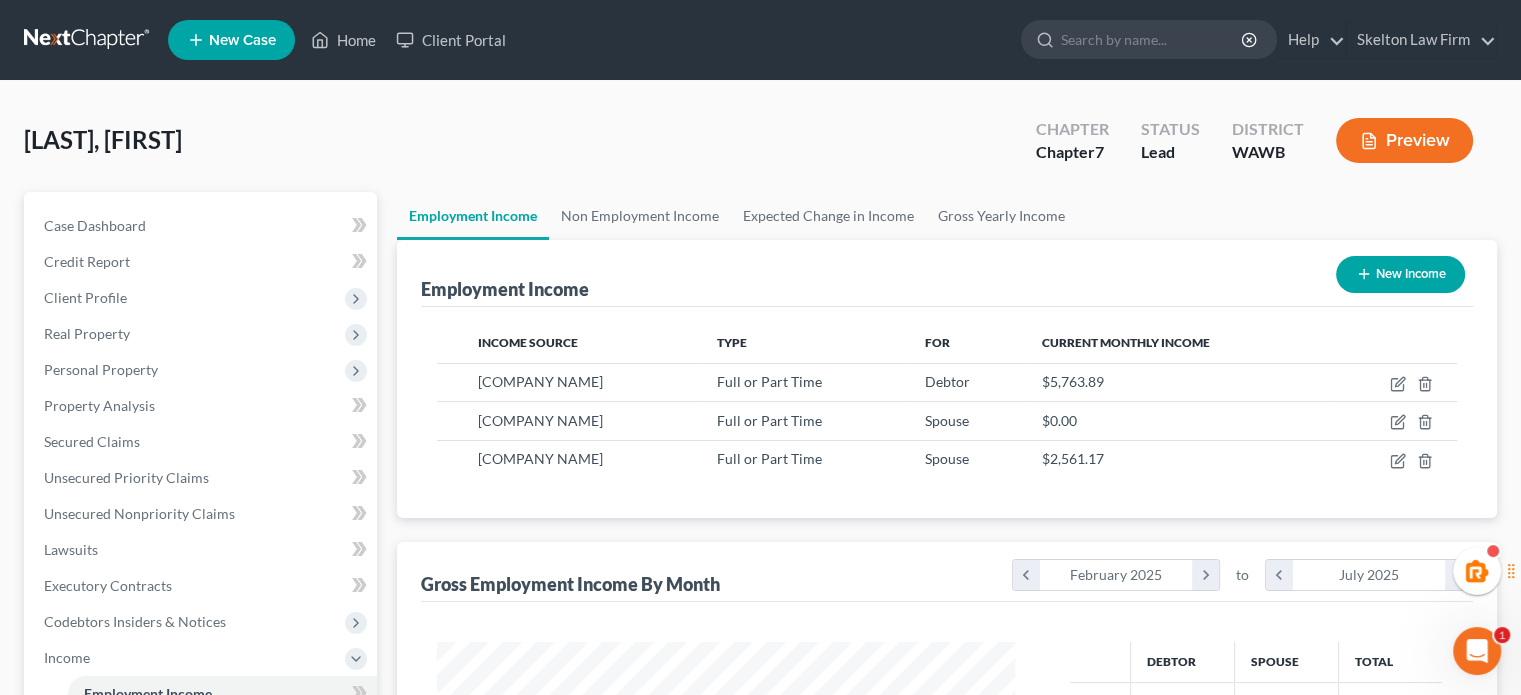 scroll, scrollTop: 999643, scrollLeft: 999381, axis: both 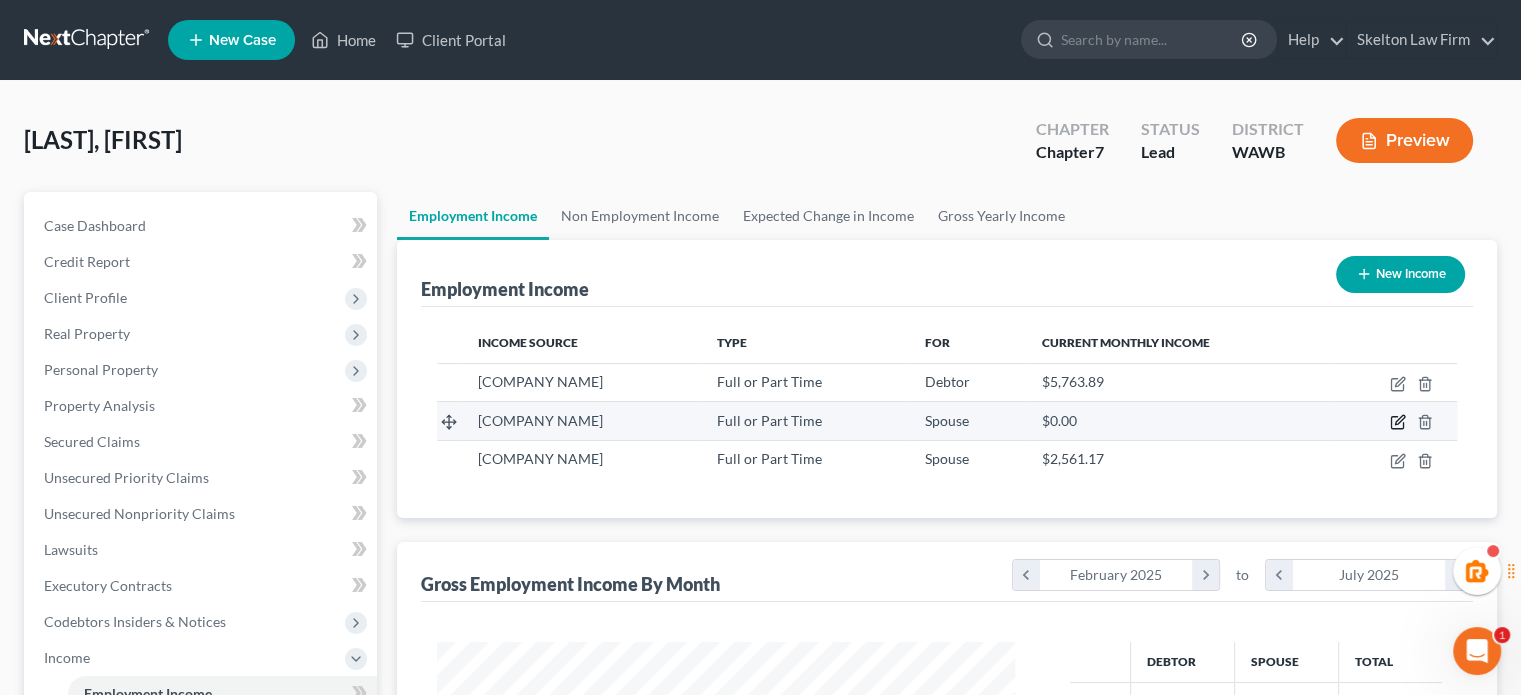 click 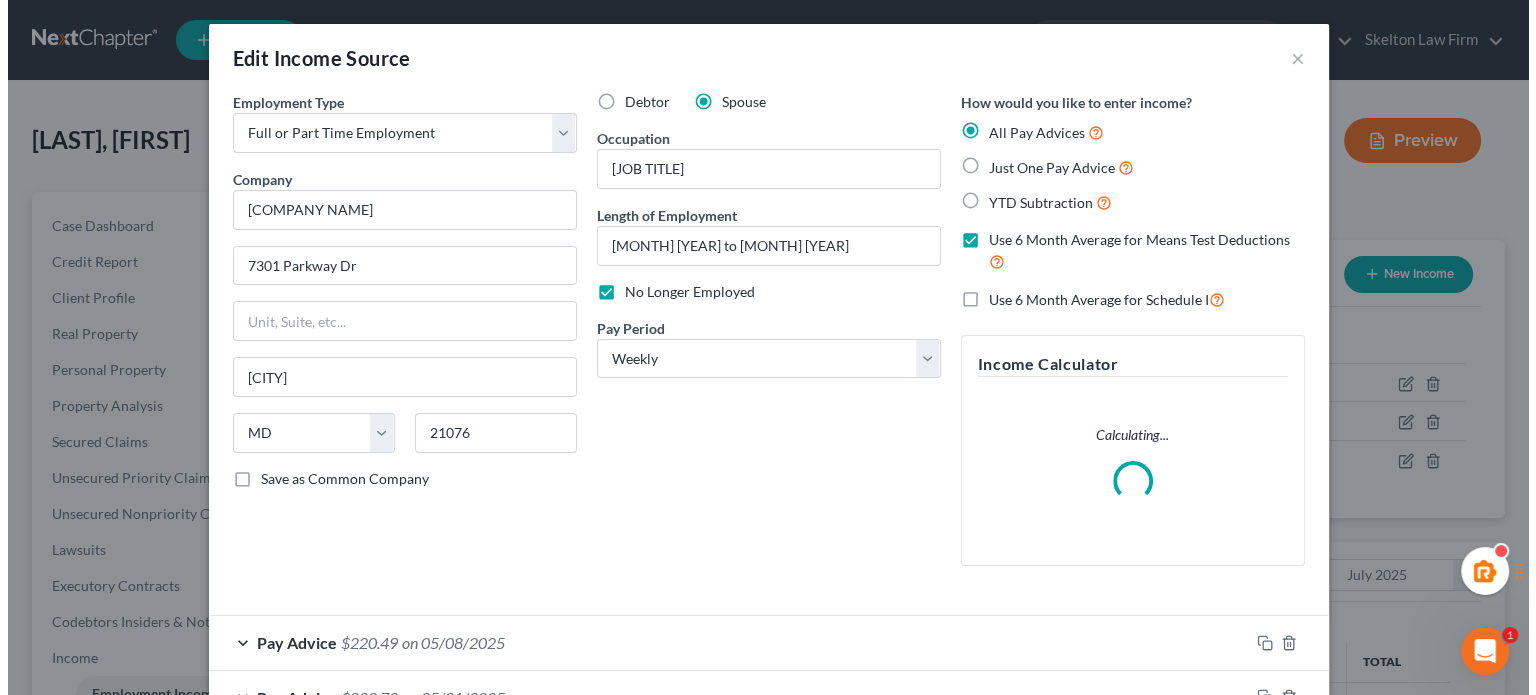 scroll, scrollTop: 999643, scrollLeft: 999375, axis: both 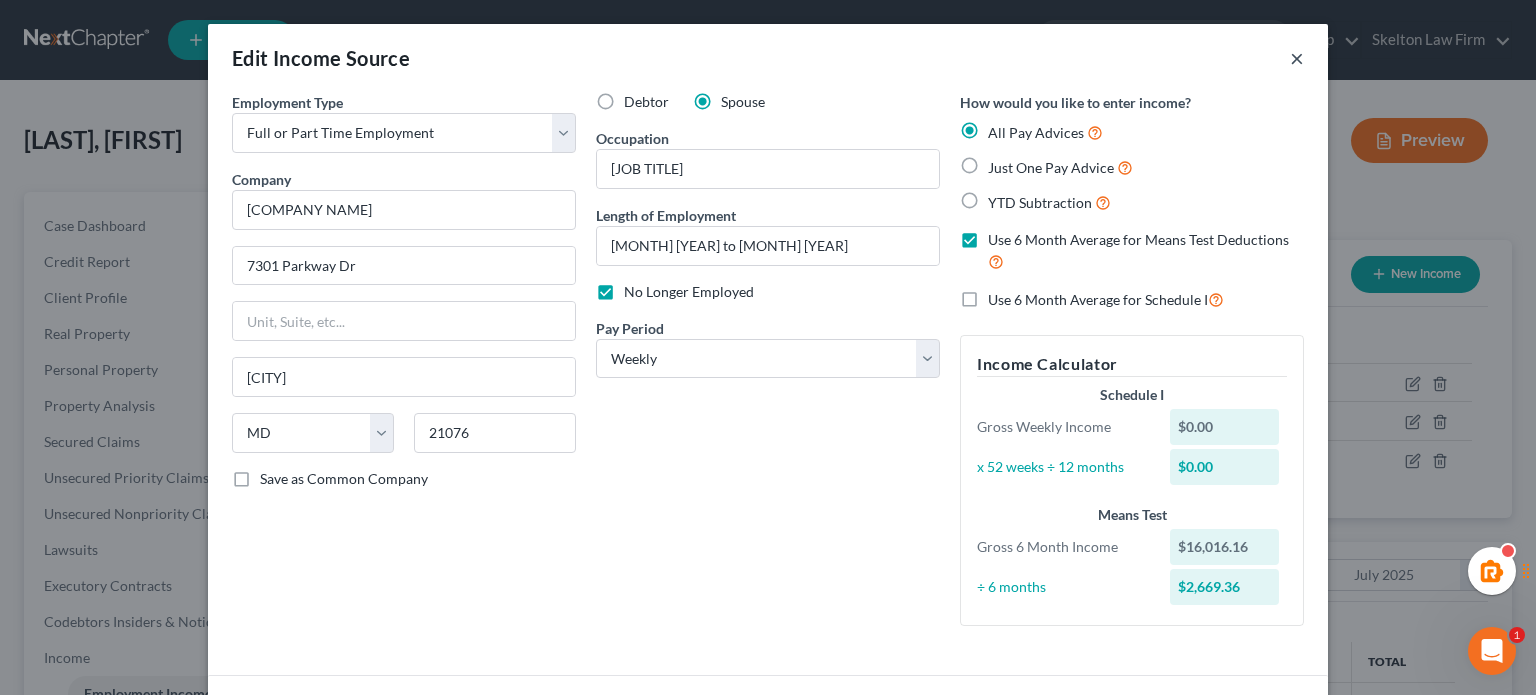 click on "×" at bounding box center (1297, 58) 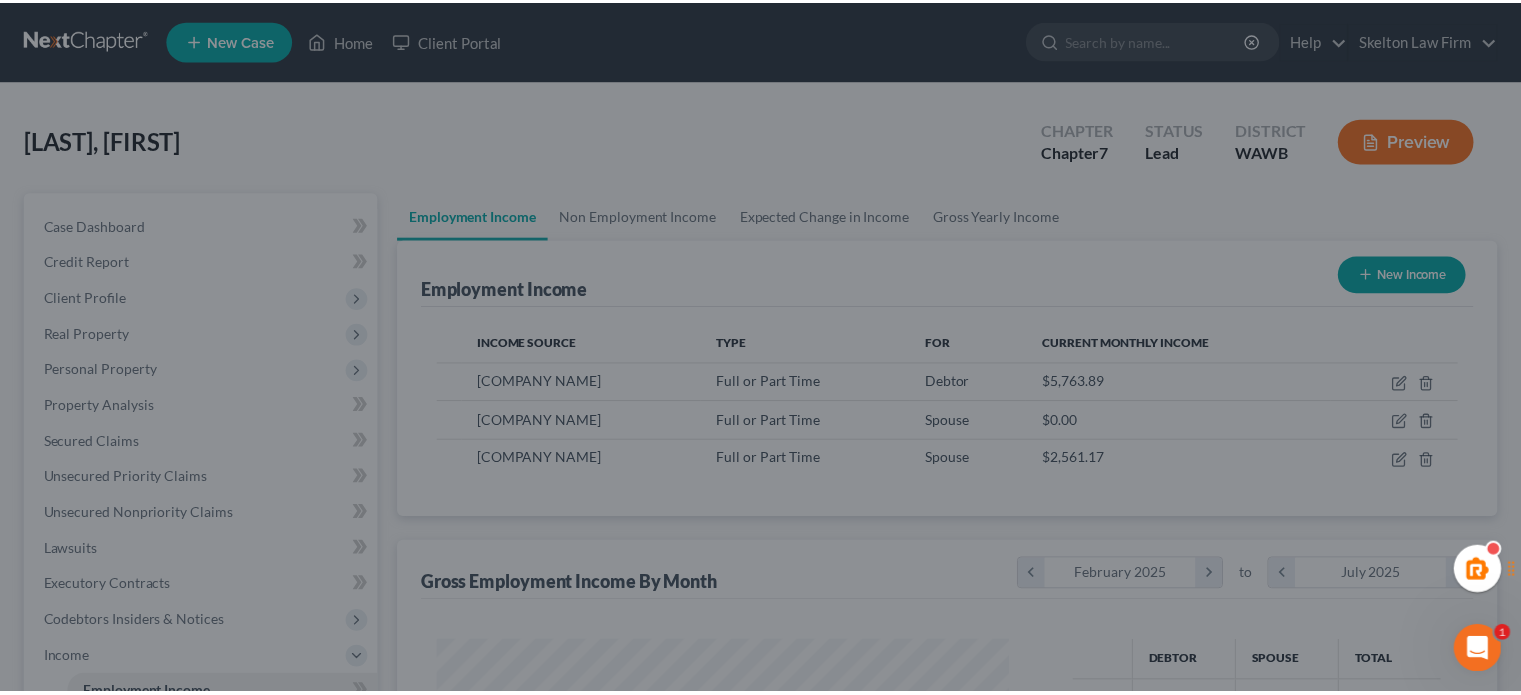 scroll, scrollTop: 356, scrollLeft: 617, axis: both 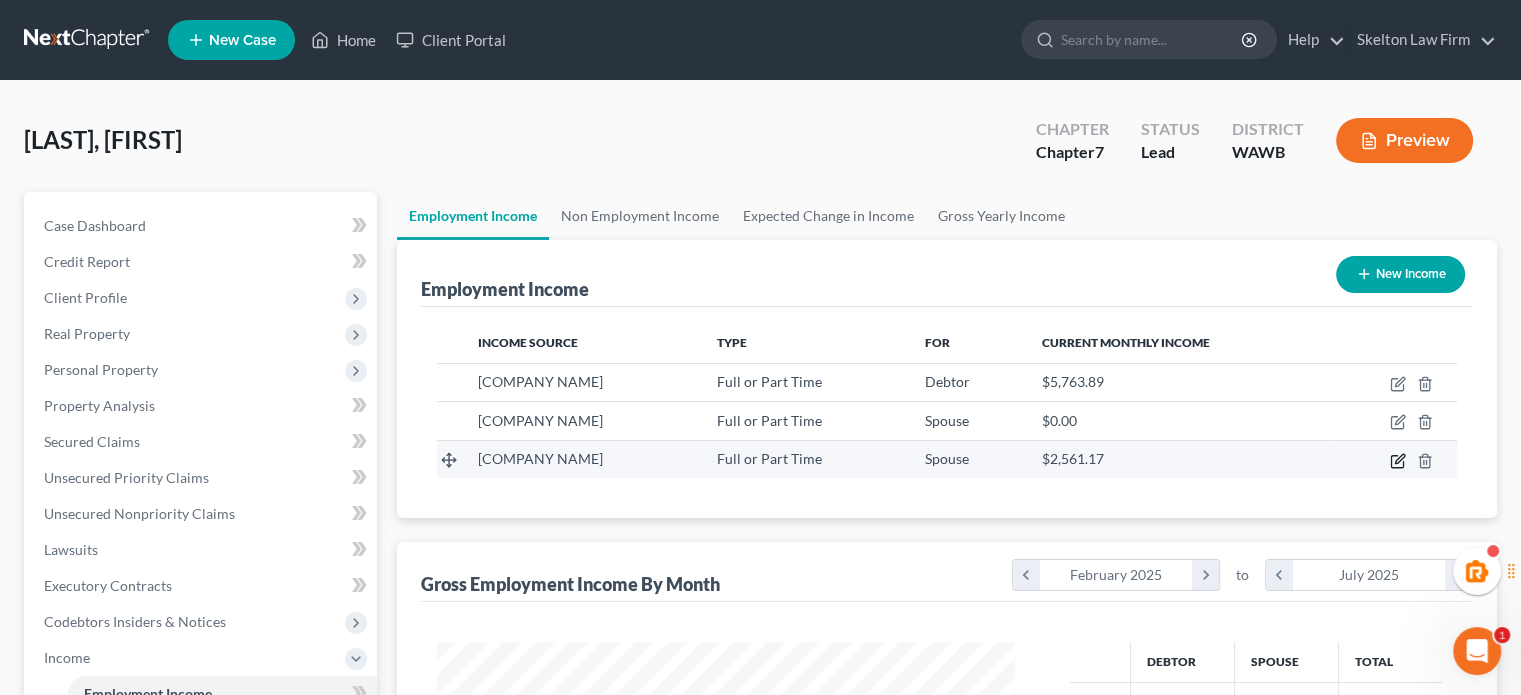 click 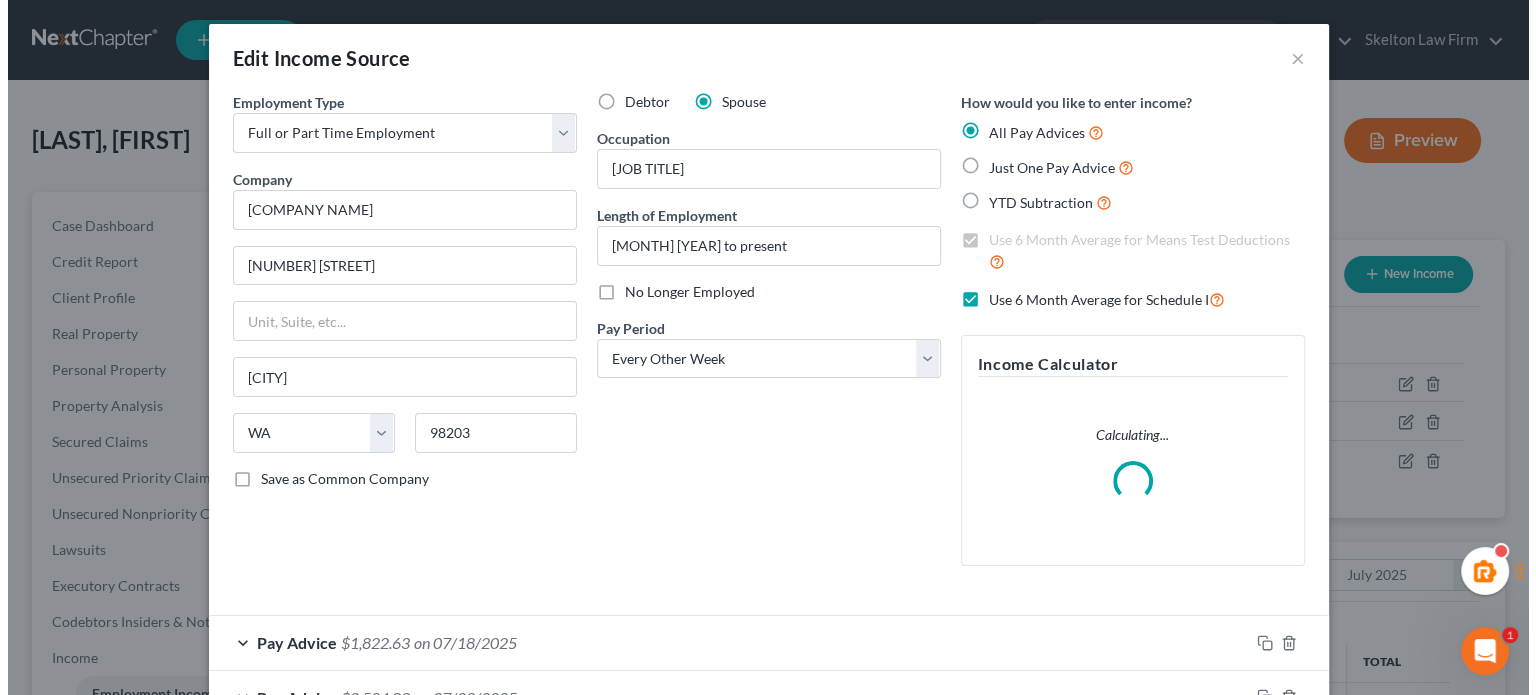 scroll, scrollTop: 999643, scrollLeft: 999375, axis: both 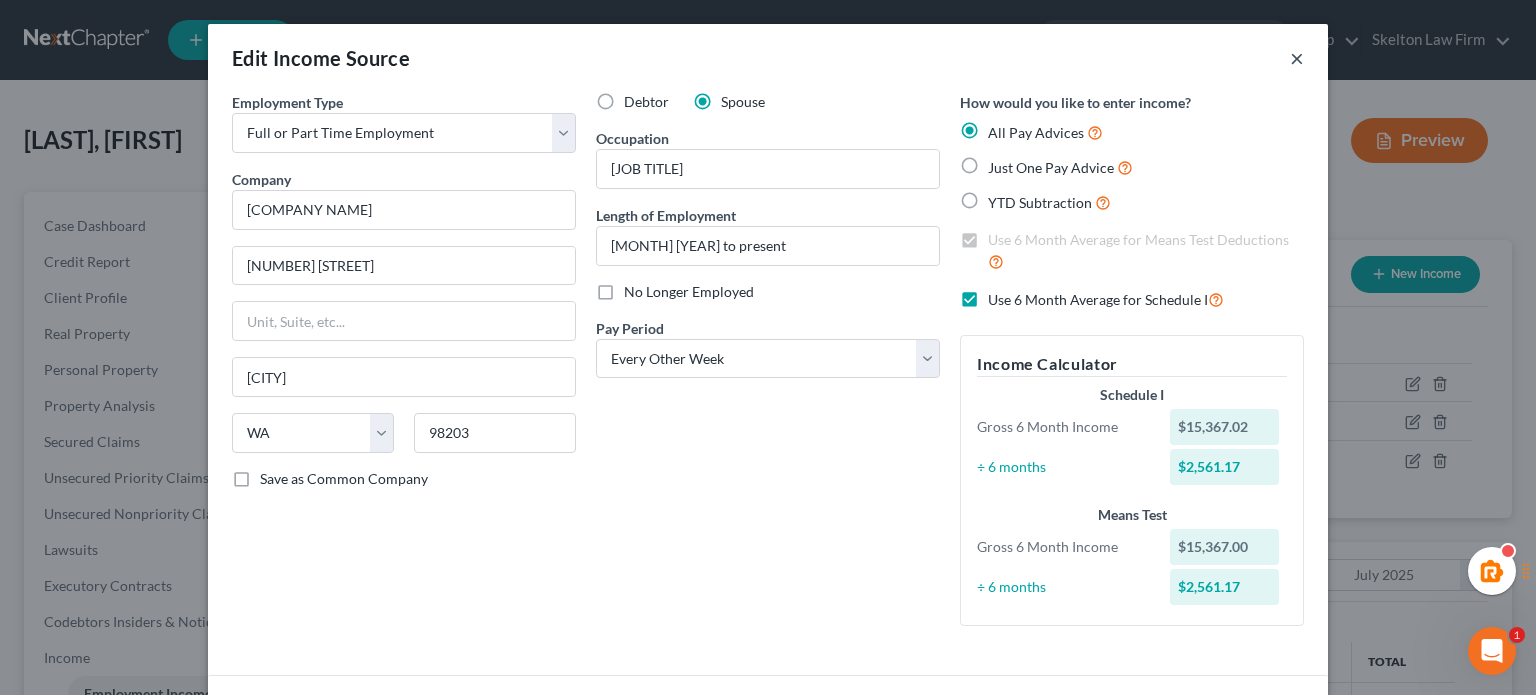 click on "×" at bounding box center [1297, 58] 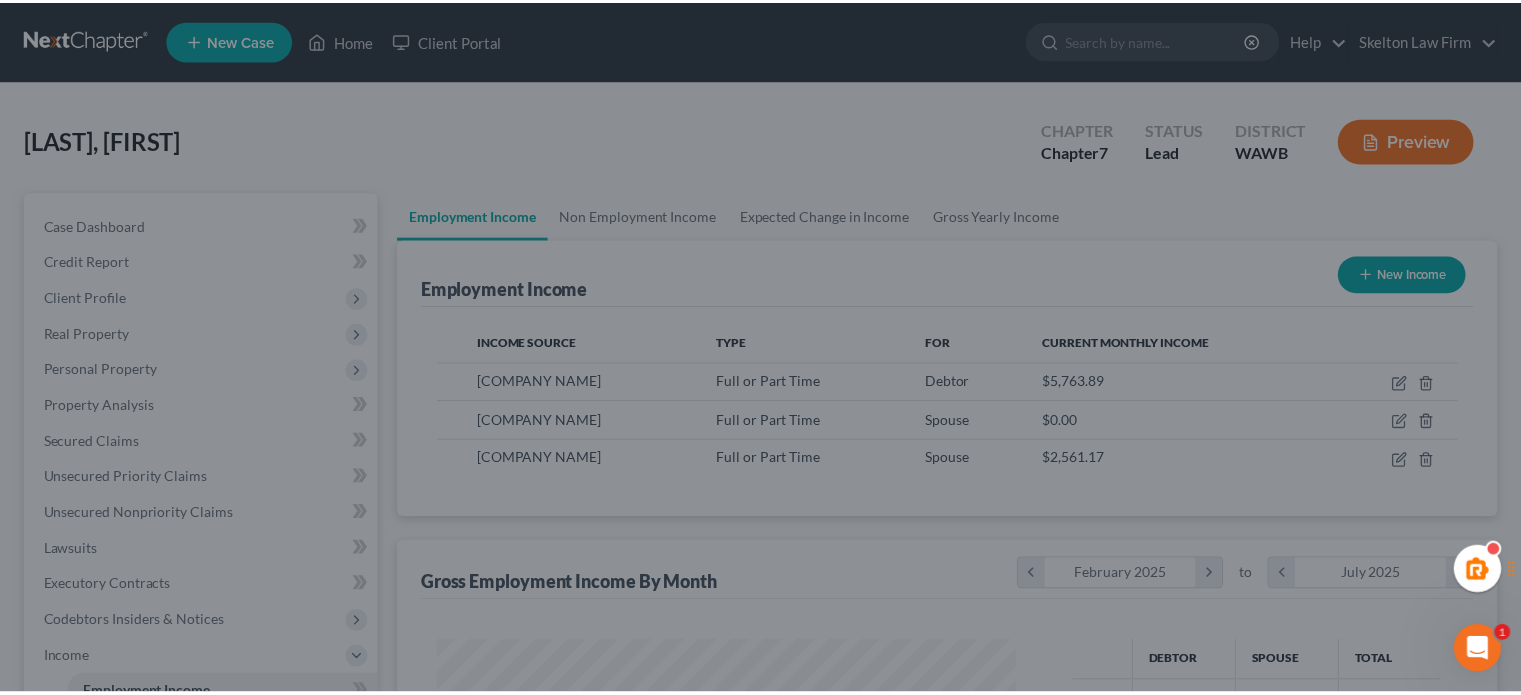 scroll, scrollTop: 356, scrollLeft: 617, axis: both 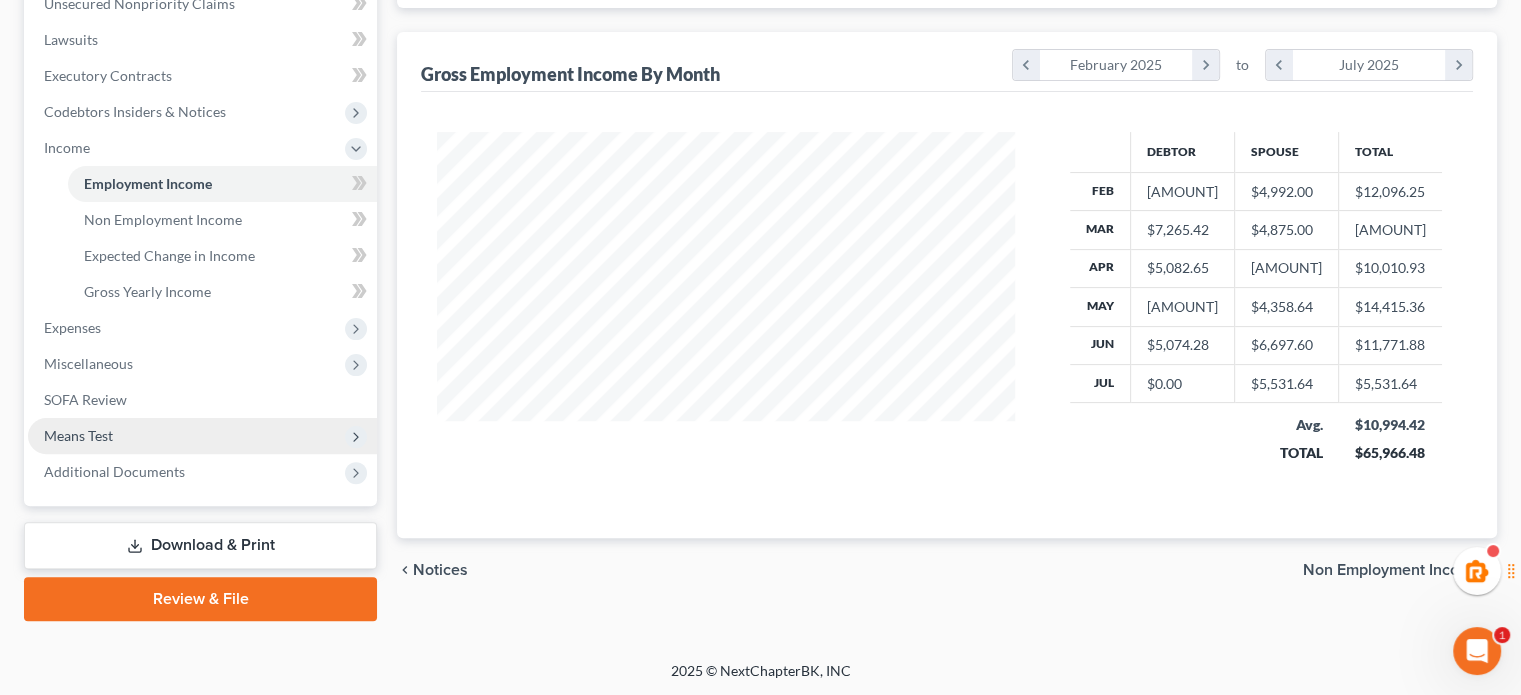 click on "Means Test" at bounding box center (202, 436) 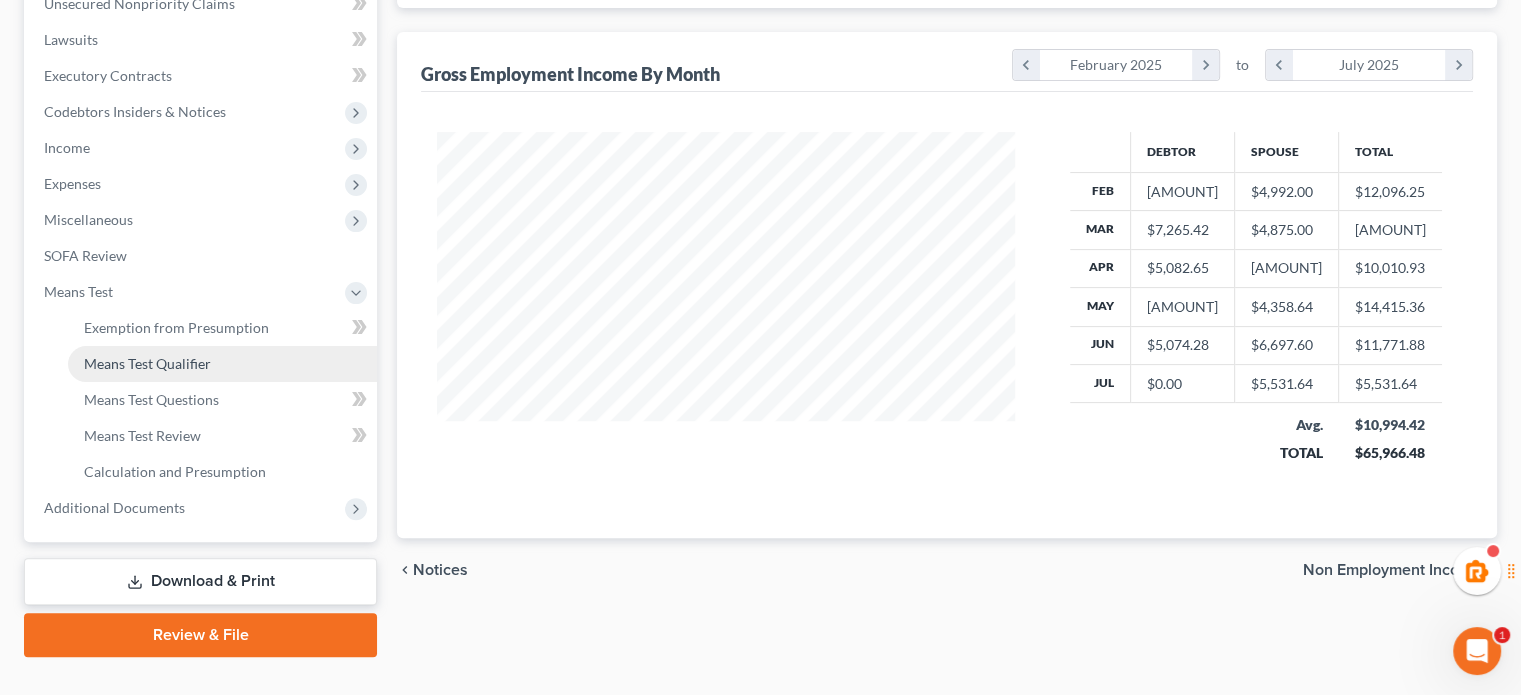 click on "Means Test Qualifier" at bounding box center [222, 364] 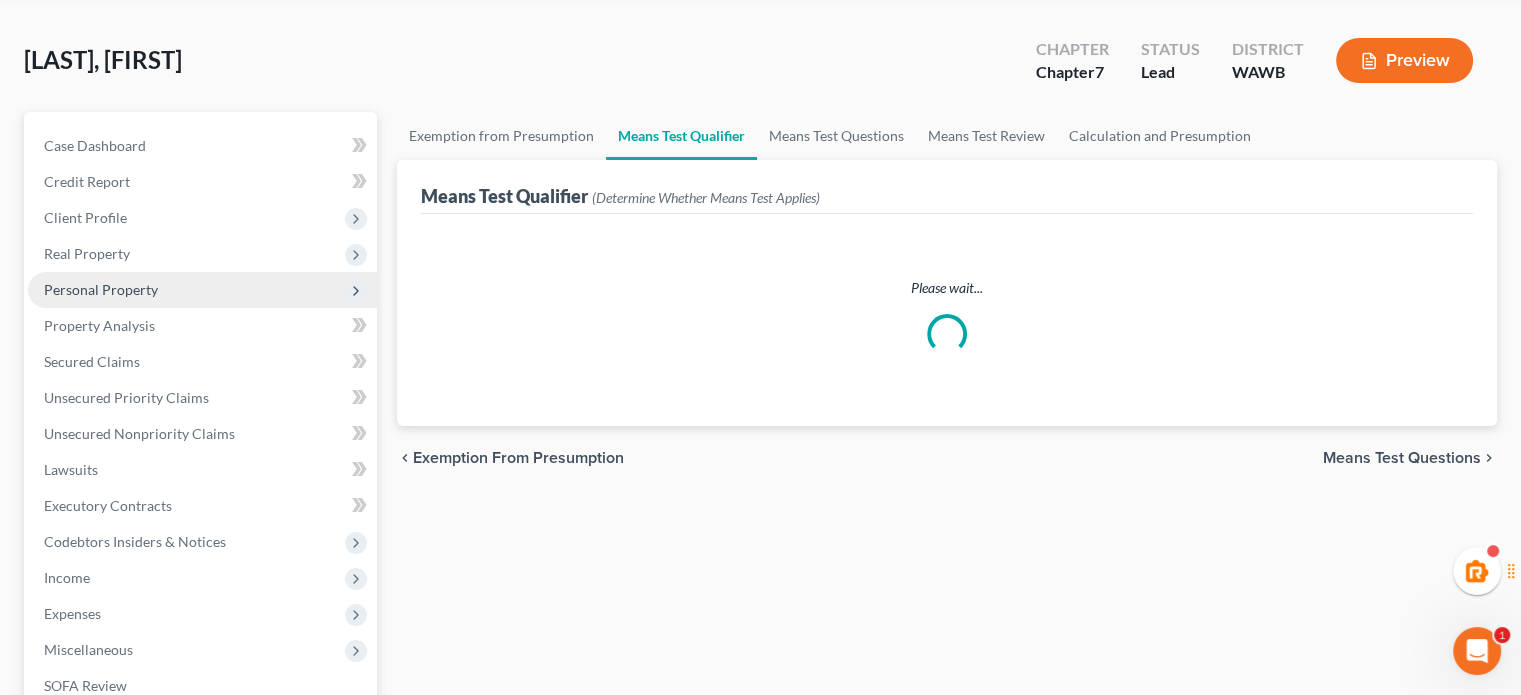 scroll, scrollTop: 0, scrollLeft: 0, axis: both 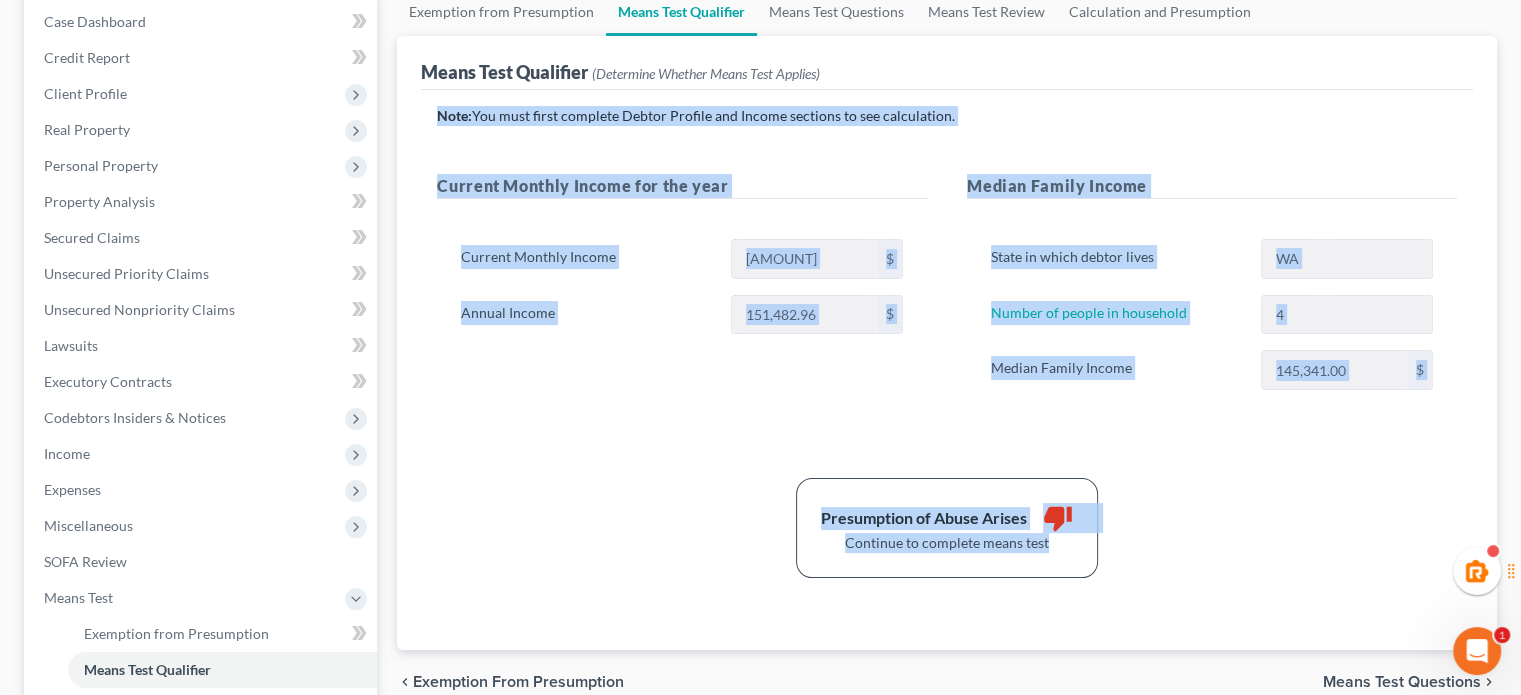 drag, startPoint x: 1220, startPoint y: 579, endPoint x: 425, endPoint y: 121, distance: 917.4906 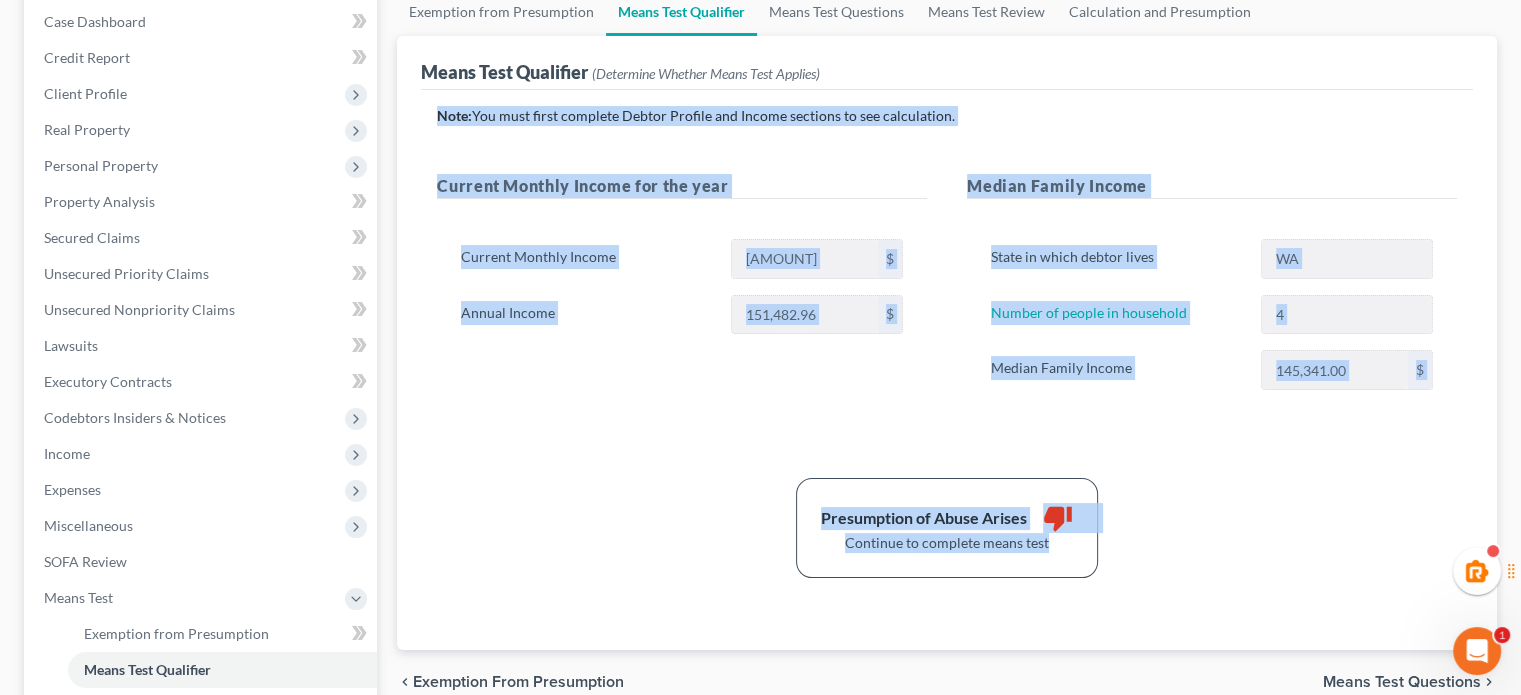 click on "Median Family Income State in which debtor lives [STATE] Number of people in household 4 Median Family Income [AMOUNT] $ Presumption of Abuse Arises thumb_down Continue to complete means test" at bounding box center [947, 370] 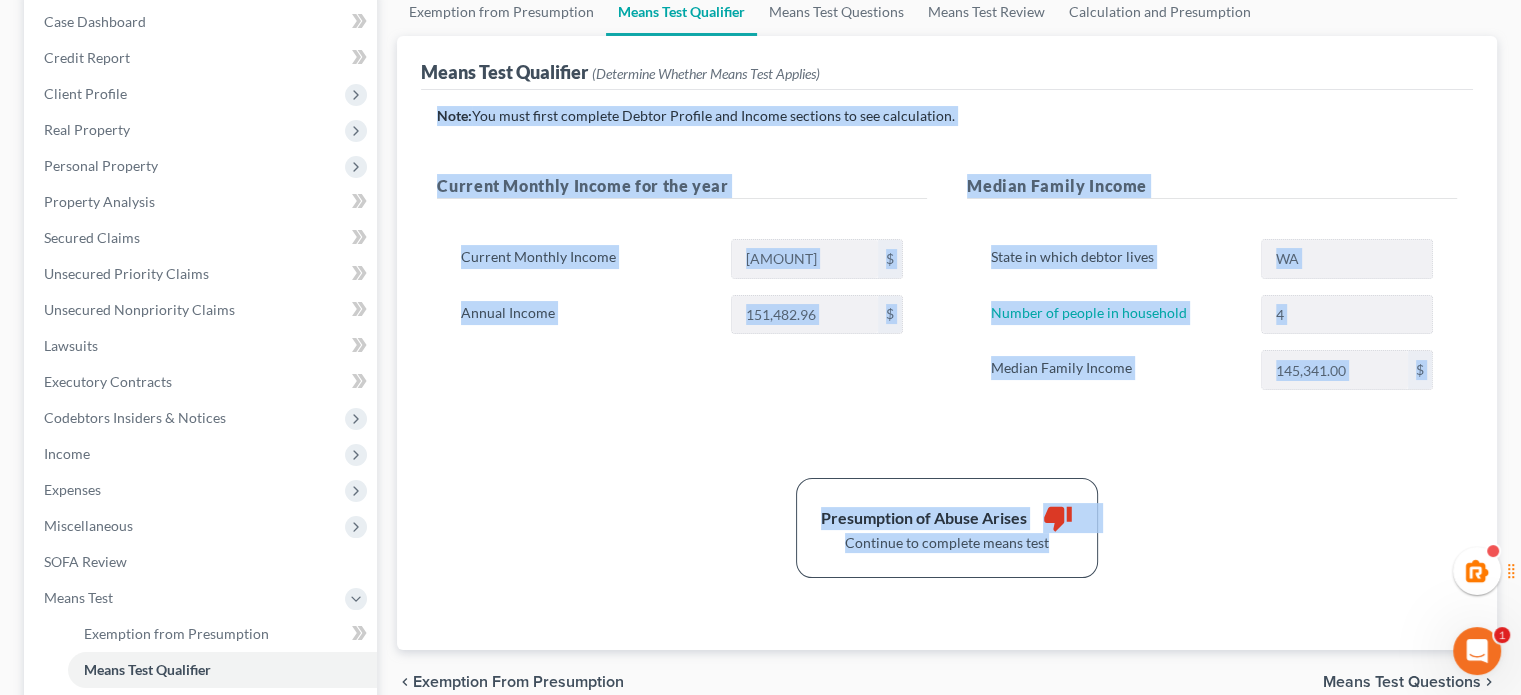 copy on "Note:  You must first complete Debtor Profile and Income sections to see calculation. Current Monthly Income for the year Current Monthly Income $ Annual Income $ Median Family Income State in which debtor lives [STATE] Number of people in household Median Family Income $ Presumption of Abuse Arises thumb_down Continue to complete means test" 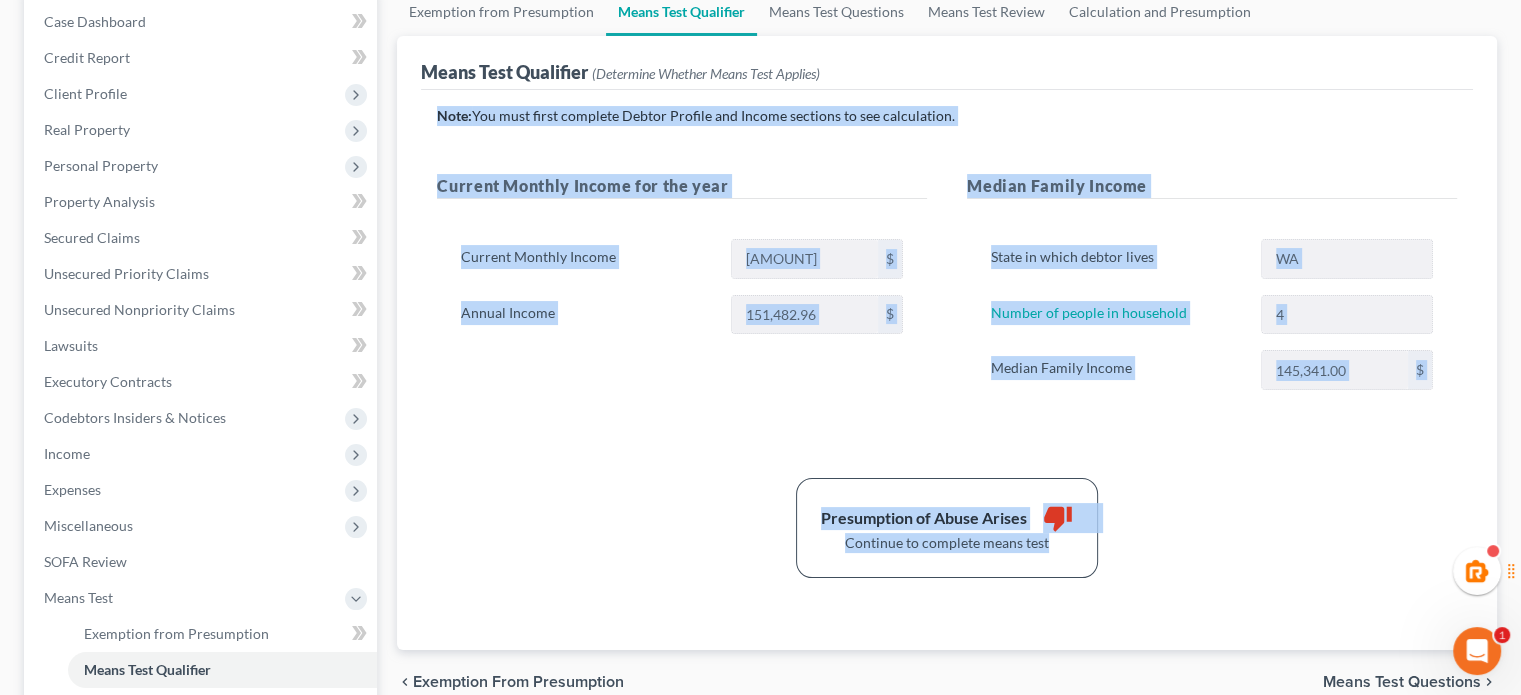 click on "Current Monthly Income for the year Current Monthly Income [AMOUNT] $ Annual Income [AMOUNT] $" at bounding box center (682, 302) 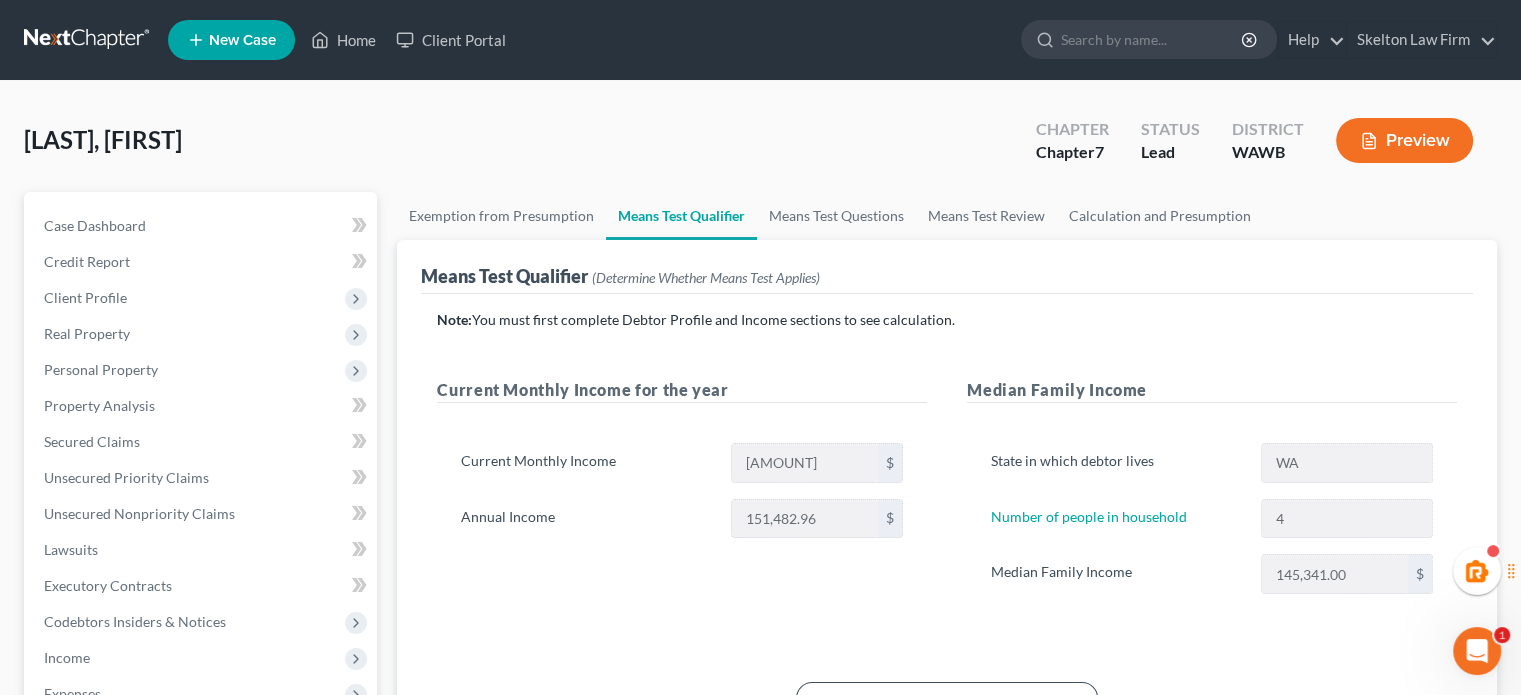 scroll, scrollTop: 333, scrollLeft: 0, axis: vertical 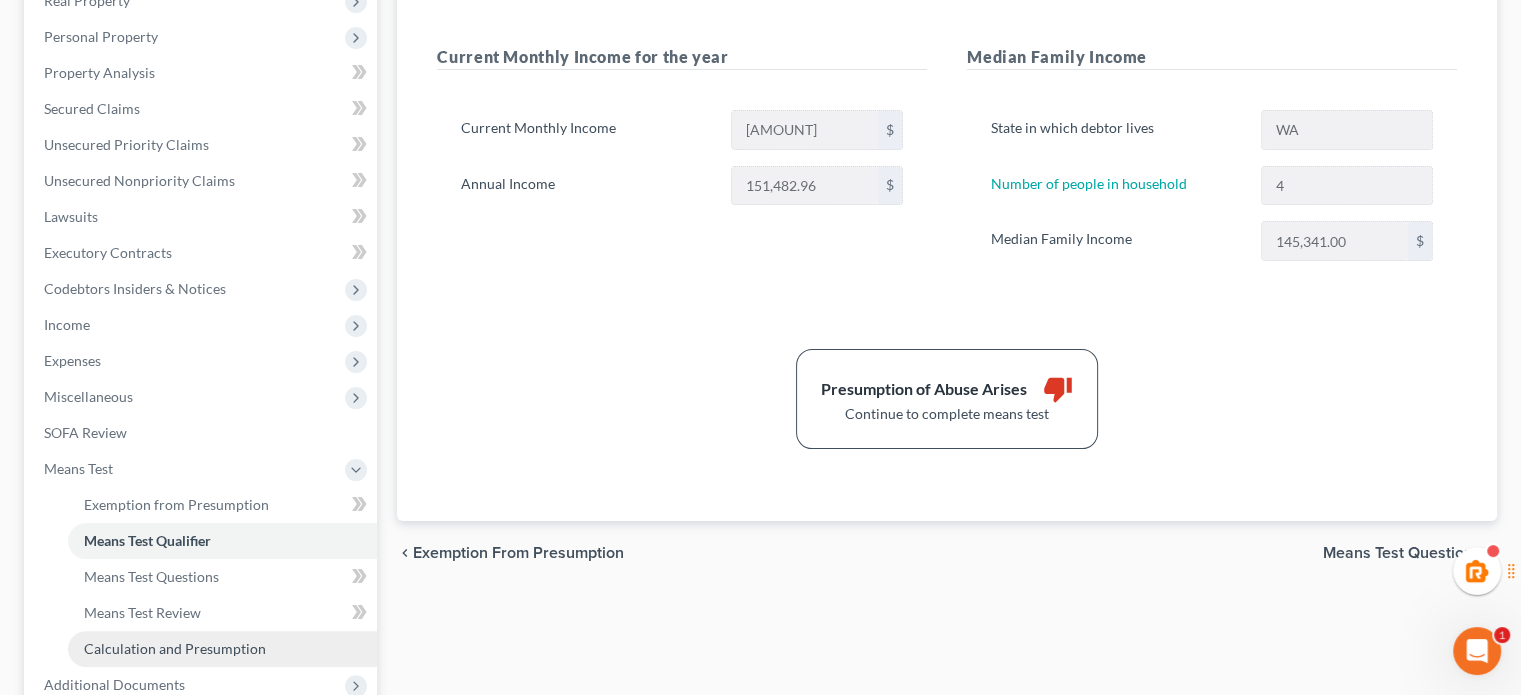click on "Calculation and Presumption" at bounding box center (175, 648) 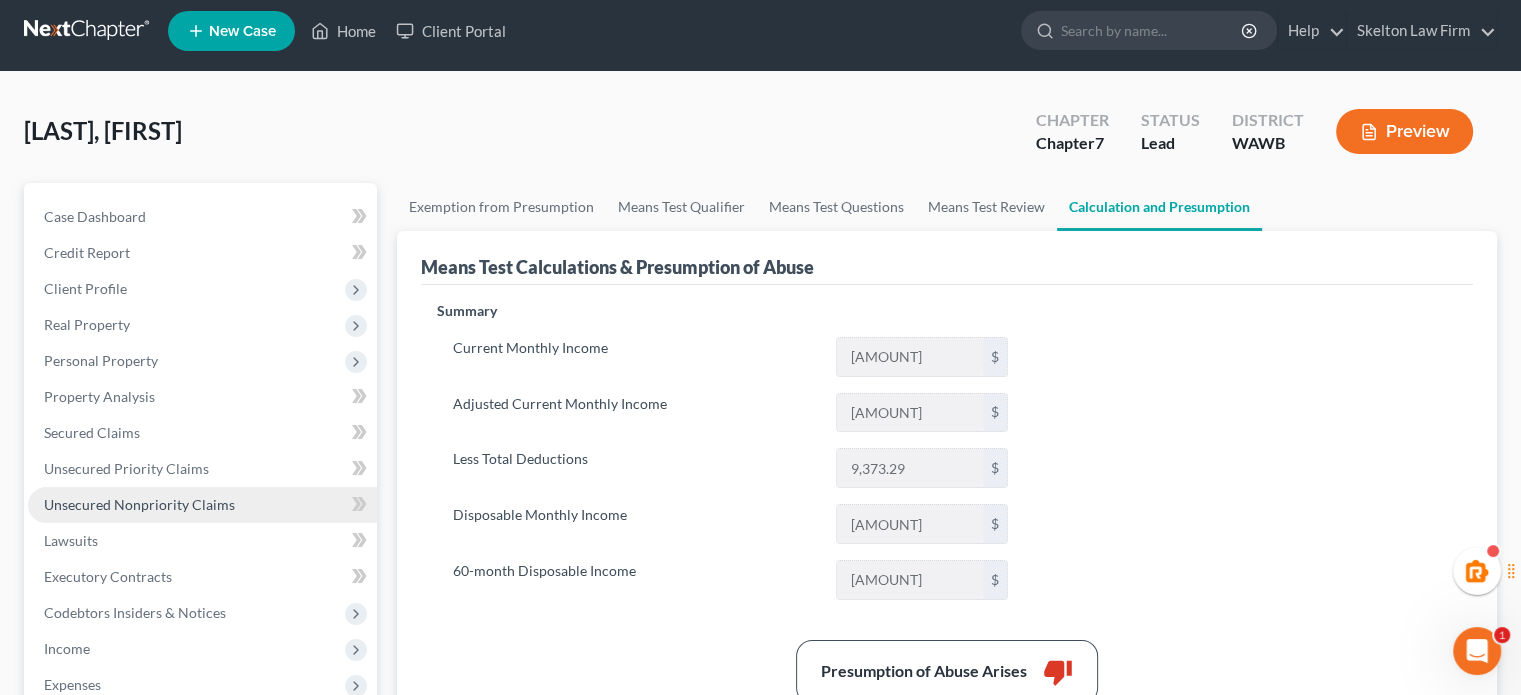 scroll, scrollTop: 0, scrollLeft: 0, axis: both 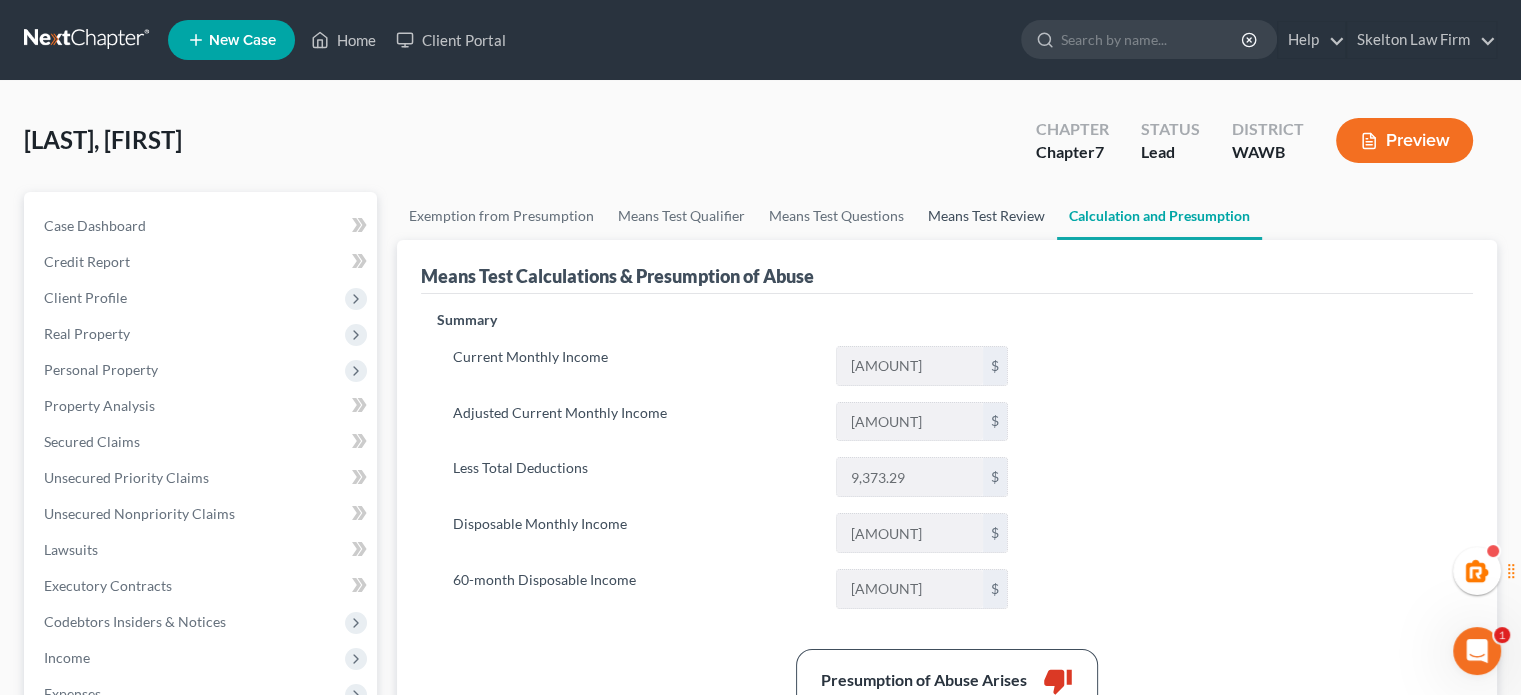 click on "Means Test Review" at bounding box center (986, 216) 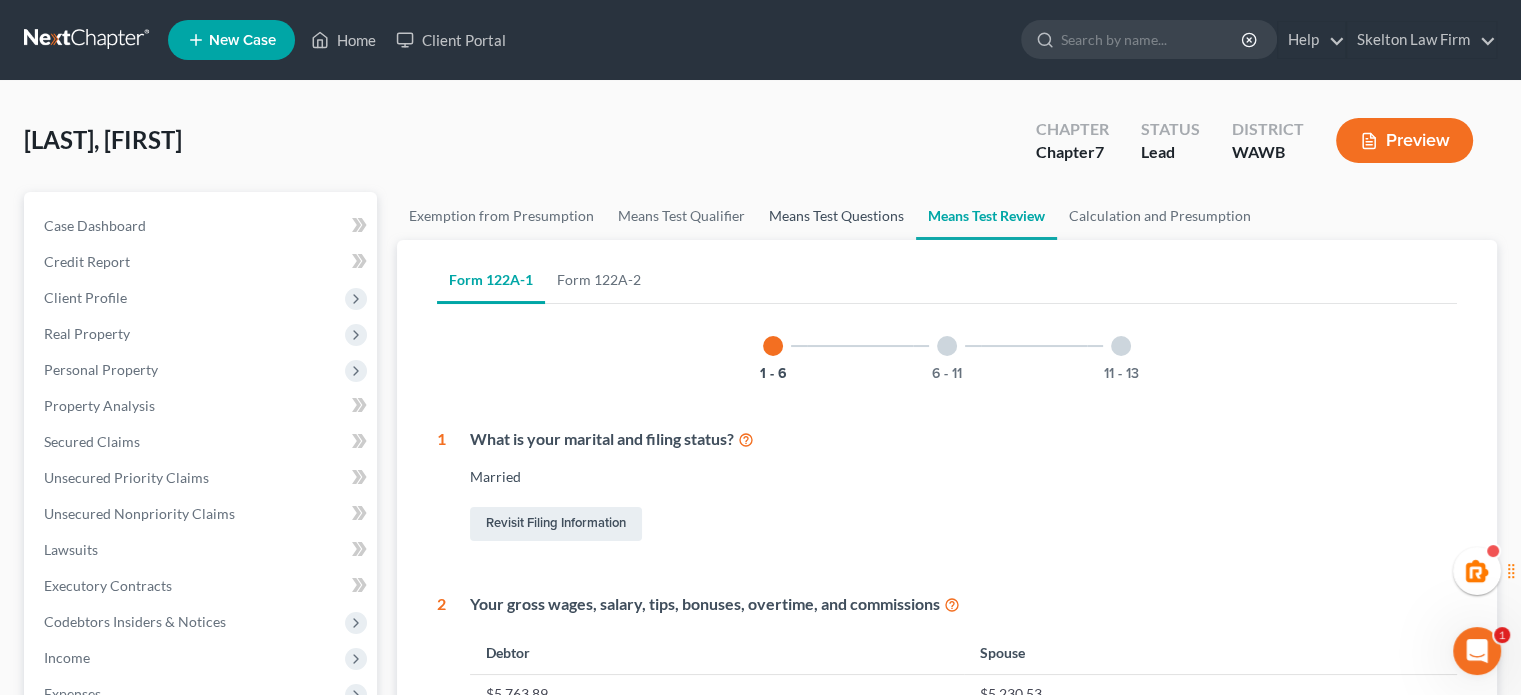 click on "Means Test Questions" at bounding box center (836, 216) 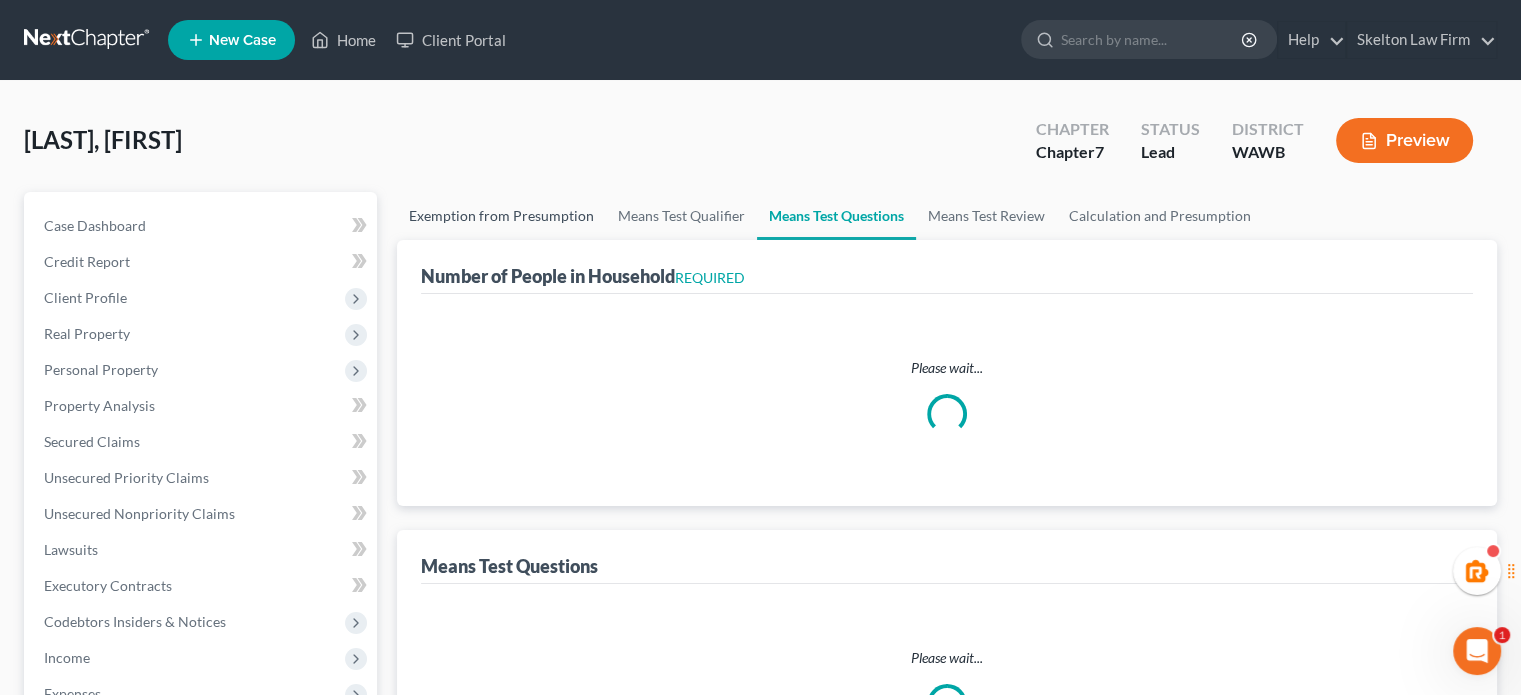 select on "1" 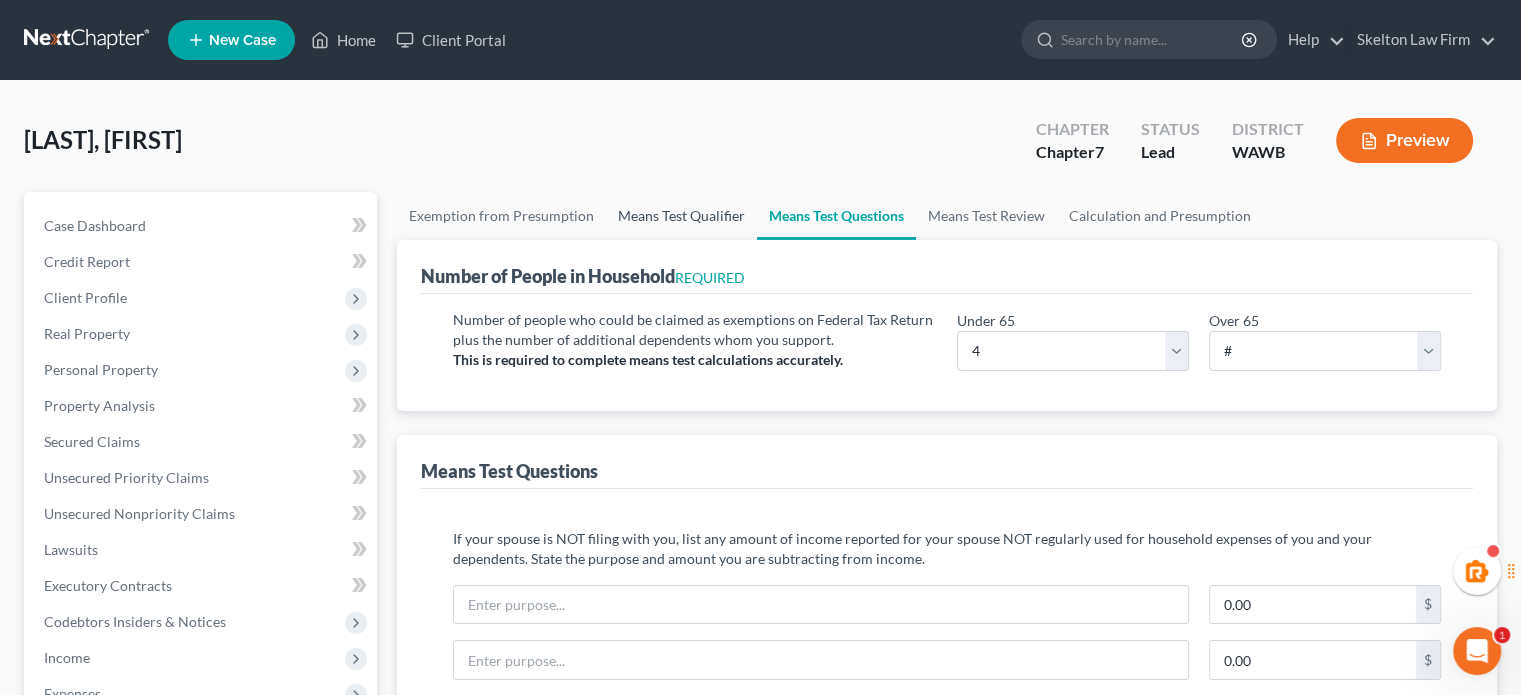 click on "Means Test Qualifier" at bounding box center (681, 216) 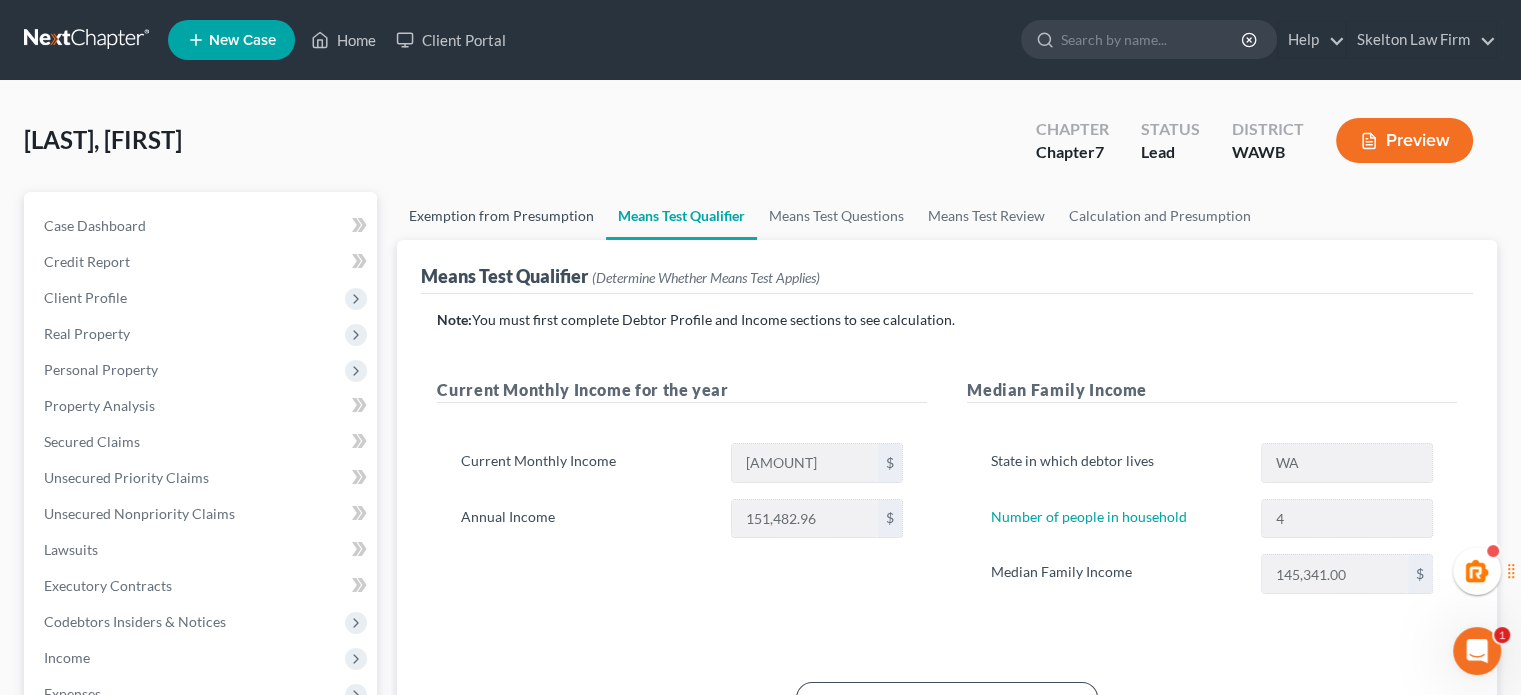 click on "Exemption from Presumption" at bounding box center [501, 216] 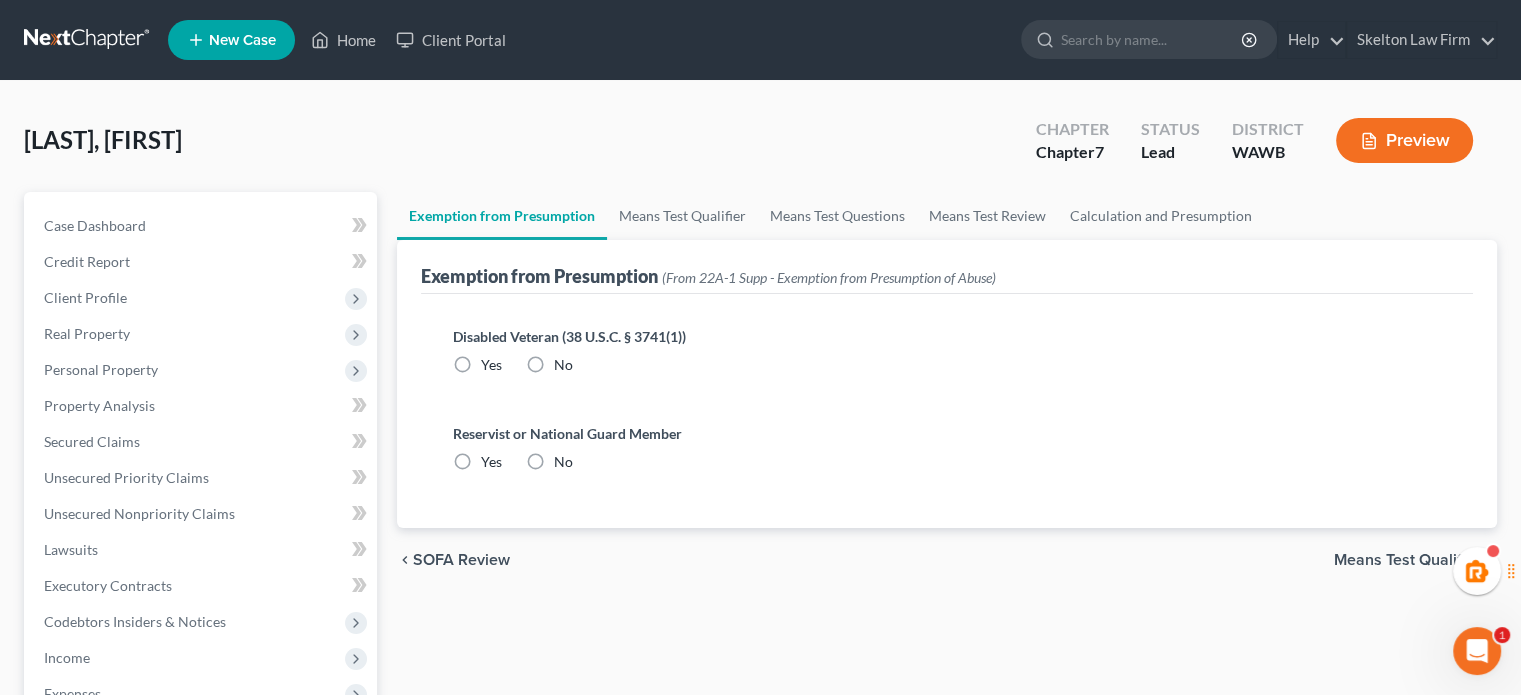 radio on "true" 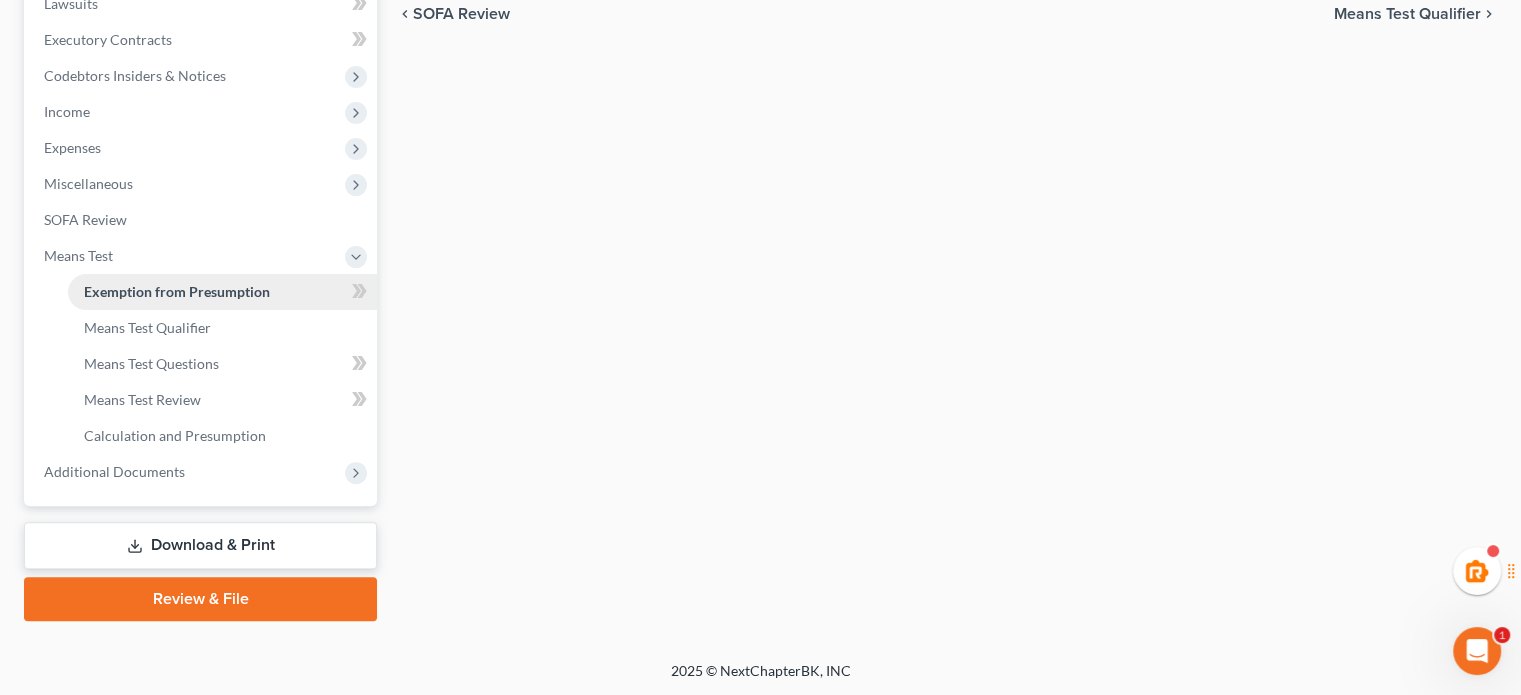 scroll, scrollTop: 0, scrollLeft: 0, axis: both 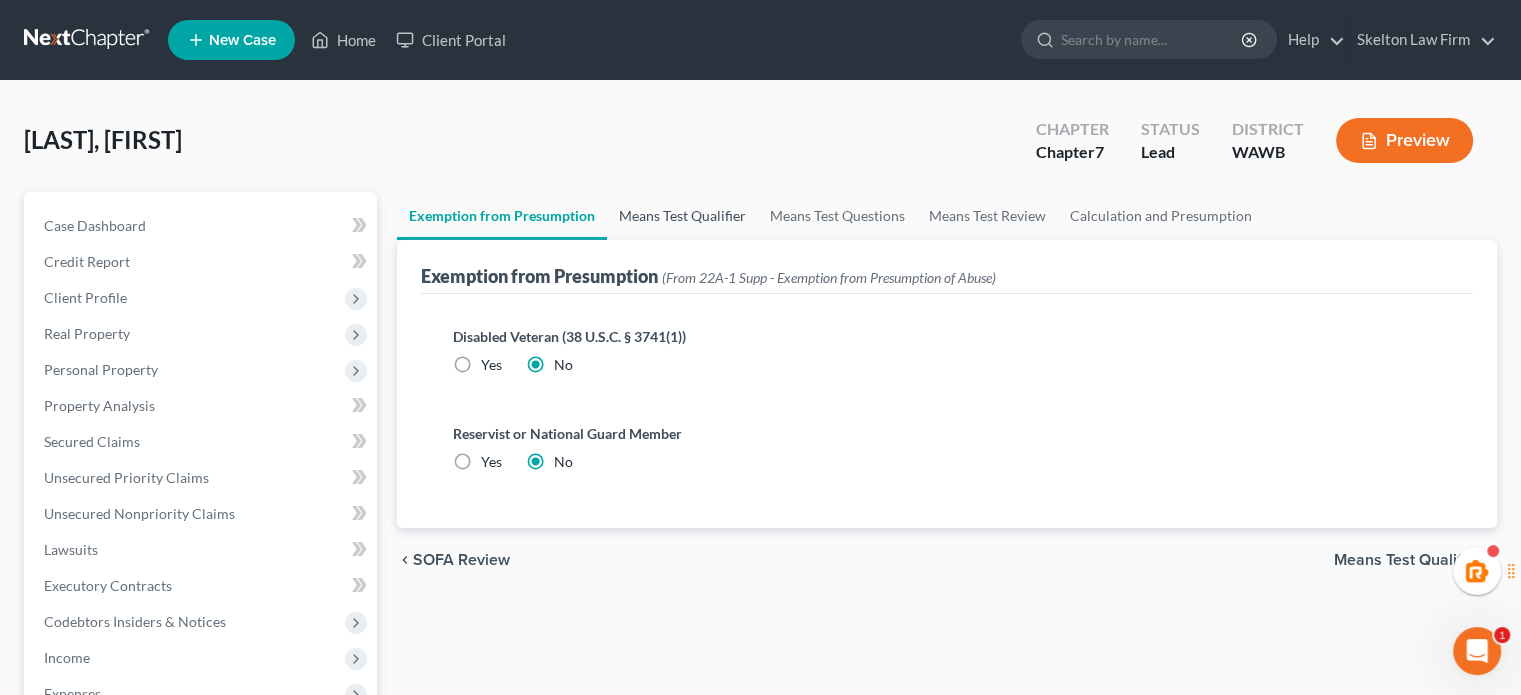 click on "Means Test Qualifier" at bounding box center [682, 216] 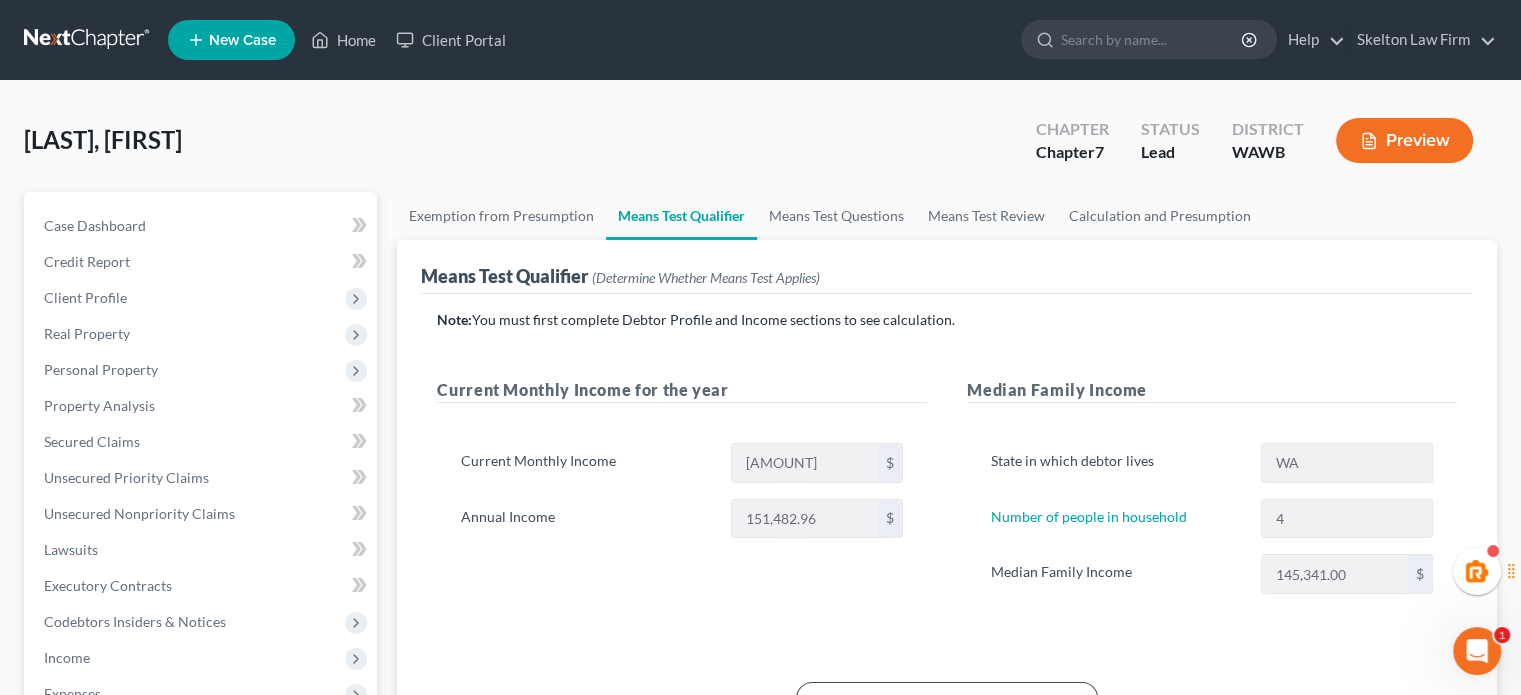 scroll, scrollTop: 0, scrollLeft: 0, axis: both 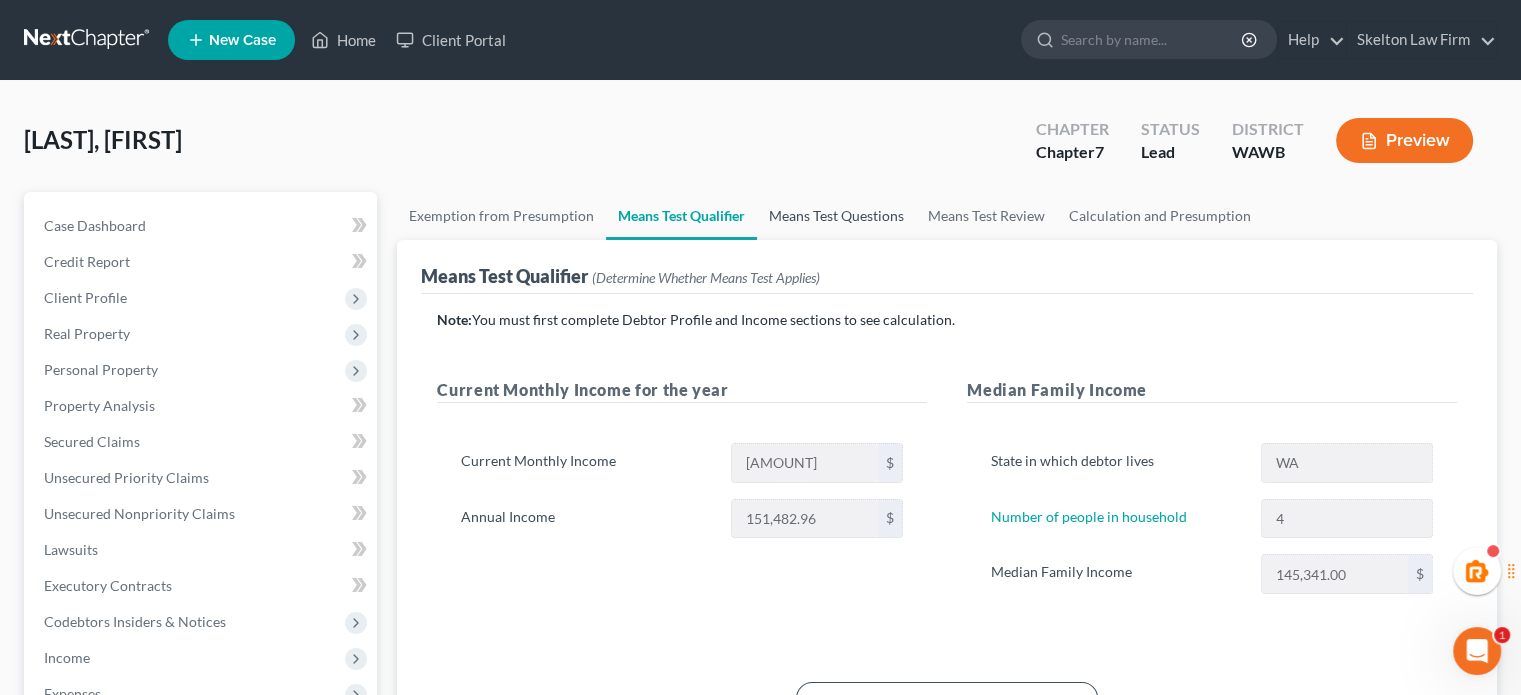click on "Means Test Questions" at bounding box center [836, 216] 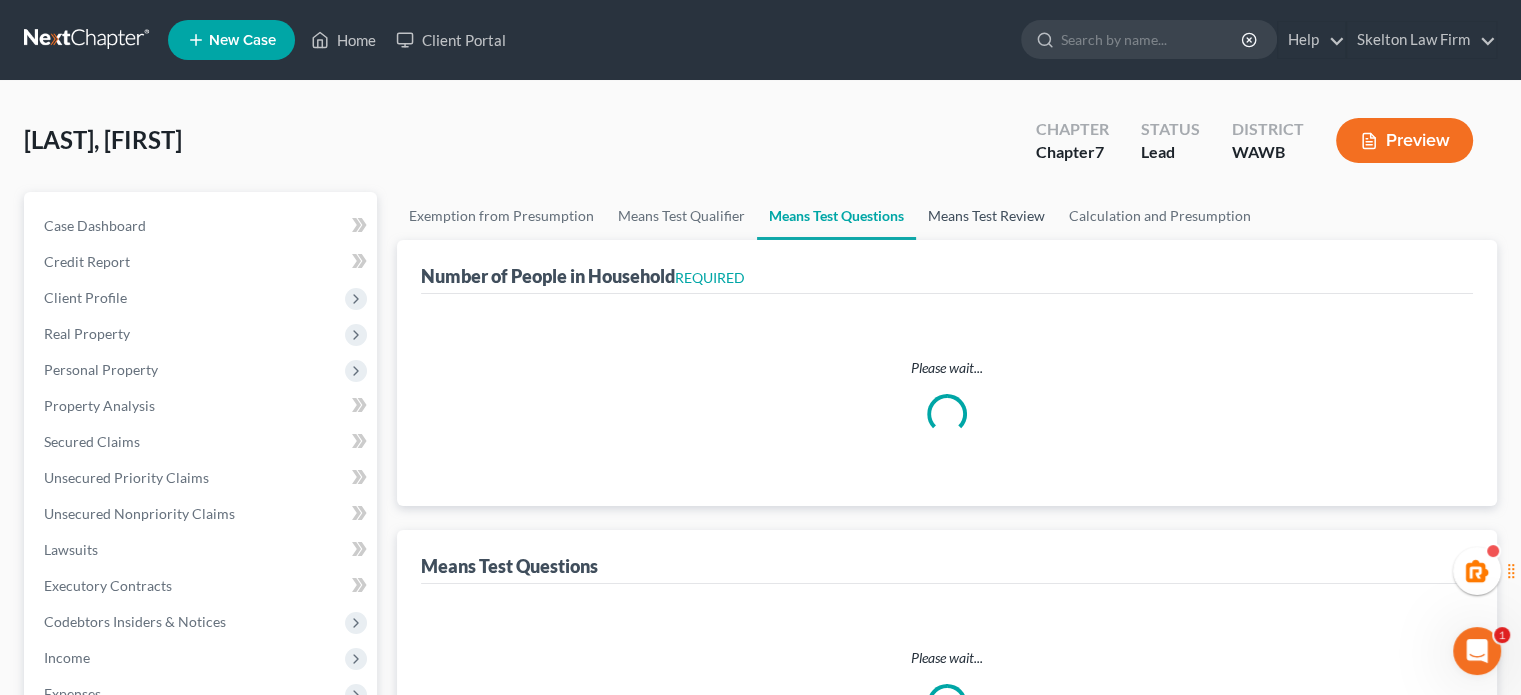 select on "1" 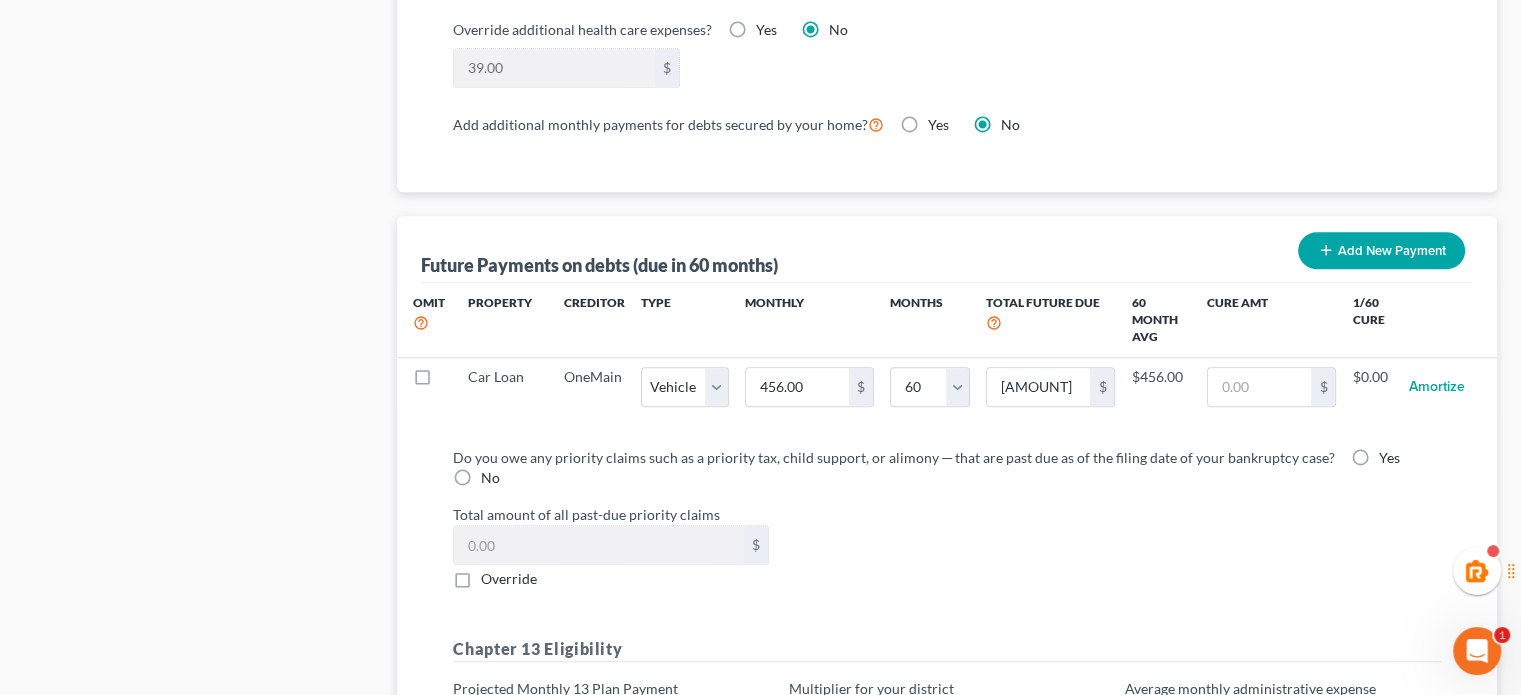 scroll, scrollTop: 2149, scrollLeft: 0, axis: vertical 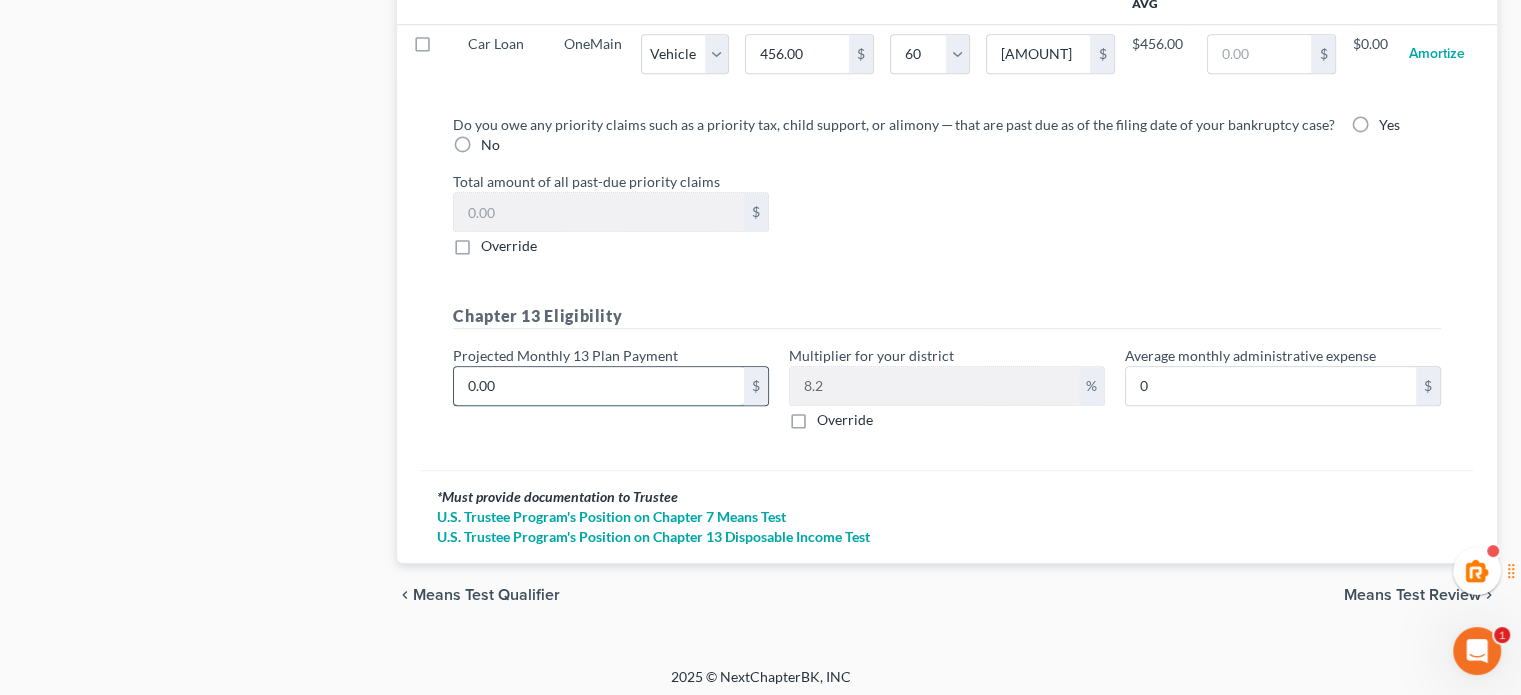 click on "0.00" at bounding box center (599, 386) 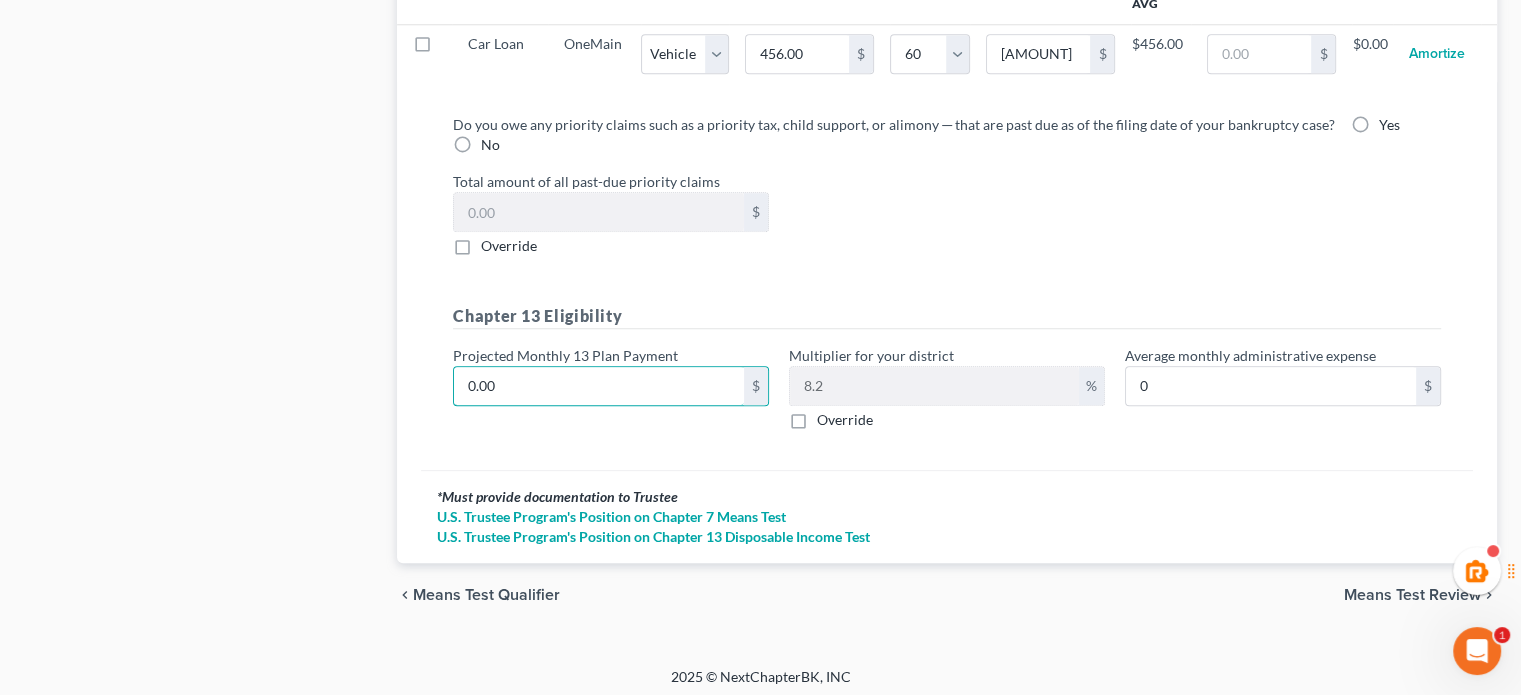 type on "6" 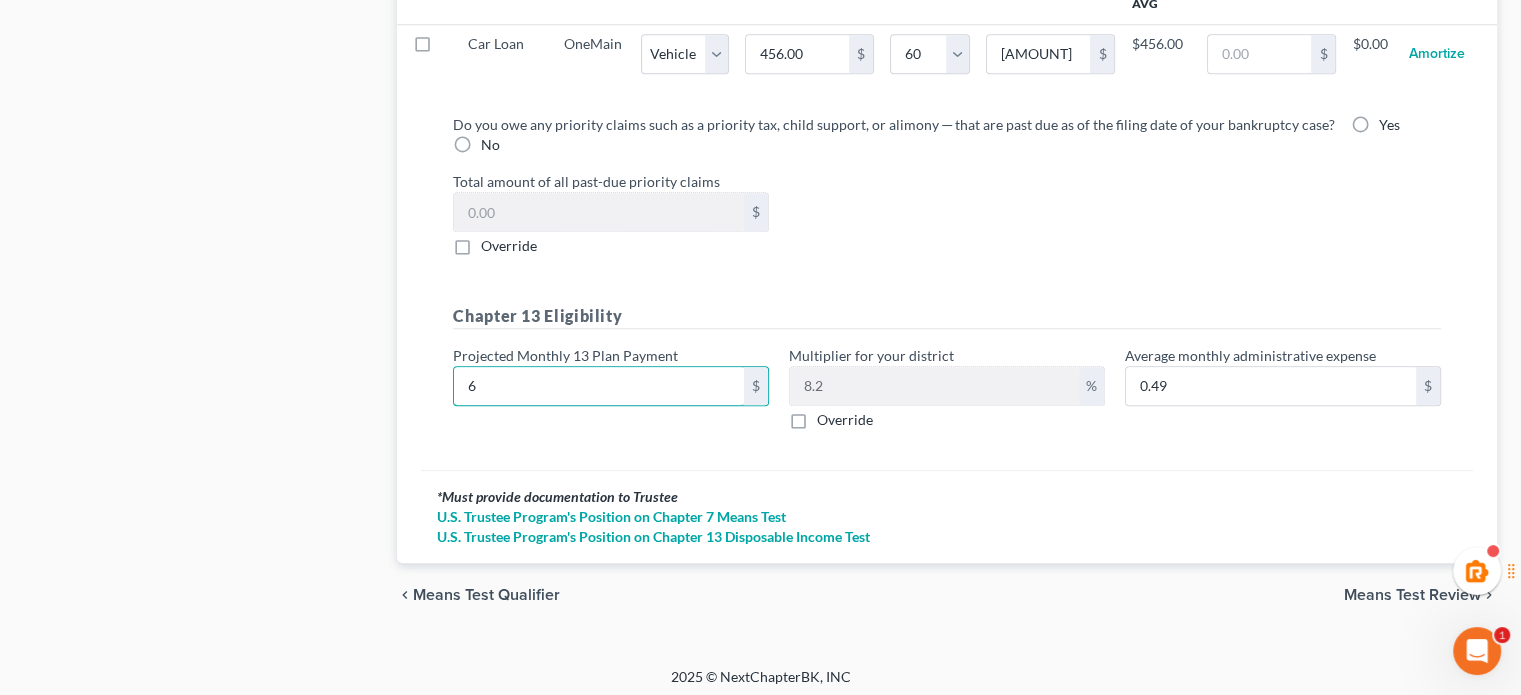 type on "60" 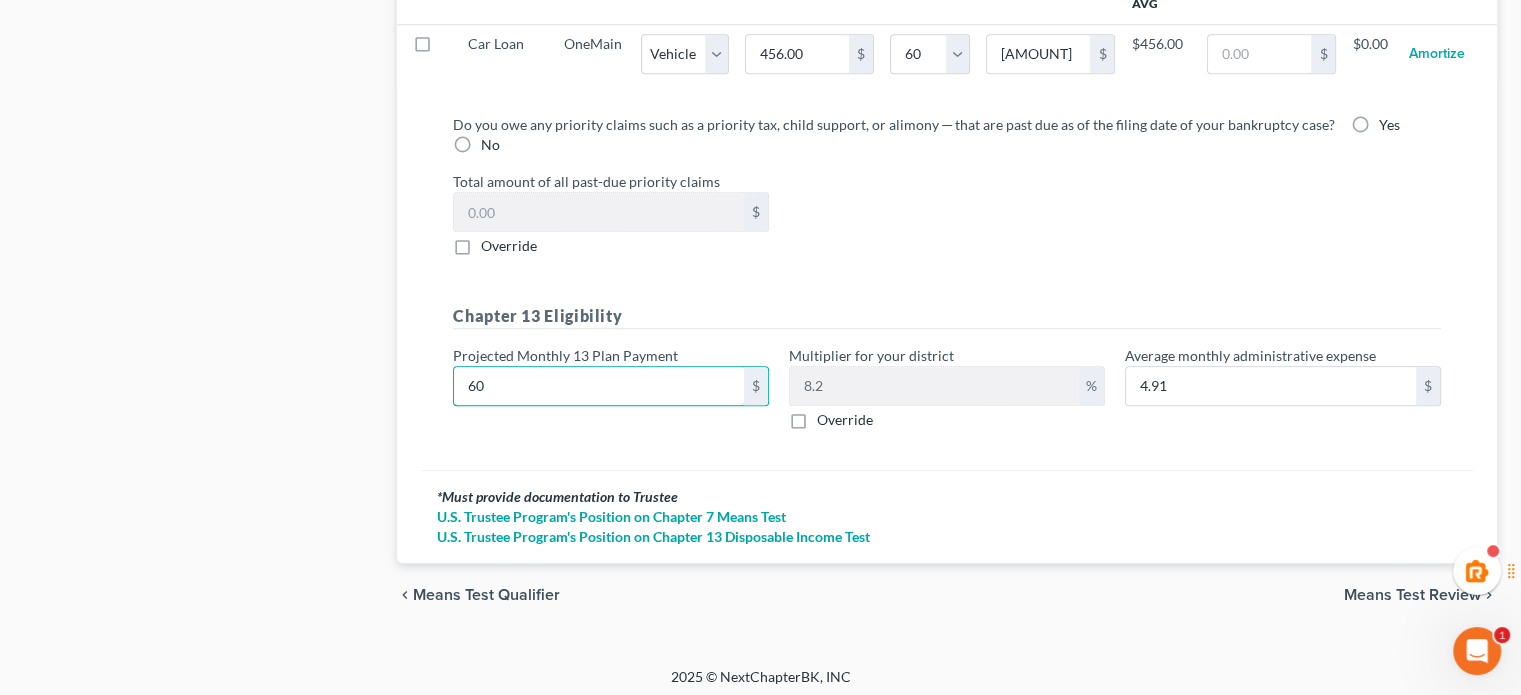type on "600" 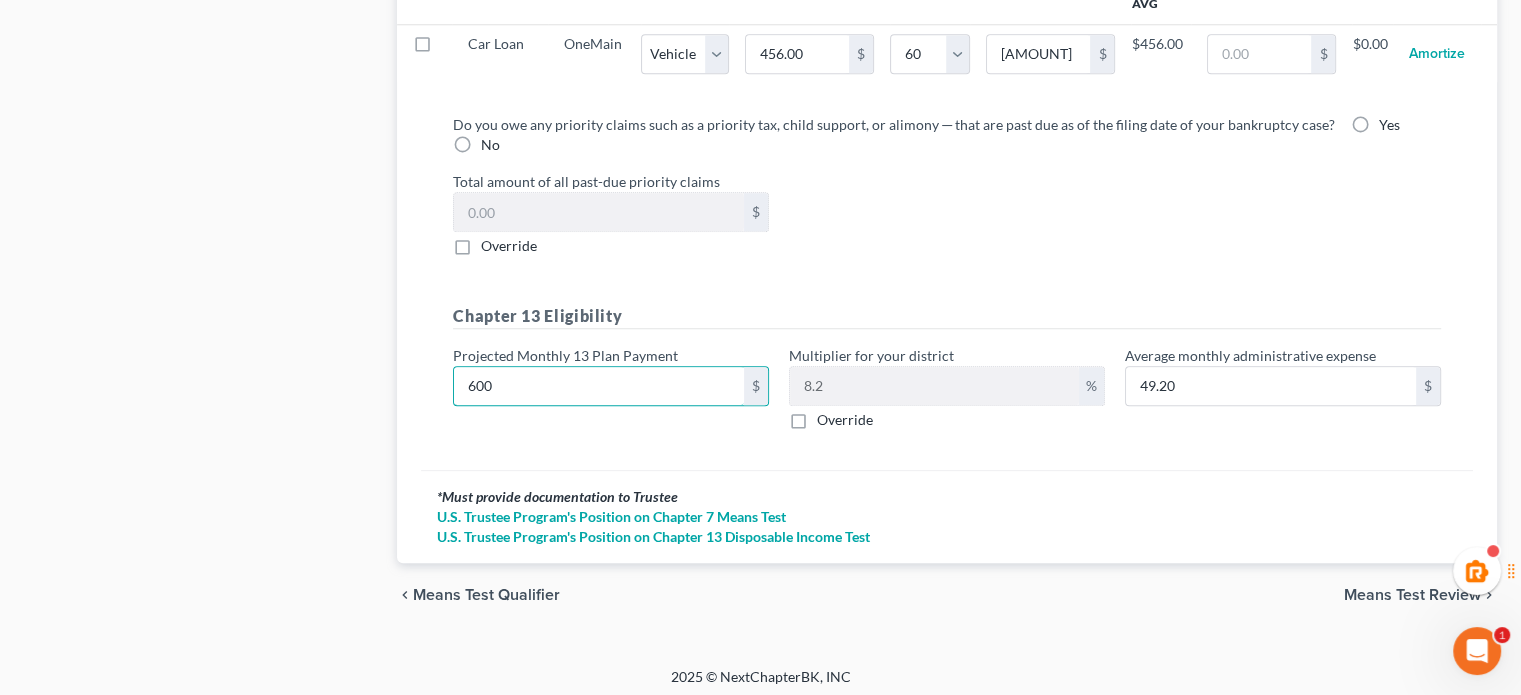 type on "600" 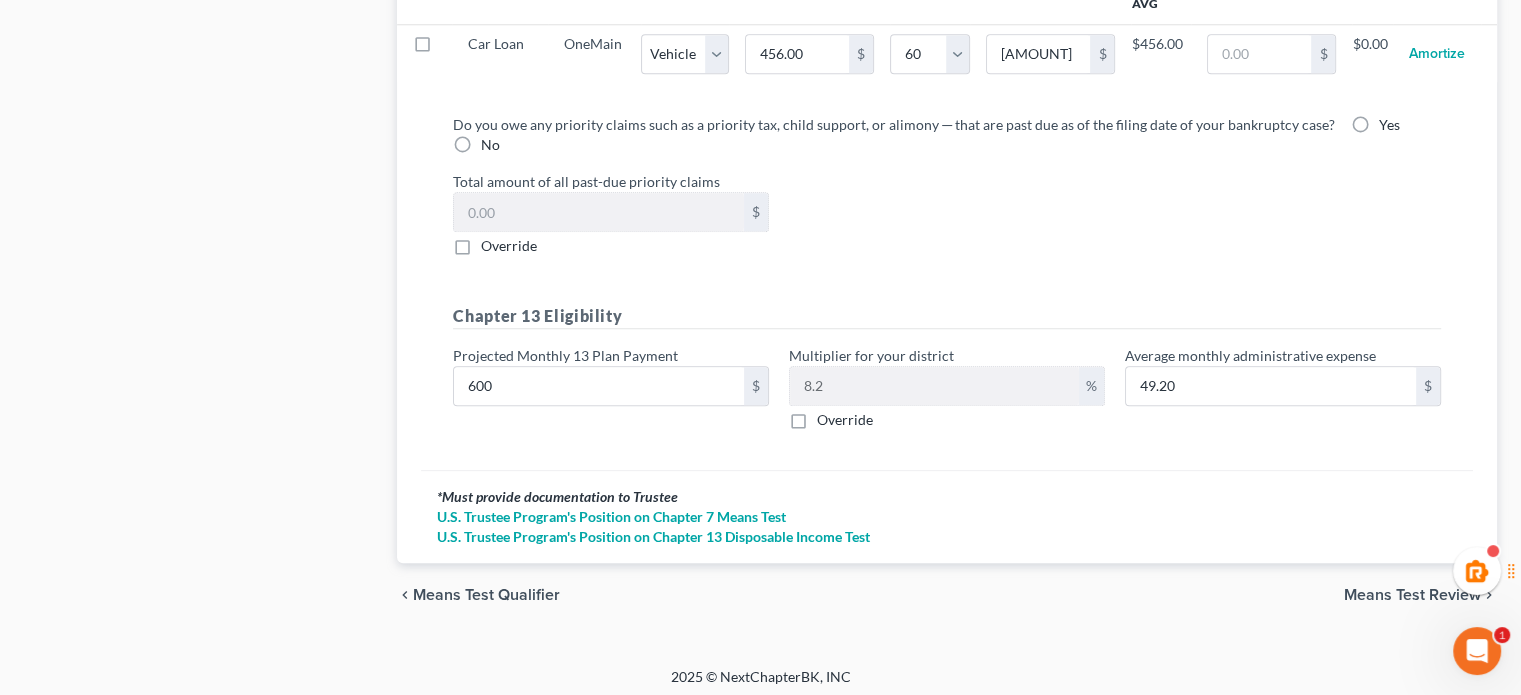 click on "Case Dashboard
Payments
Invoices
Payments
Payments
Credit Report
Client Profile" at bounding box center [200, -665] 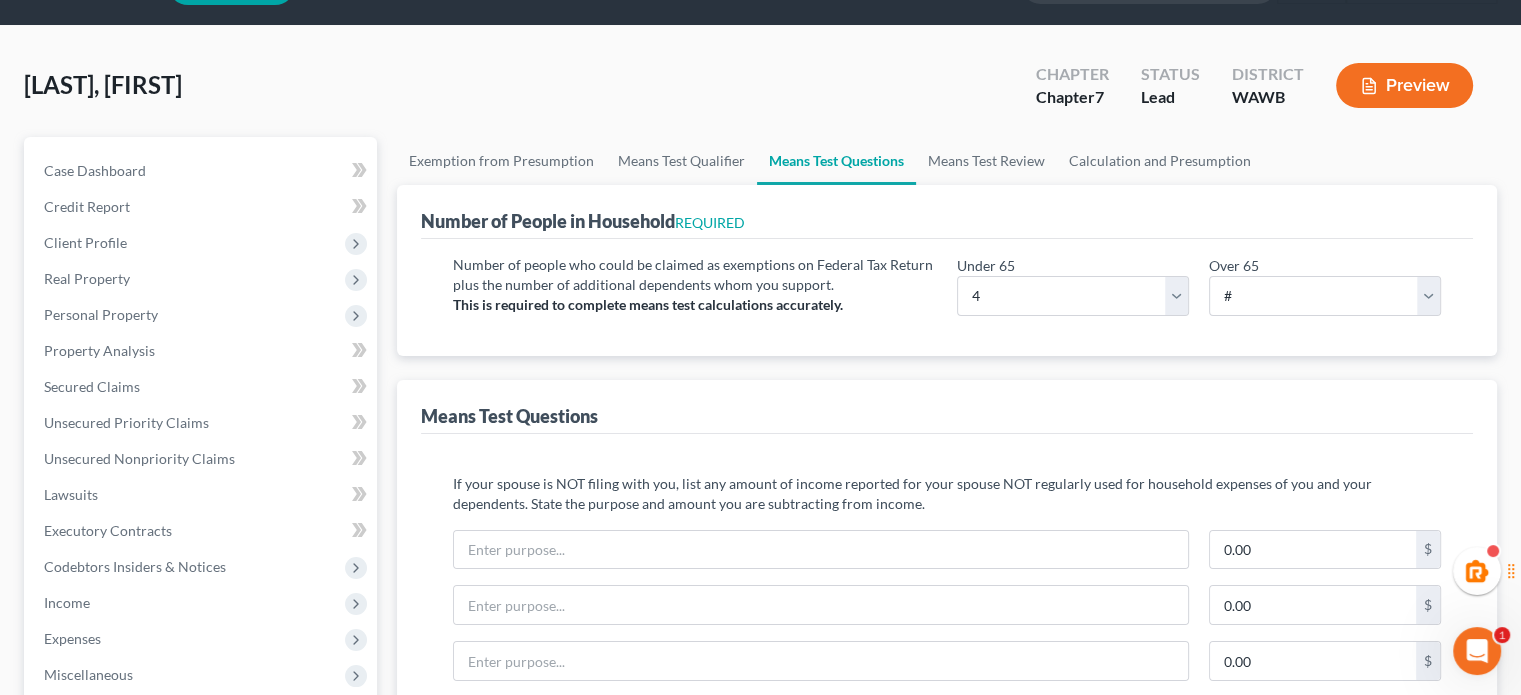 scroll, scrollTop: 0, scrollLeft: 0, axis: both 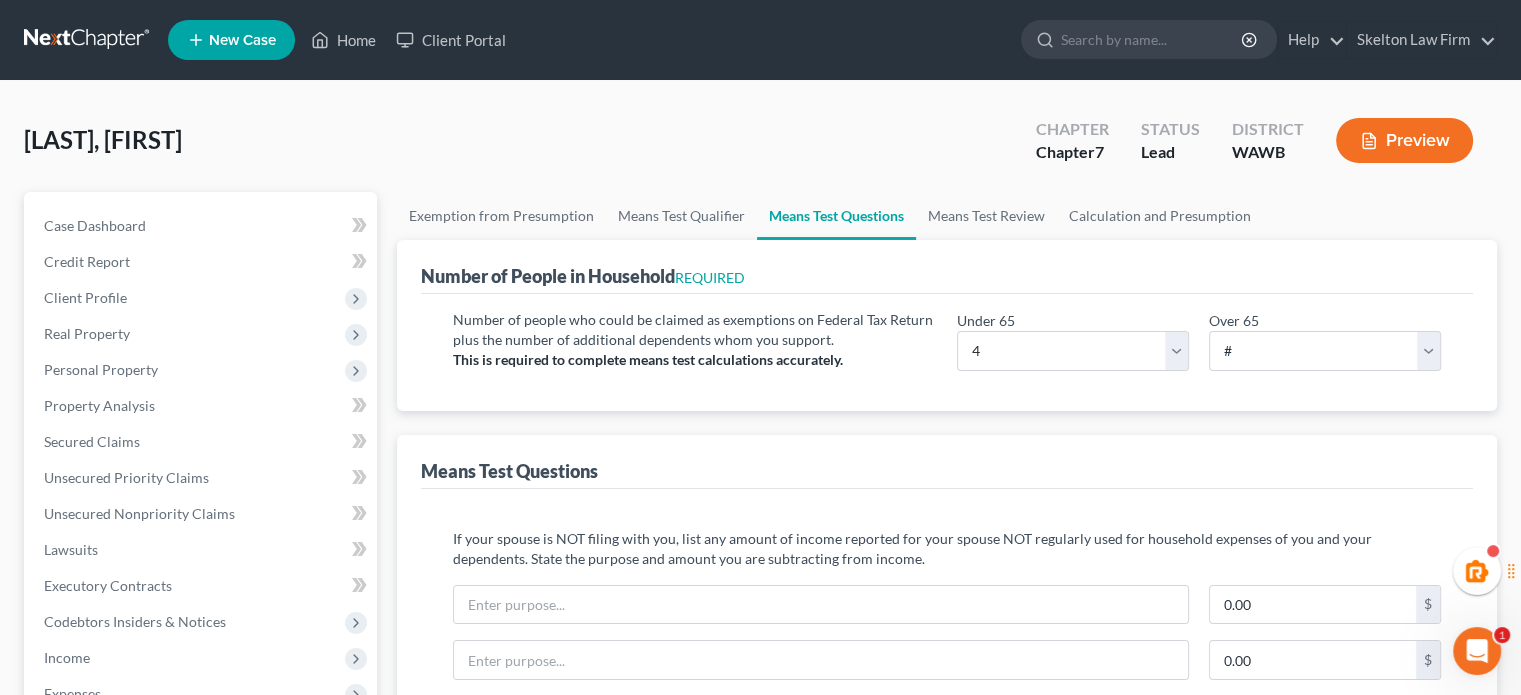 click on "Number of People in Household  REQUIRED" at bounding box center [947, 267] 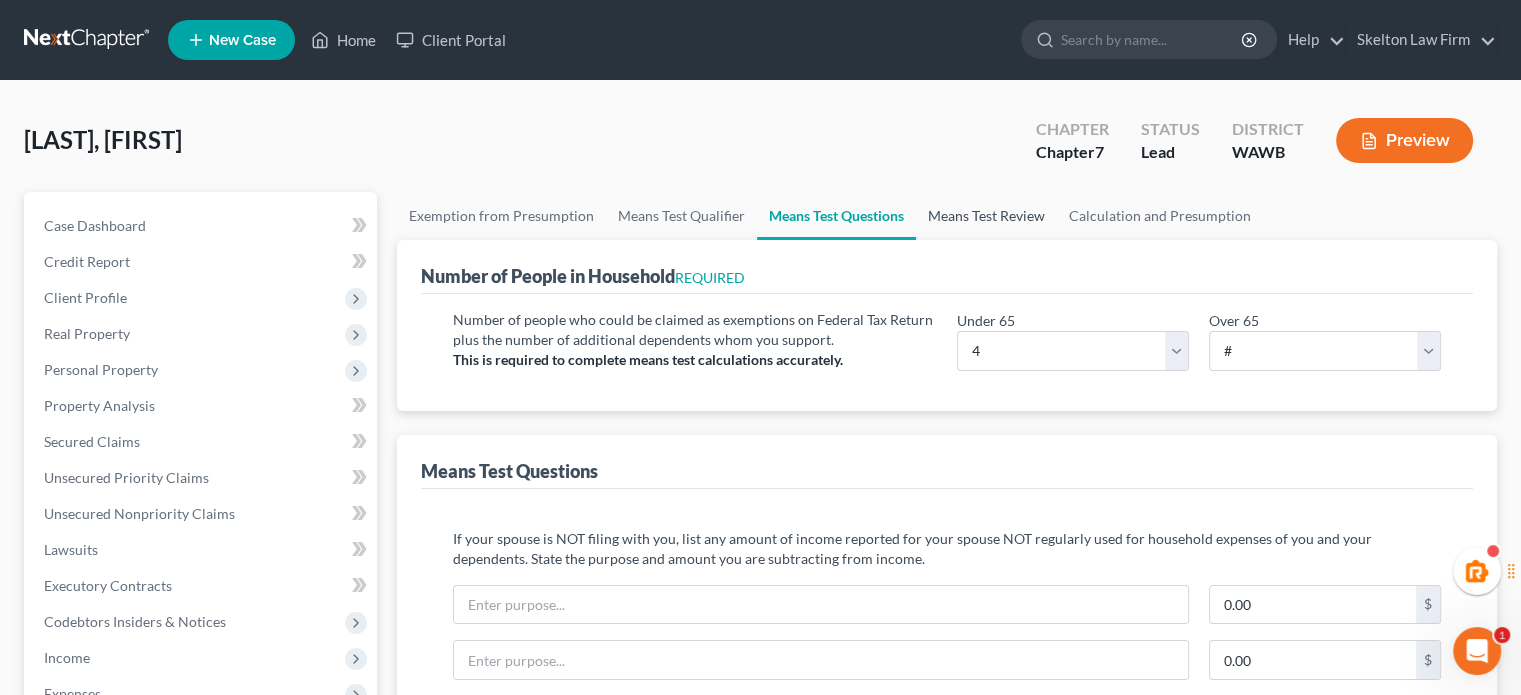 click on "Means Test Review" at bounding box center [986, 216] 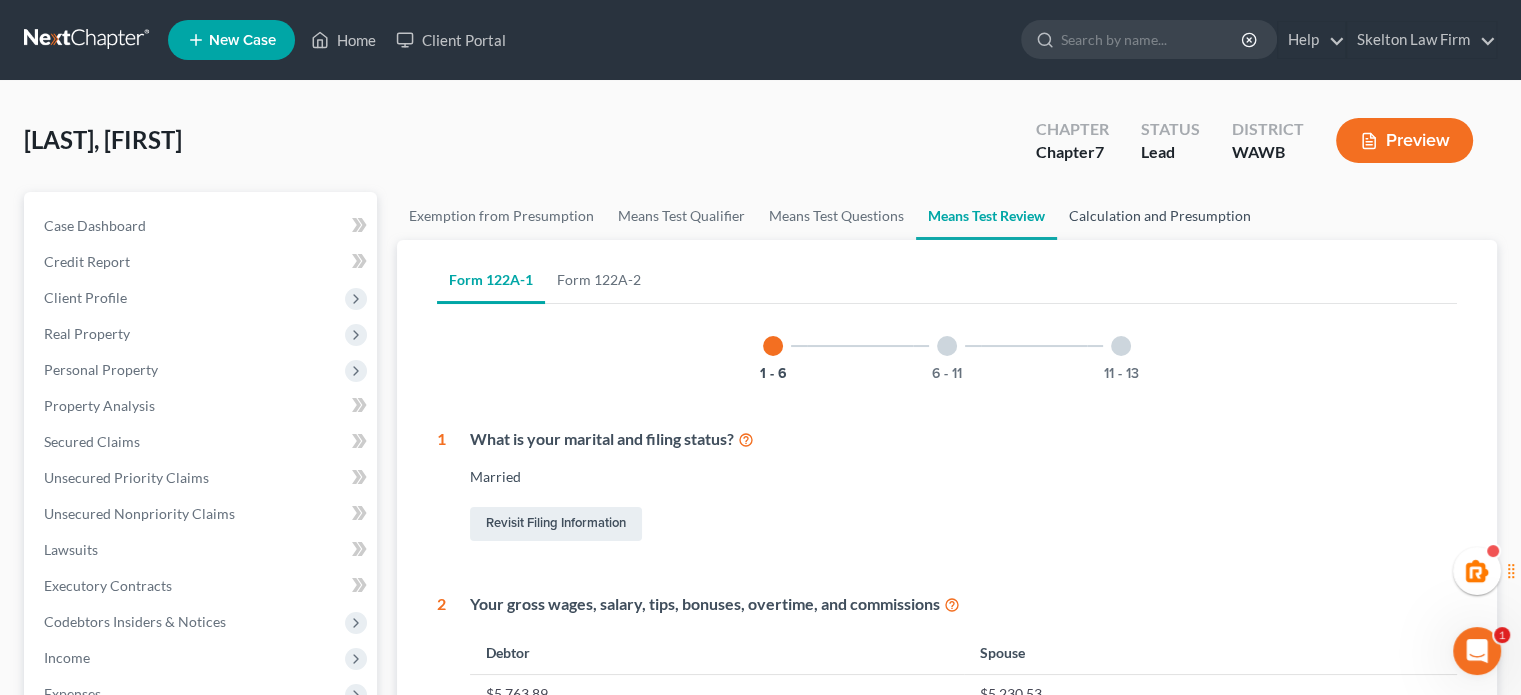 click on "Calculation and Presumption" at bounding box center (1160, 216) 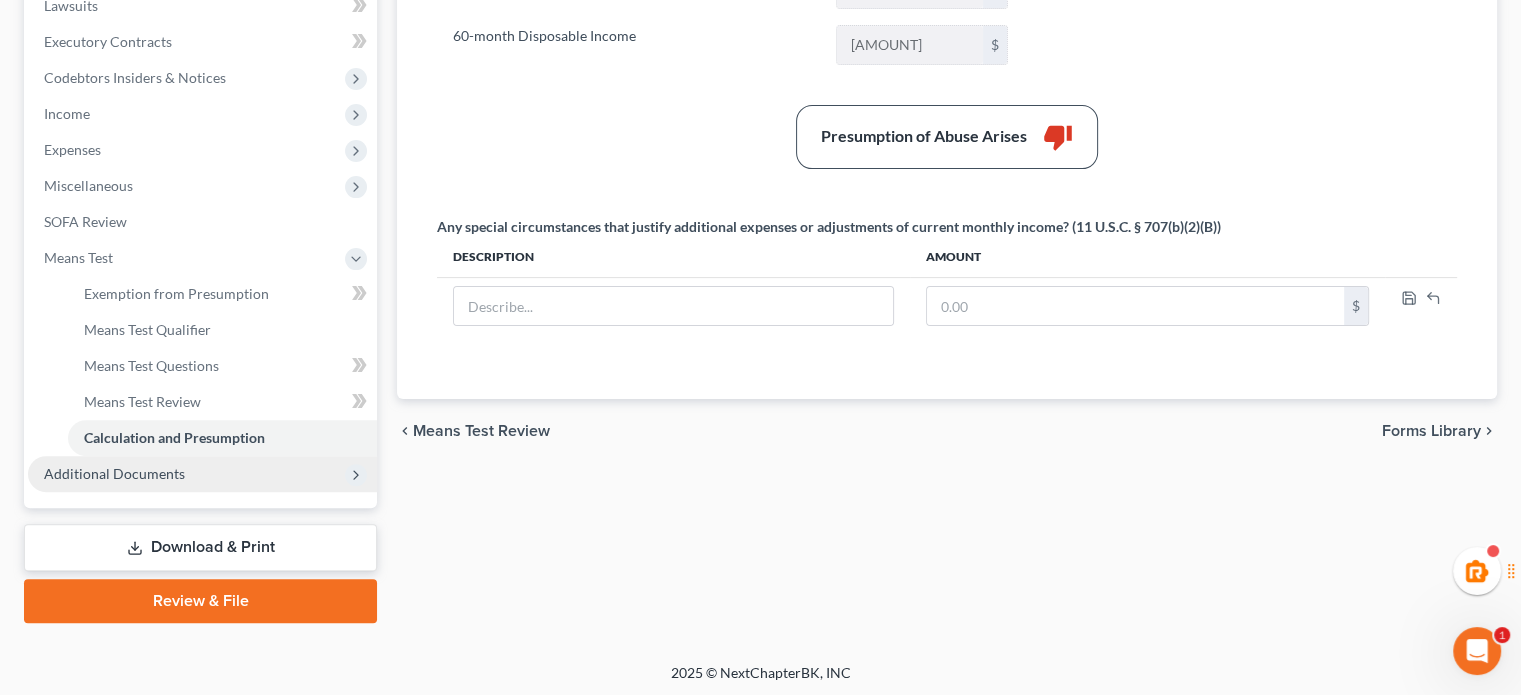 scroll, scrollTop: 546, scrollLeft: 0, axis: vertical 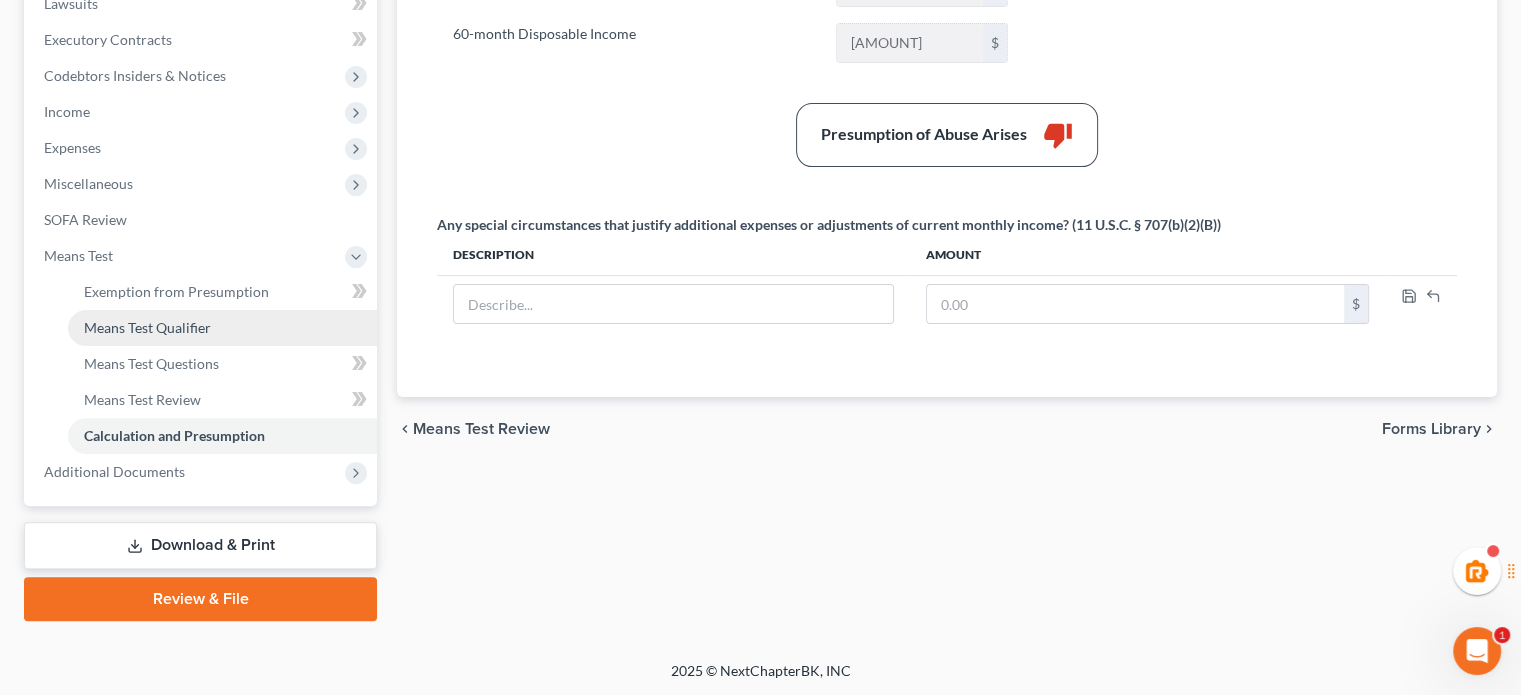 click on "Means Test Qualifier" at bounding box center (222, 328) 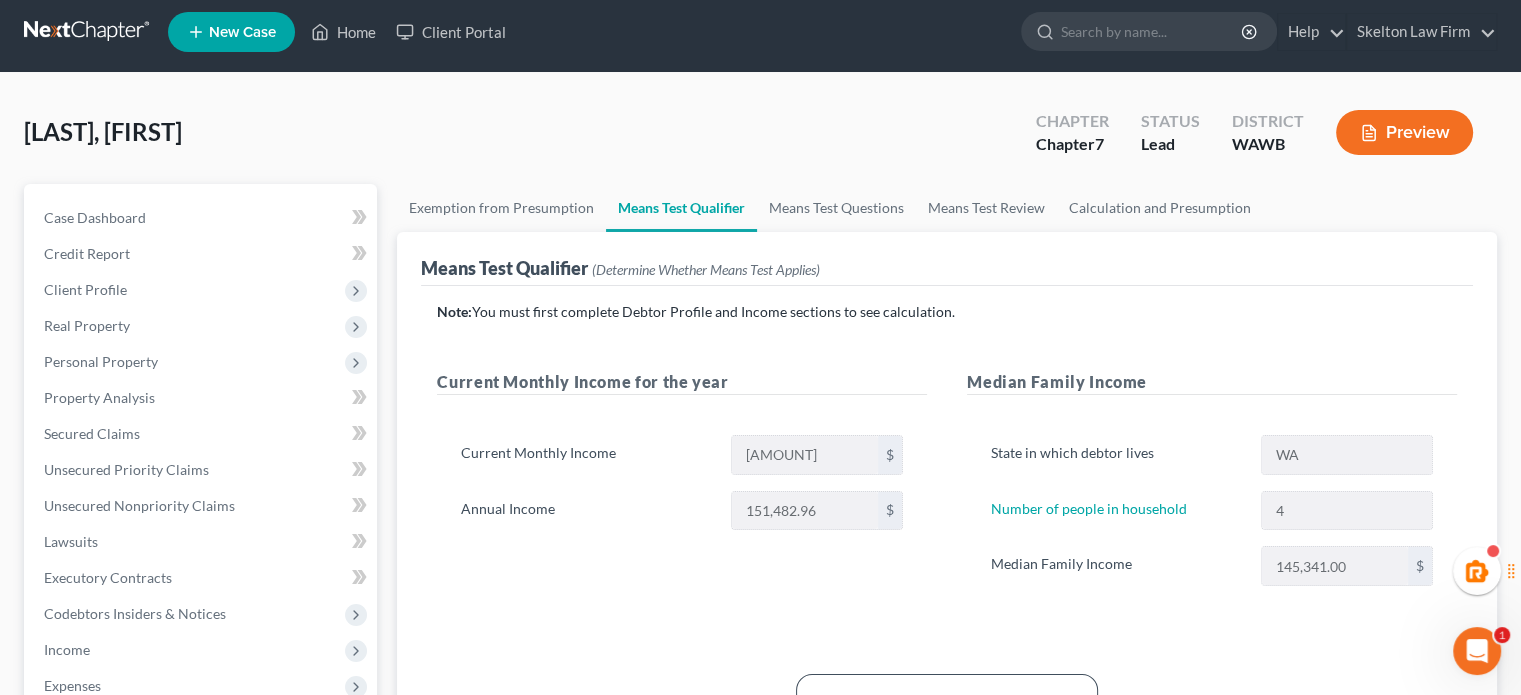 scroll, scrollTop: 0, scrollLeft: 0, axis: both 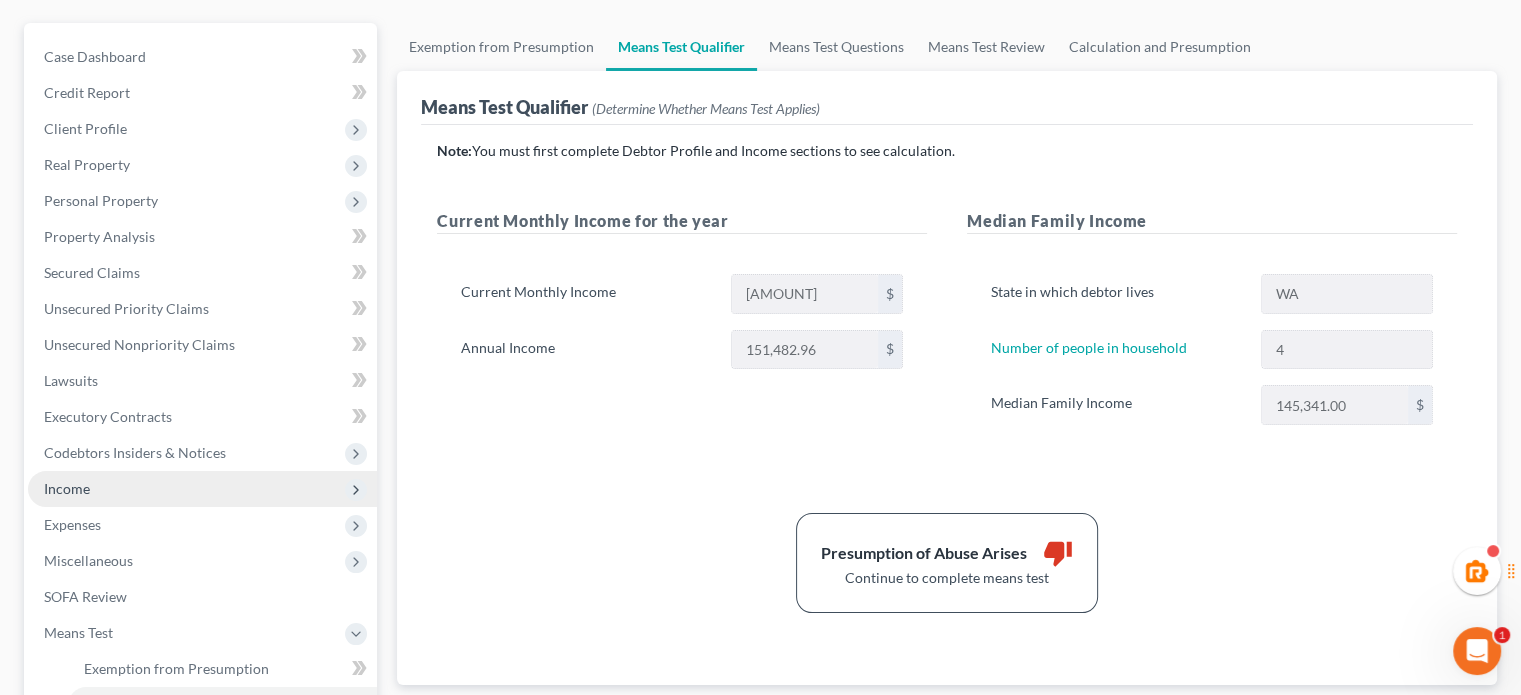 click on "Income" at bounding box center (202, 489) 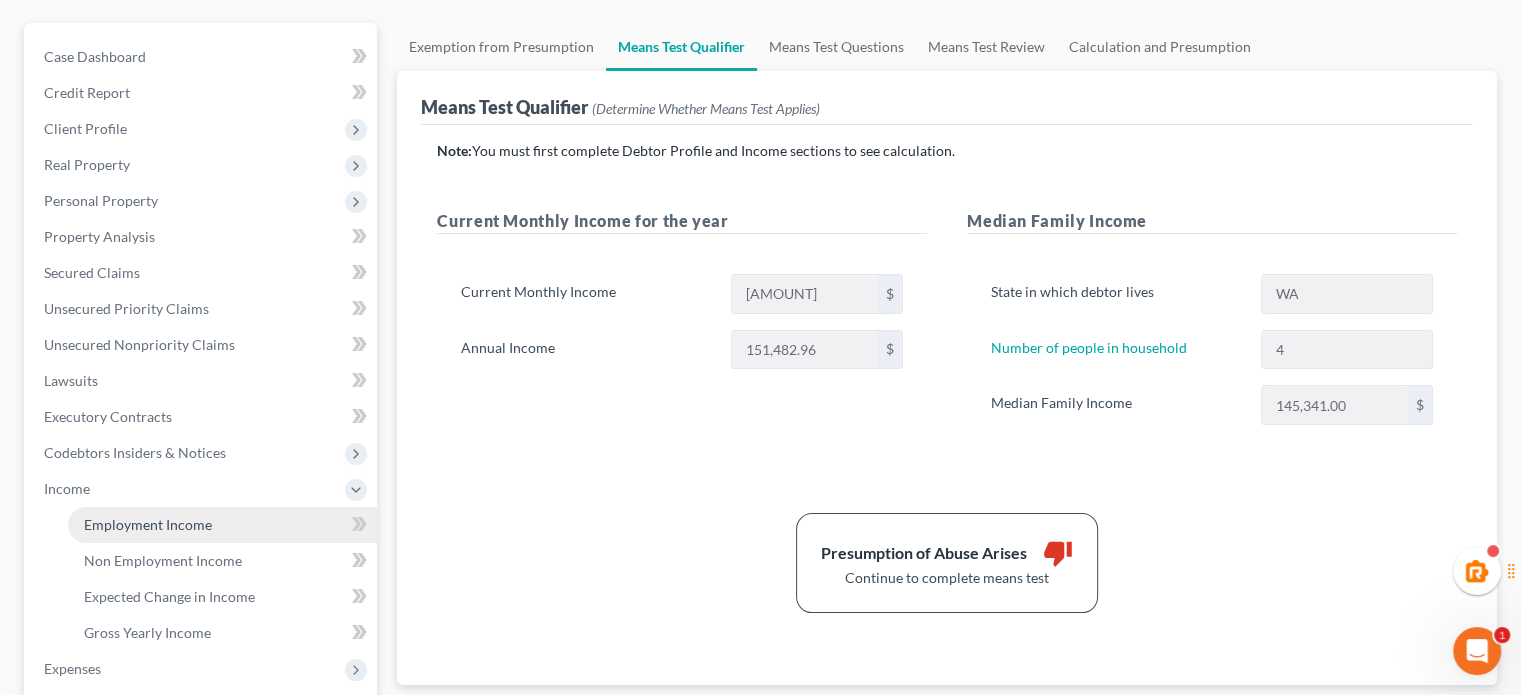 click on "Employment Income" at bounding box center (148, 524) 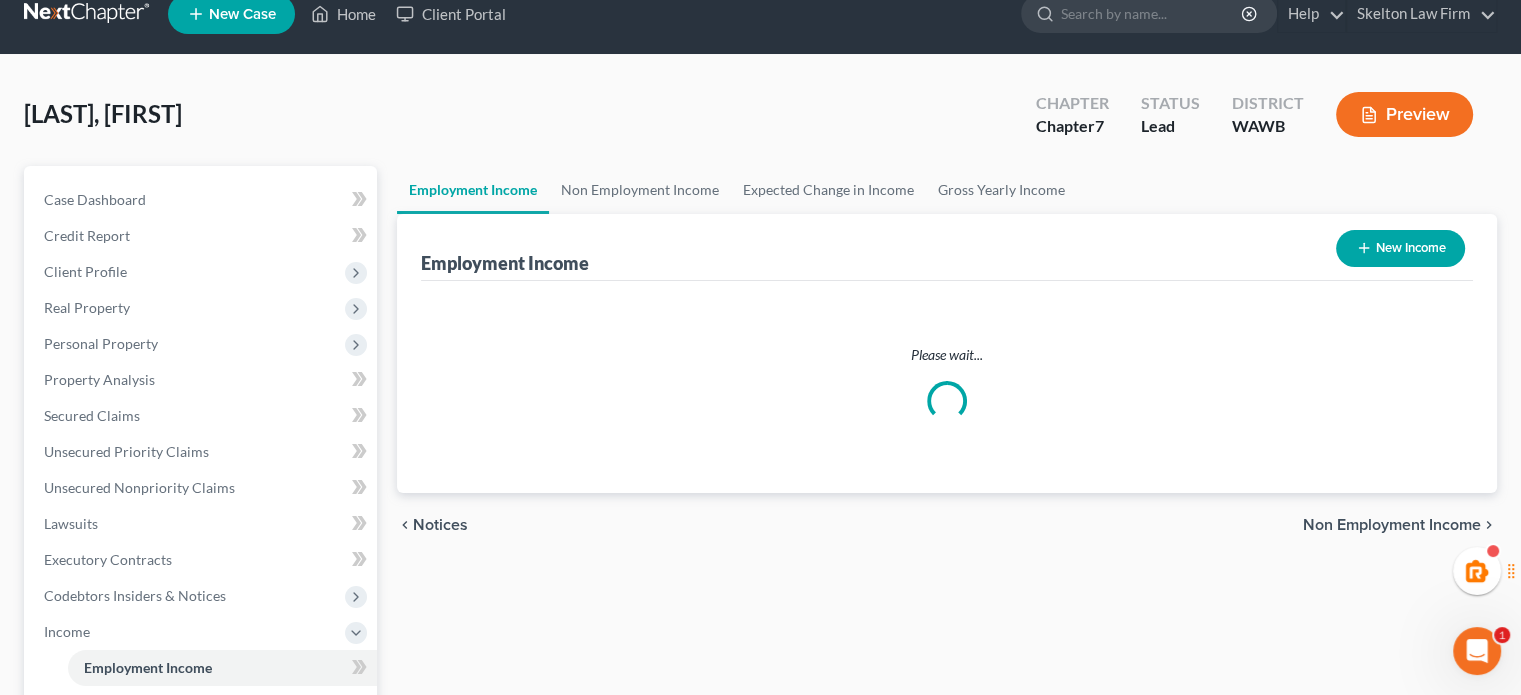scroll, scrollTop: 0, scrollLeft: 0, axis: both 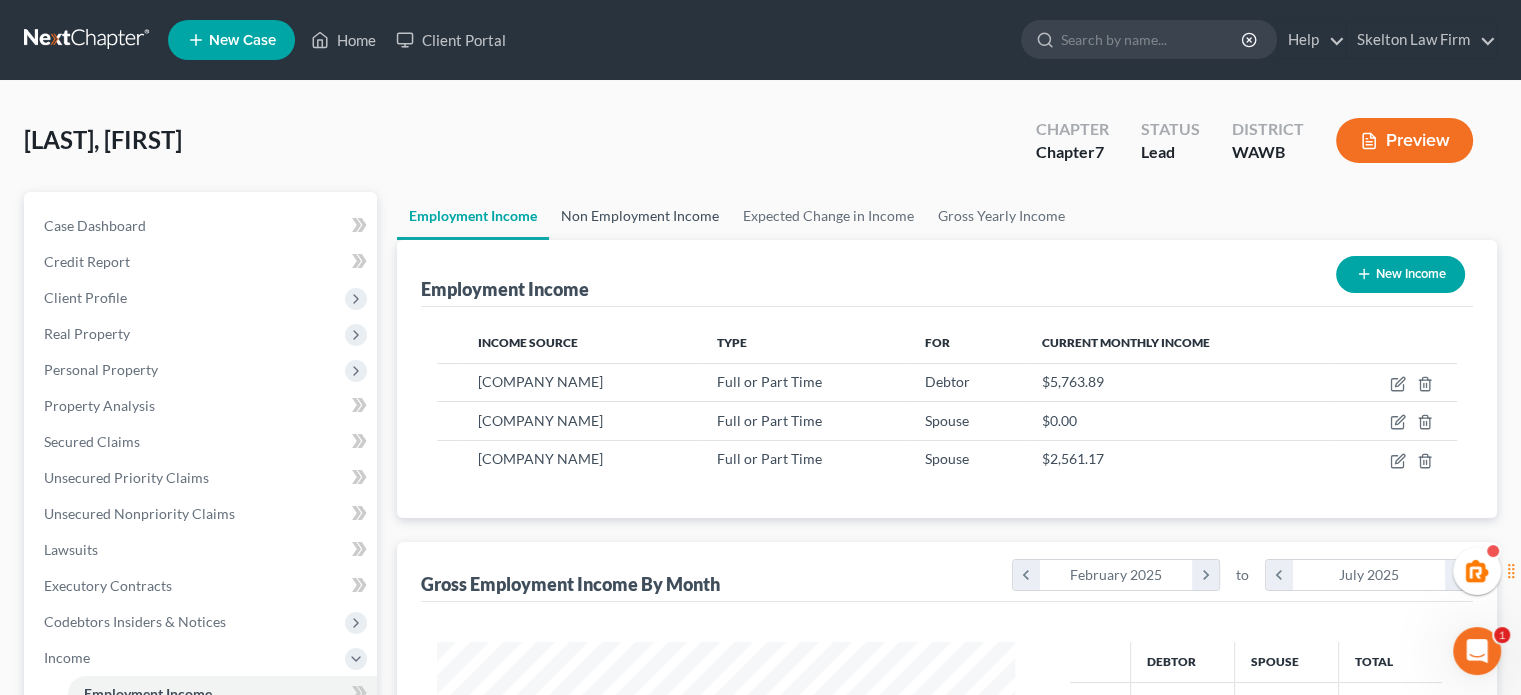 click on "Non Employment Income" at bounding box center [640, 216] 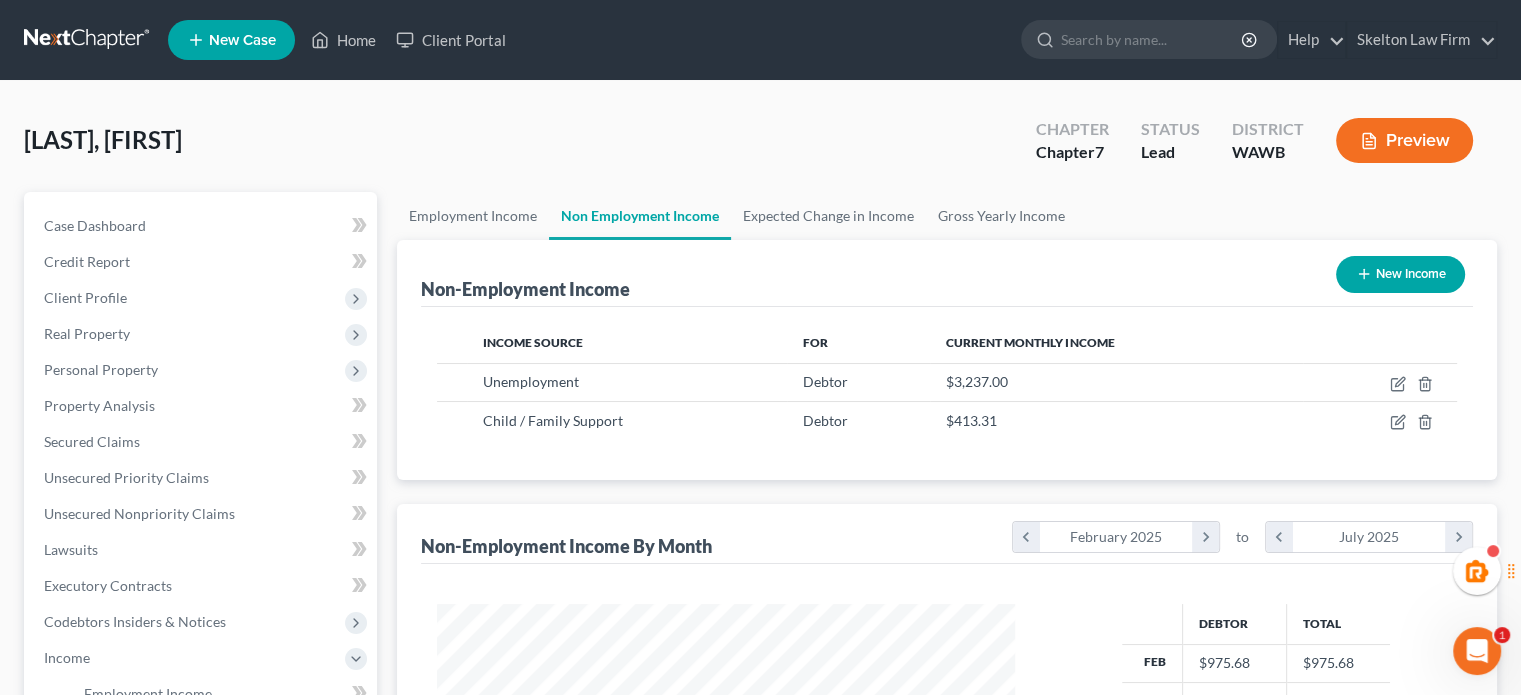 scroll, scrollTop: 999643, scrollLeft: 999381, axis: both 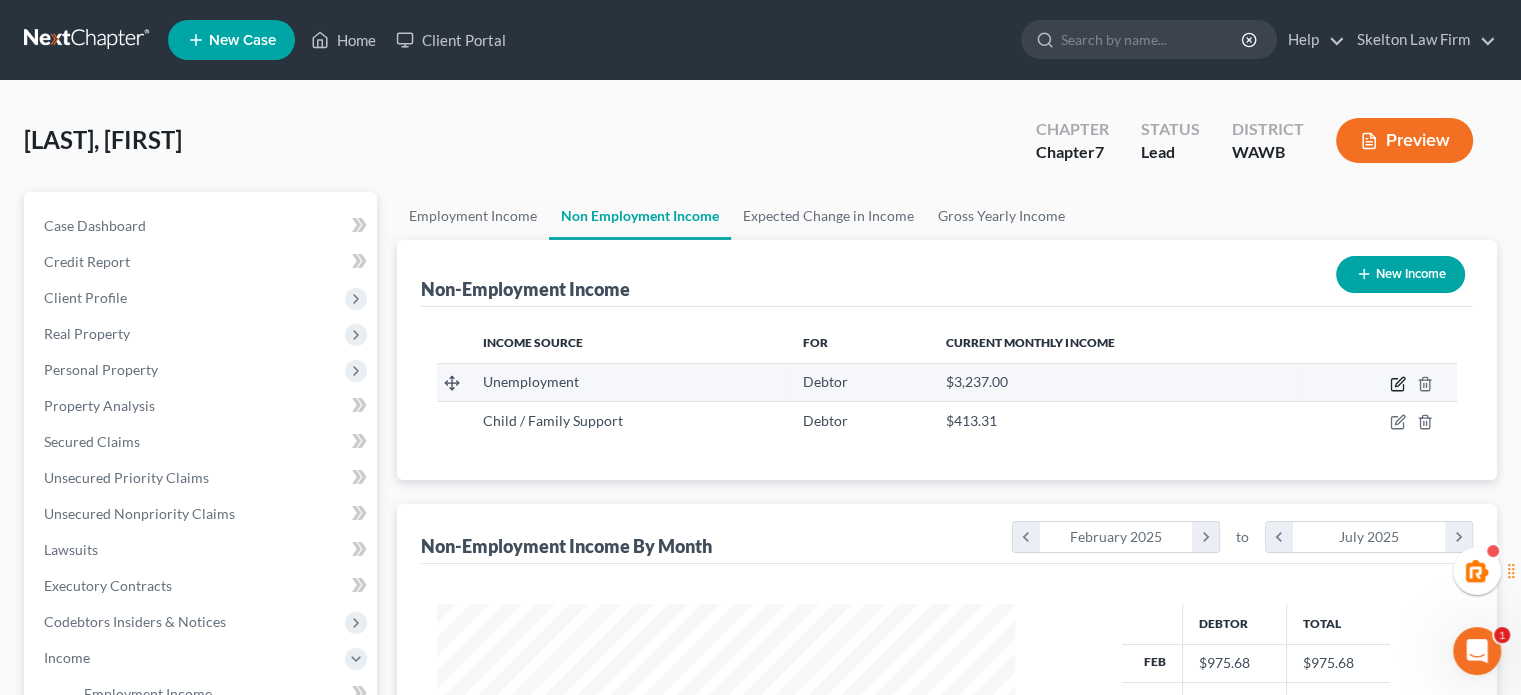 click 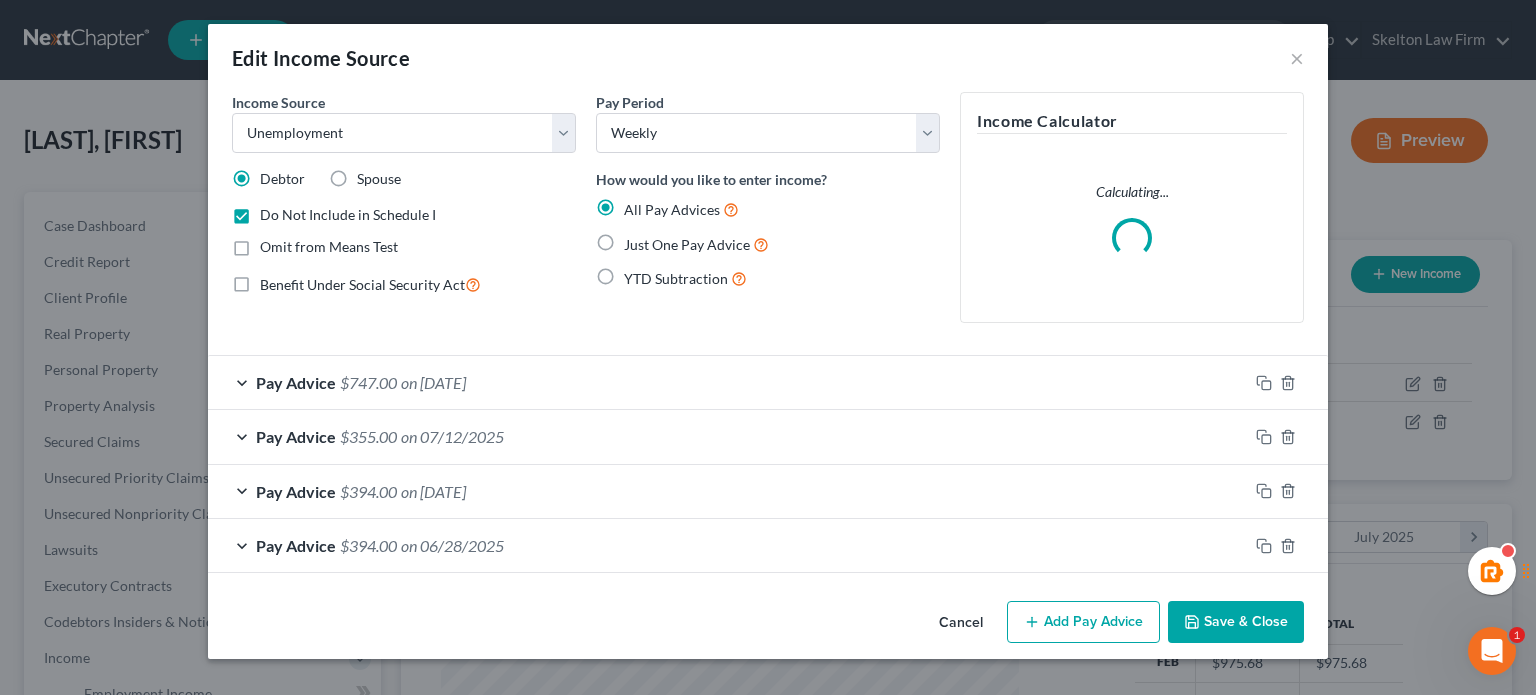 scroll, scrollTop: 999643, scrollLeft: 999375, axis: both 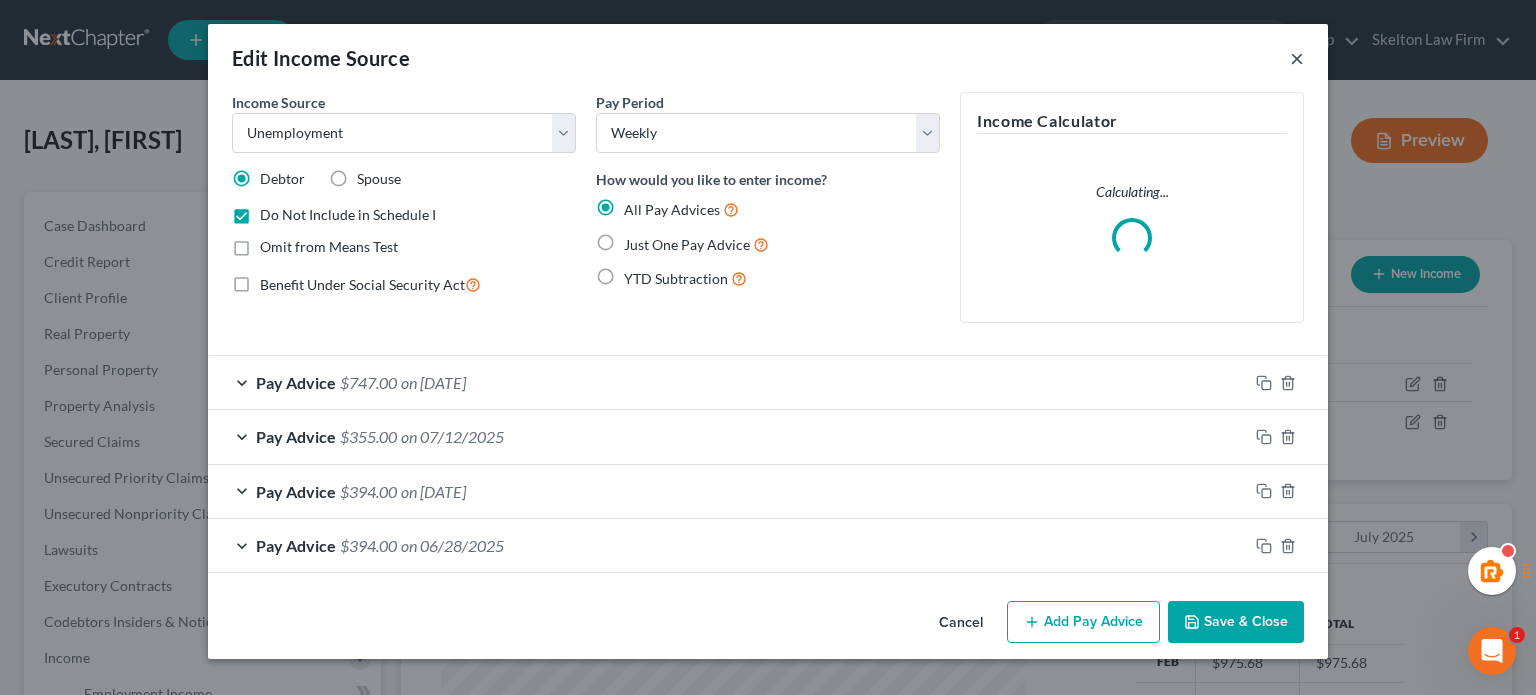 click on "×" at bounding box center (1297, 58) 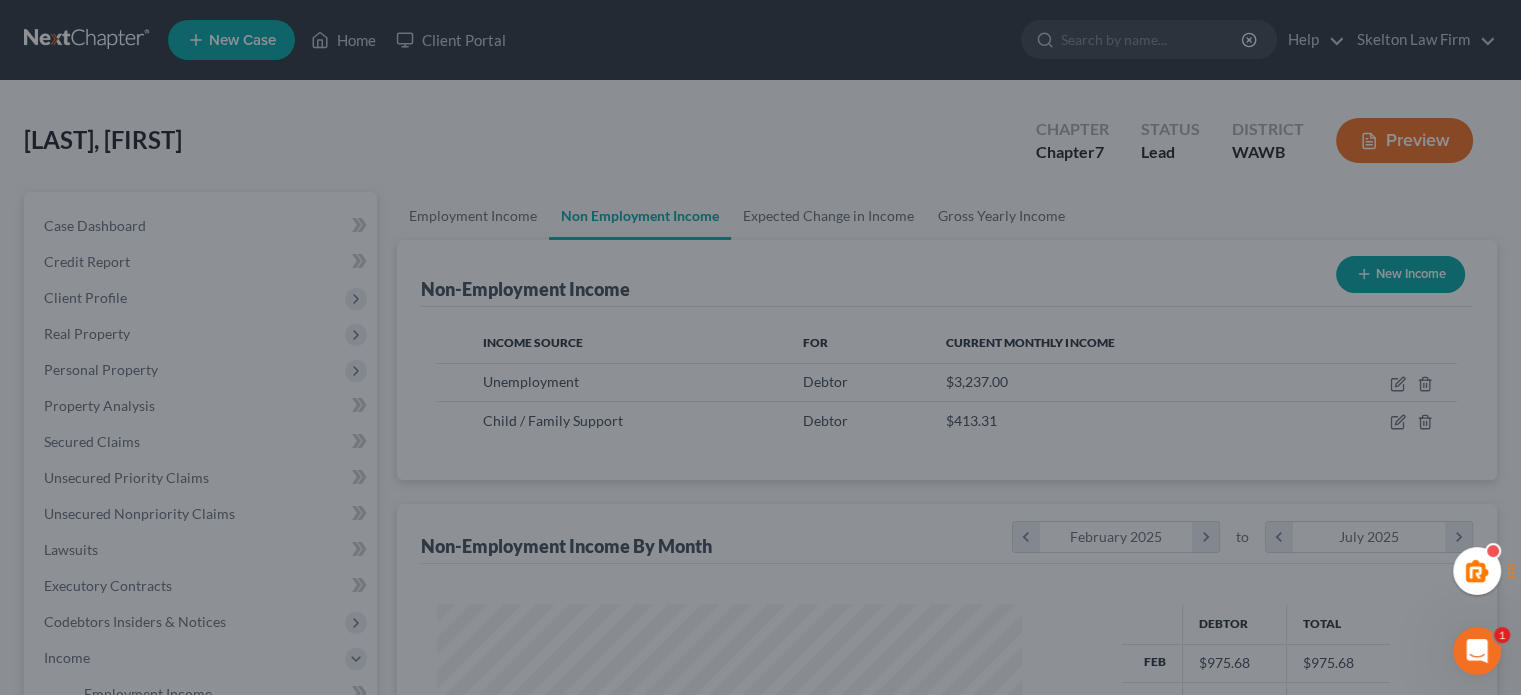 scroll, scrollTop: 356, scrollLeft: 617, axis: both 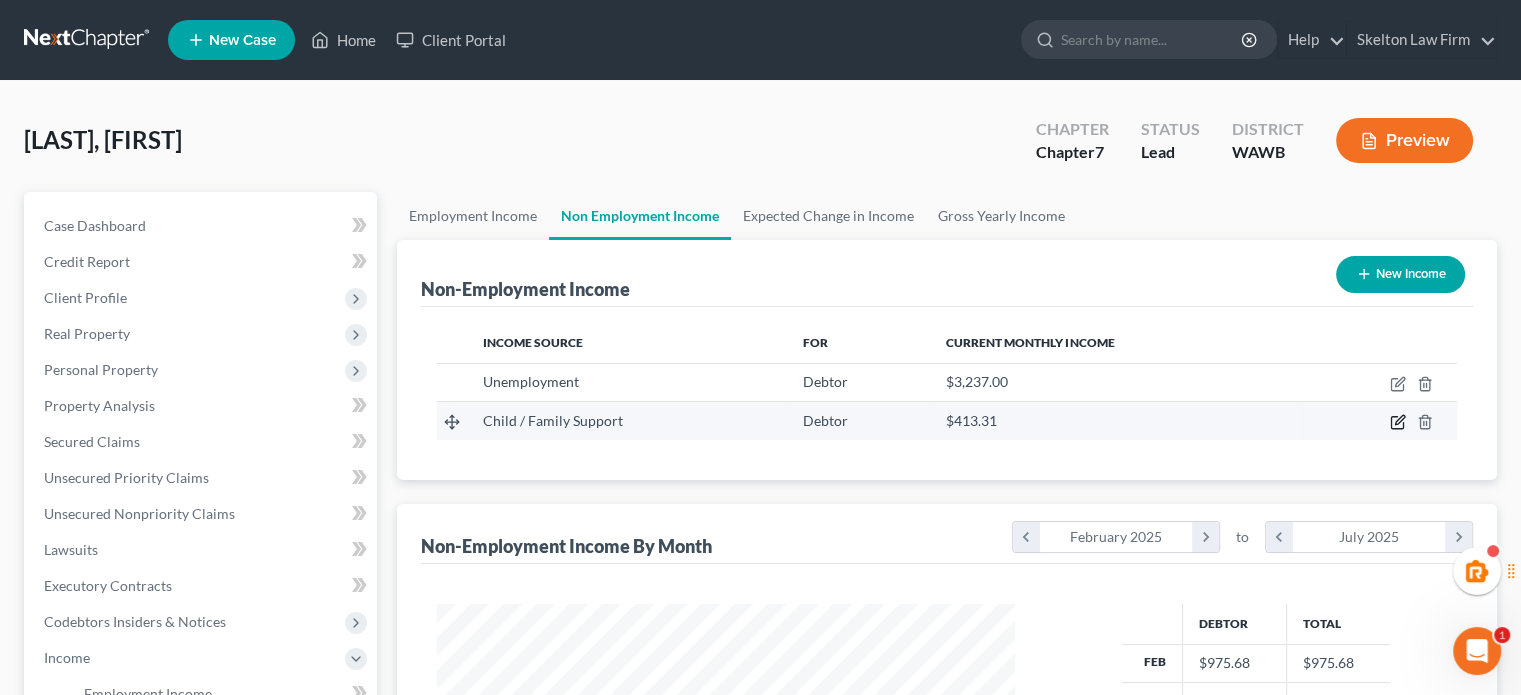 click 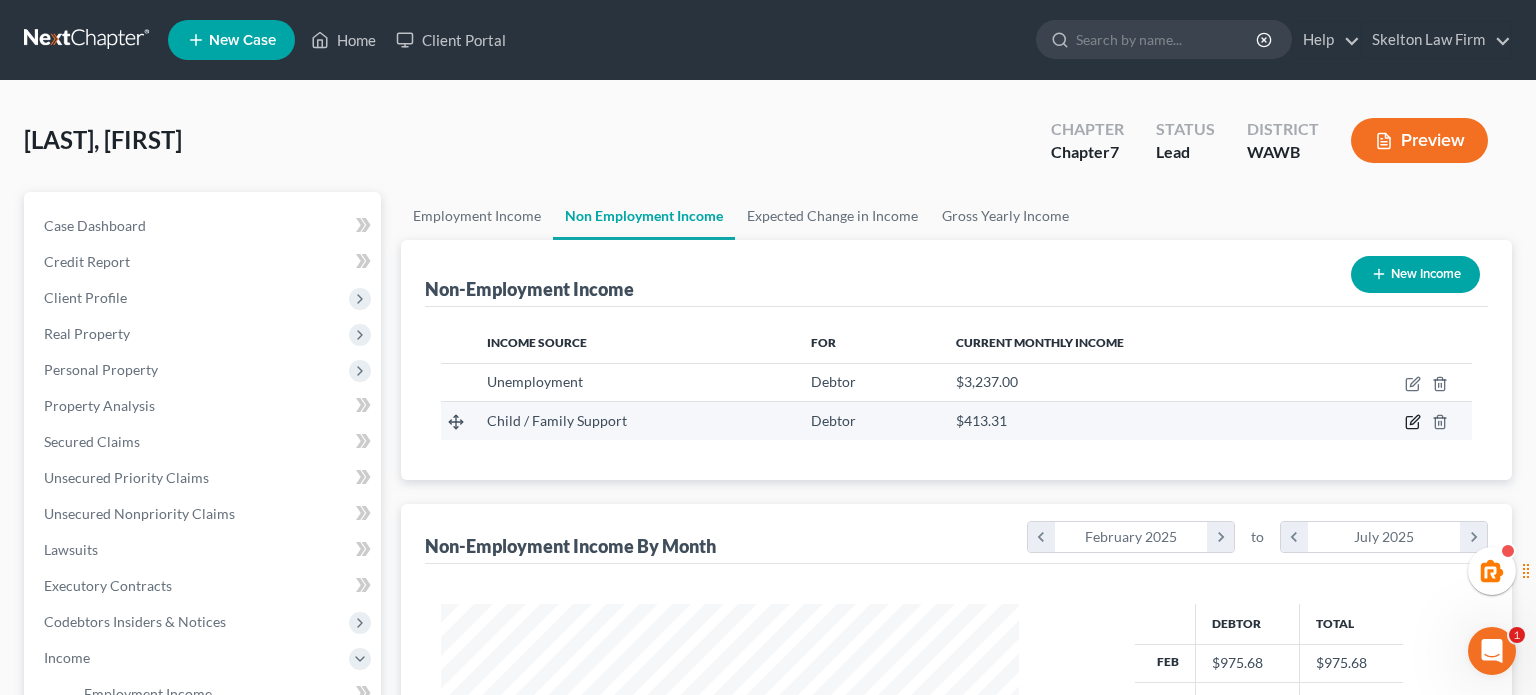 scroll, scrollTop: 999643, scrollLeft: 999375, axis: both 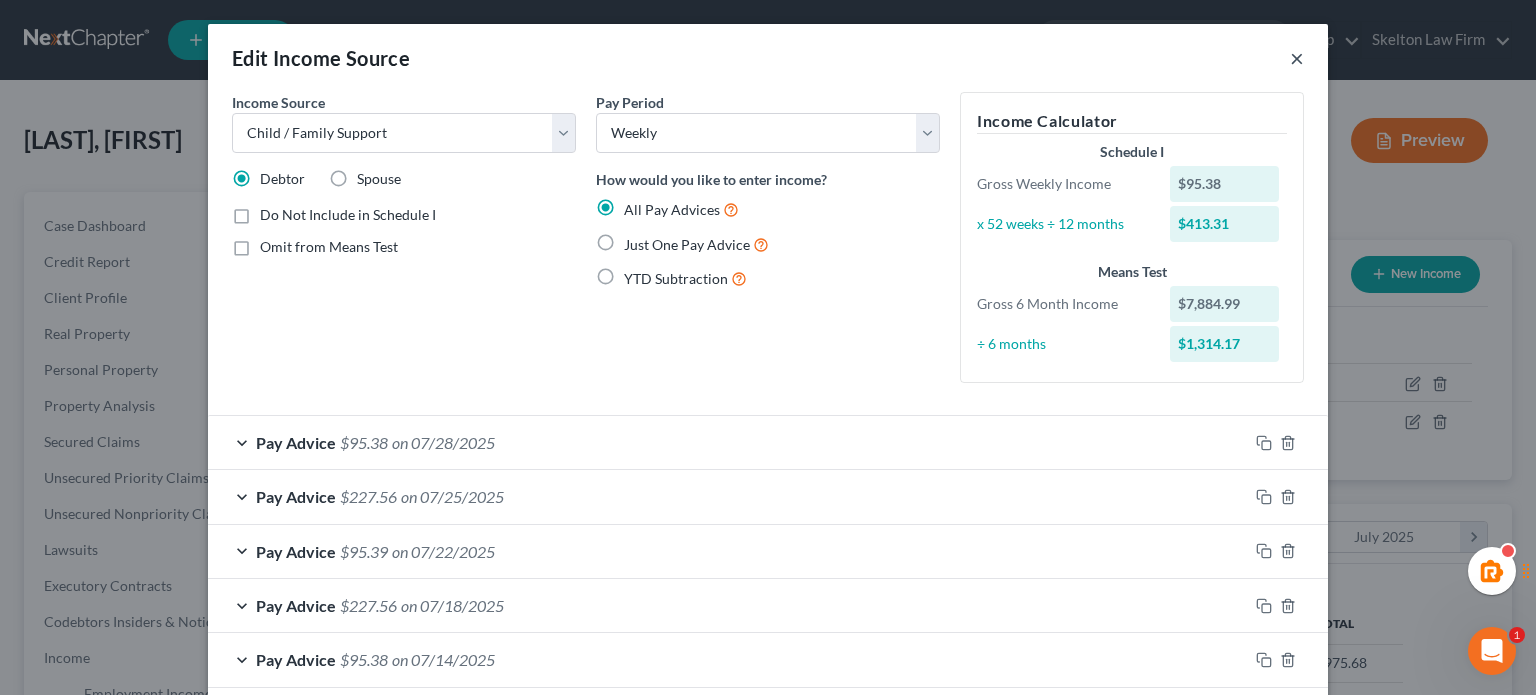 click on "×" at bounding box center [1297, 58] 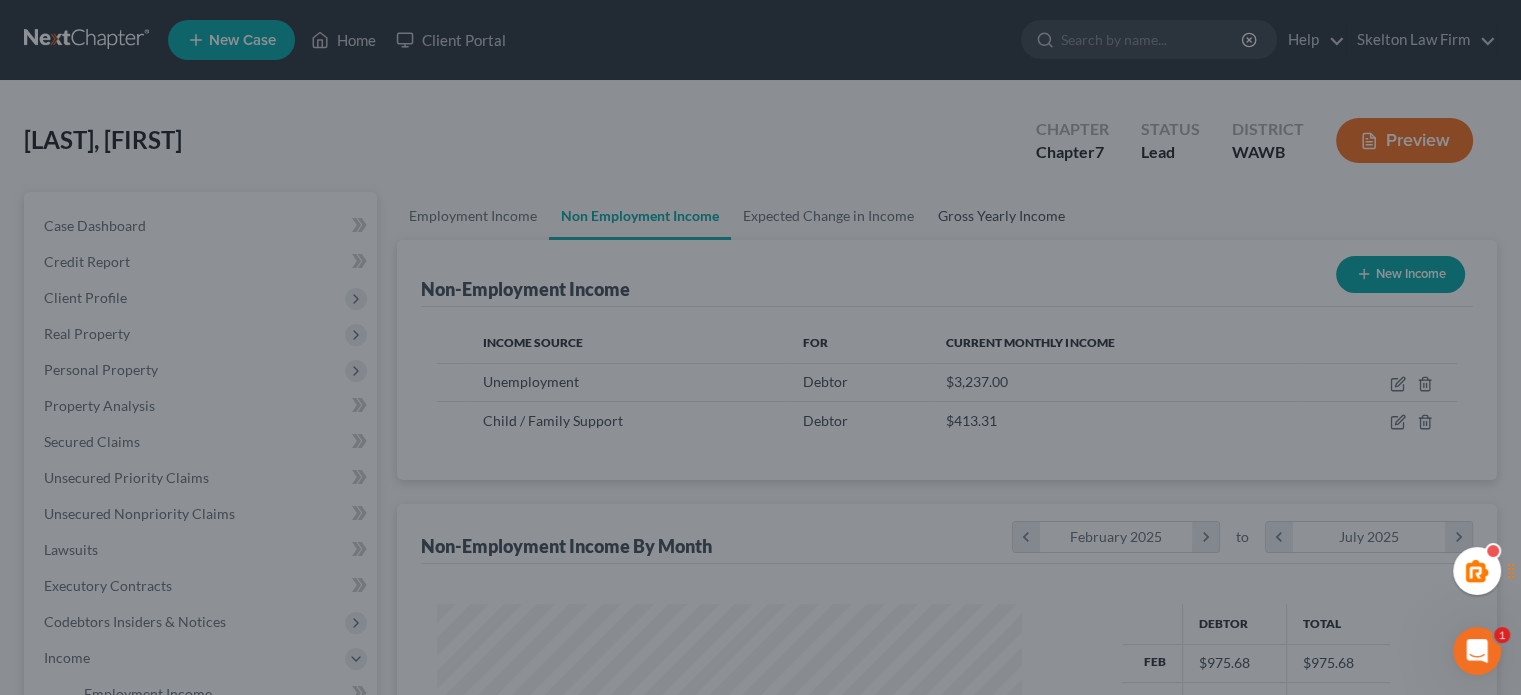 scroll, scrollTop: 356, scrollLeft: 617, axis: both 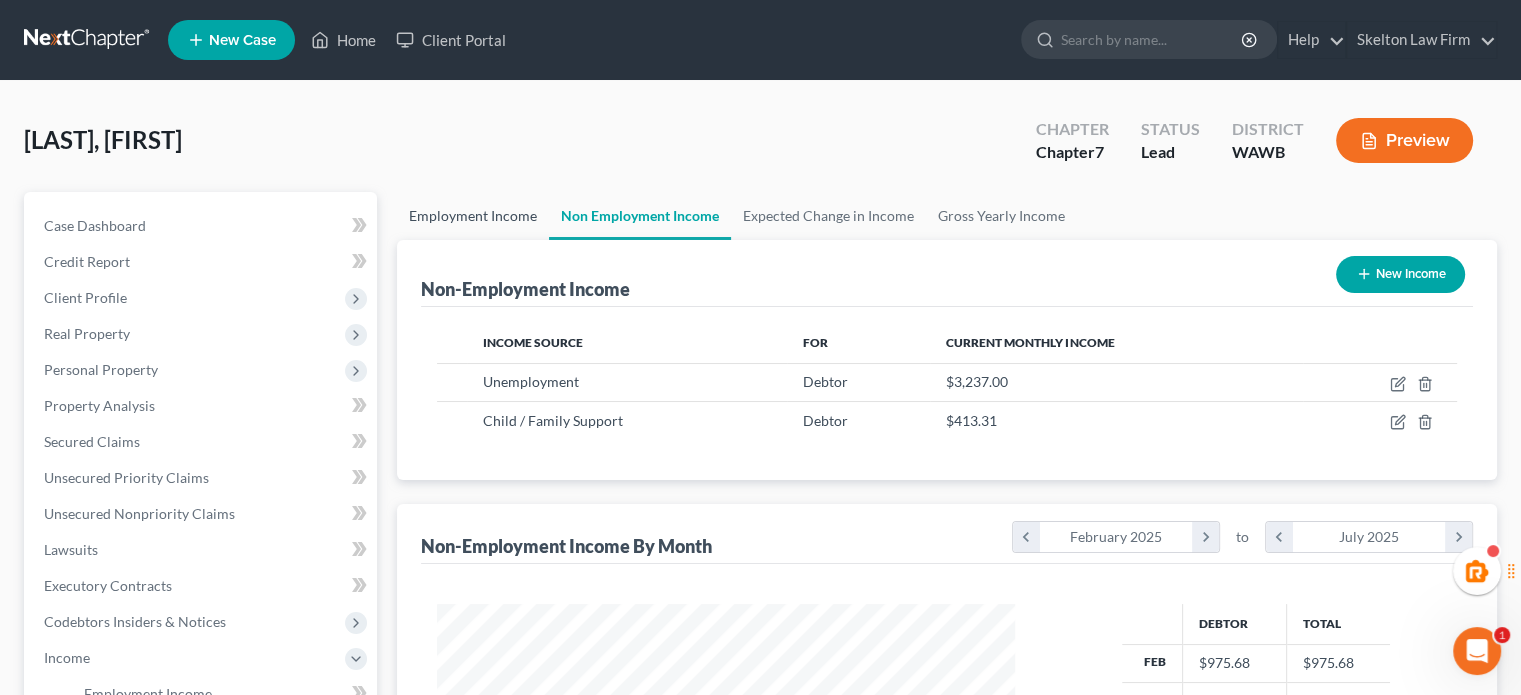 click on "Employment Income" at bounding box center (473, 216) 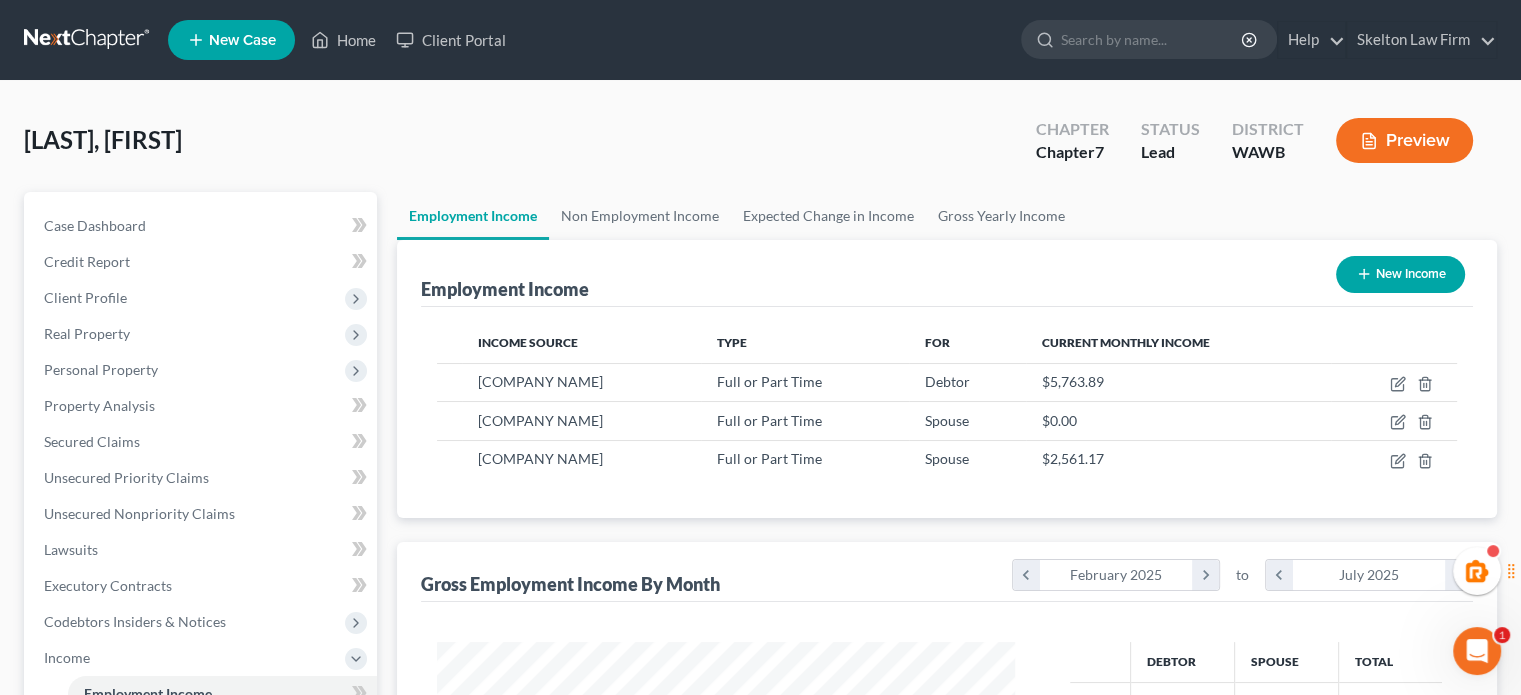 scroll, scrollTop: 999643, scrollLeft: 999381, axis: both 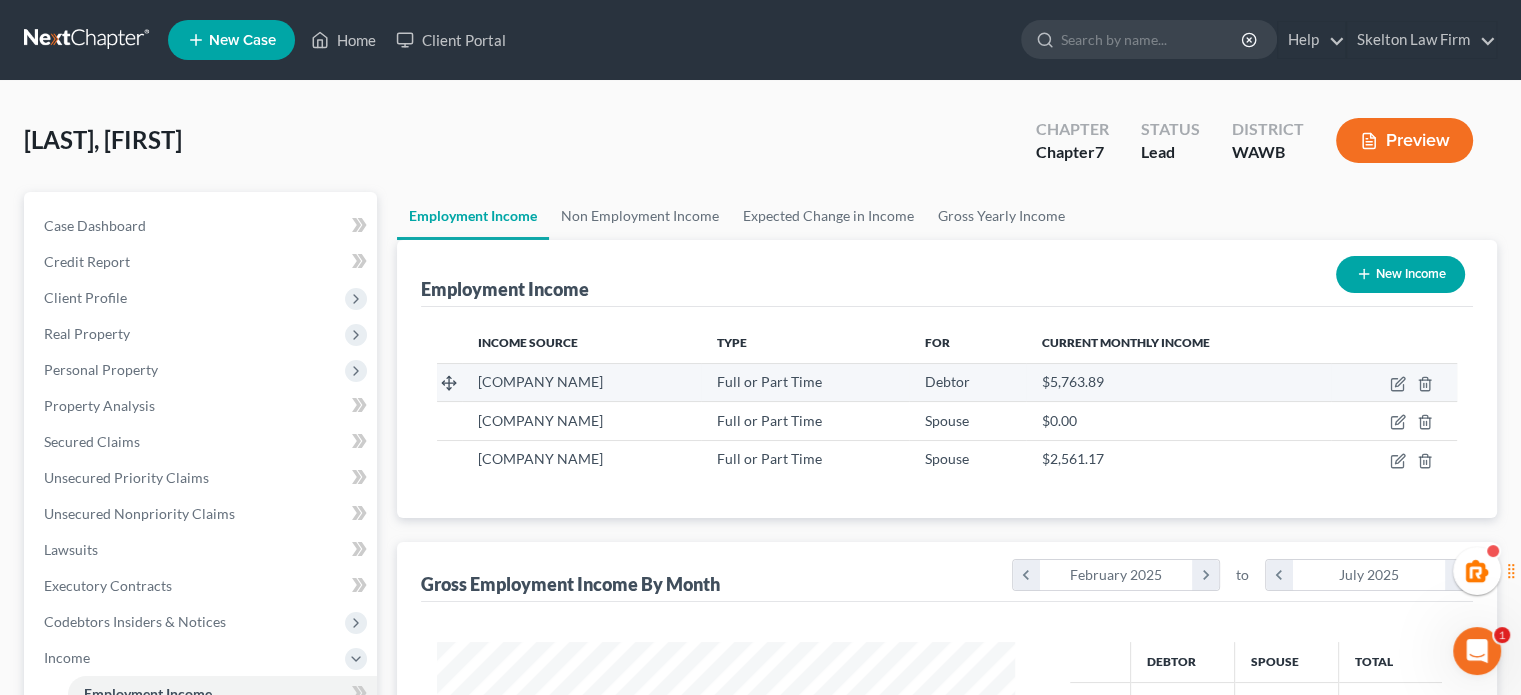 click at bounding box center (1394, 382) 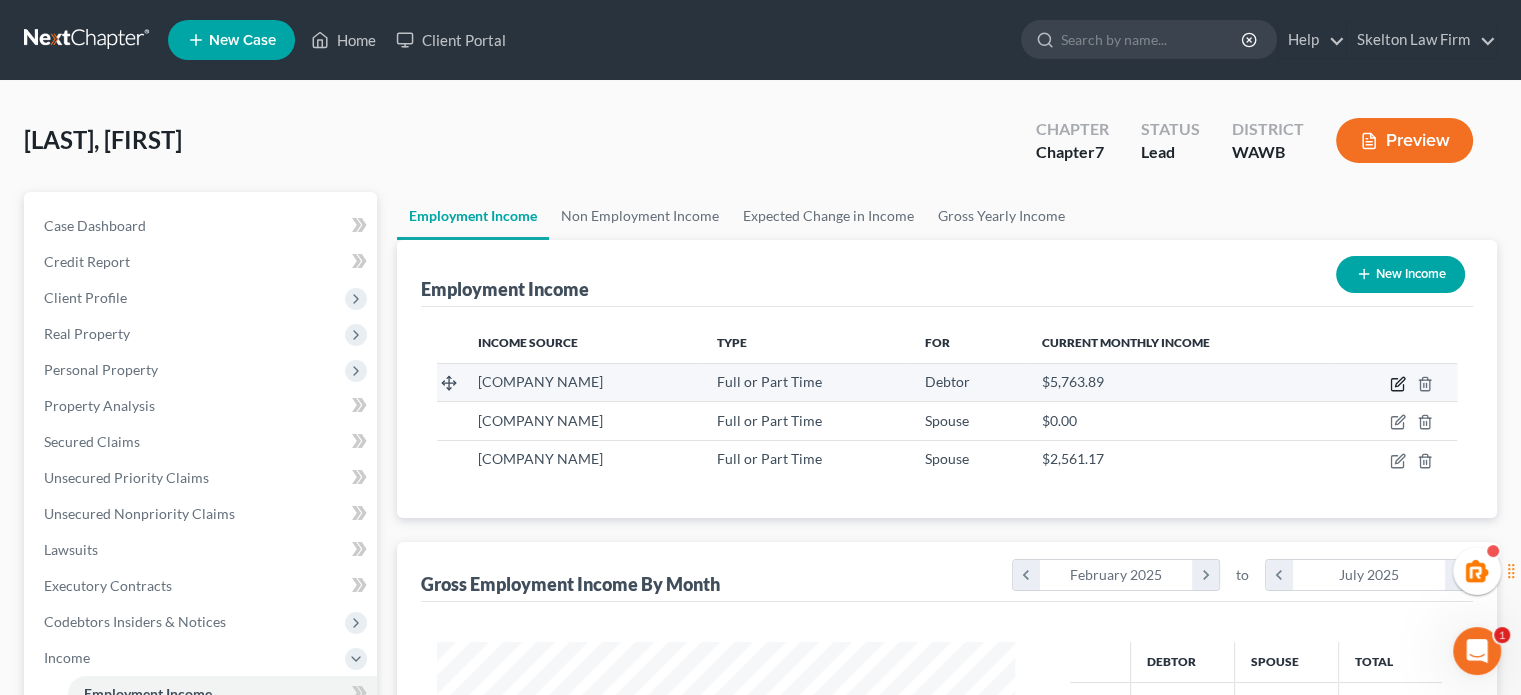 click 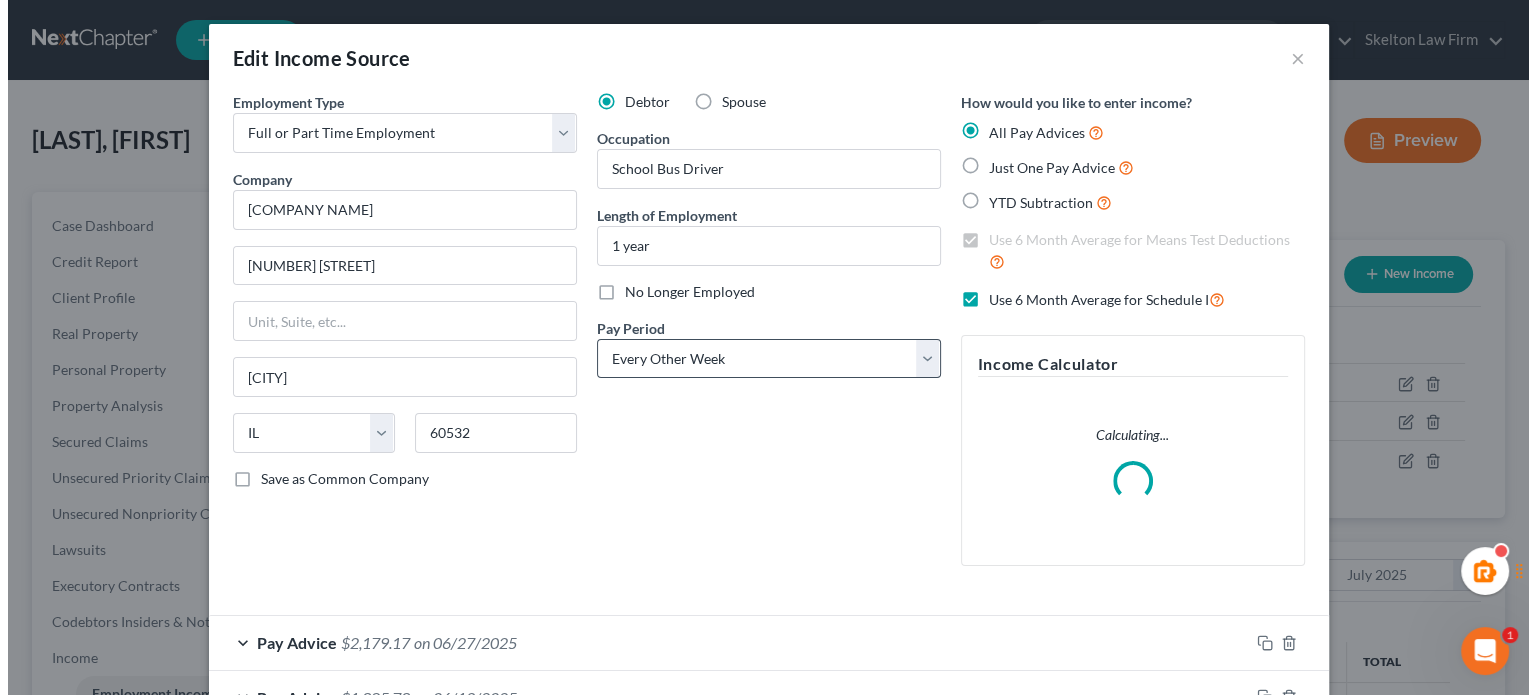 scroll, scrollTop: 999643, scrollLeft: 999375, axis: both 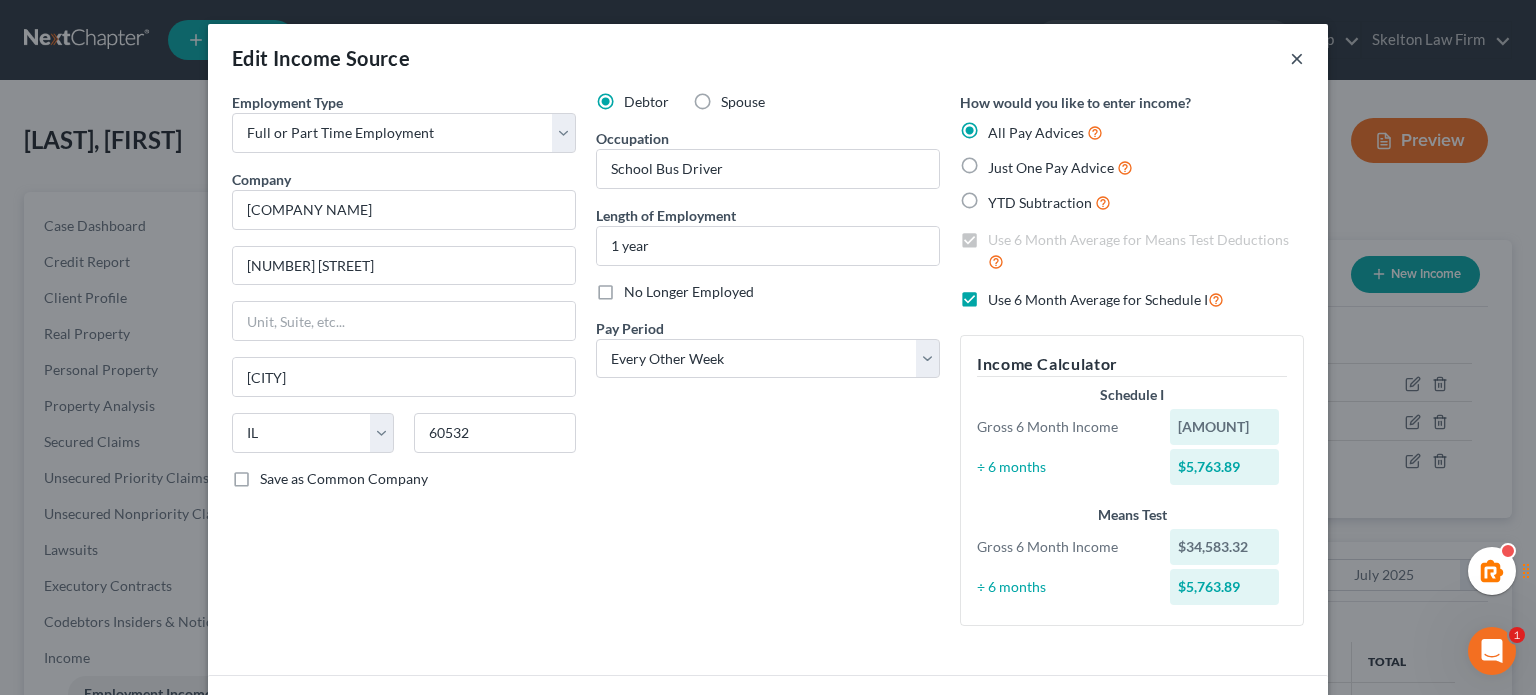 click on "×" at bounding box center (1297, 58) 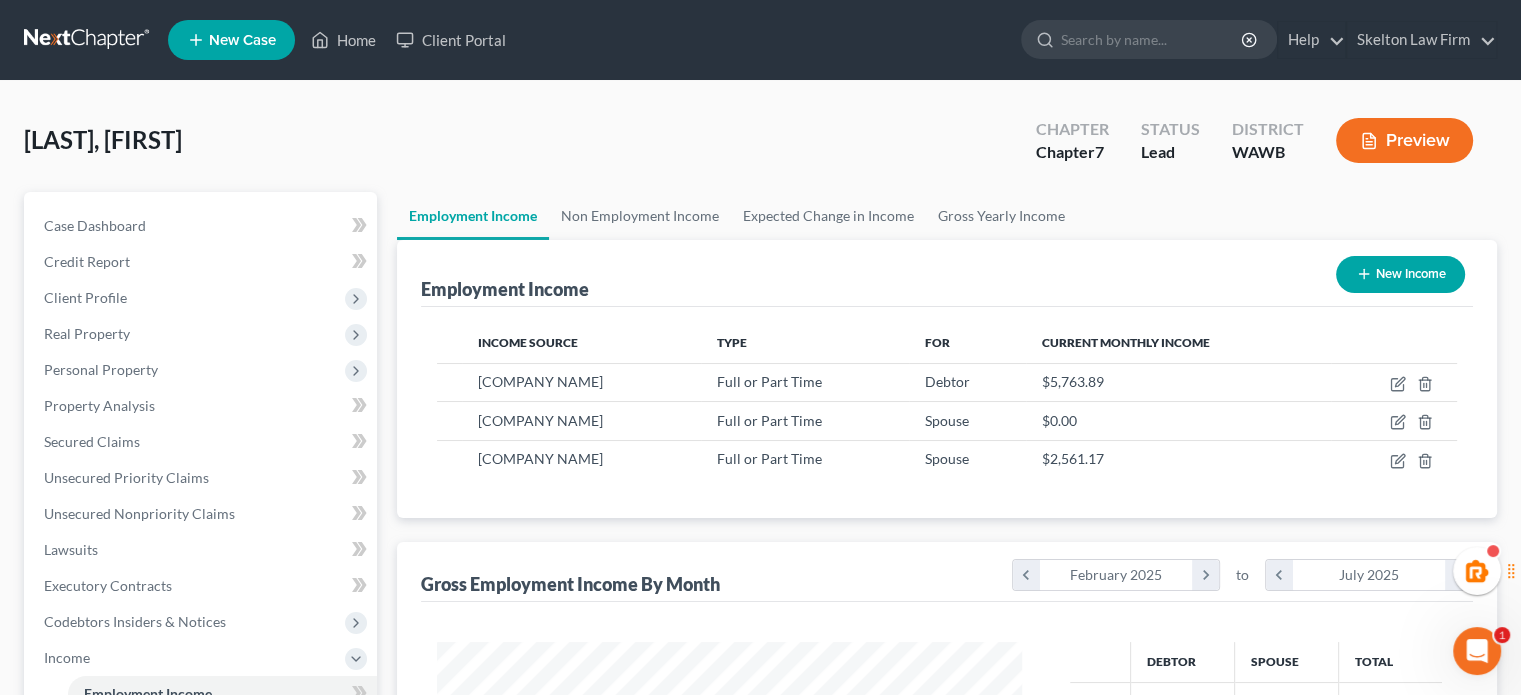scroll, scrollTop: 356, scrollLeft: 617, axis: both 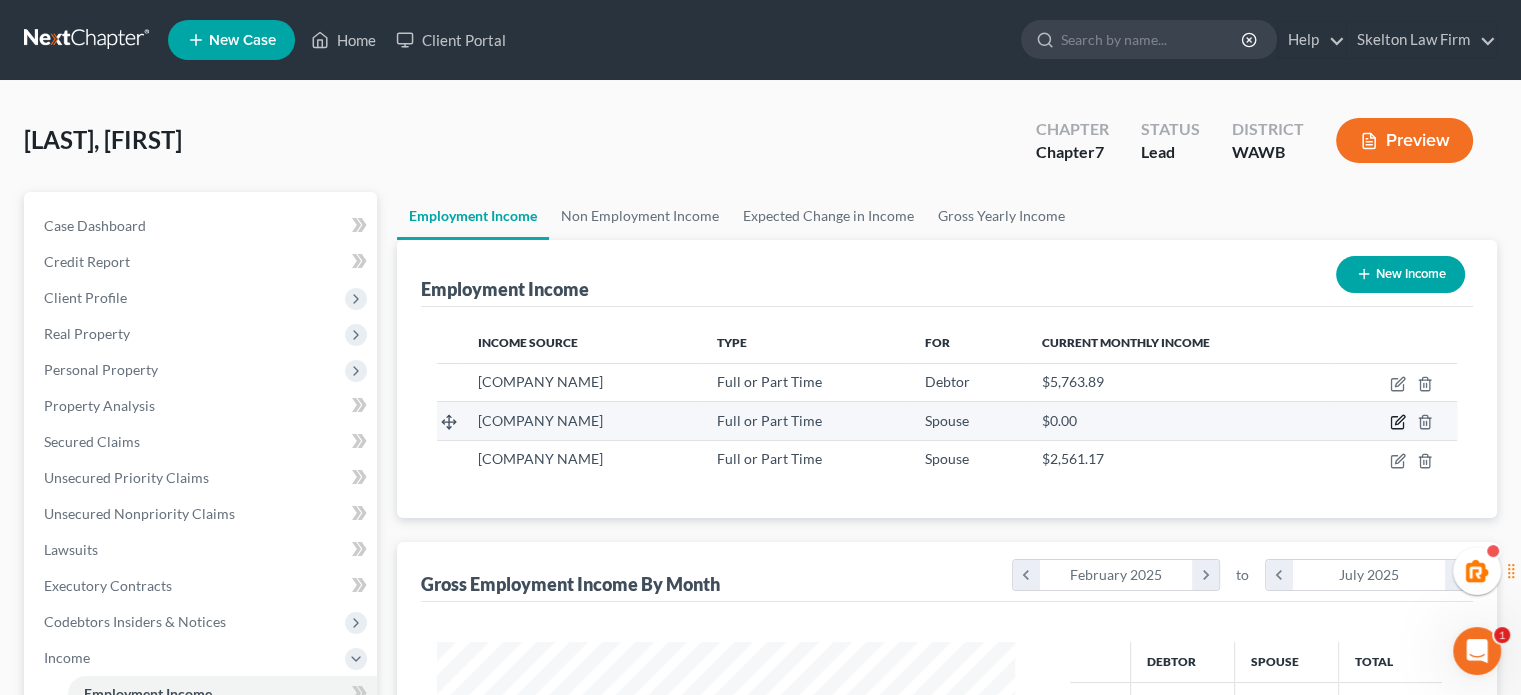 click 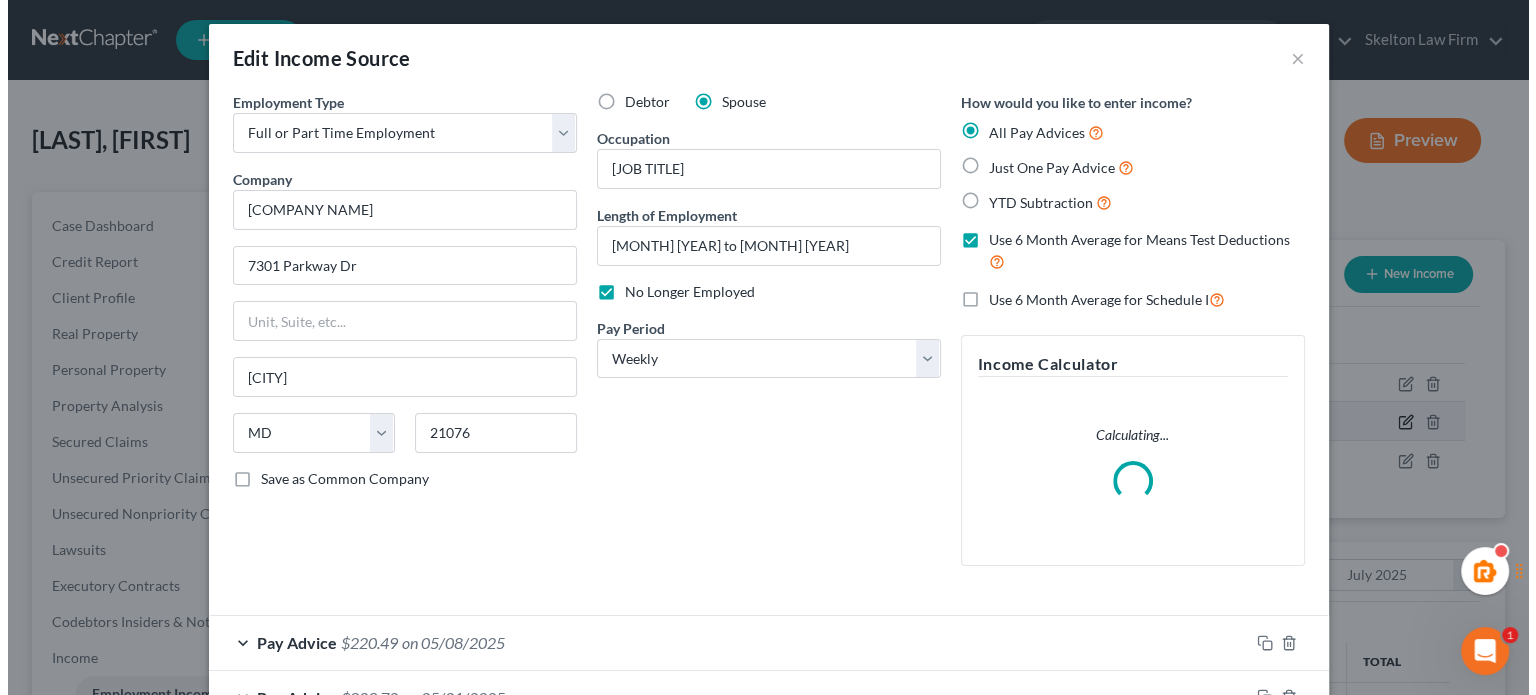 scroll, scrollTop: 999643, scrollLeft: 999375, axis: both 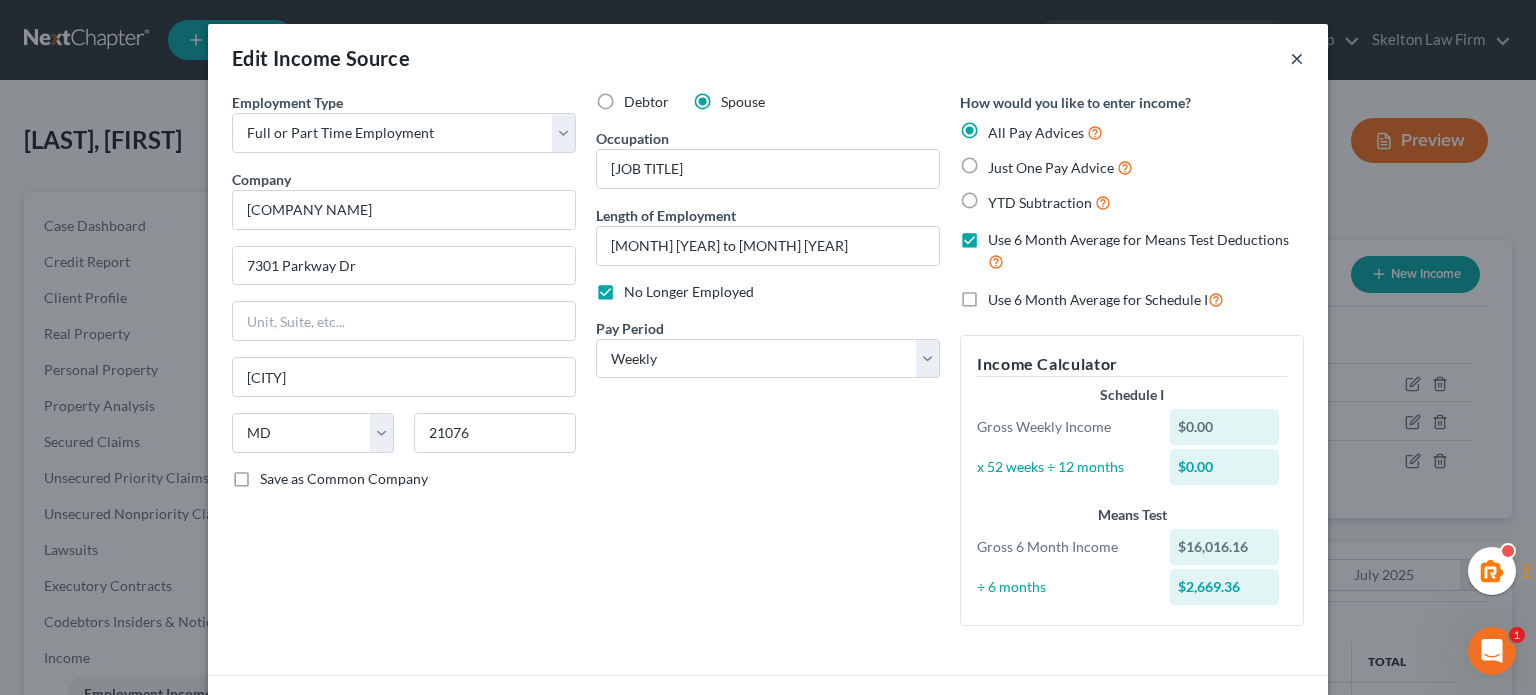 click on "×" at bounding box center [1297, 58] 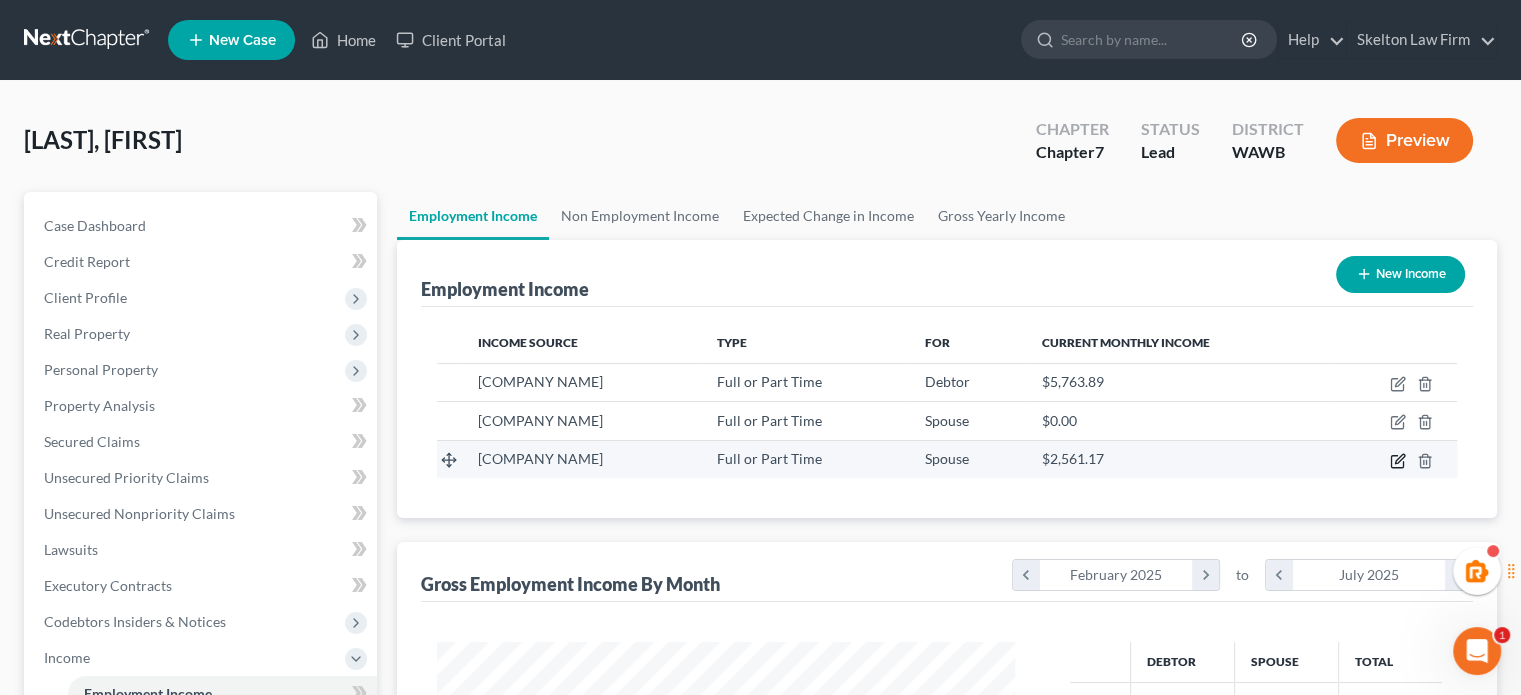 click 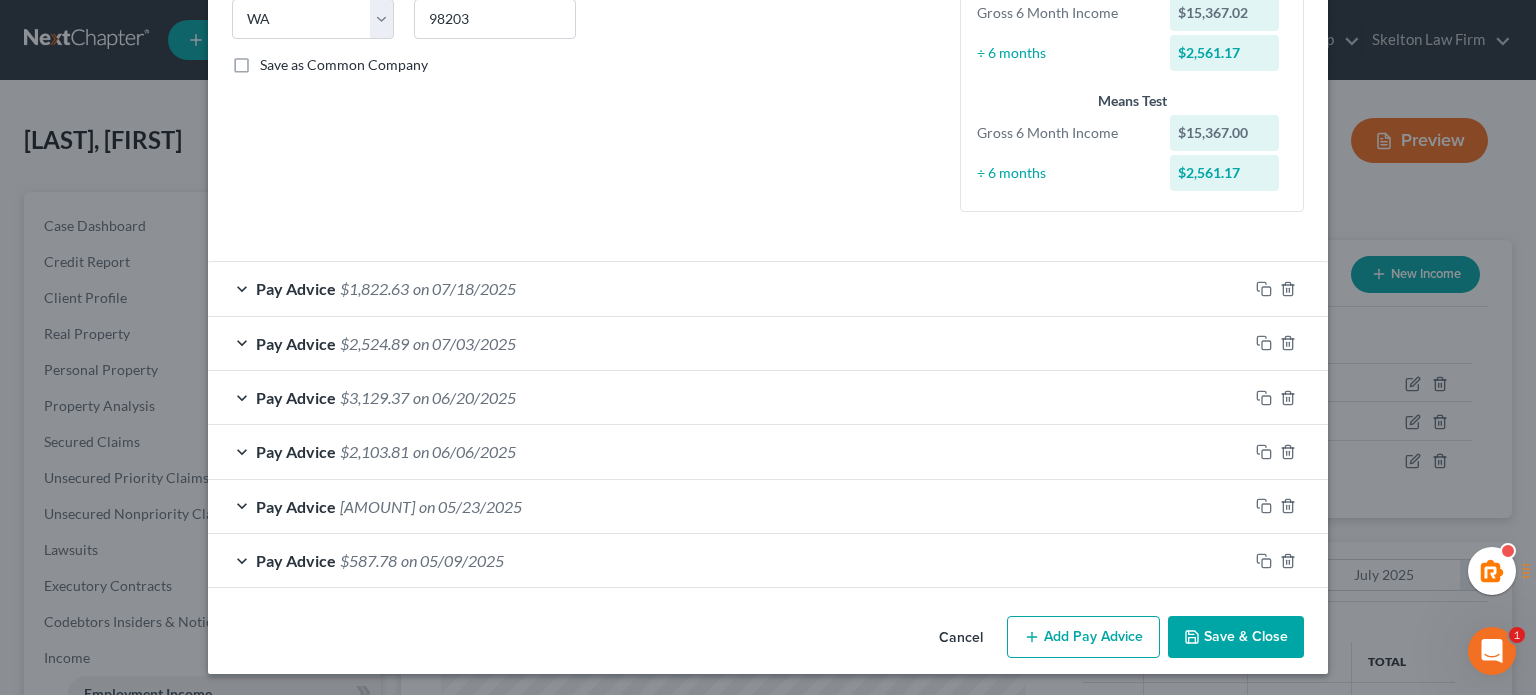 scroll, scrollTop: 54, scrollLeft: 0, axis: vertical 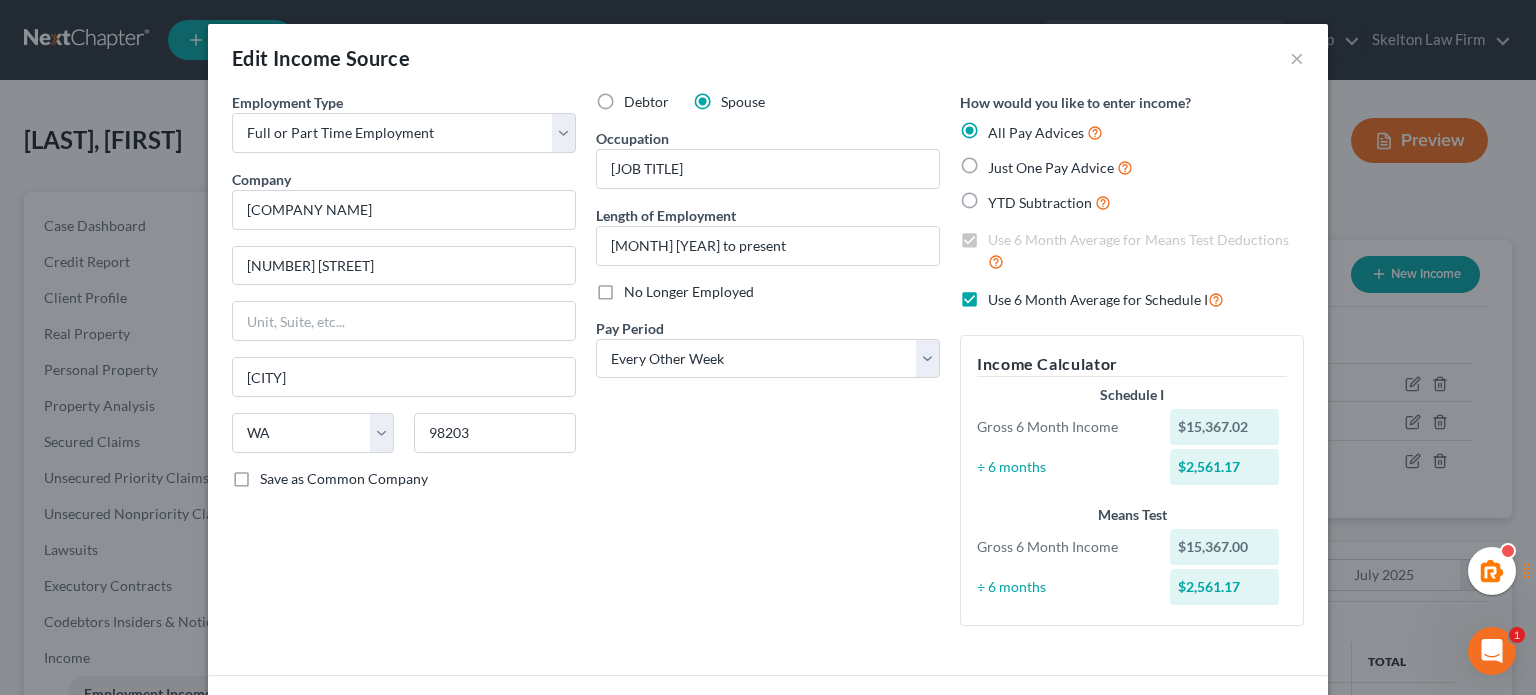 click on "Edit Income Source ×" at bounding box center [768, 58] 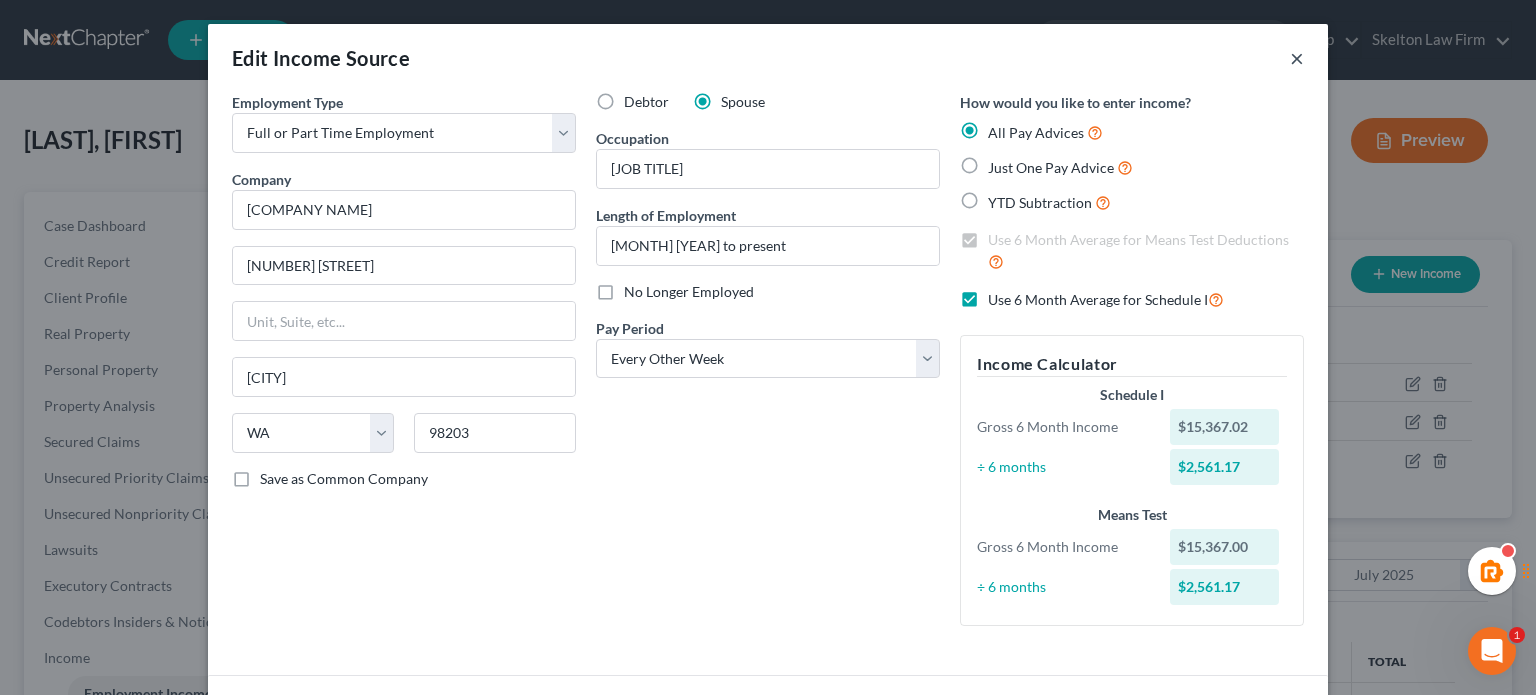 click on "×" at bounding box center [1297, 58] 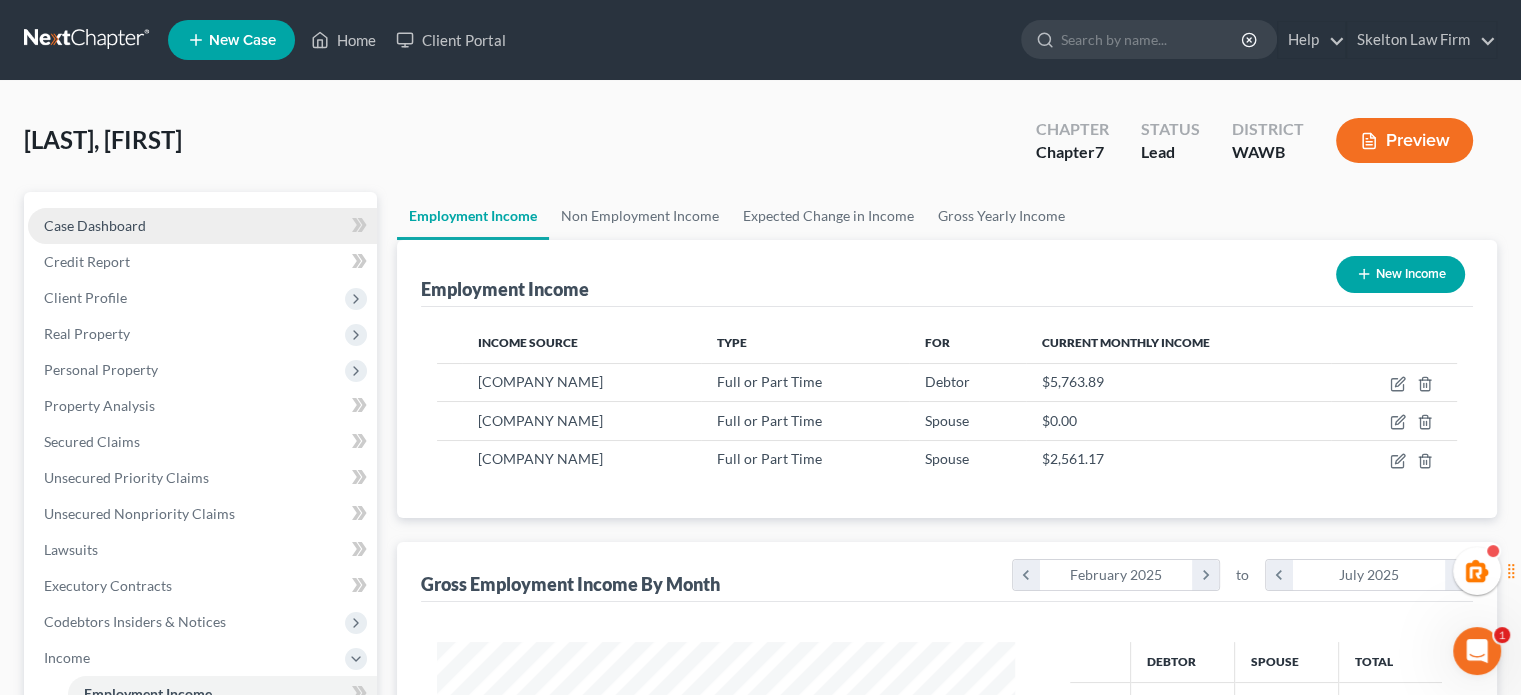click on "Case Dashboard" at bounding box center [202, 226] 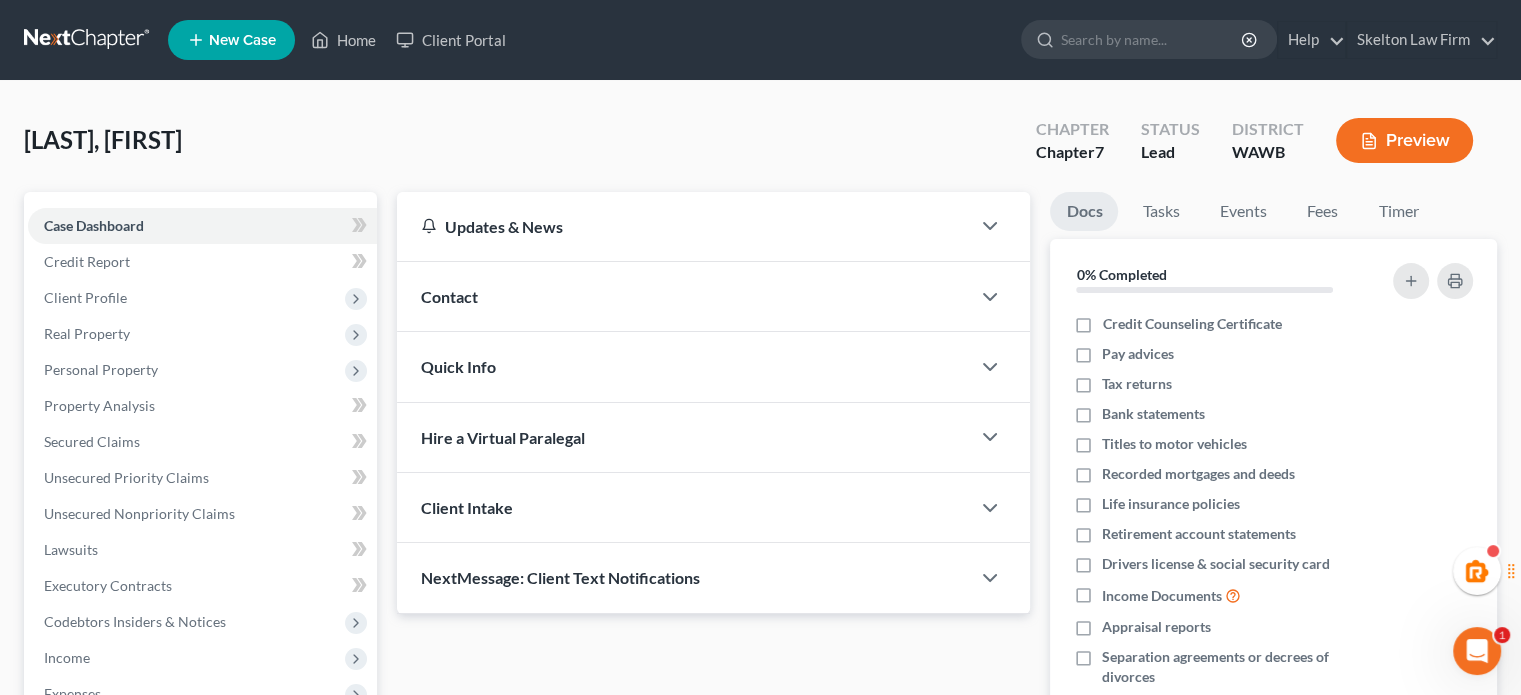 click at bounding box center [88, 40] 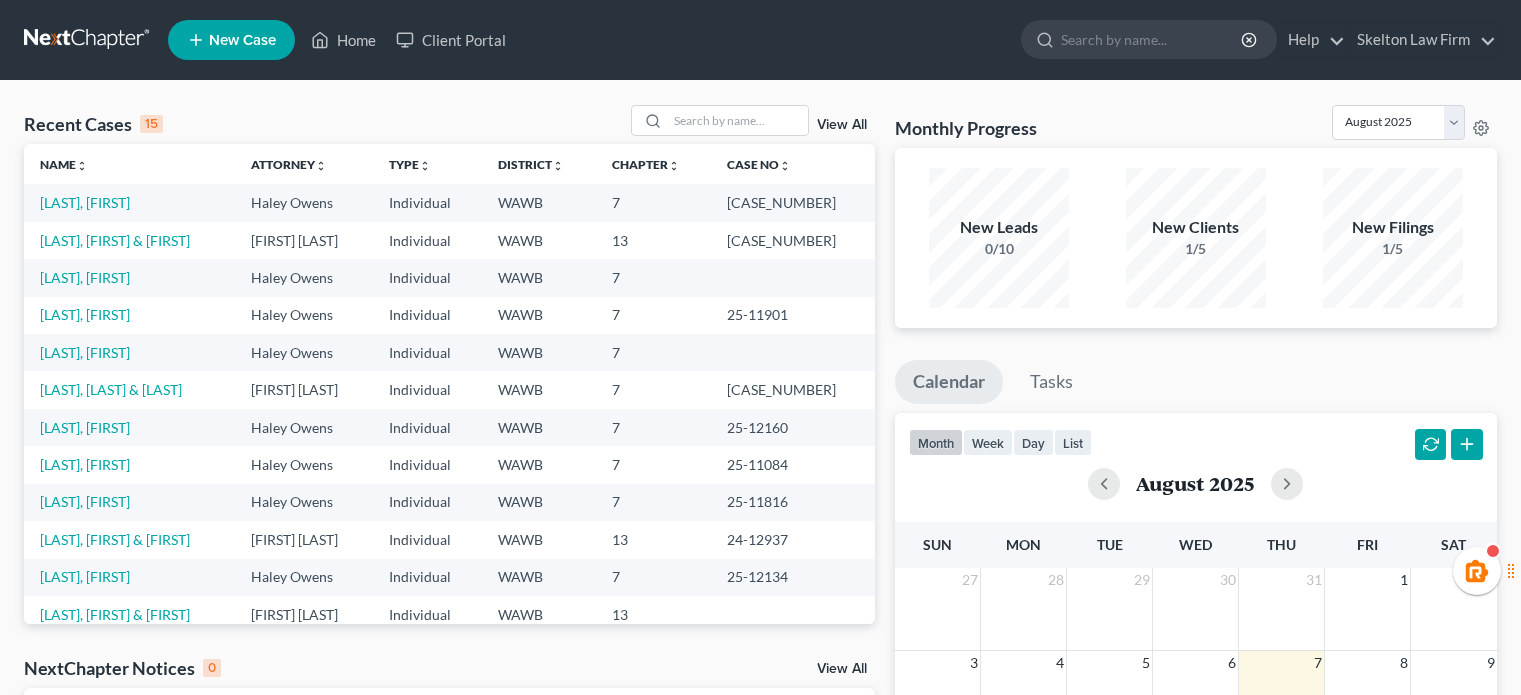 scroll, scrollTop: 0, scrollLeft: 0, axis: both 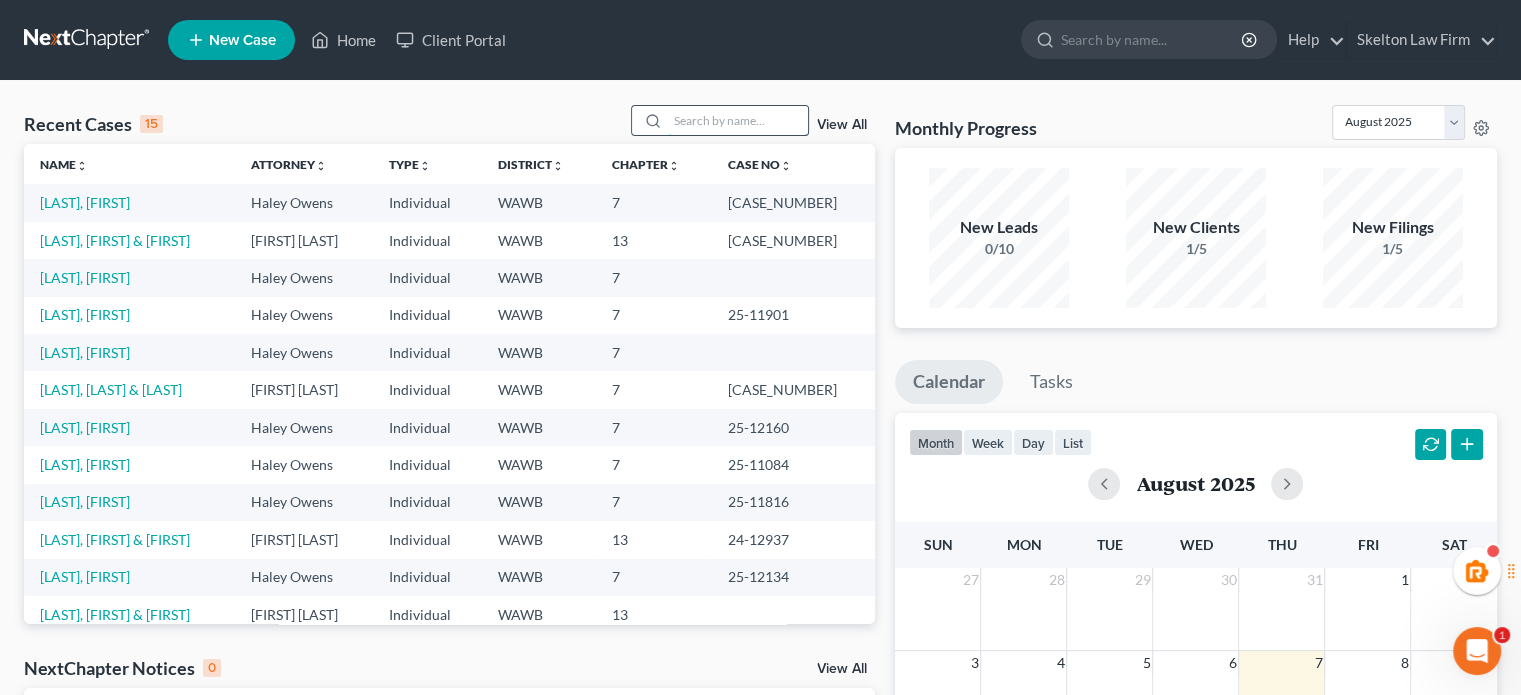 click at bounding box center [738, 120] 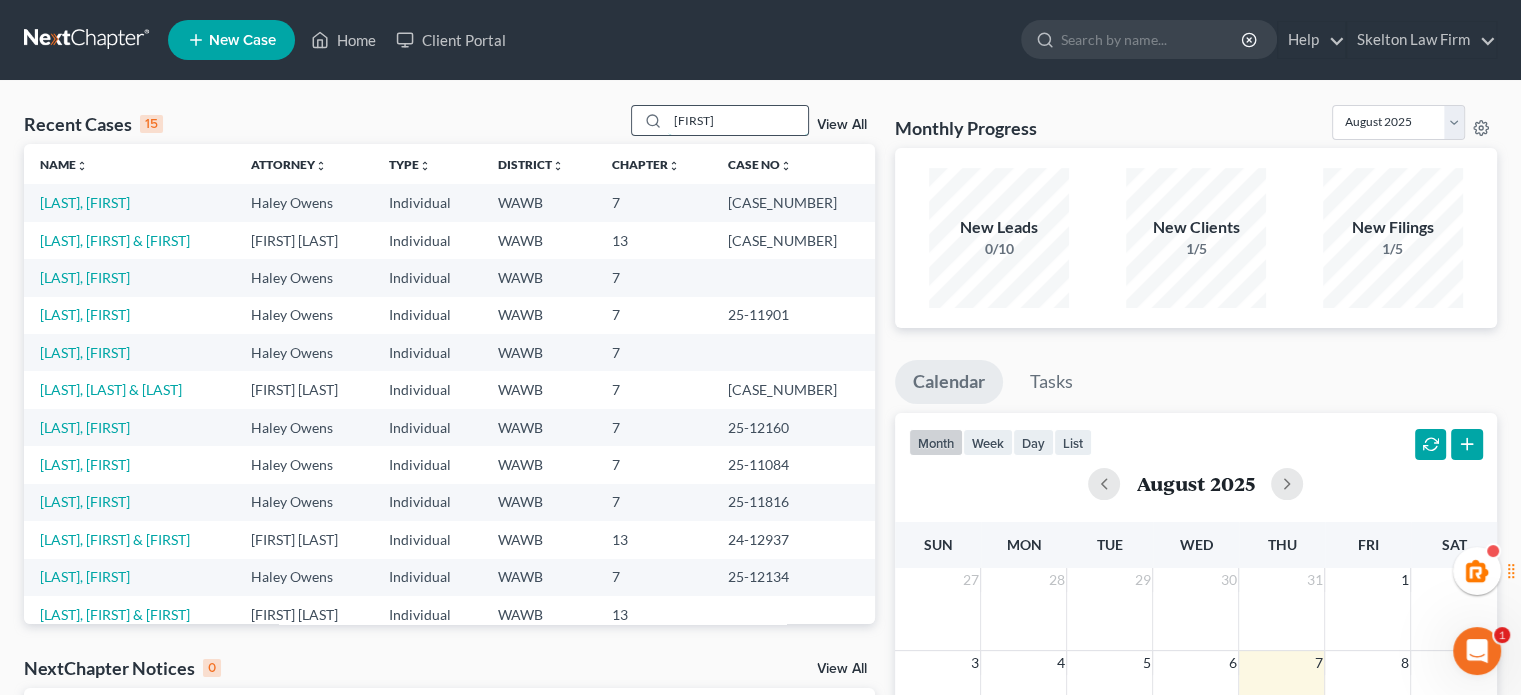 type on "[FIRST]" 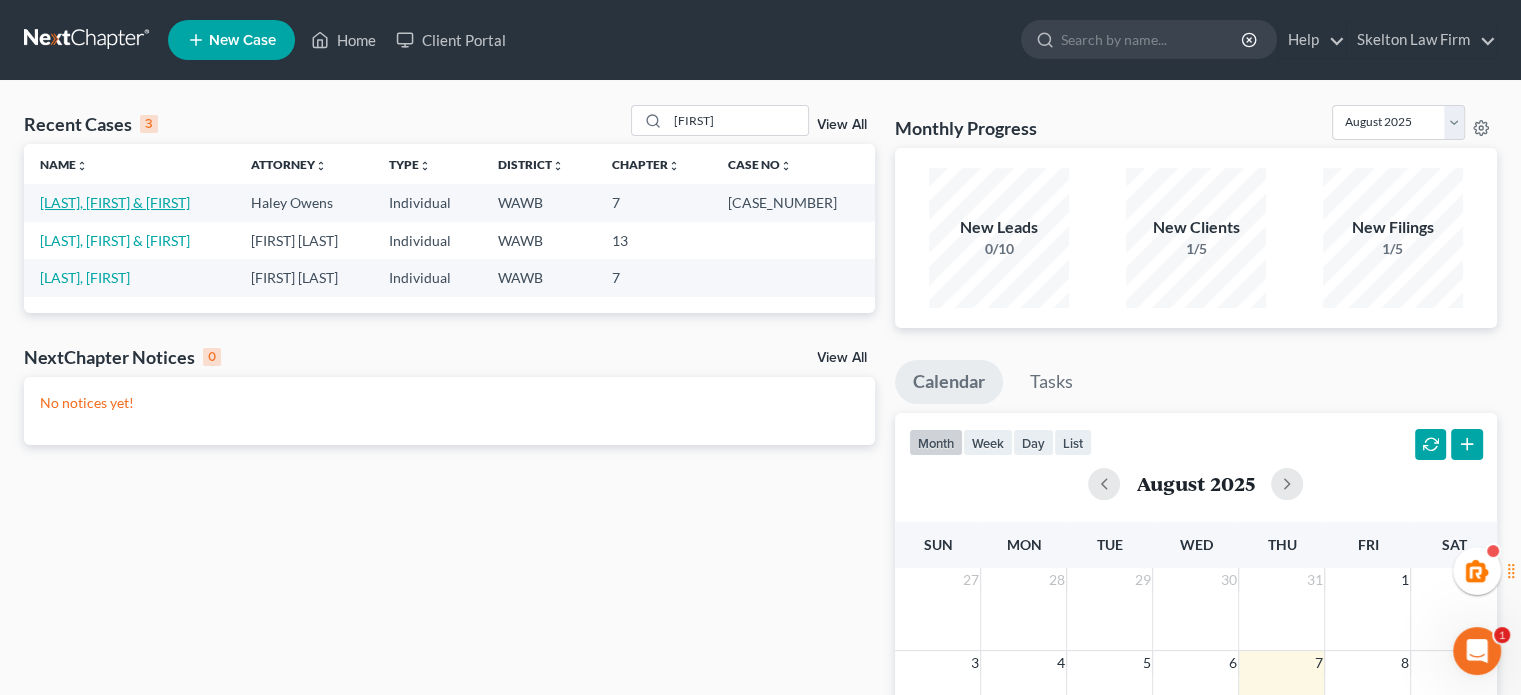 click on "[LAST], [FIRST] & [FIRST]" at bounding box center [115, 202] 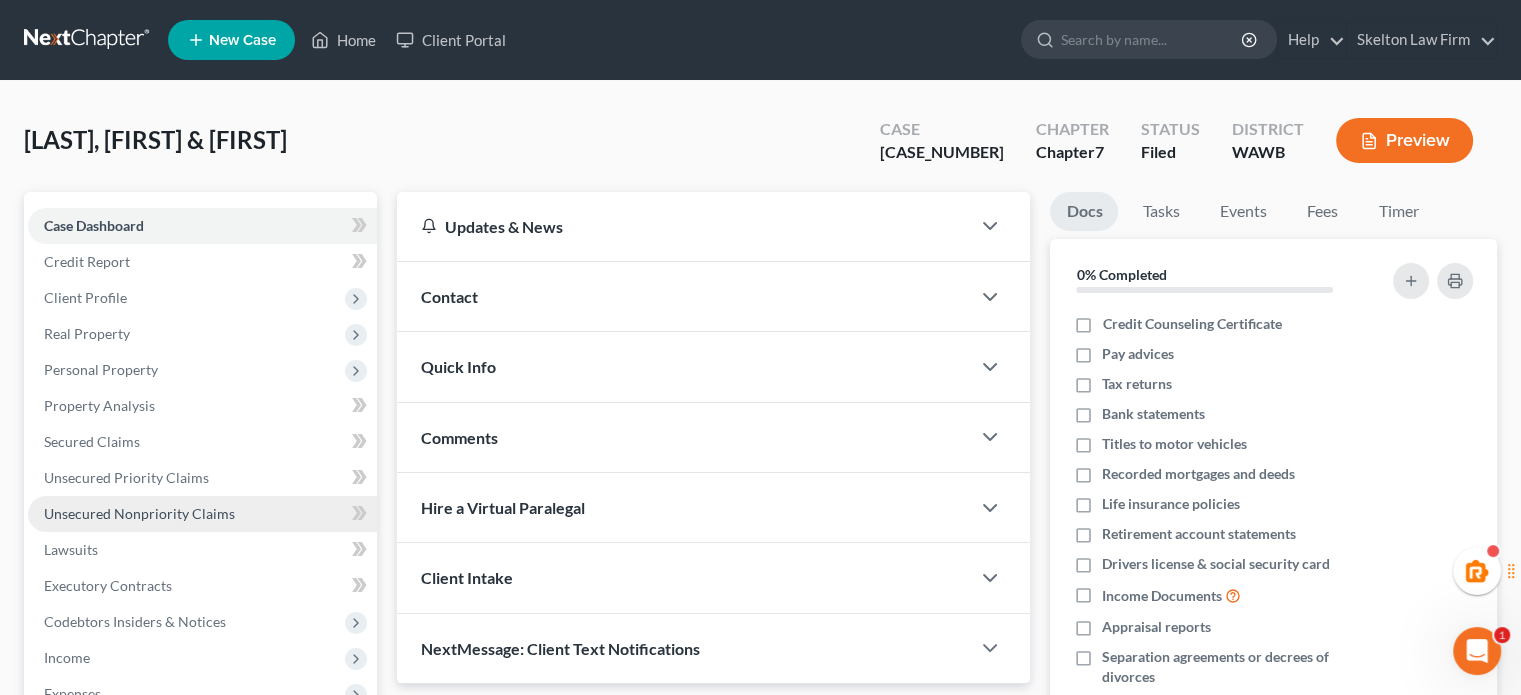 click on "Unsecured Nonpriority Claims" at bounding box center (139, 513) 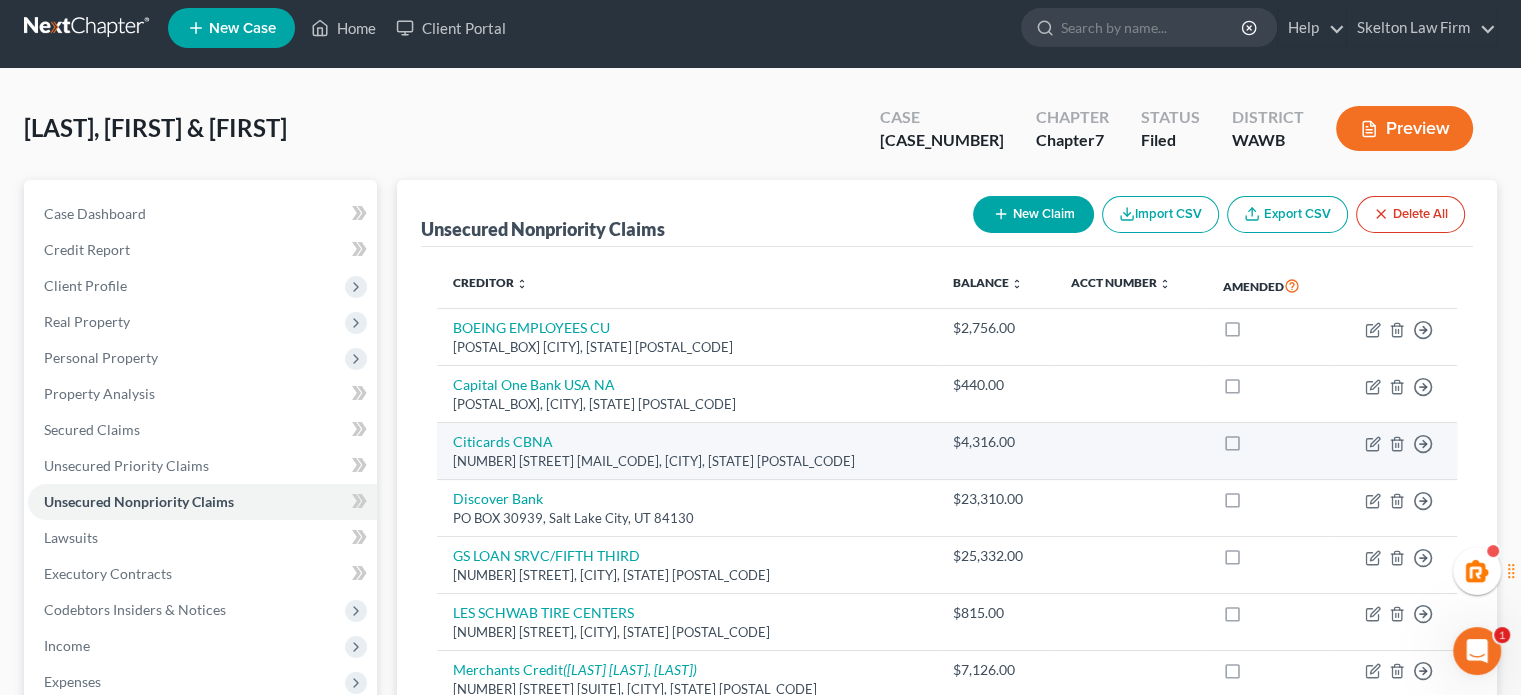 scroll, scrollTop: 0, scrollLeft: 0, axis: both 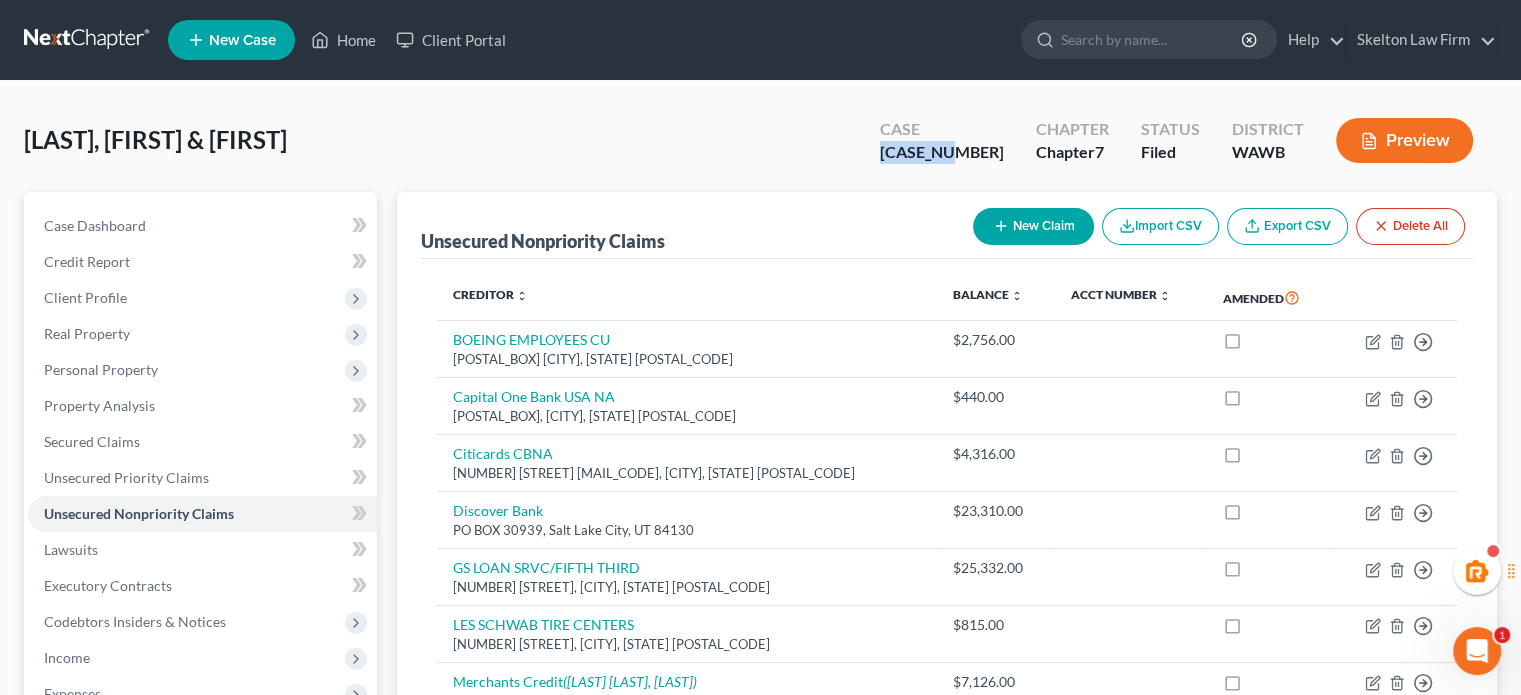 drag, startPoint x: 974, startPoint y: 158, endPoint x: 1007, endPoint y: 157, distance: 33.01515 